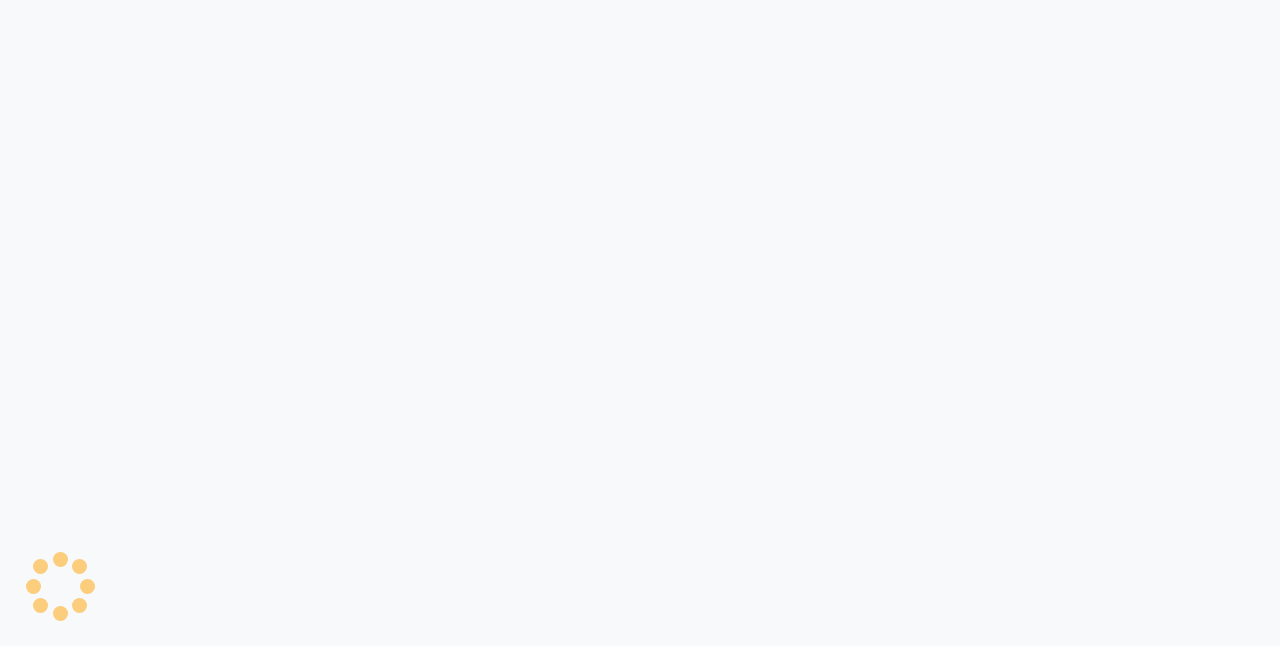 scroll, scrollTop: 0, scrollLeft: 0, axis: both 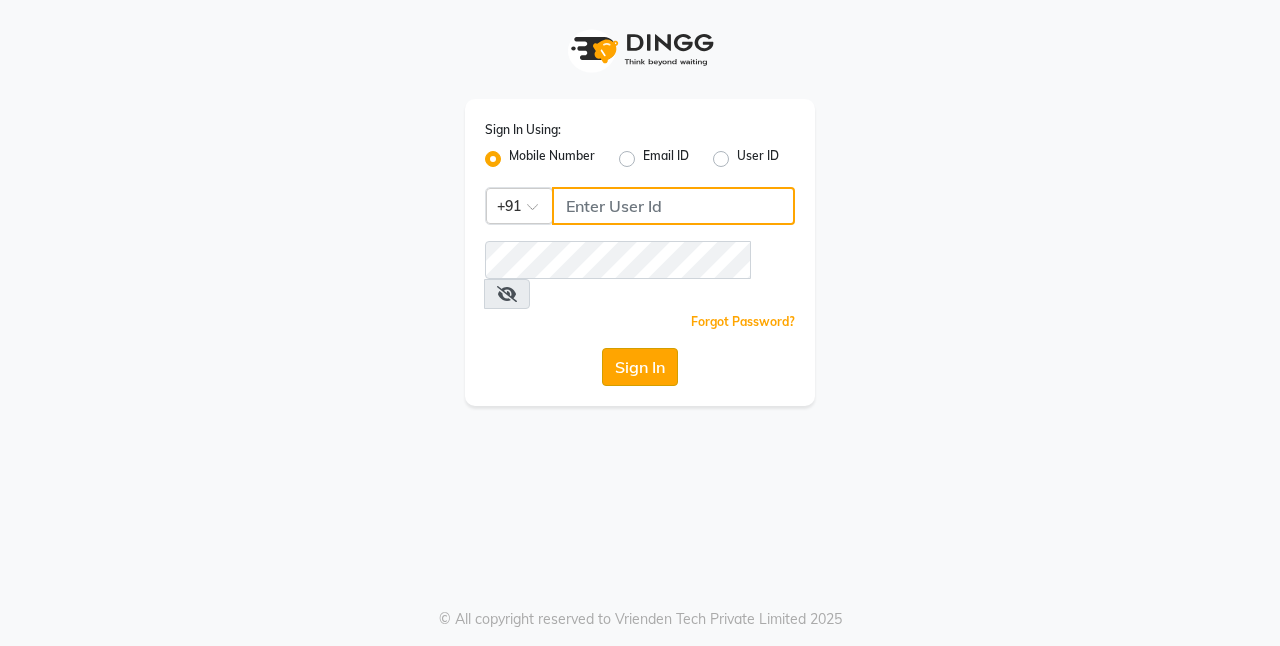 type on "8197227757" 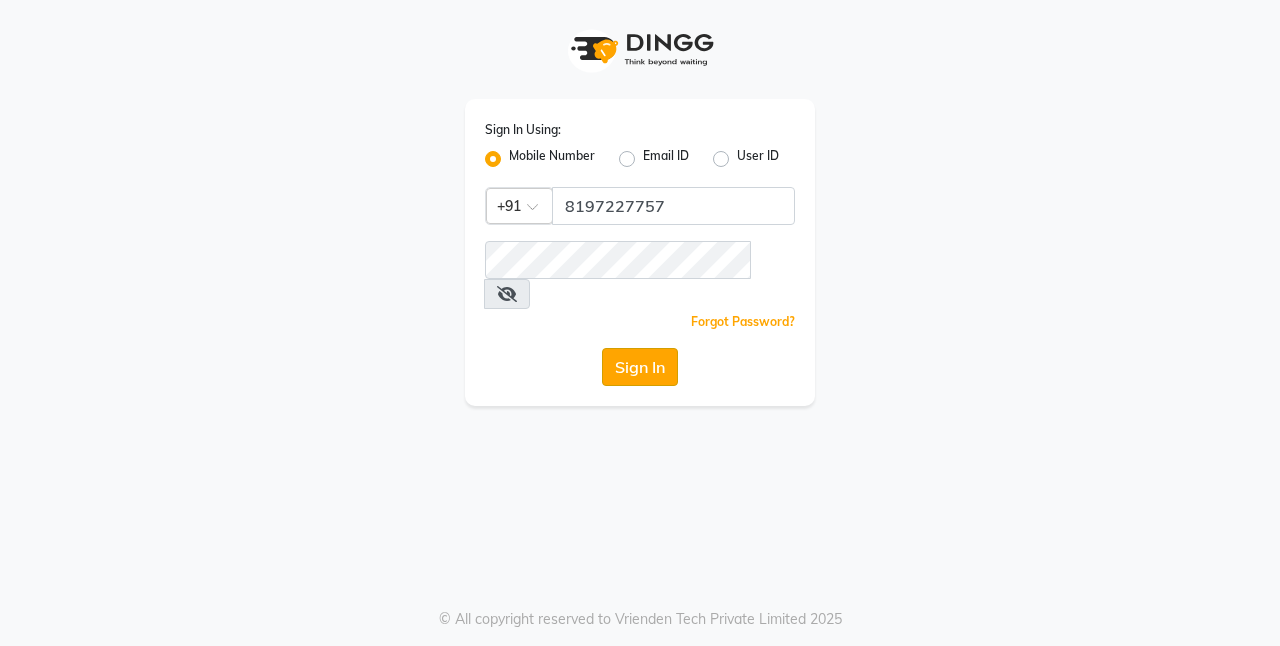 click on "Sign In" 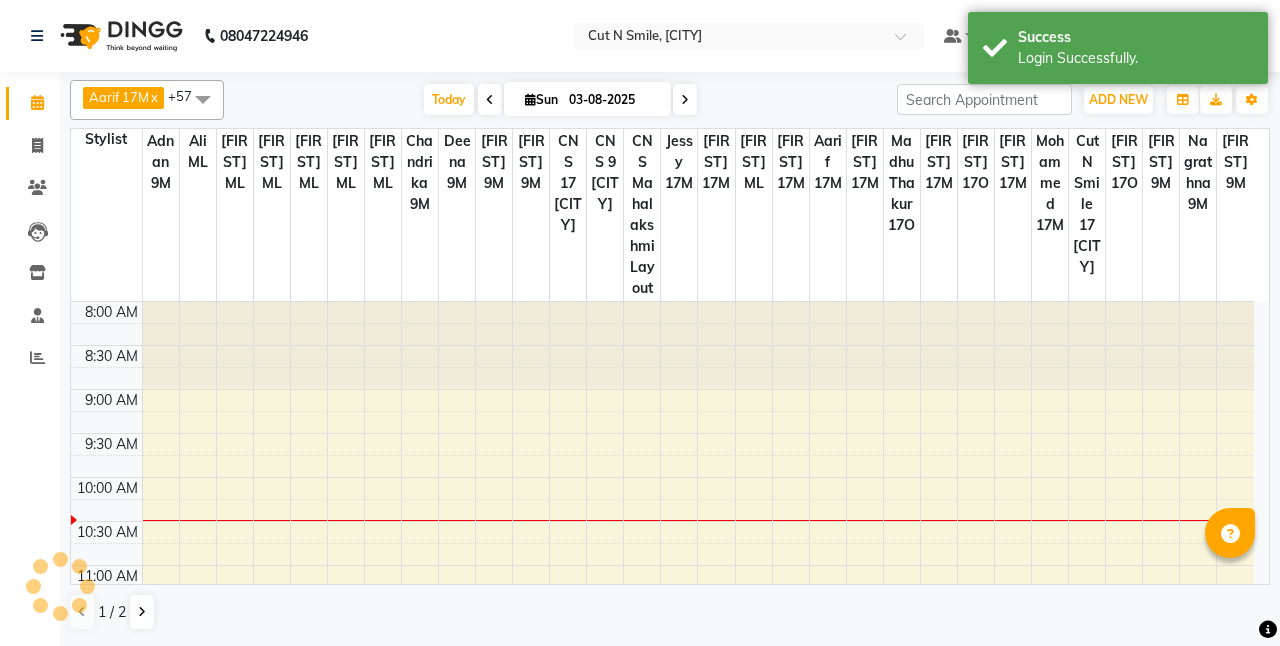 scroll, scrollTop: 0, scrollLeft: 0, axis: both 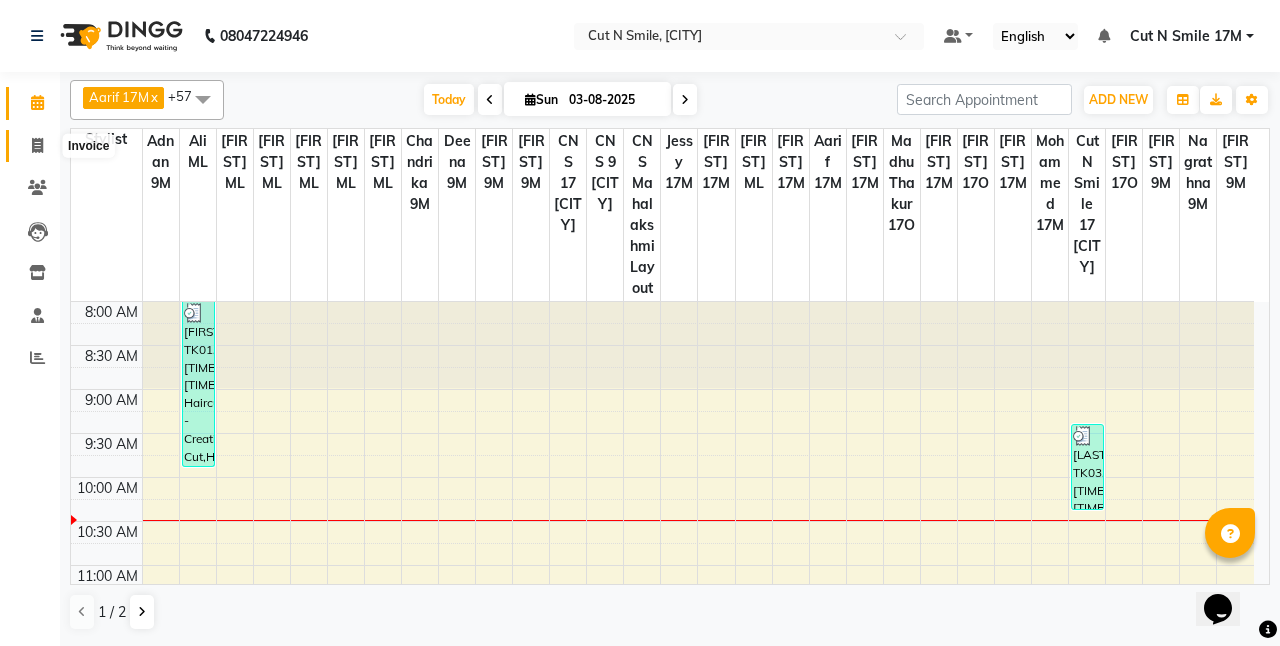click 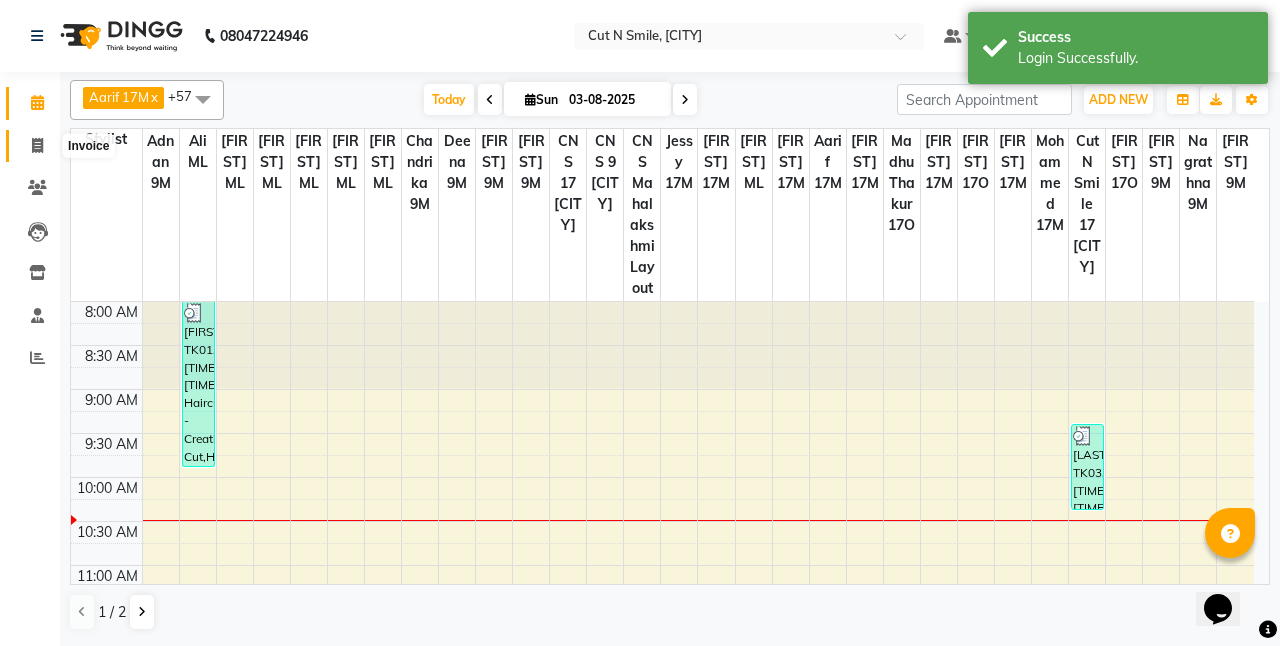 select on "7223" 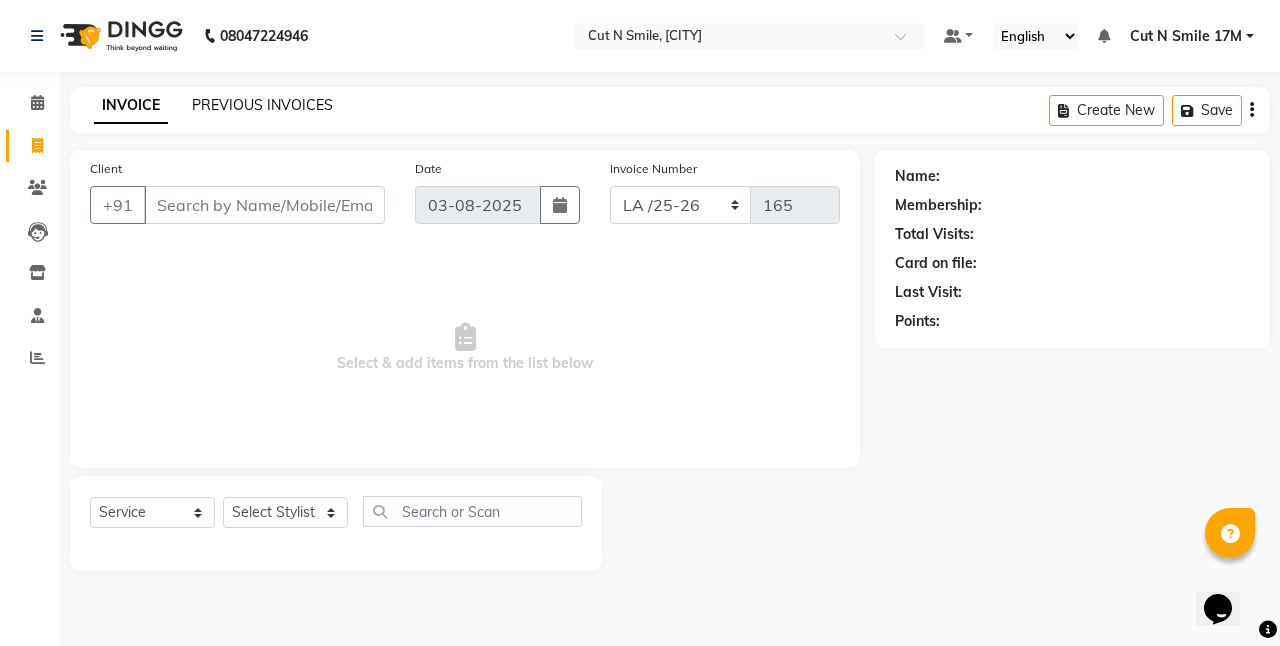 click on "PREVIOUS INVOICES" 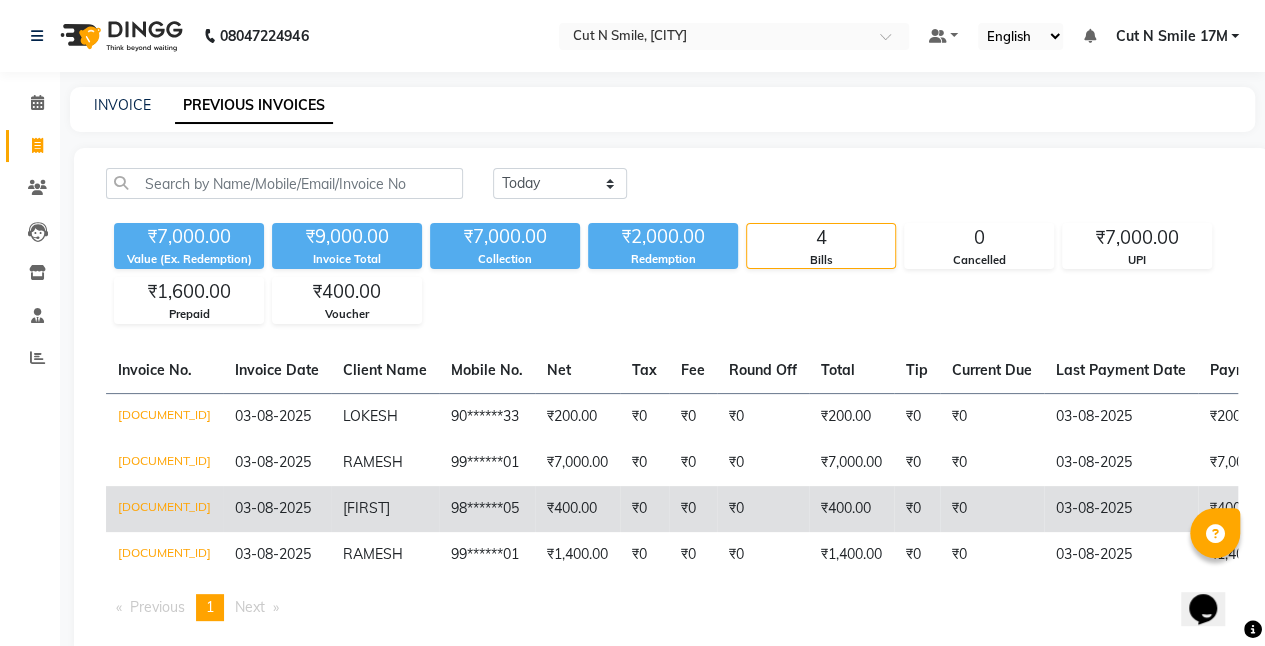 click on "RAMAKRISHNA" 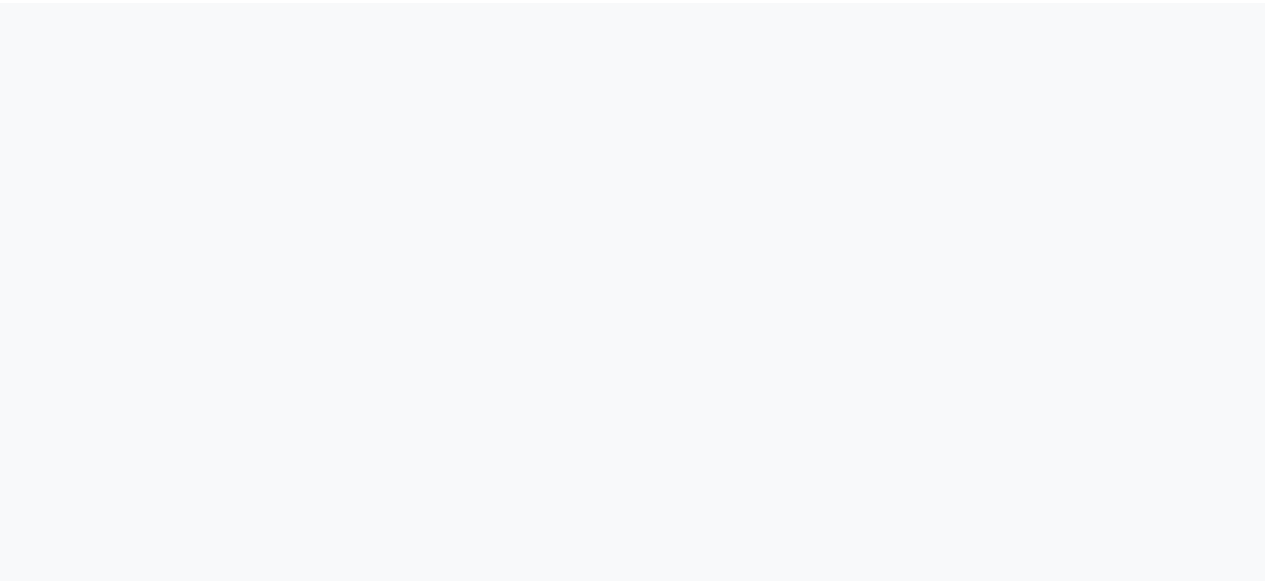 scroll, scrollTop: 0, scrollLeft: 0, axis: both 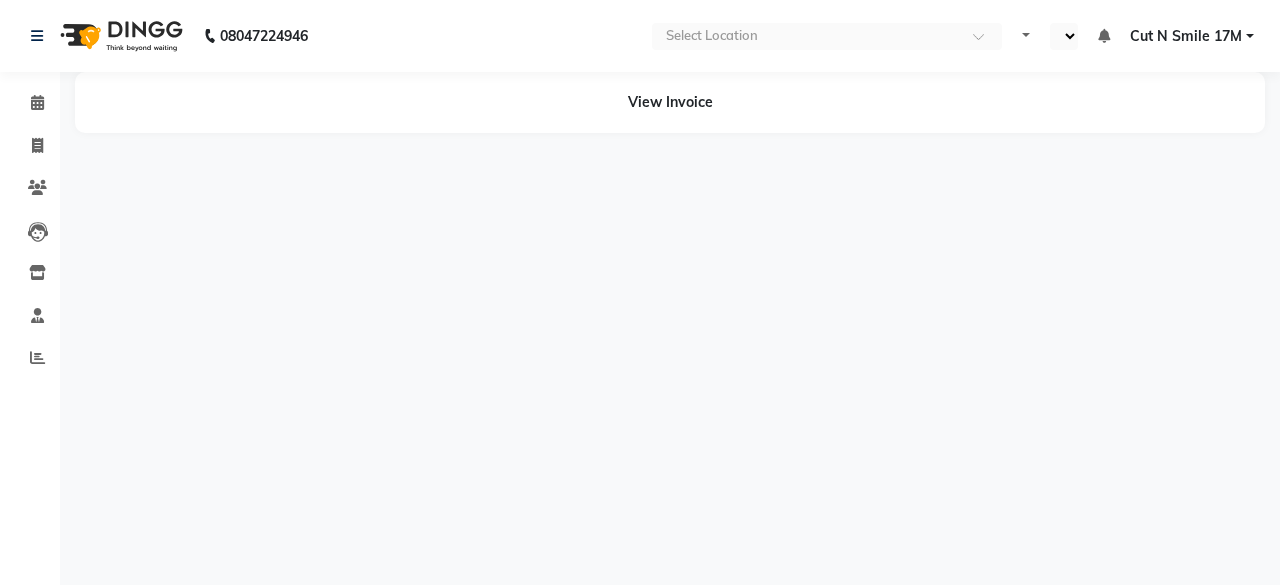 select on "en" 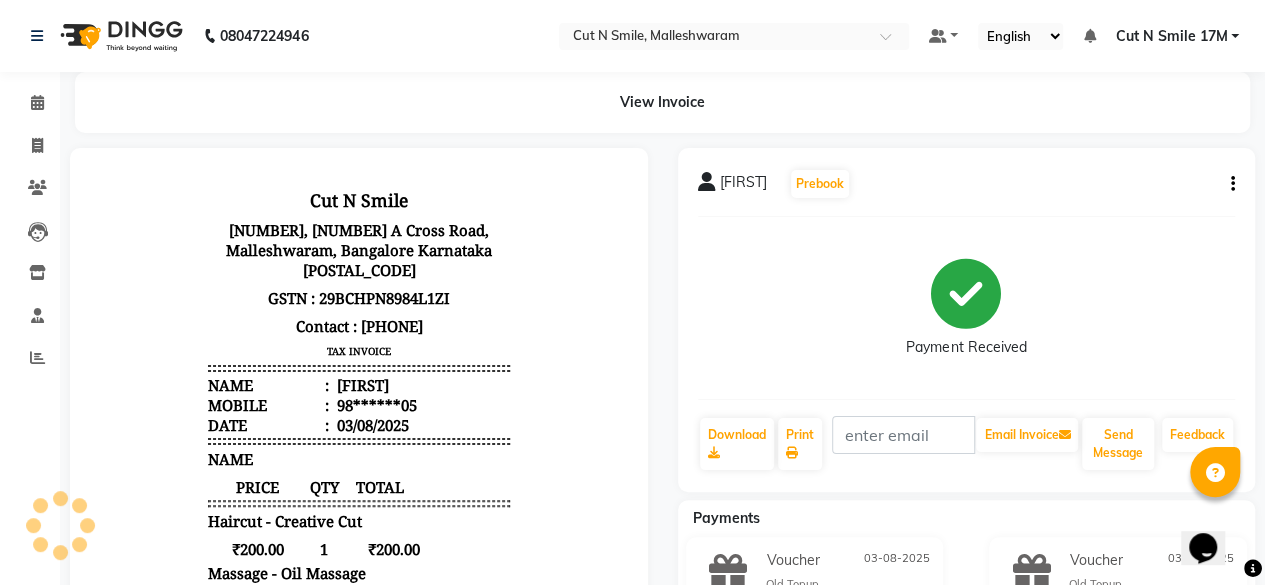 scroll, scrollTop: 0, scrollLeft: 0, axis: both 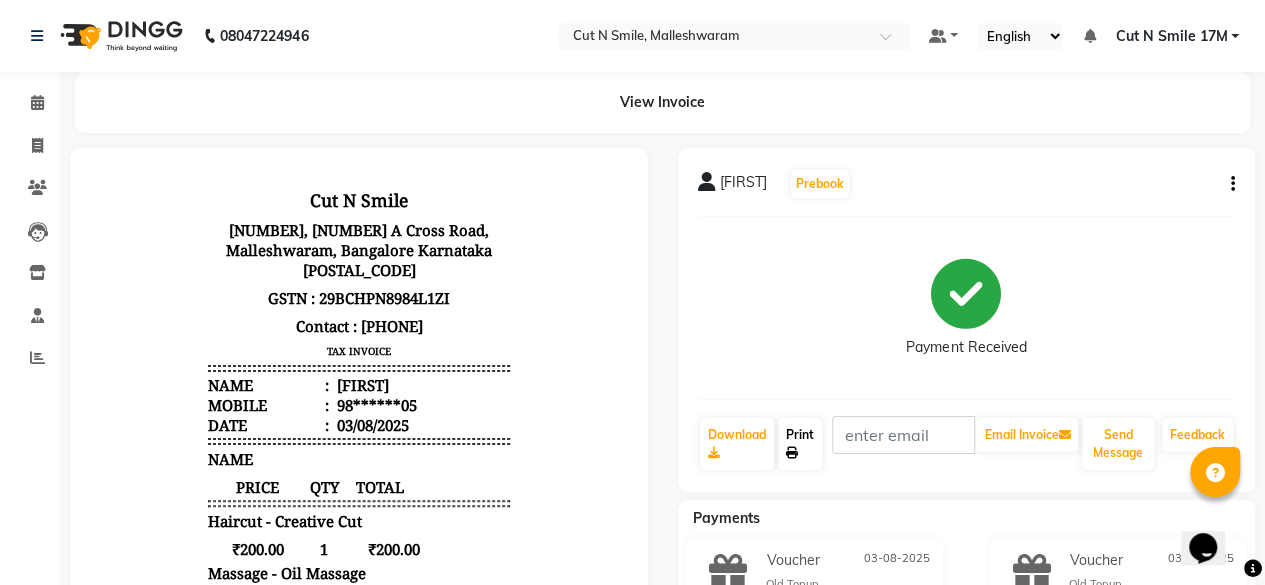 click on "Print" 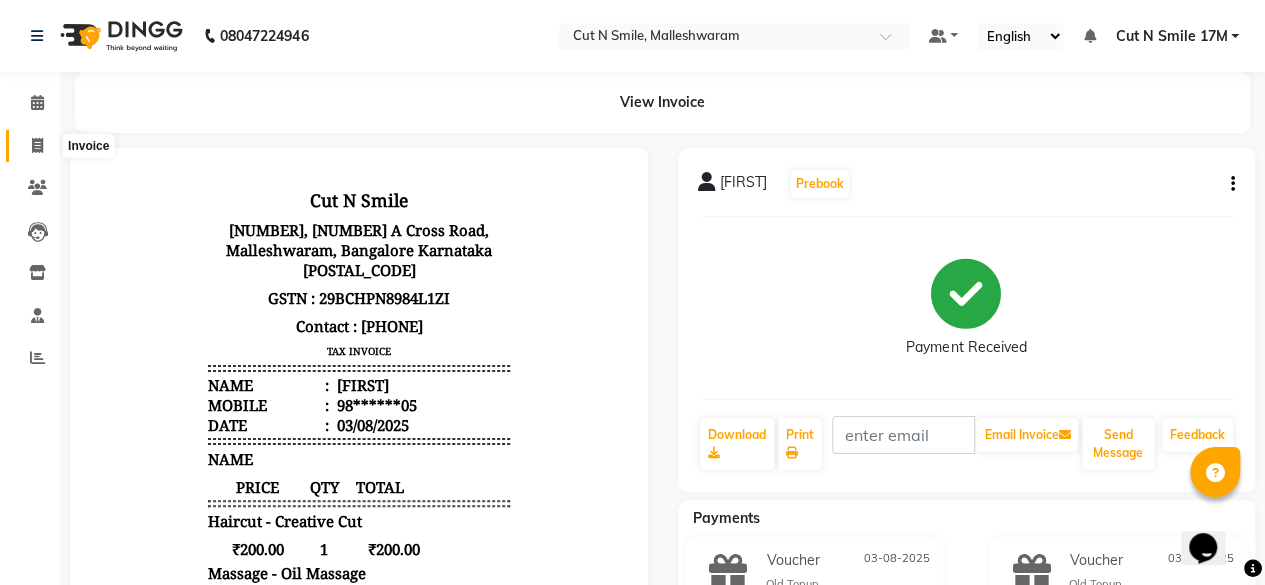 click 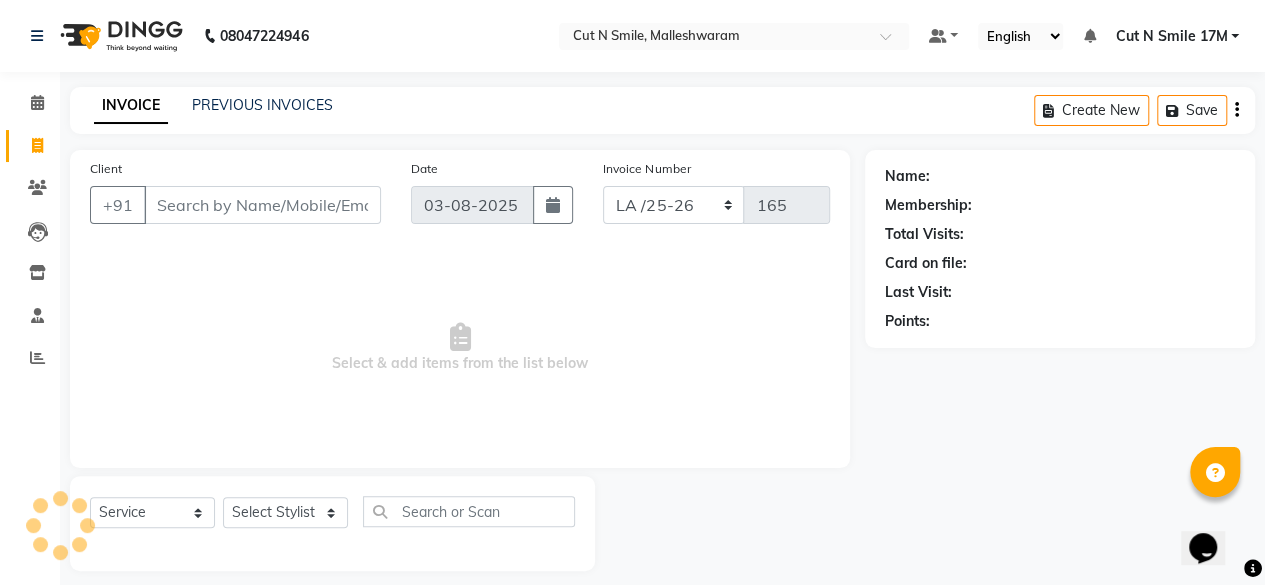 scroll, scrollTop: 15, scrollLeft: 0, axis: vertical 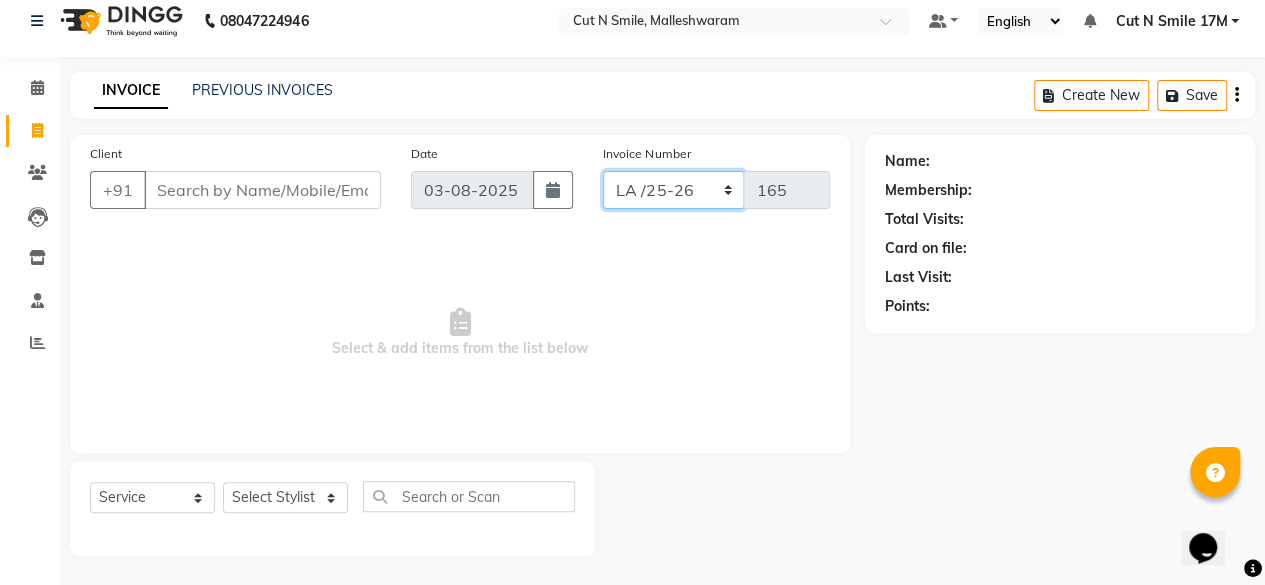 click on "NW/25-26 SW/2025-26 NA/2025-26 VN/25-26 LA /25-26" 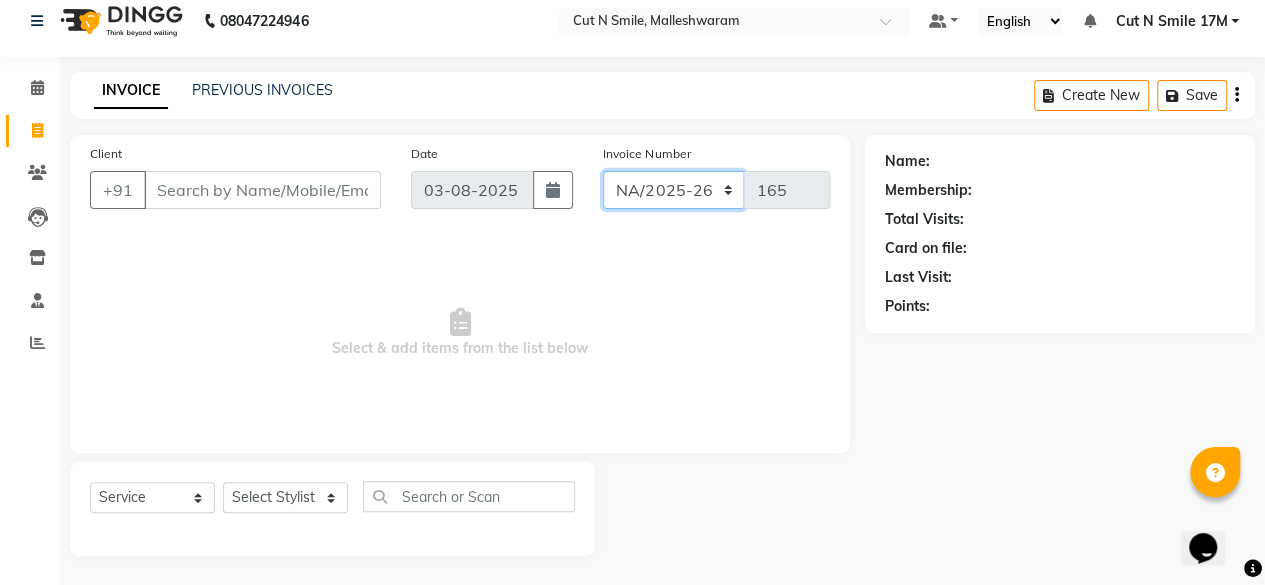 click on "NW/25-26 SW/2025-26 NA/2025-26 VN/25-26 LA /25-26" 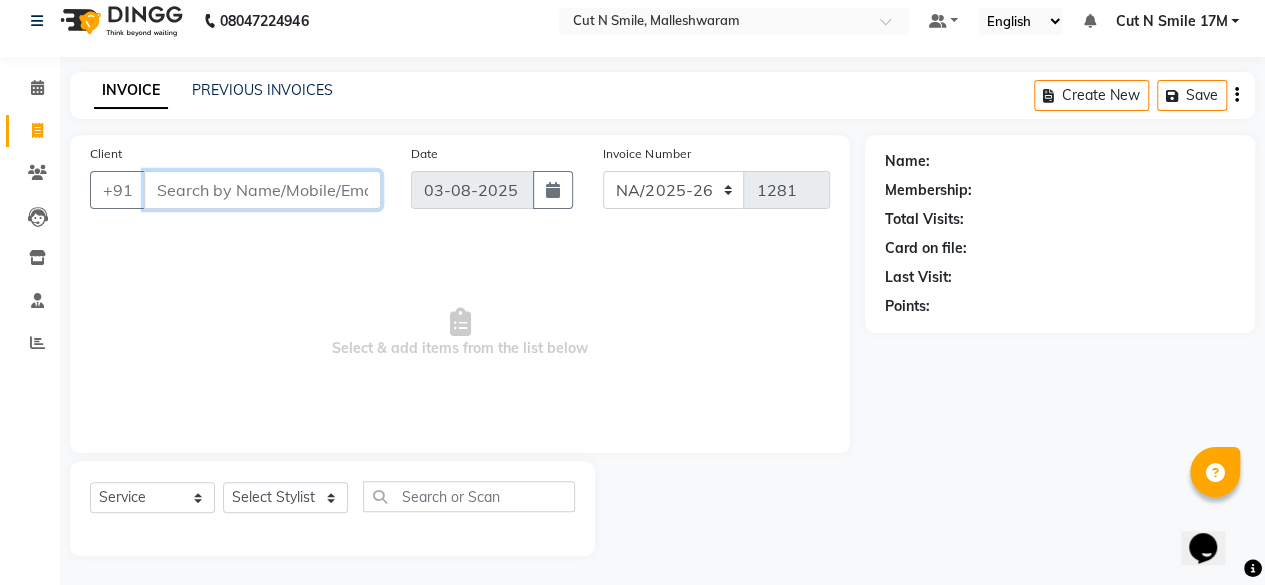 click on "Client" at bounding box center [262, 190] 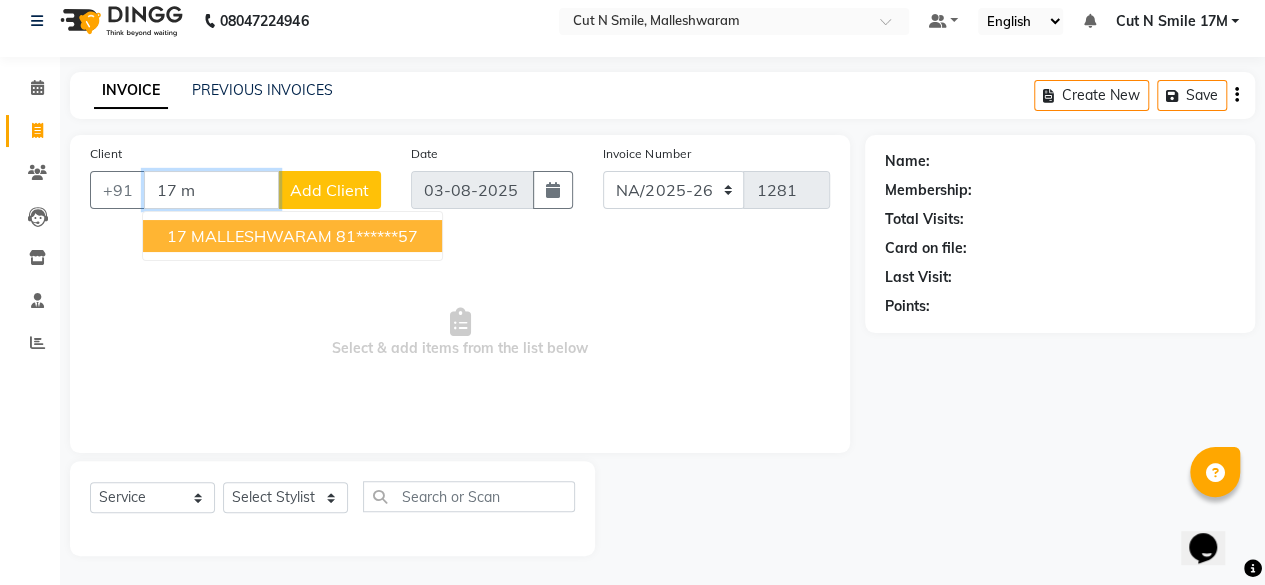 click on "81******57" at bounding box center (377, 236) 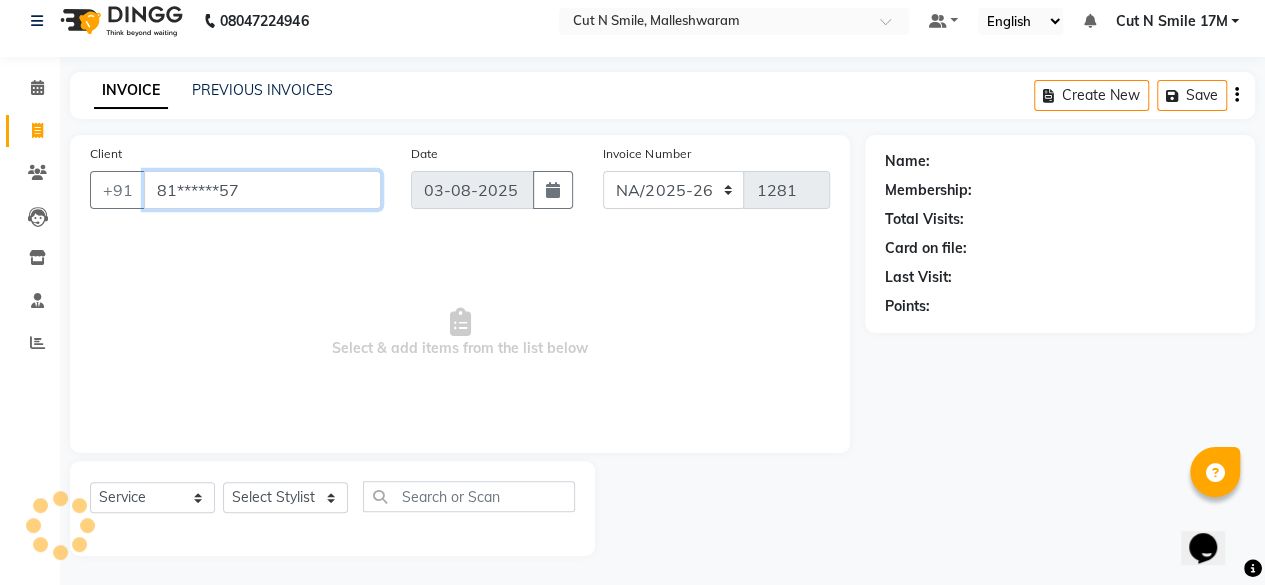 type on "81******57" 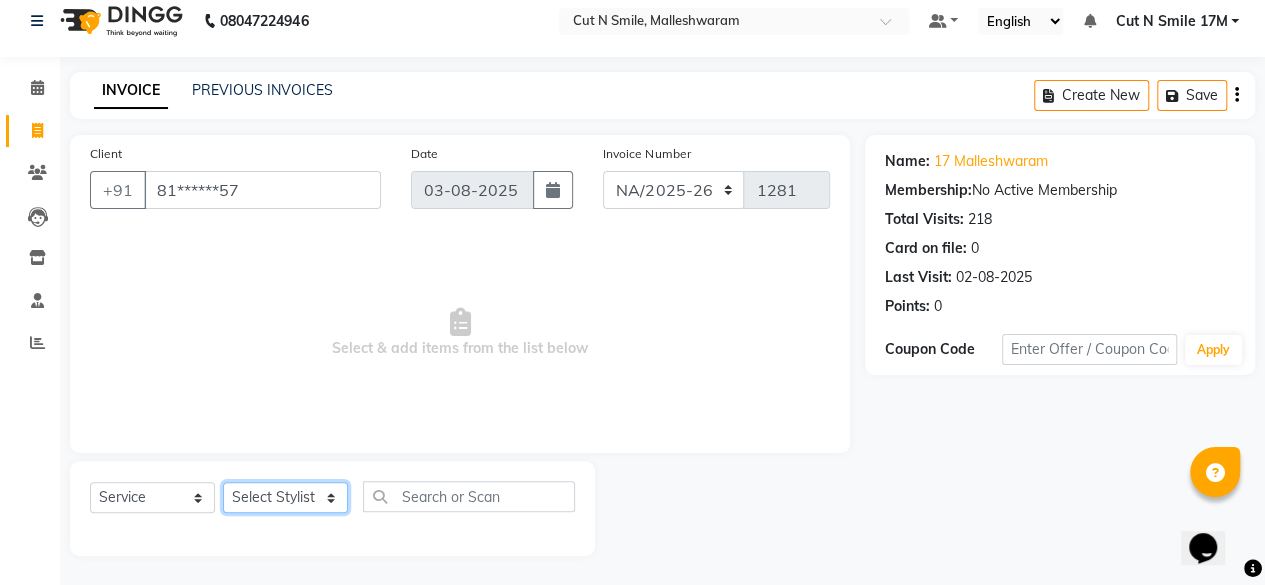 click on "Select Stylist Aarif 17M Adnan 9M Ajim 17M  Ali 17M Ali ML Alim ML Anjali 17M Armaan 17M Armaan 17O Arshad 17O Asahika ML Babbu ML  Cena 17M Chandrika 9M CNS 17 Malleshwaram CNS 9 Malleshwaram CNS Mahalakshmi Layout Cut N Smile 17O Deena 9M Dharani 17M  Fahim 9M Firoz ML Ganesh 9M Ganga 9M Govind ML Jessy 17M Madhu Thakur 17O Manjunath 17M Meena ML Mercy ML Mohammed 17M Monika 17M Mosim ML Nabijan 9M Nagrathna 9M Naveed 17M Pankaj 17M  Pavan Pavithra 9M Prashanth 9M Raghu 17M Rahil 9M Rajan ML Raju 9M Ranjith 9M Raza Raza 17M Riyaz 17O Sandeep 9M Sangeetha 17M Shakeel 17ML Shakir ML Shameem 17M Sharafath ML Sharanya  Sharanya ML SHubham 17M Sopna ML Sushila Suvarna 17M Tanjua 9M Teja 17M Tofeek 9M Tulsi 17O Viresh 17M Vishal 17M Vishal Bhatti 17O  Wasim ML" 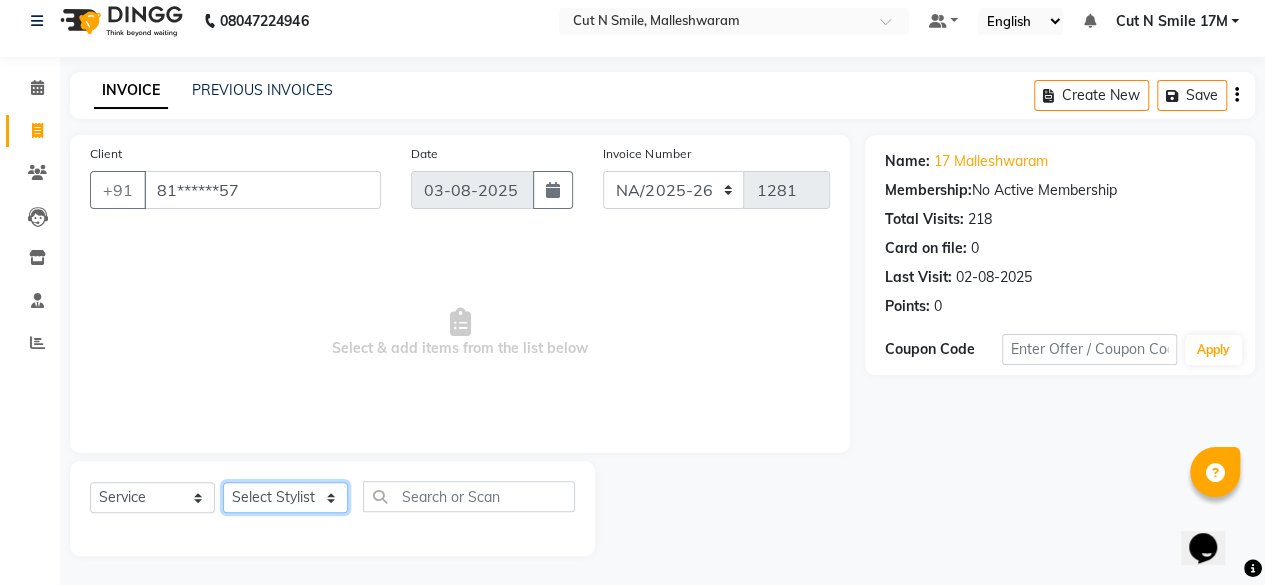 select on "[NUMBER]" 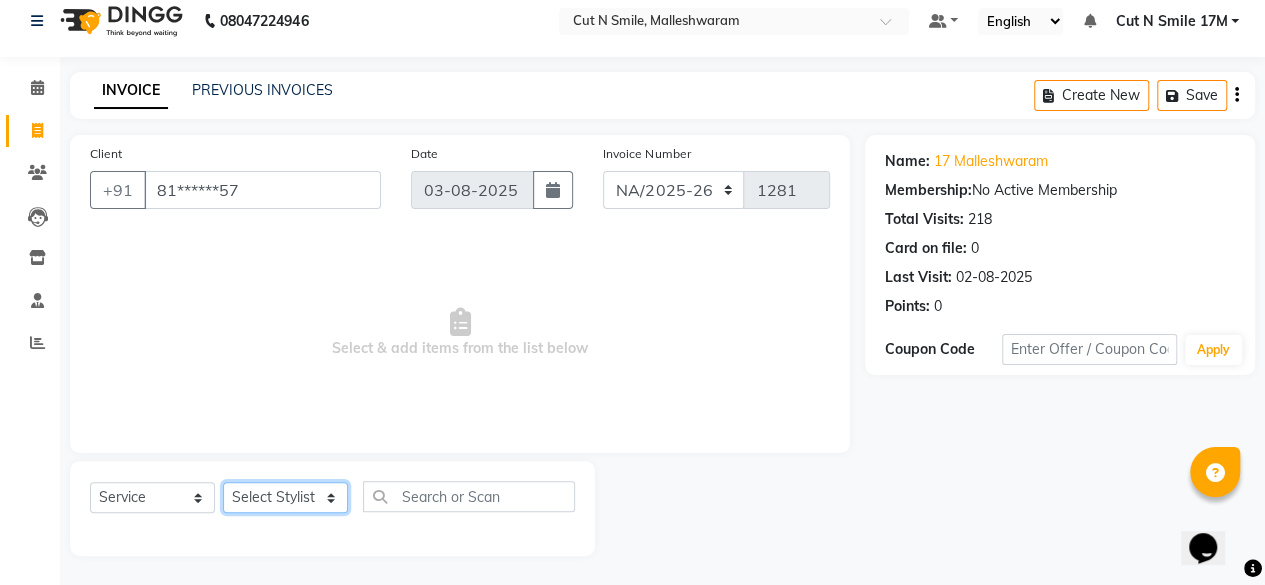 click on "Select Stylist Aarif 17M Adnan 9M Ajim 17M  Ali 17M Ali ML Alim ML Anjali 17M Armaan 17M Armaan 17O Arshad 17O Asahika ML Babbu ML  Cena 17M Chandrika 9M CNS 17 Malleshwaram CNS 9 Malleshwaram CNS Mahalakshmi Layout Cut N Smile 17O Deena 9M Dharani 17M  Fahim 9M Firoz ML Ganesh 9M Ganga 9M Govind ML Jessy 17M Madhu Thakur 17O Manjunath 17M Meena ML Mercy ML Mohammed 17M Monika 17M Mosim ML Nabijan 9M Nagrathna 9M Naveed 17M Pankaj 17M  Pavan Pavithra 9M Prashanth 9M Raghu 17M Rahil 9M Rajan ML Raju 9M Ranjith 9M Raza Raza 17M Riyaz 17O Sandeep 9M Sangeetha 17M Shakeel 17ML Shakir ML Shameem 17M Sharafath ML Sharanya  Sharanya ML SHubham 17M Sopna ML Sushila Suvarna 17M Tanjua 9M Teja 17M Tofeek 9M Tulsi 17O Viresh 17M Vishal 17M Vishal Bhatti 17O  Wasim ML" 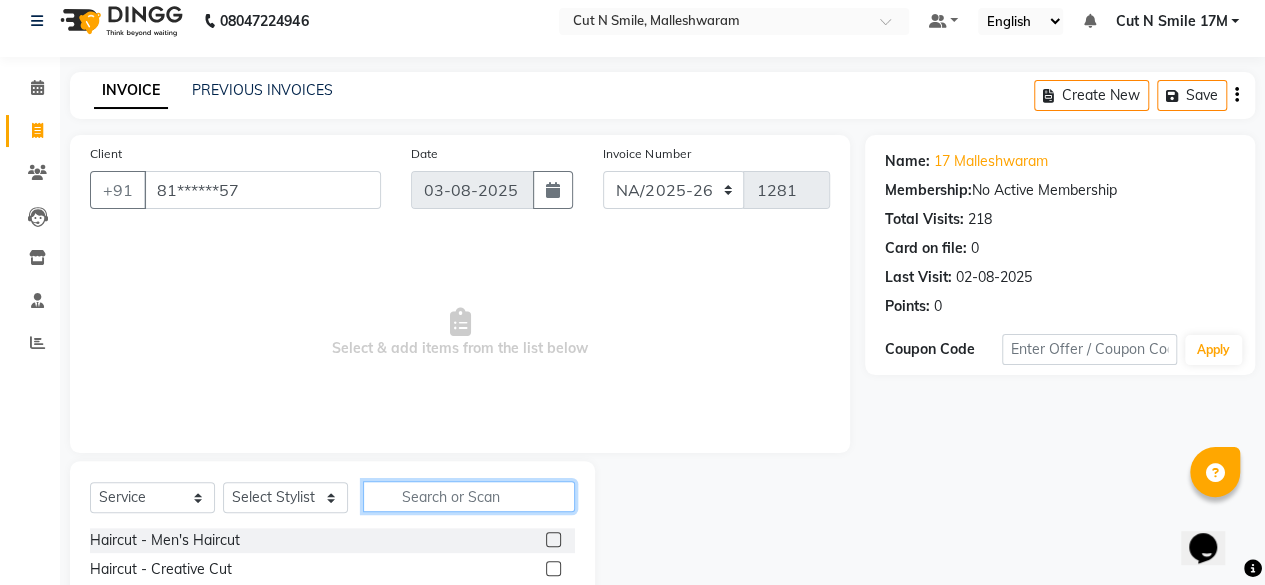 click 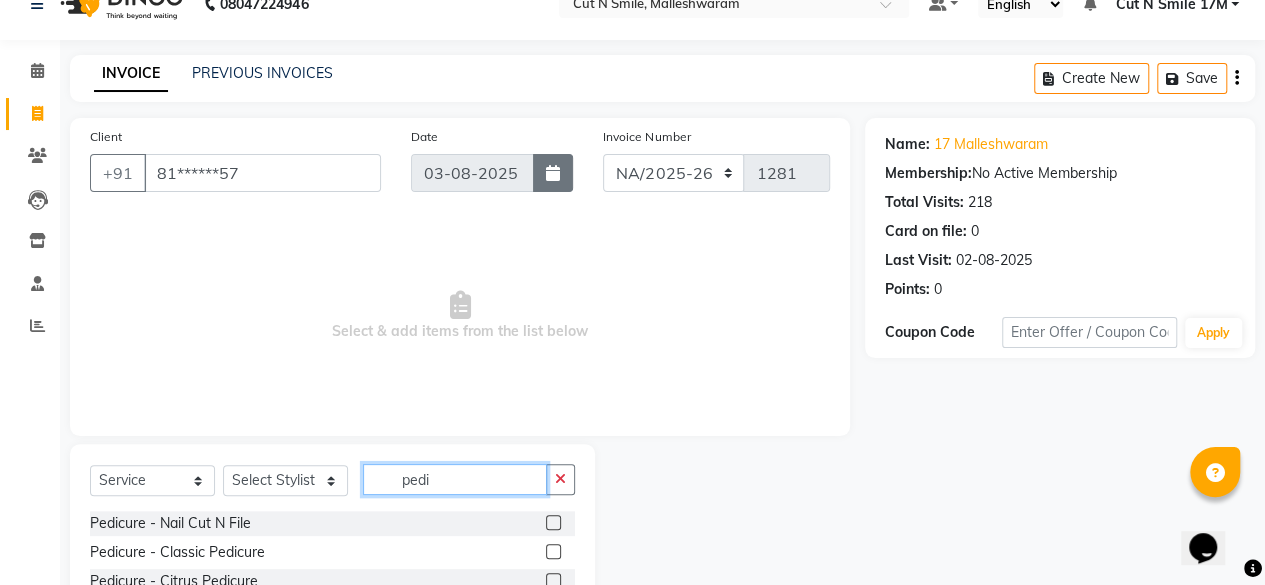scroll, scrollTop: 0, scrollLeft: 0, axis: both 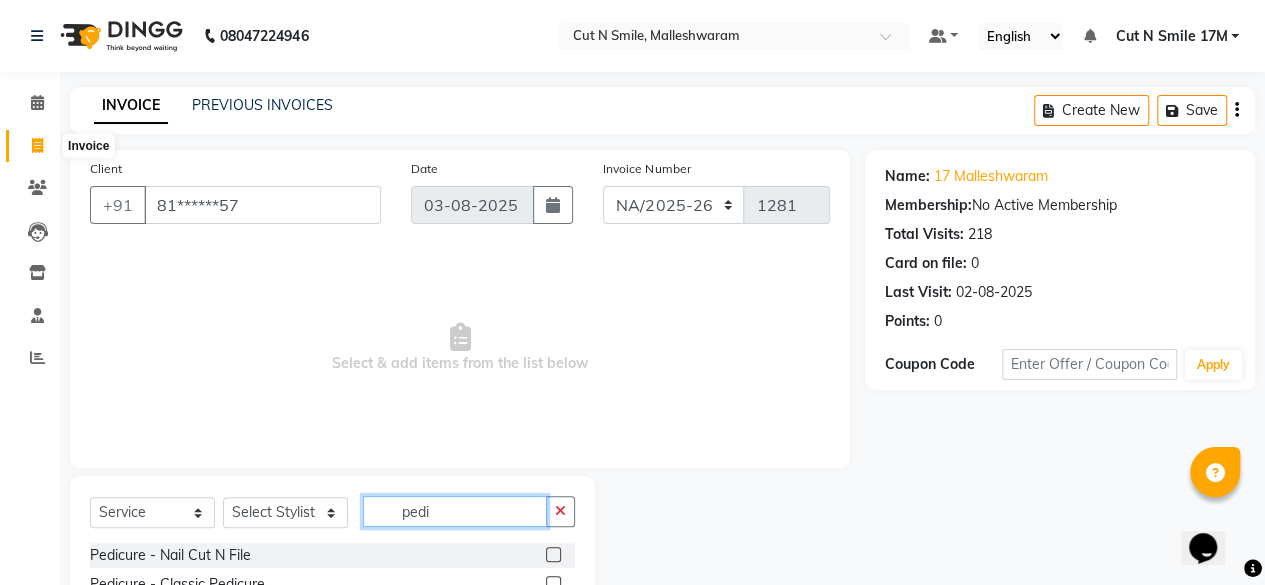type on "pedi" 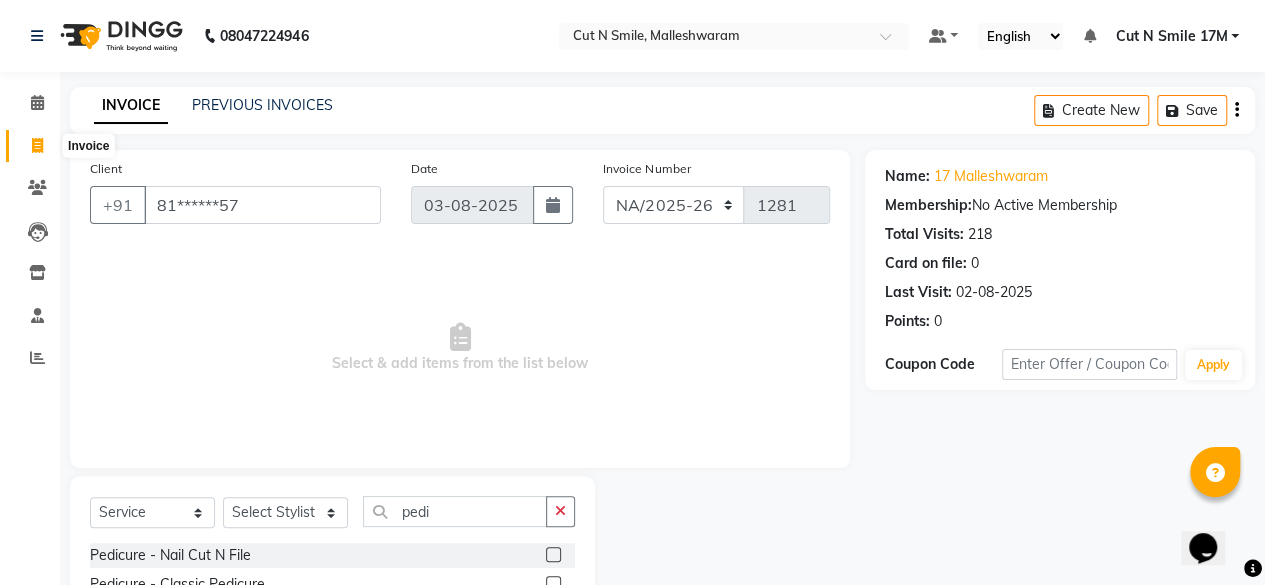 click 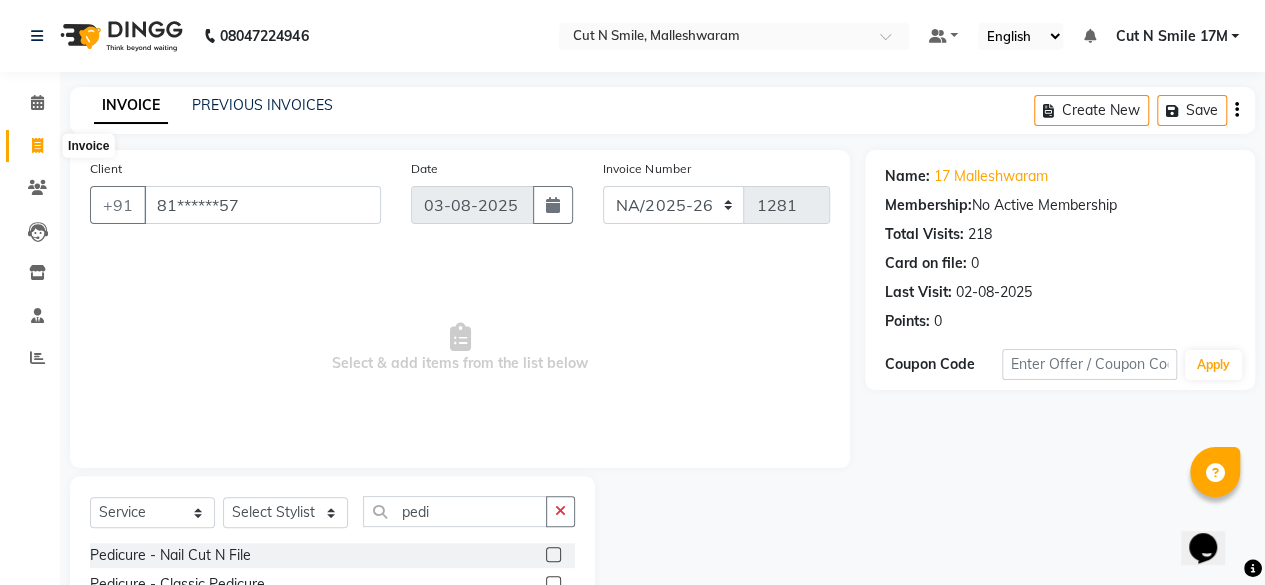select on "service" 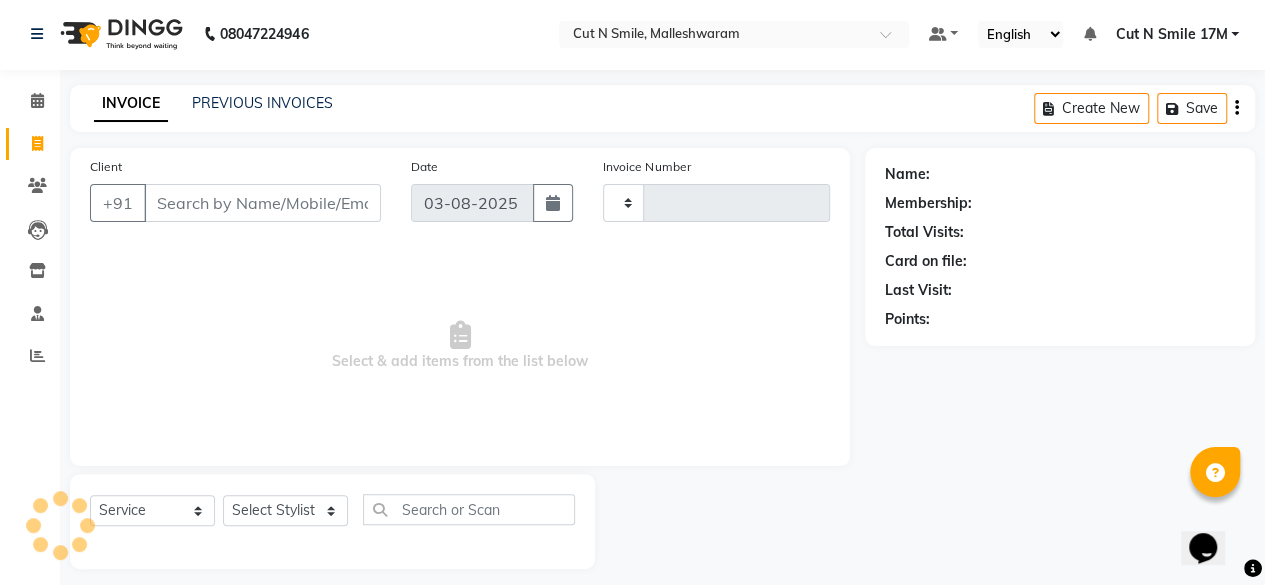 type on "165" 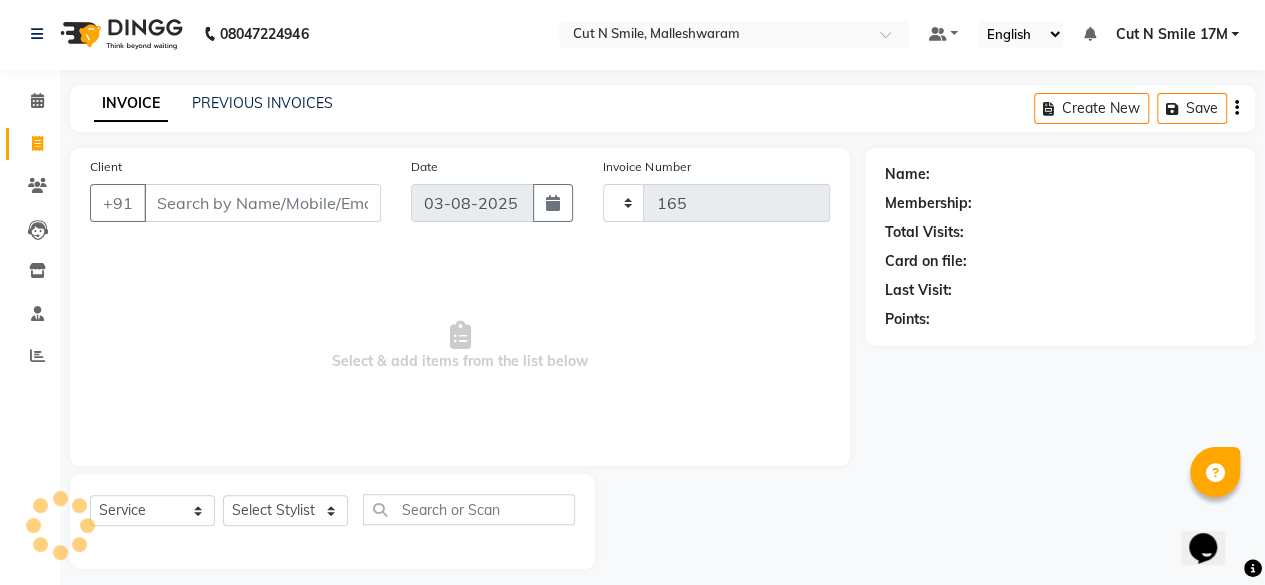 select on "7223" 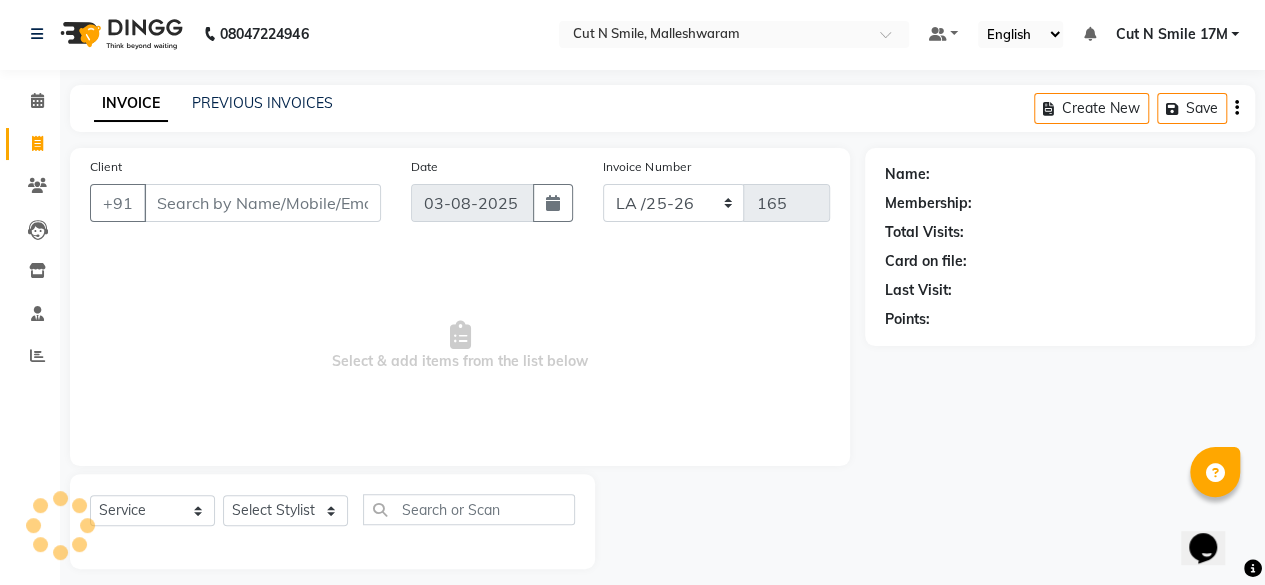 scroll, scrollTop: 15, scrollLeft: 0, axis: vertical 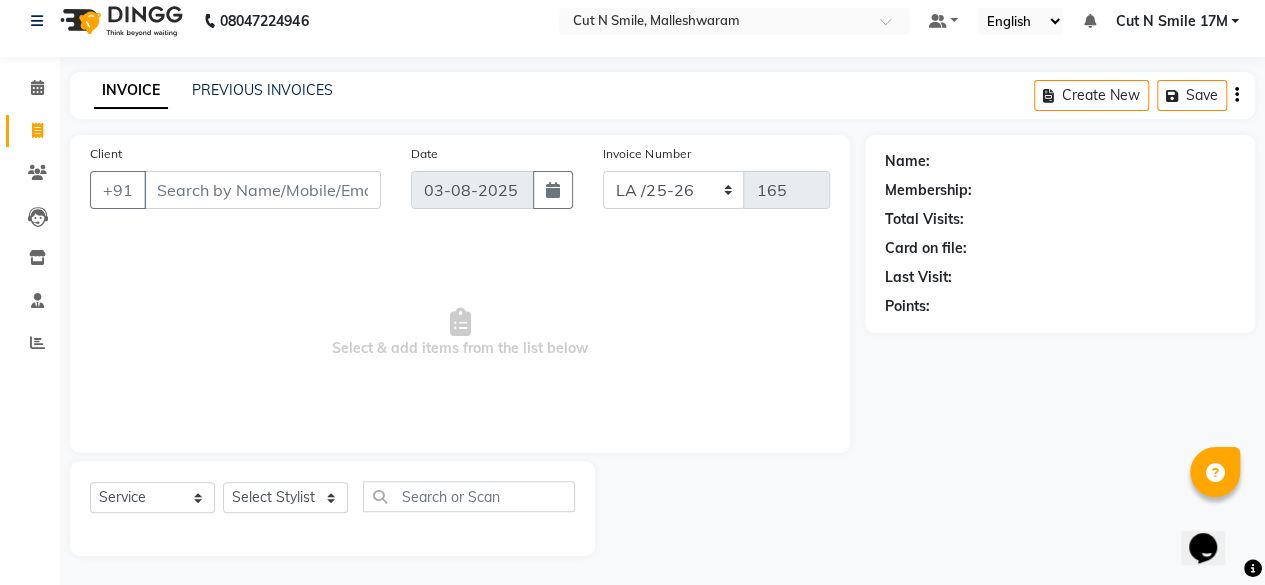 click on "Client" at bounding box center [262, 190] 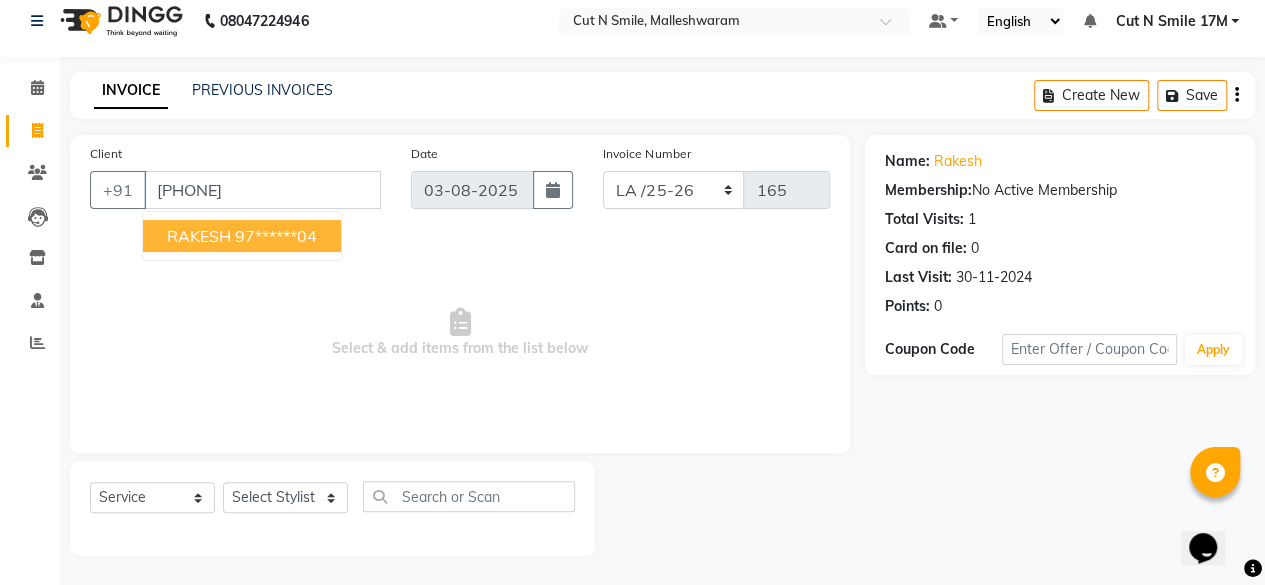 click on "97******04" at bounding box center (276, 236) 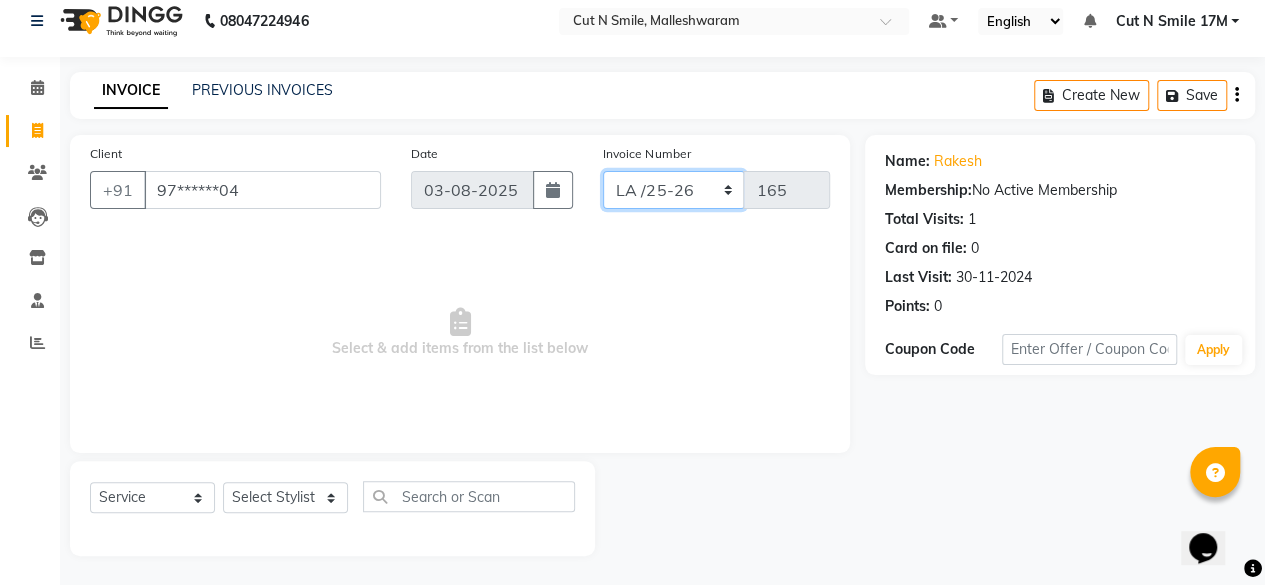 click on "NW/25-26 SW/2025-26 NA/2025-26 VN/25-26 LA /25-26" 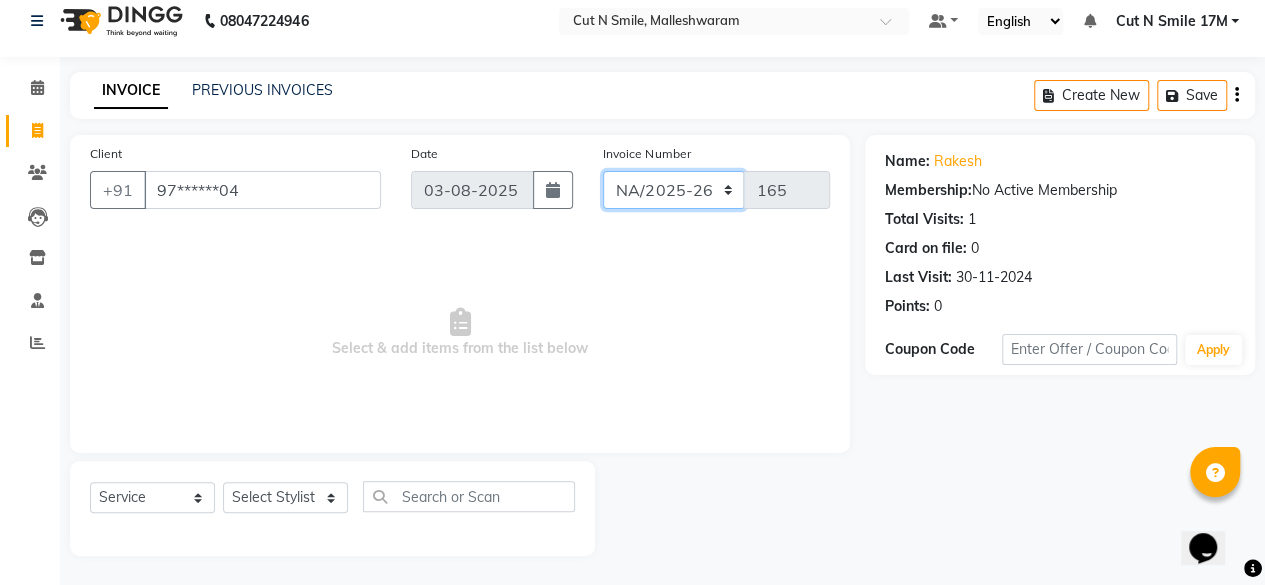 click on "NW/25-26 SW/2025-26 NA/2025-26 VN/25-26 LA /25-26" 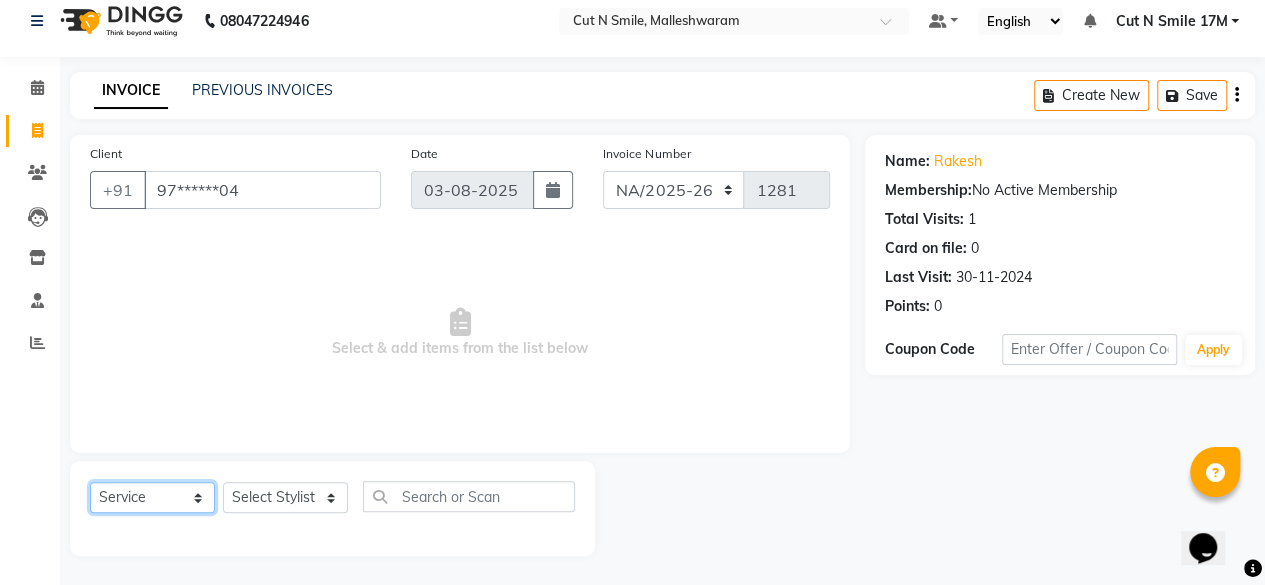 click on "Select  Service  Product  Membership  Package Voucher Prepaid Gift Card" 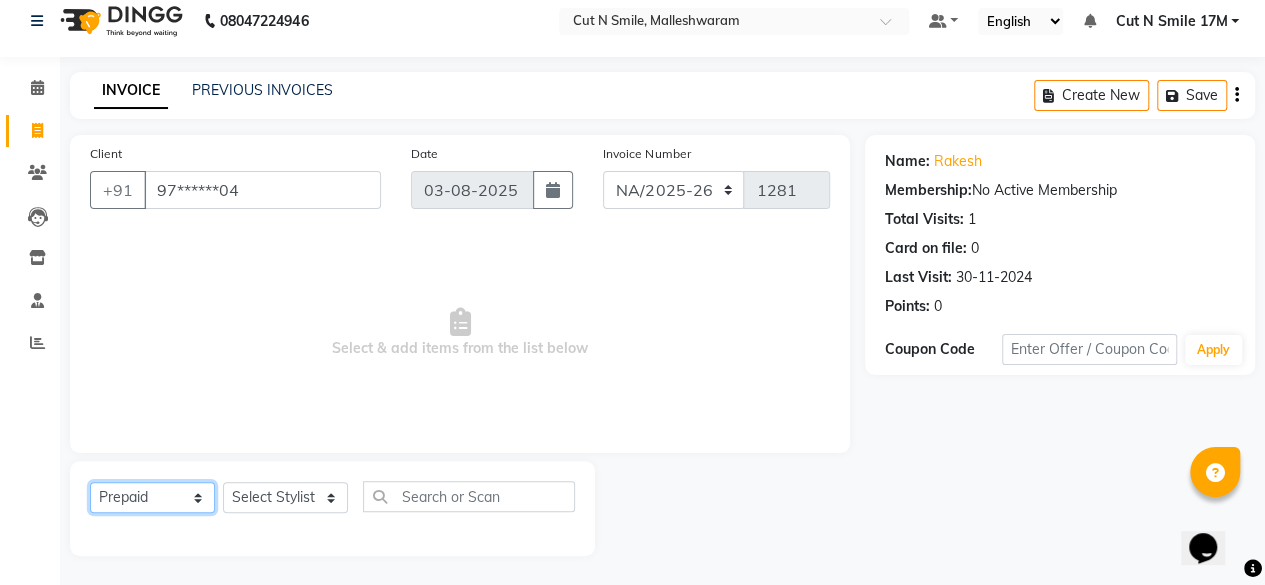 click on "Select  Service  Product  Membership  Package Voucher Prepaid Gift Card" 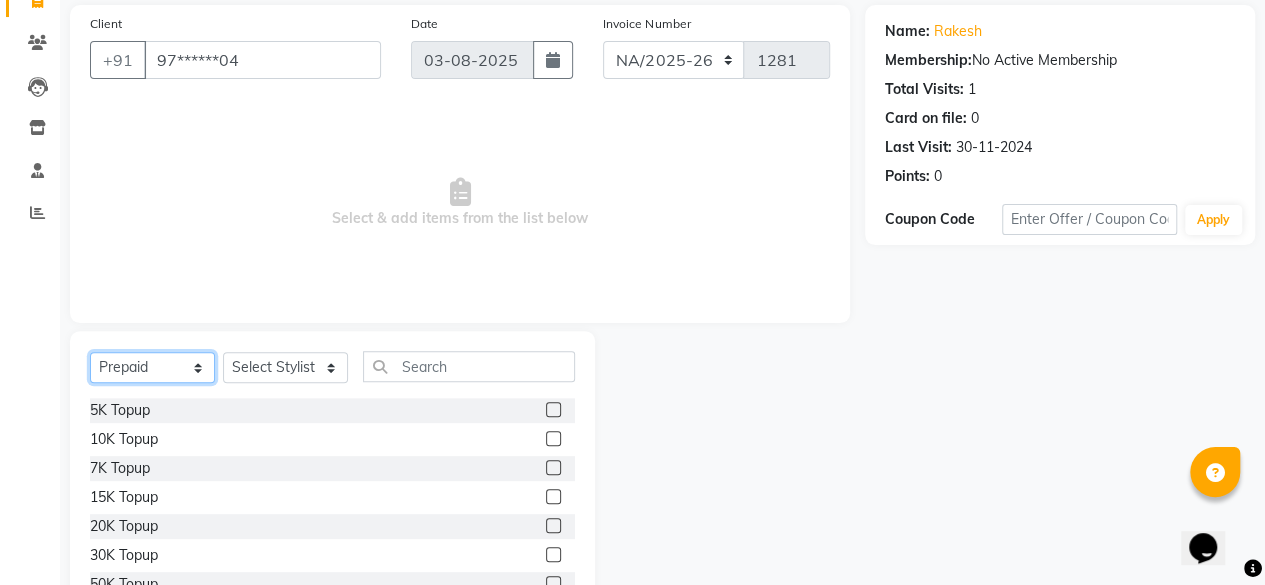 scroll, scrollTop: 215, scrollLeft: 0, axis: vertical 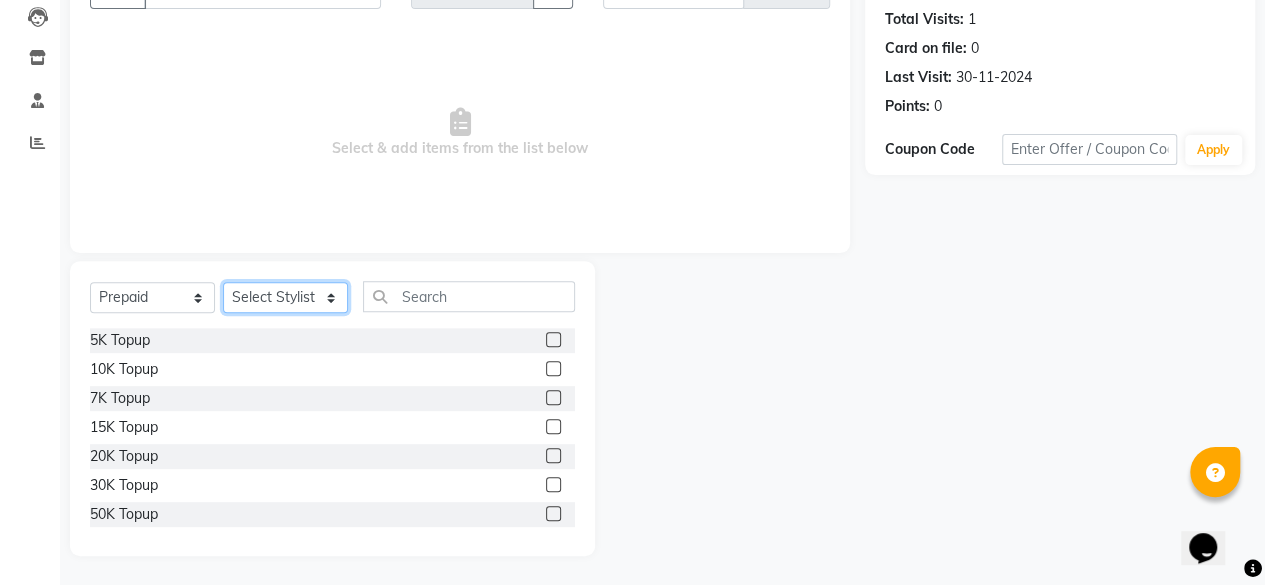 click on "Select Stylist Aarif 17M Adnan 9M Ajim 17M  Ali 17M Ali ML Alim ML Anjali 17M Armaan 17M Armaan 17O Arshad 17O Asahika ML Babbu ML  Cena 17M Chandrika 9M CNS 17 Malleshwaram CNS 9 Malleshwaram CNS Mahalakshmi Layout Cut N Smile 17O Deena 9M Dharani 17M  Fahim 9M Firoz ML Ganesh 9M Ganga 9M Govind ML Jessy 17M Madhu Thakur 17O Manjunath 17M Meena ML Mercy ML Mohammed 17M Monika 17M Mosim ML Nabijan 9M Nagrathna 9M Naveed 17M Pankaj 17M  Pavan Pavithra 9M Prashanth 9M Raghu 17M Rahil 9M Rajan ML Raju 9M Ranjith 9M Raza Raza 17M Riyaz 17O Sandeep 9M Sangeetha 17M Shakeel 17ML Shakir ML Shameem 17M Sharafath ML Sharanya  Sharanya ML SHubham 17M Sopna ML Sushila Suvarna 17M Tanjua 9M Teja 17M Tofeek 9M Tulsi 17O Viresh 17M Vishal 17M Vishal Bhatti 17O  Wasim ML" 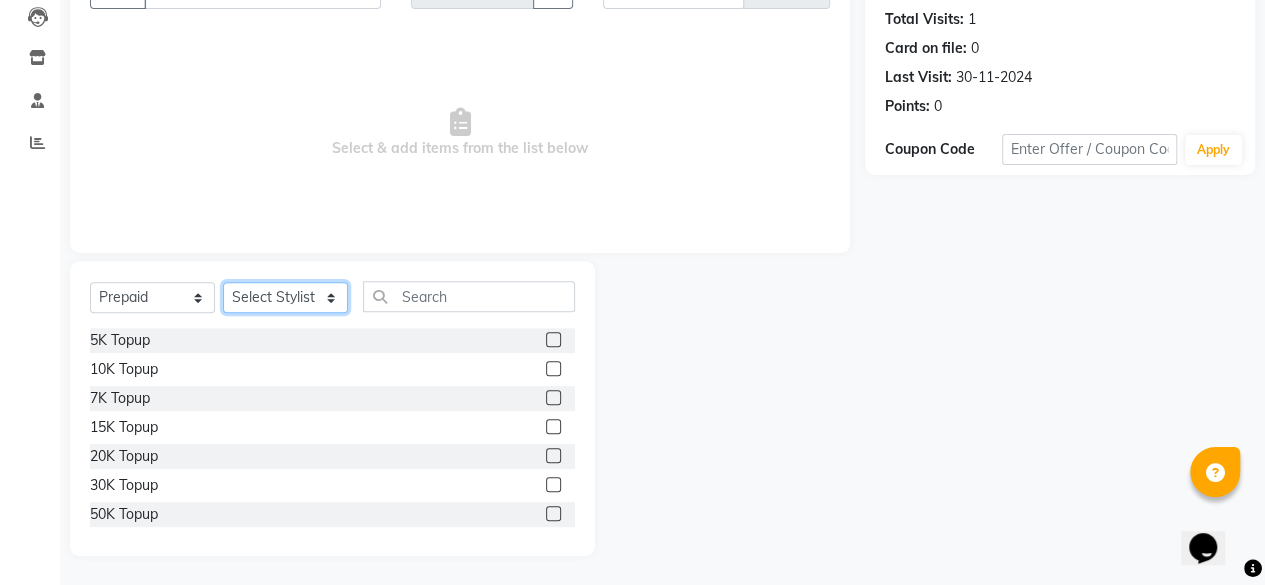 select on "[NUMBER]" 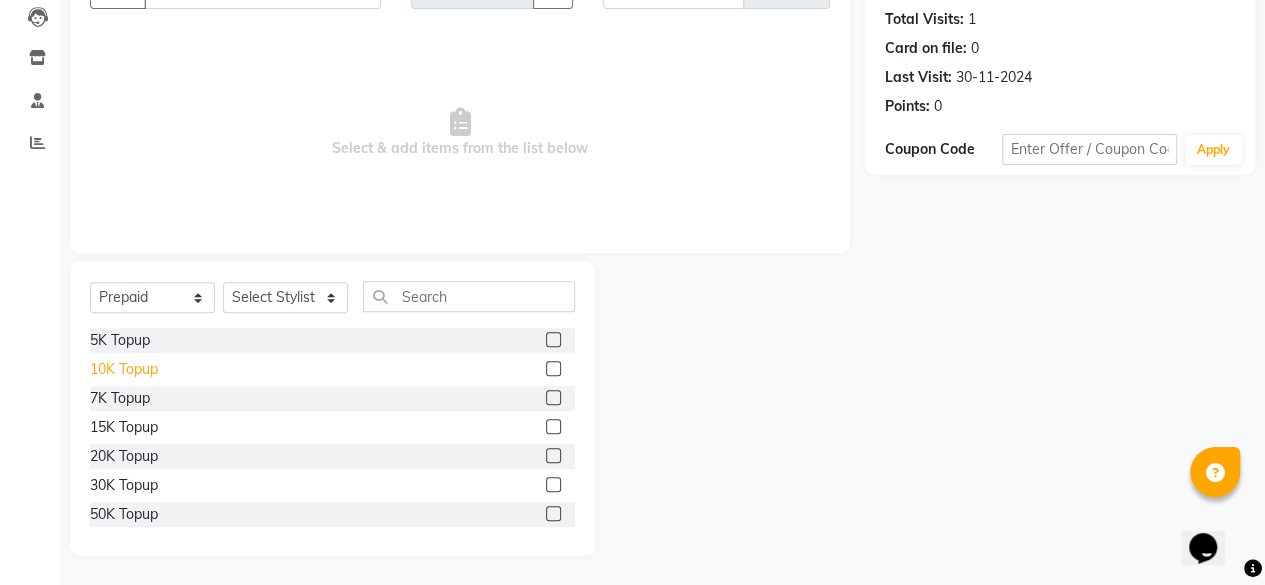 click on "10K Topup" 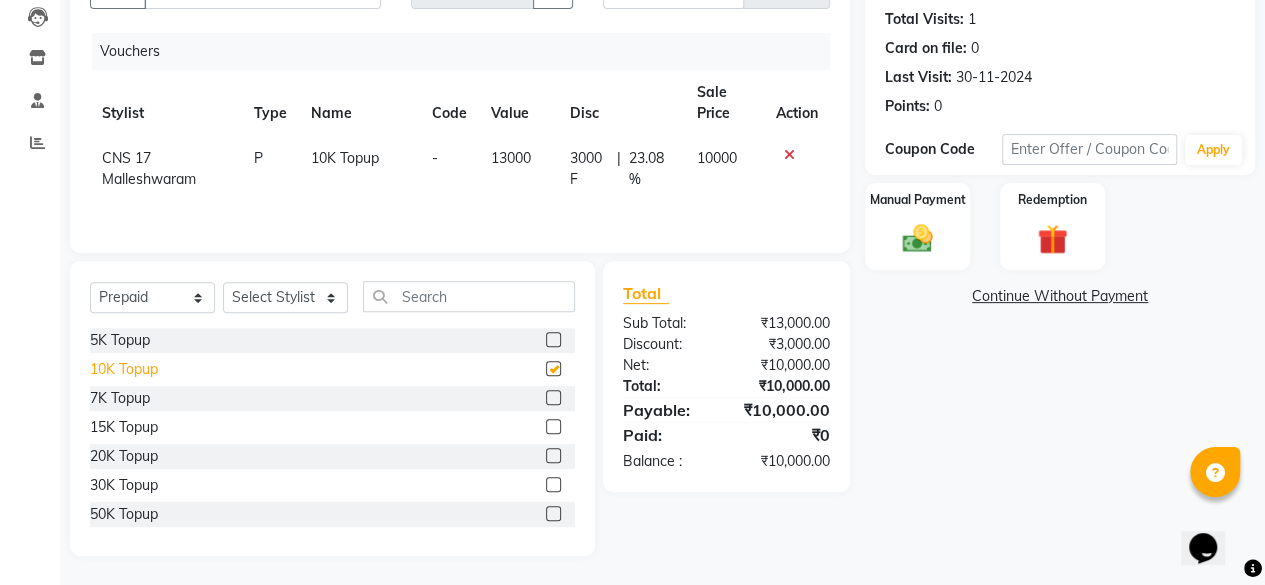 checkbox on "false" 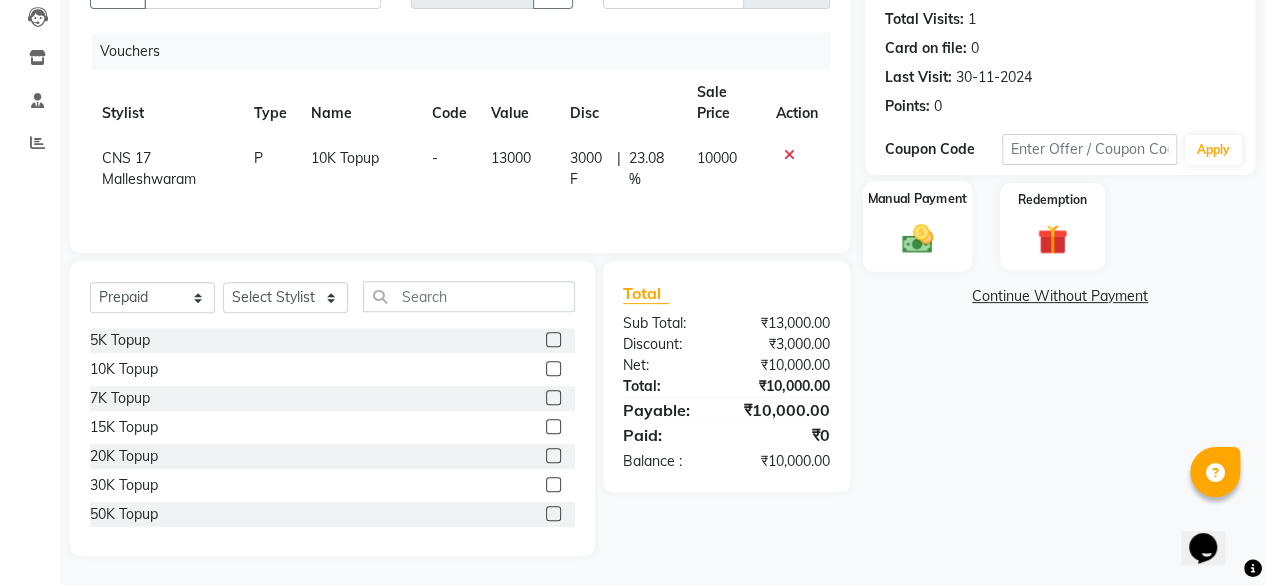 click on "Manual Payment" 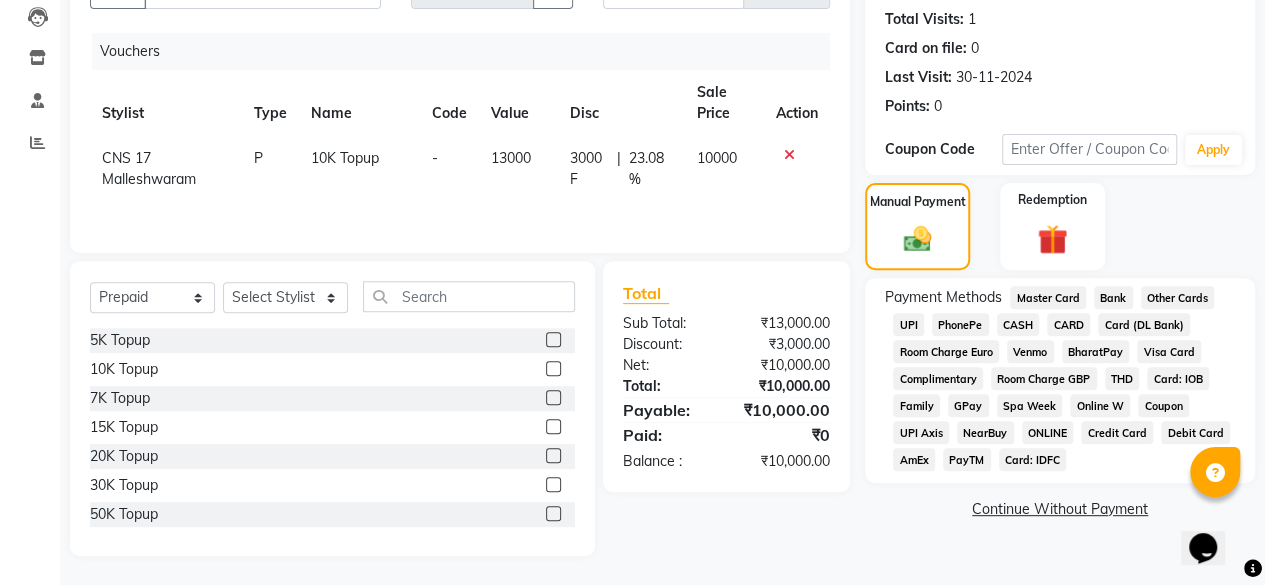click on "UPI" 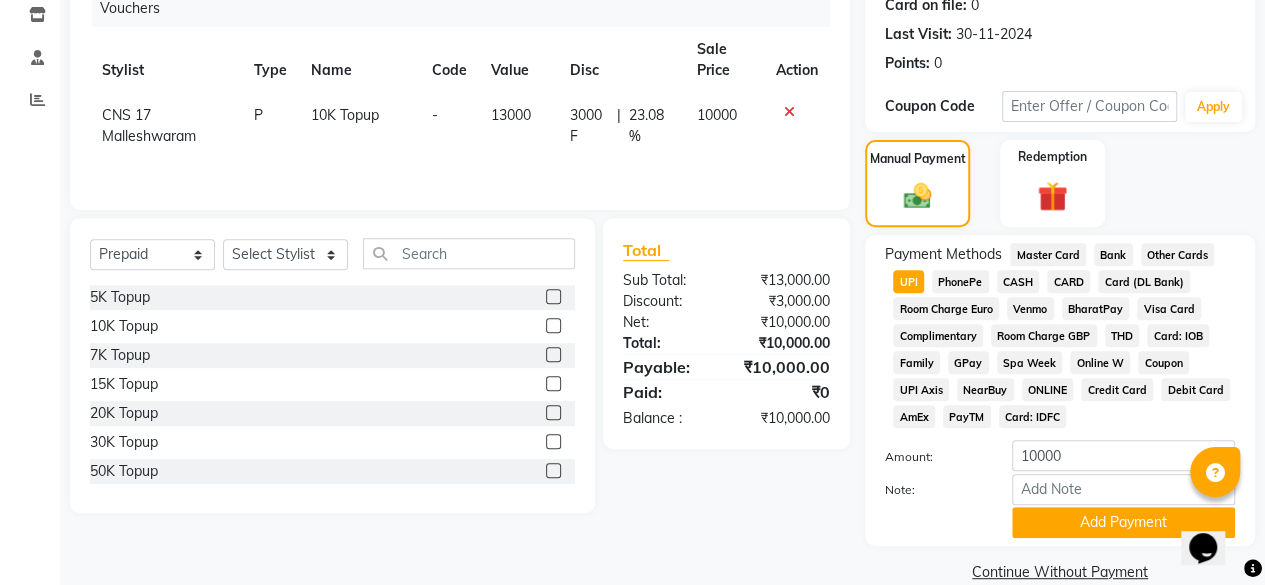 scroll, scrollTop: 290, scrollLeft: 0, axis: vertical 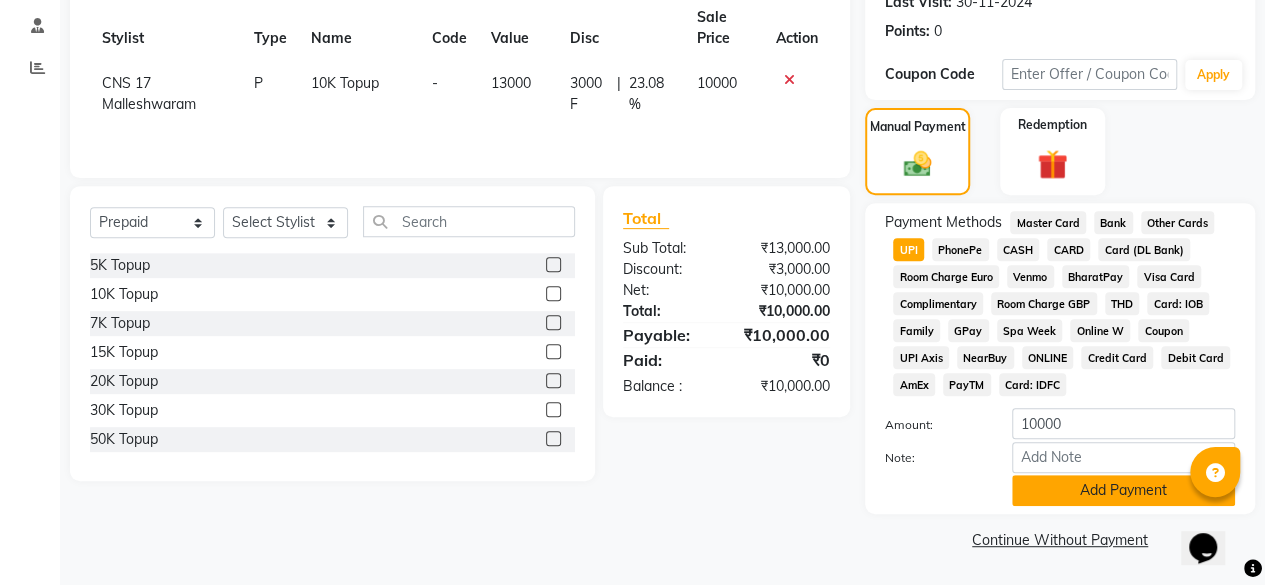 click on "Add Payment" 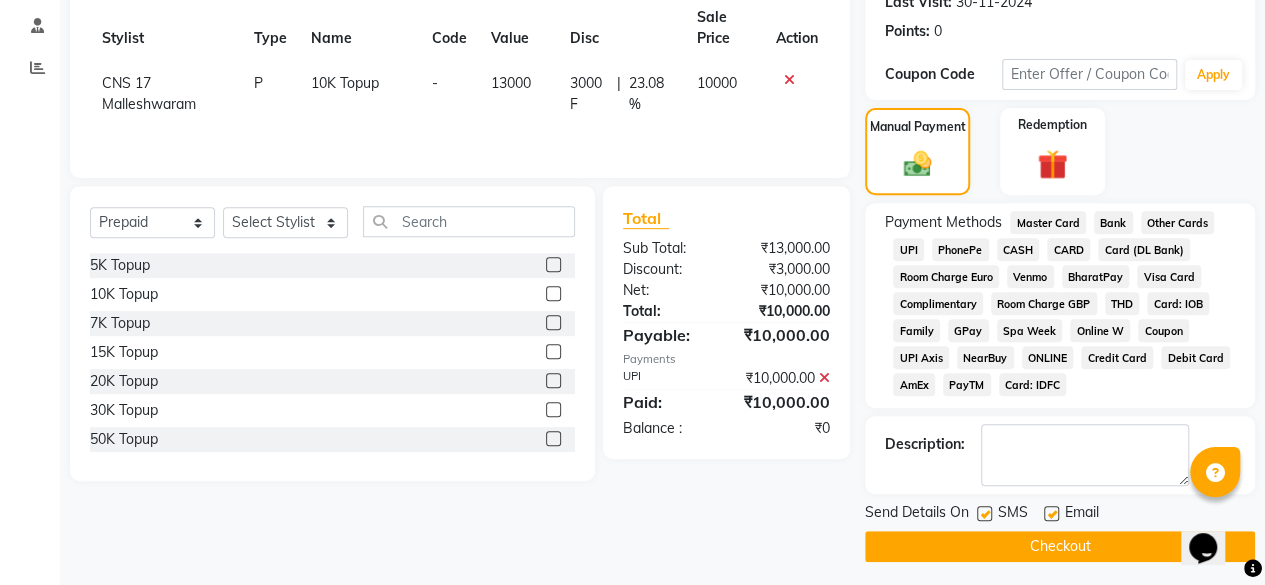 click on "Checkout" 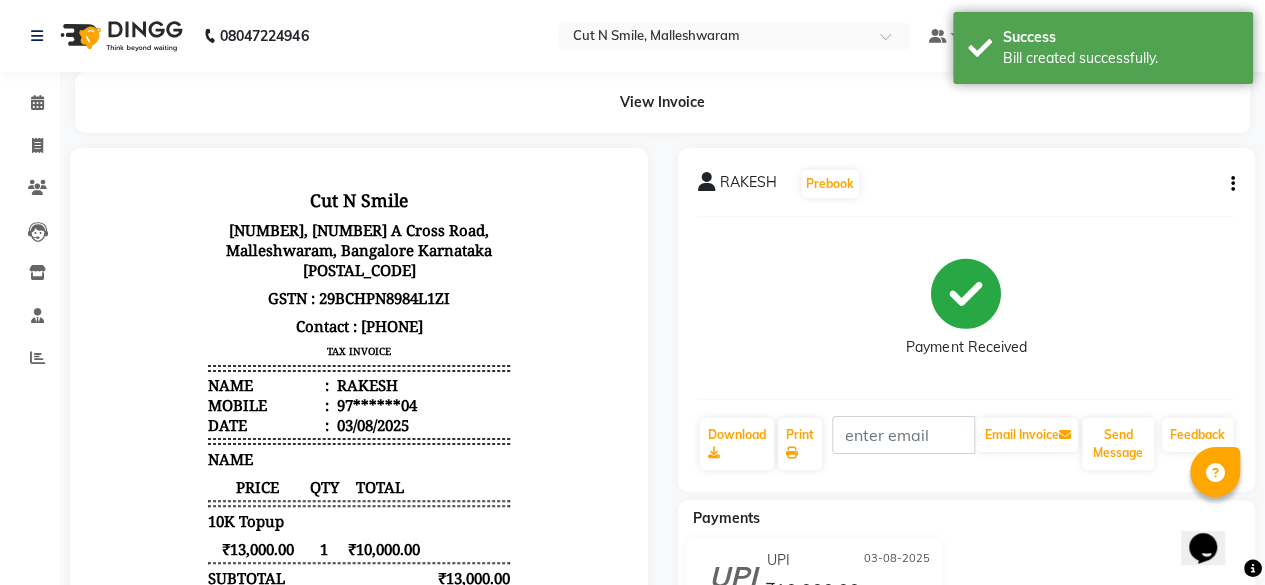scroll, scrollTop: 0, scrollLeft: 0, axis: both 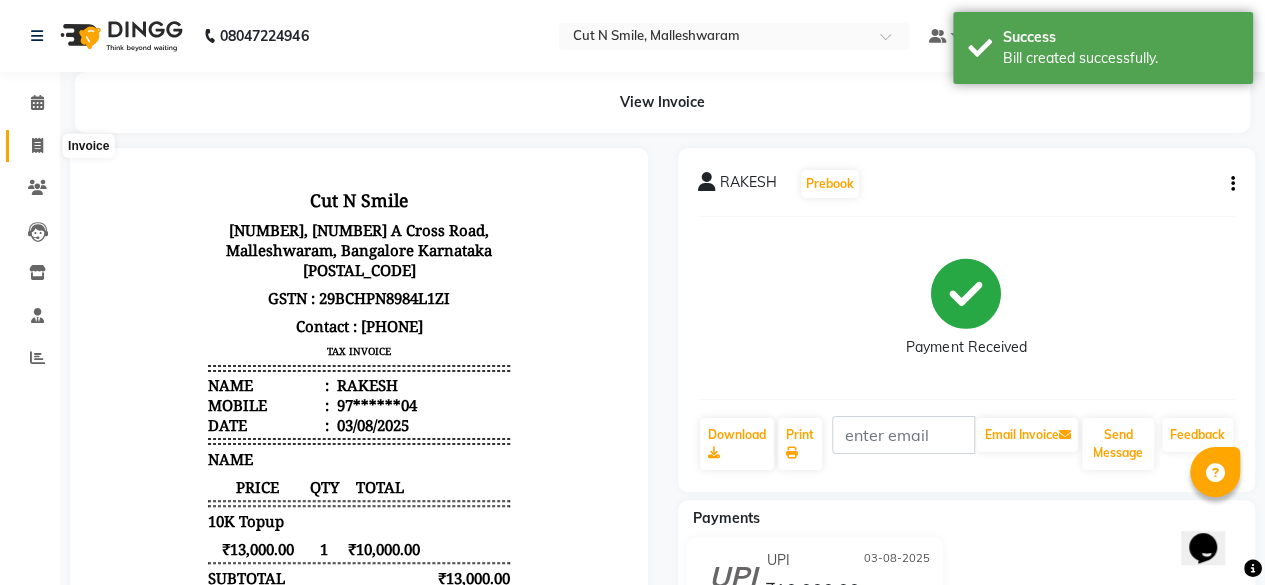 click 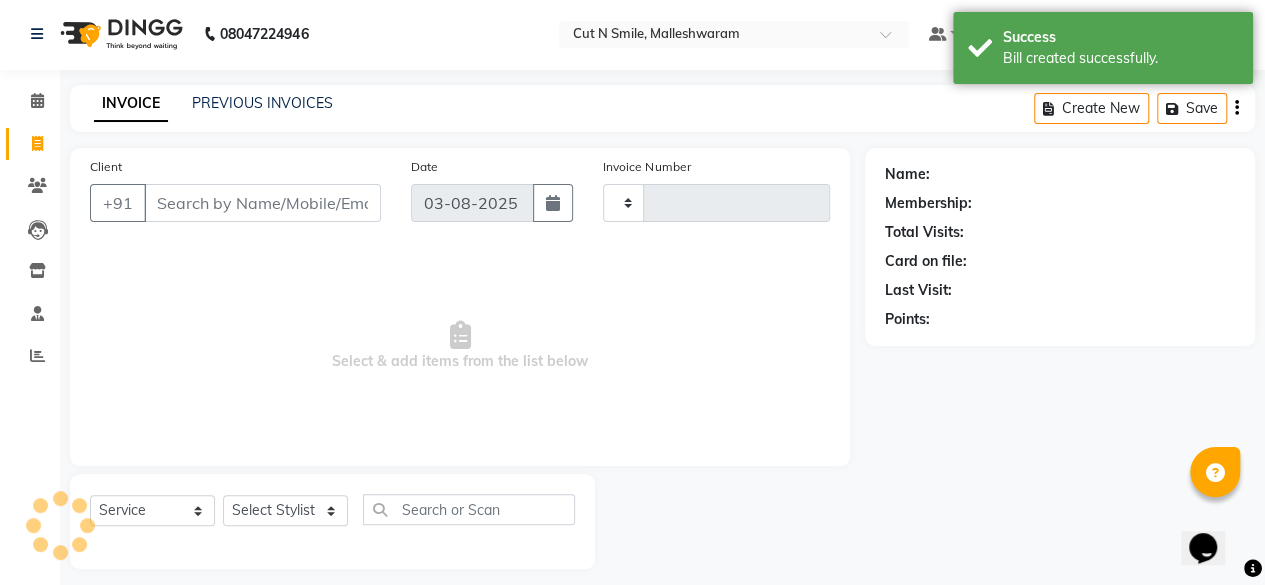 type on "165" 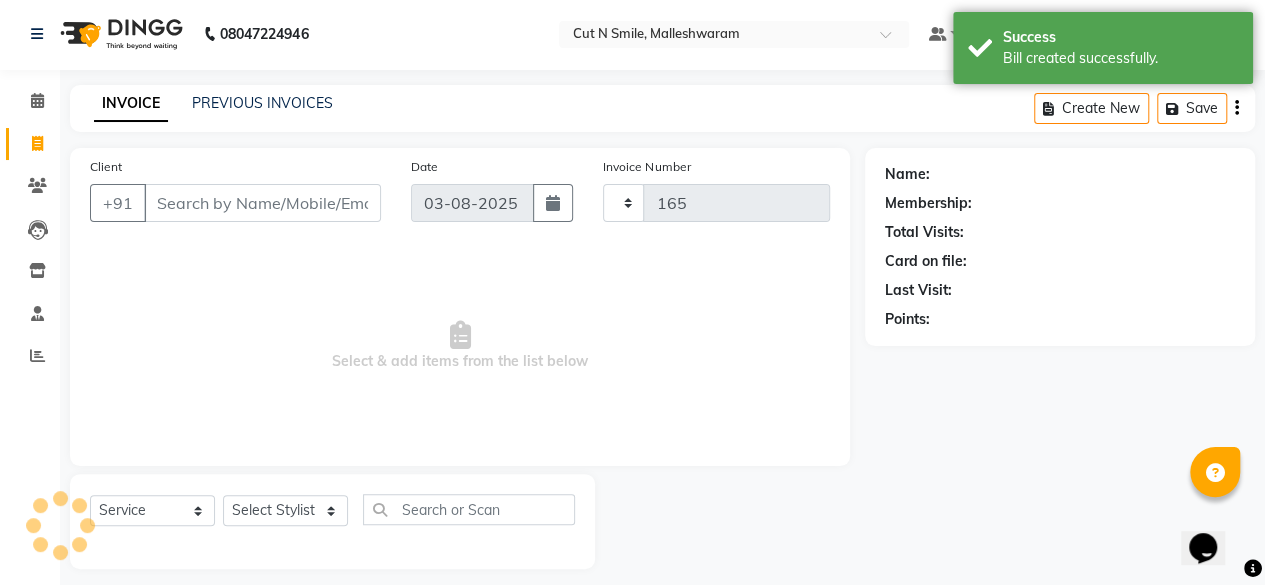 select on "7223" 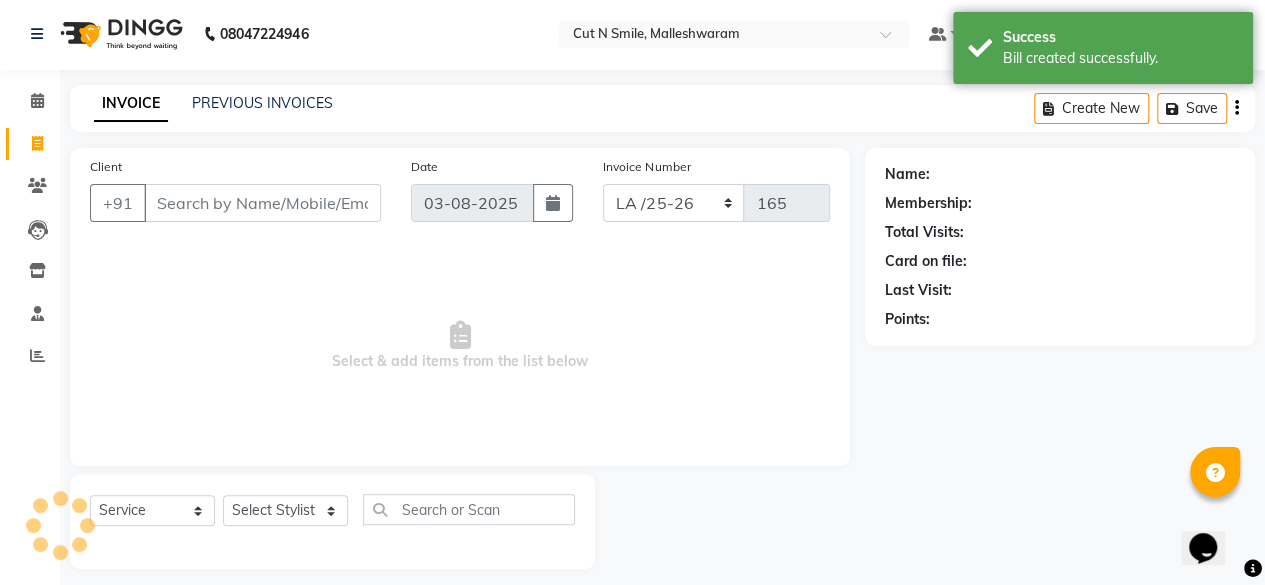 scroll, scrollTop: 15, scrollLeft: 0, axis: vertical 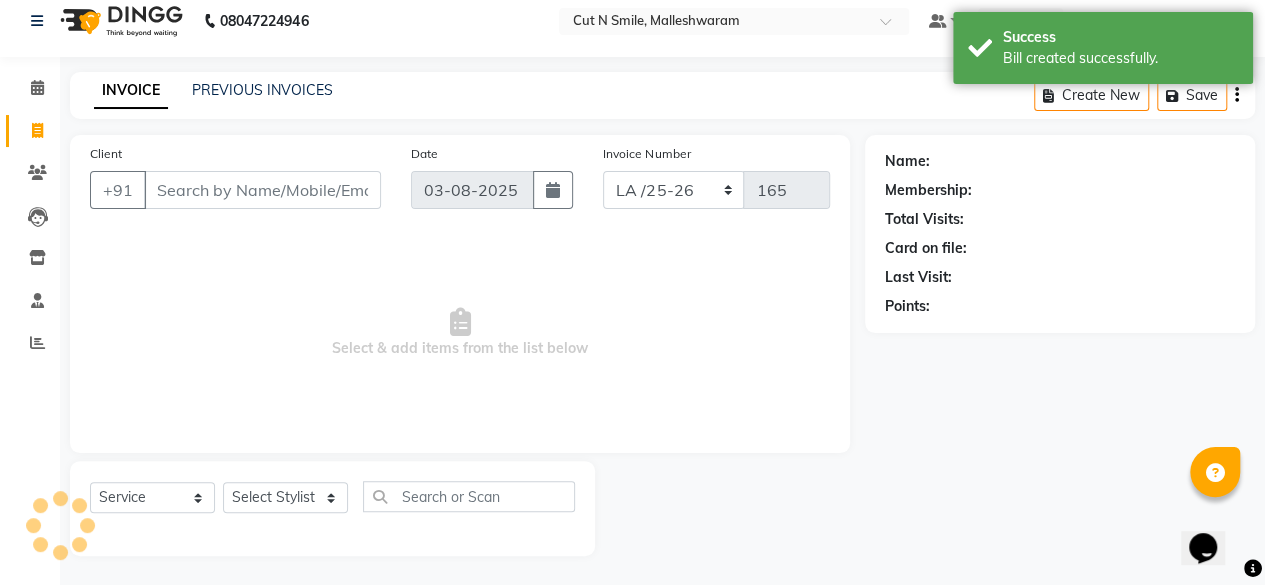 click on "Client" at bounding box center (262, 190) 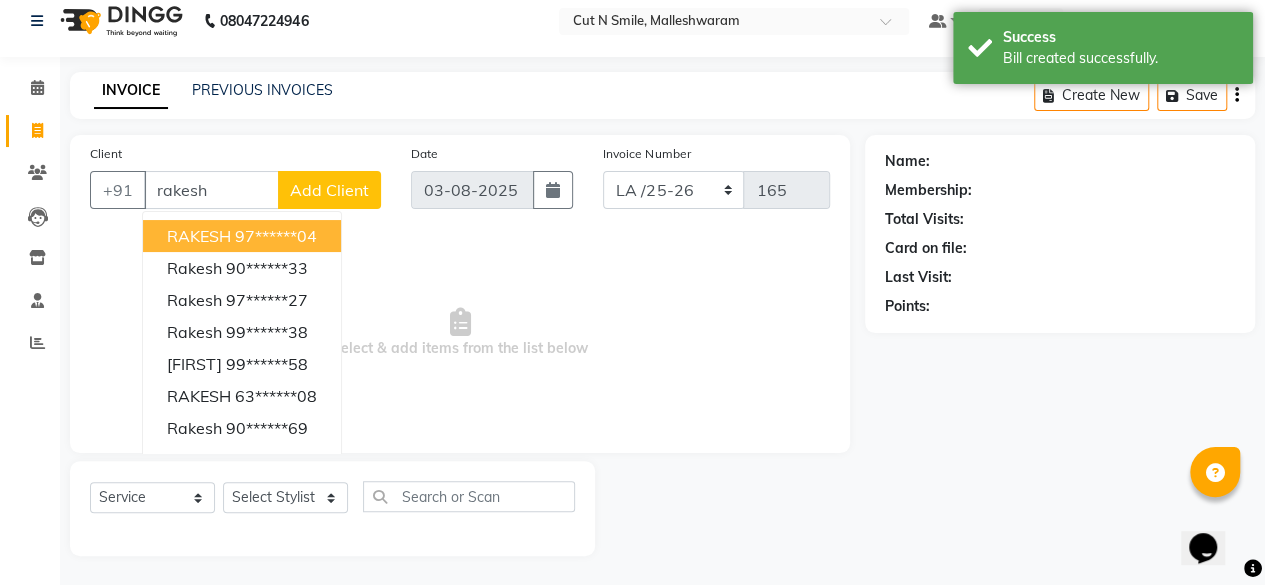 click on "97******04" at bounding box center (276, 236) 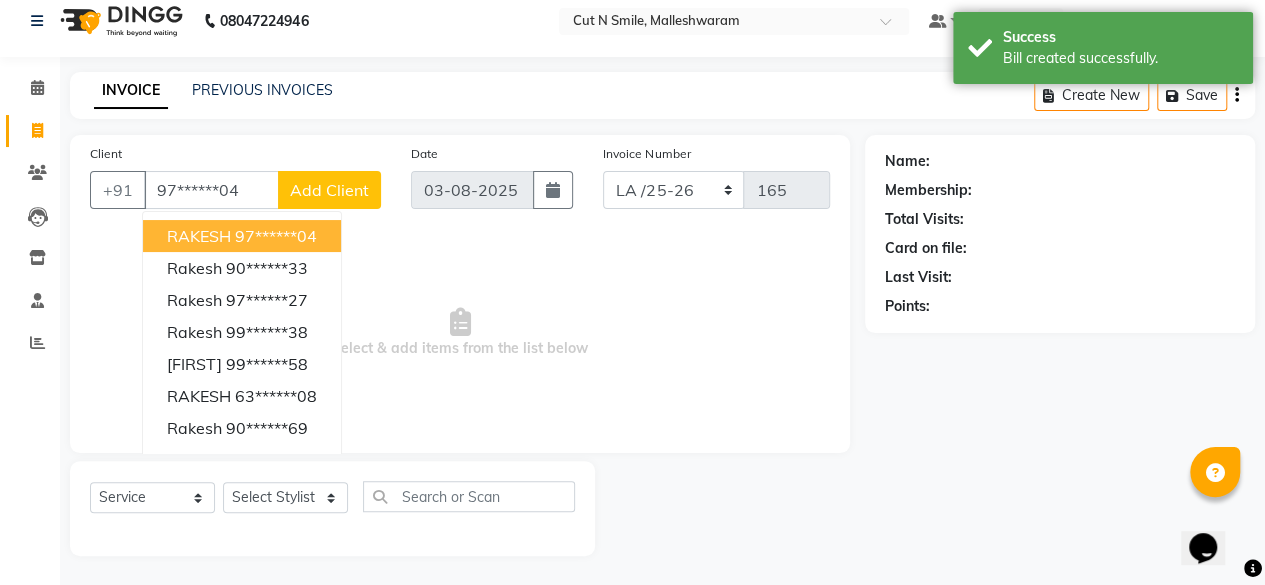 type on "97******04" 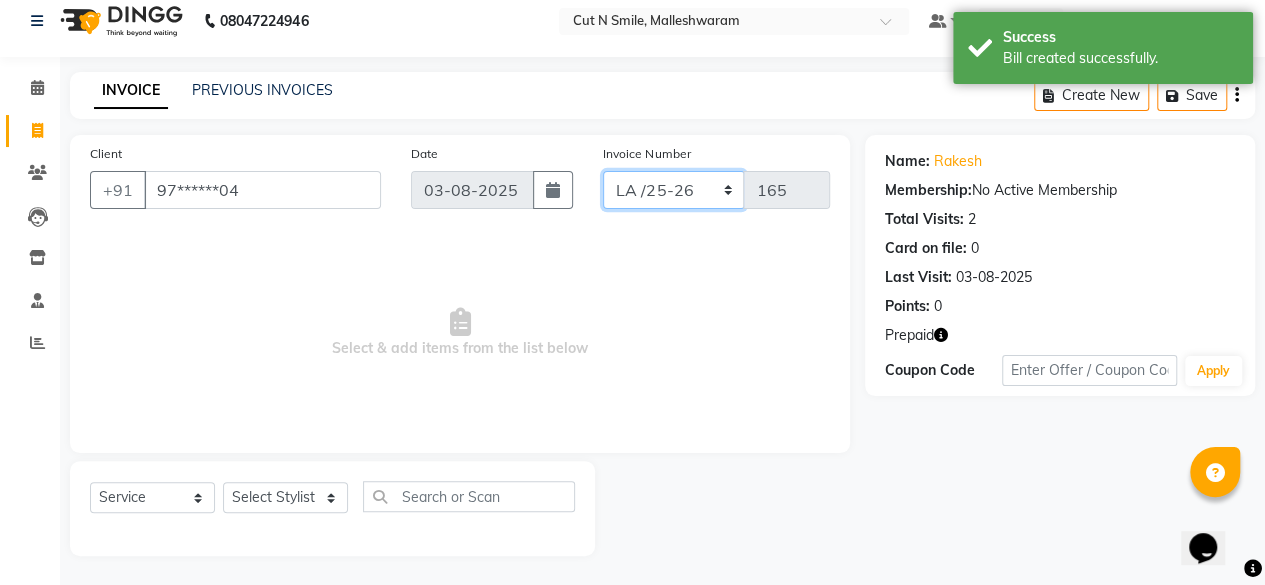 click on "NW/25-26 SW/2025-26 NA/2025-26 VN/25-26 LA /25-26" 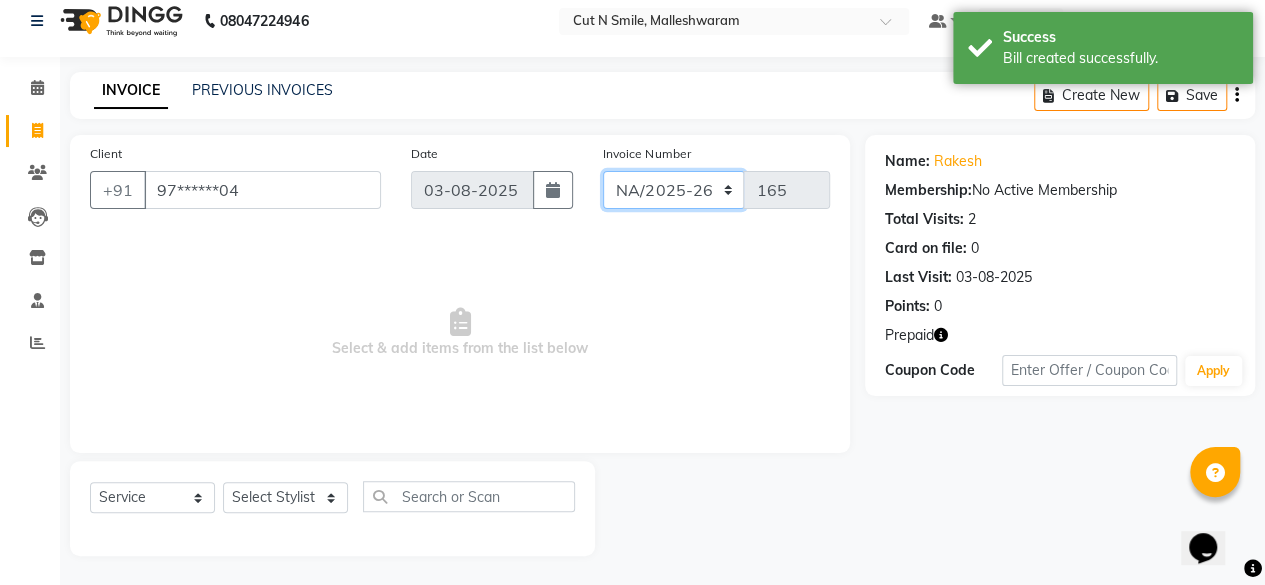 click on "NW/25-26 SW/2025-26 NA/2025-26 VN/25-26 LA /25-26" 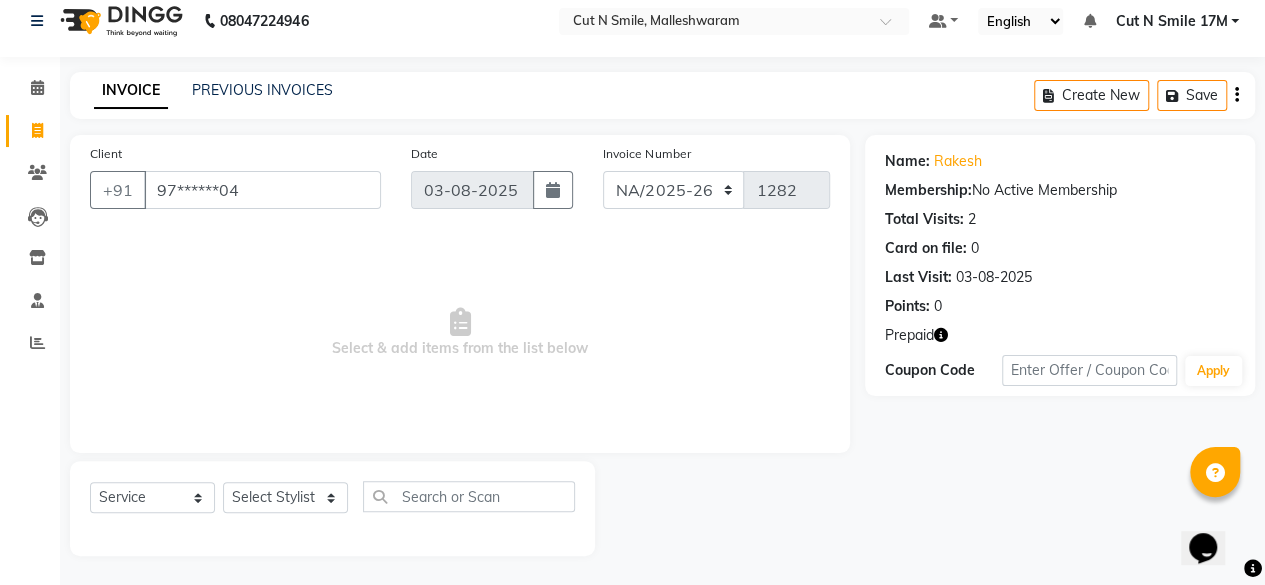click 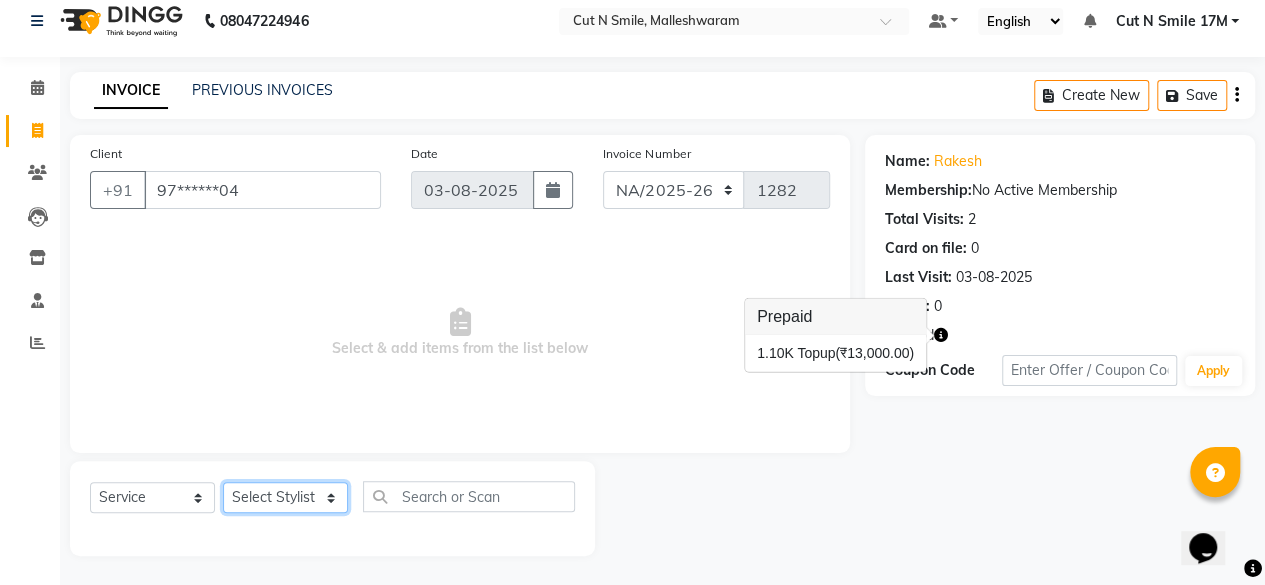 click on "Select Stylist Aarif 17M Adnan 9M Ajim 17M  Ali 17M Ali ML Alim ML Anjali 17M Armaan 17M Armaan 17O Arshad 17O Asahika ML Babbu ML  Cena 17M Chandrika 9M CNS 17 Malleshwaram CNS 9 Malleshwaram CNS Mahalakshmi Layout Cut N Smile 17O Deena 9M Dharani 17M  Fahim 9M Firoz ML Ganesh 9M Ganga 9M Govind ML Jessy 17M Madhu Thakur 17O Manjunath 17M Meena ML Mercy ML Mohammed 17M Monika 17M Mosim ML Nabijan 9M Nagrathna 9M Naveed 17M Pankaj 17M  Pavan Pavithra 9M Prashanth 9M Raghu 17M Rahil 9M Rajan ML Raju 9M Ranjith 9M Raza Raza 17M Riyaz 17O Sandeep 9M Sangeetha 17M Shakeel 17ML Shakir ML Shameem 17M Sharafath ML Sharanya  Sharanya ML SHubham 17M Sopna ML Sushila Suvarna 17M Tanjua 9M Teja 17M Tofeek 9M Tulsi 17O Viresh 17M Vishal 17M Vishal Bhatti 17O  Wasim ML" 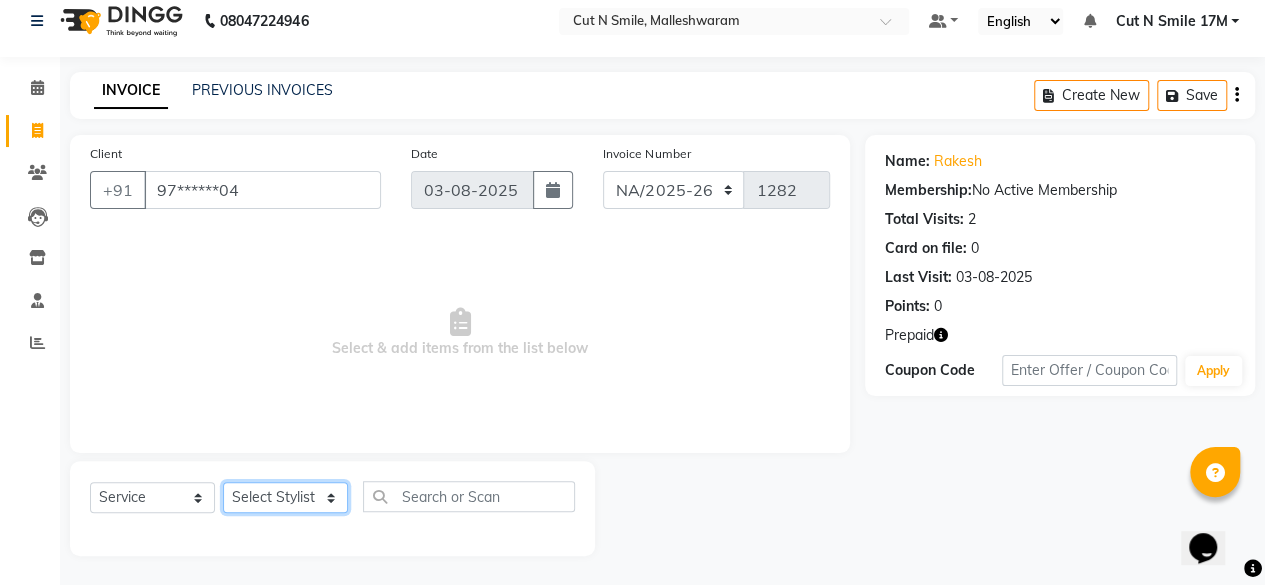 select on "[NUMBER]" 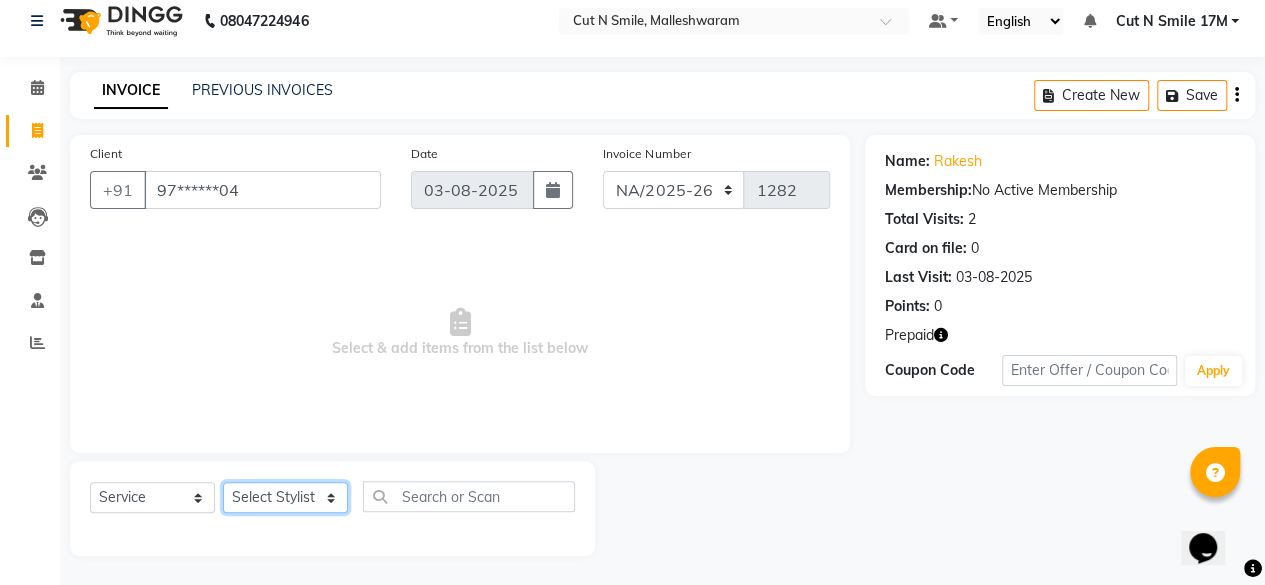 click on "Select Stylist Aarif 17M Adnan 9M Ajim 17M  Ali 17M Ali ML Alim ML Anjali 17M Armaan 17M Armaan 17O Arshad 17O Asahika ML Babbu ML  Cena 17M Chandrika 9M CNS 17 Malleshwaram CNS 9 Malleshwaram CNS Mahalakshmi Layout Cut N Smile 17O Deena 9M Dharani 17M  Fahim 9M Firoz ML Ganesh 9M Ganga 9M Govind ML Jessy 17M Madhu Thakur 17O Manjunath 17M Meena ML Mercy ML Mohammed 17M Monika 17M Mosim ML Nabijan 9M Nagrathna 9M Naveed 17M Pankaj 17M  Pavan Pavithra 9M Prashanth 9M Raghu 17M Rahil 9M Rajan ML Raju 9M Ranjith 9M Raza Raza 17M Riyaz 17O Sandeep 9M Sangeetha 17M Shakeel 17ML Shakir ML Shameem 17M Sharafath ML Sharanya  Sharanya ML SHubham 17M Sopna ML Sushila Suvarna 17M Tanjua 9M Teja 17M Tofeek 9M Tulsi 17O Viresh 17M Vishal 17M Vishal Bhatti 17O  Wasim ML" 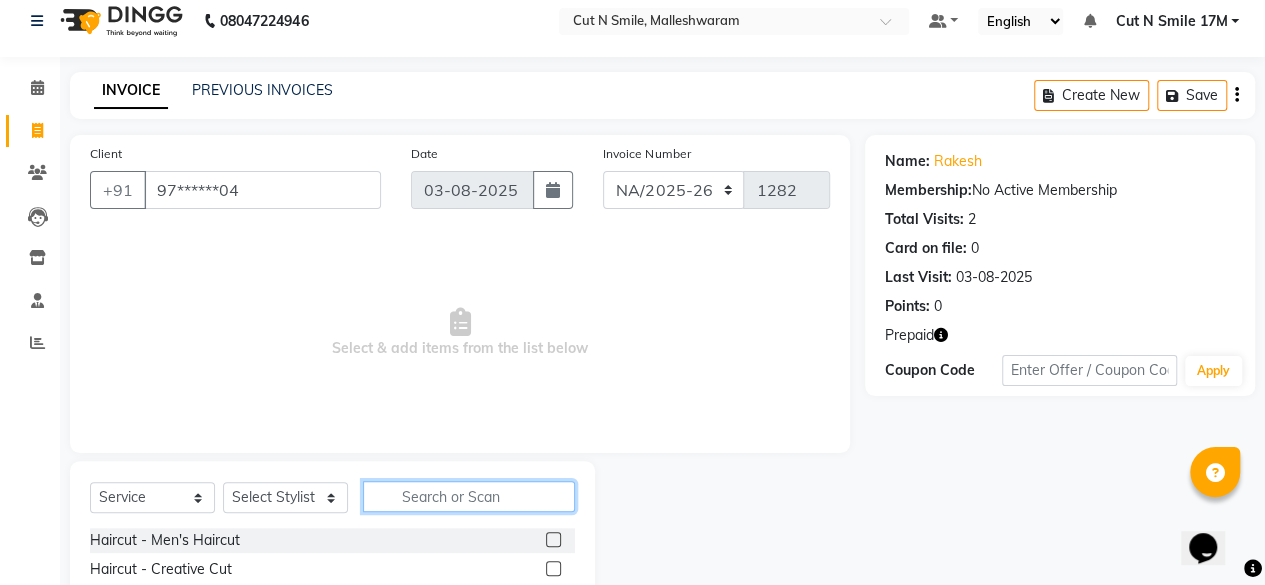 click 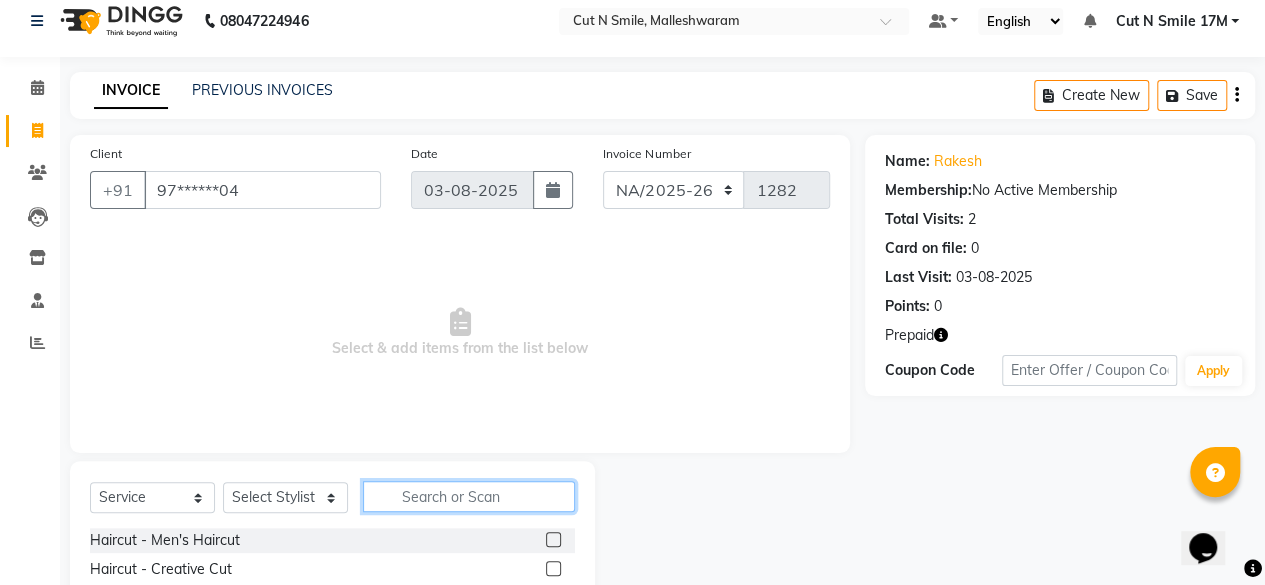type on "c" 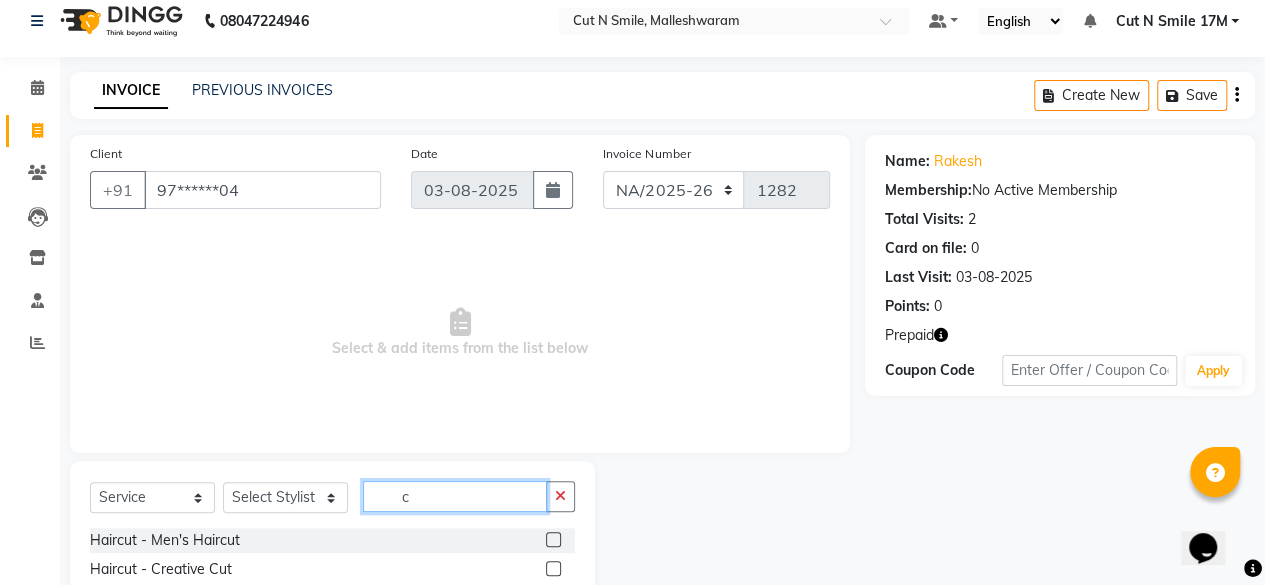 type 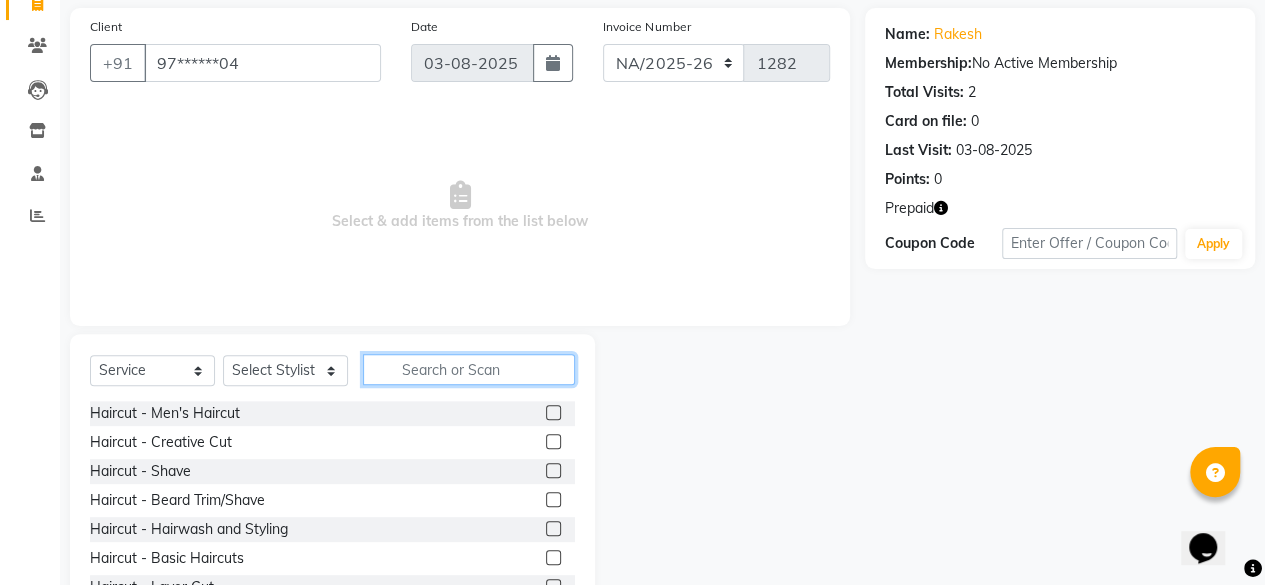 scroll, scrollTop: 215, scrollLeft: 0, axis: vertical 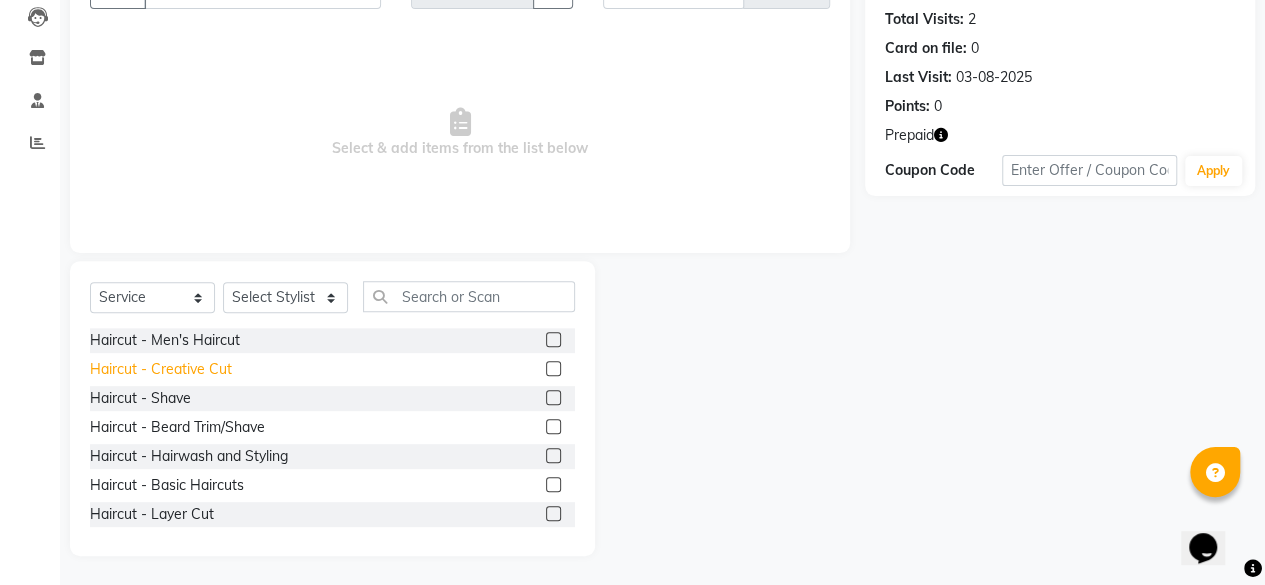 click on "Haircut  - Creative Cut" 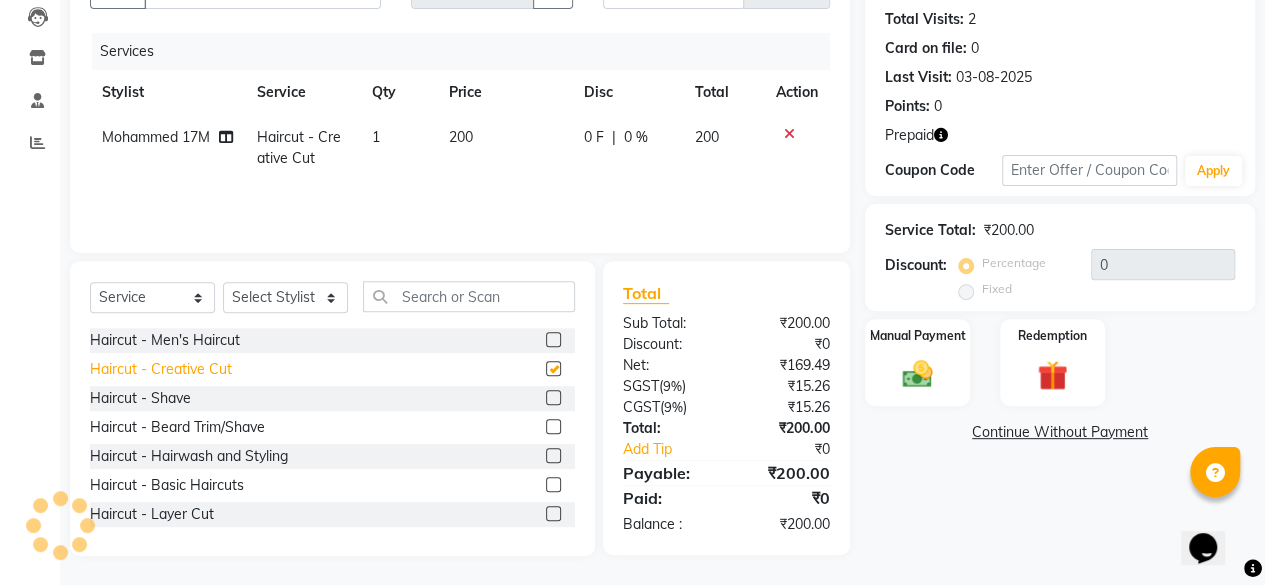 checkbox on "false" 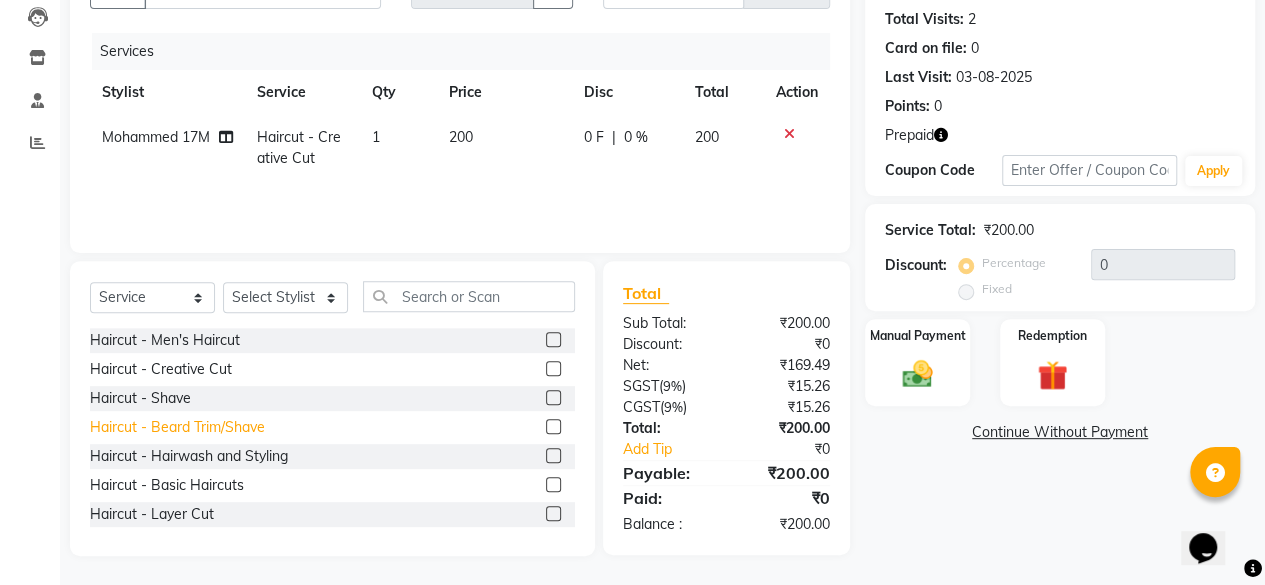 click on "Haircut  - Beard Trim/Shave" 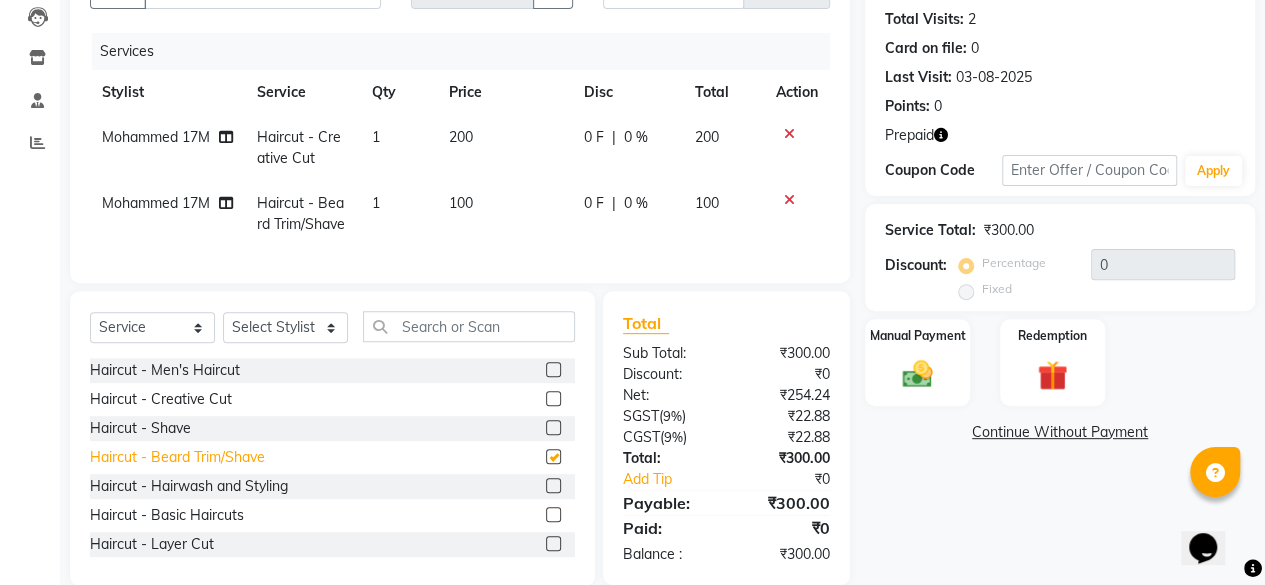 checkbox on "false" 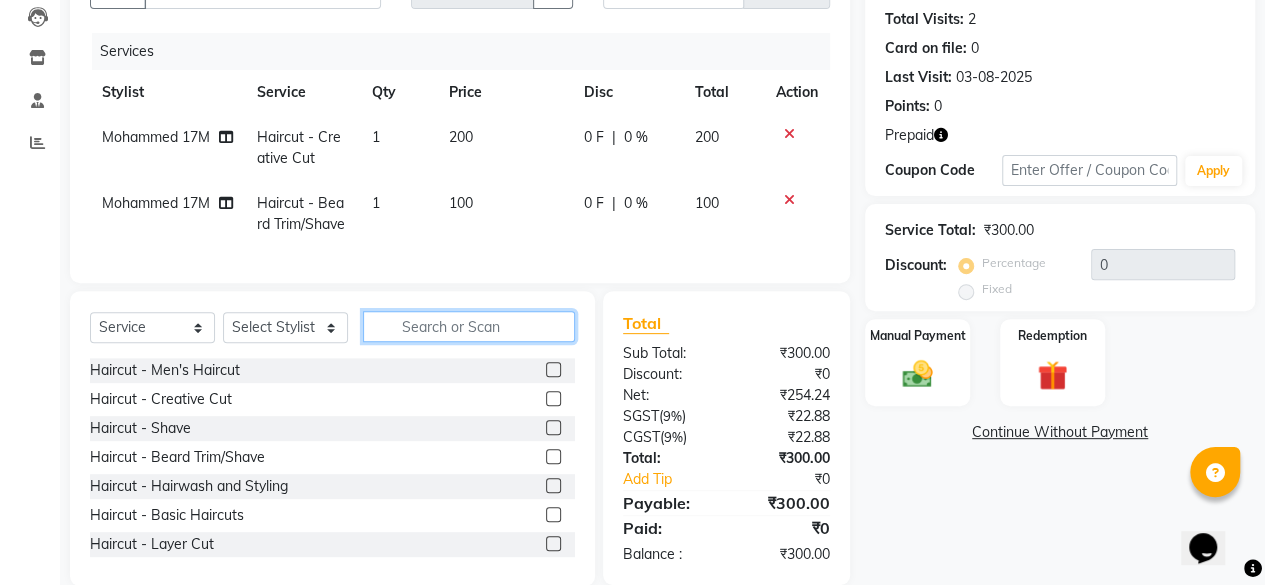 click 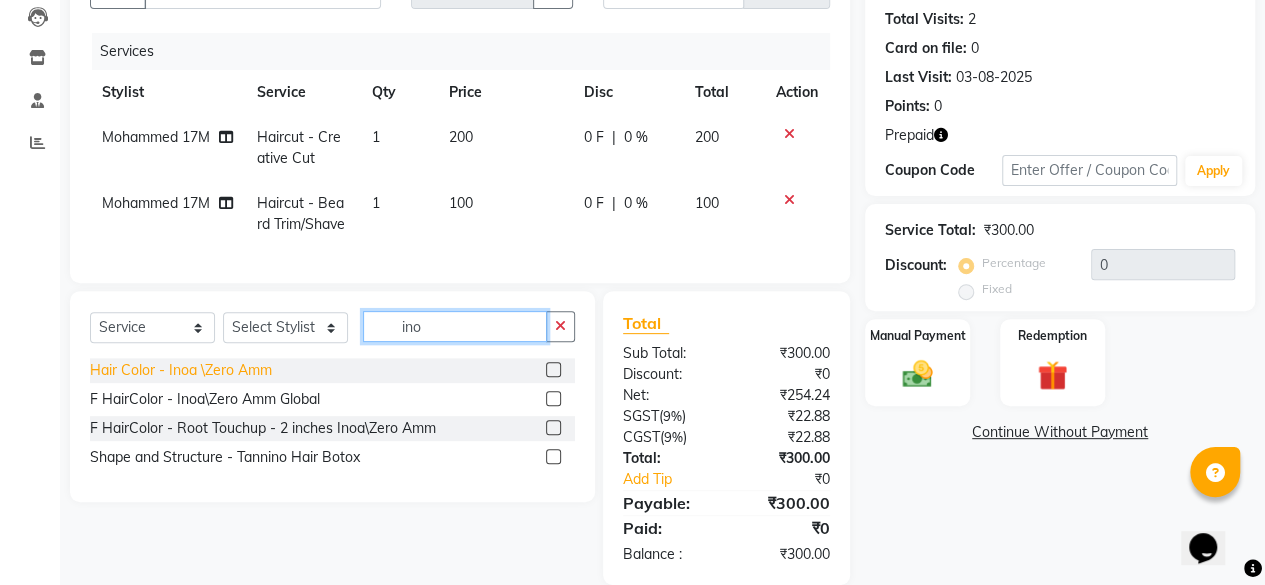 type on "ino" 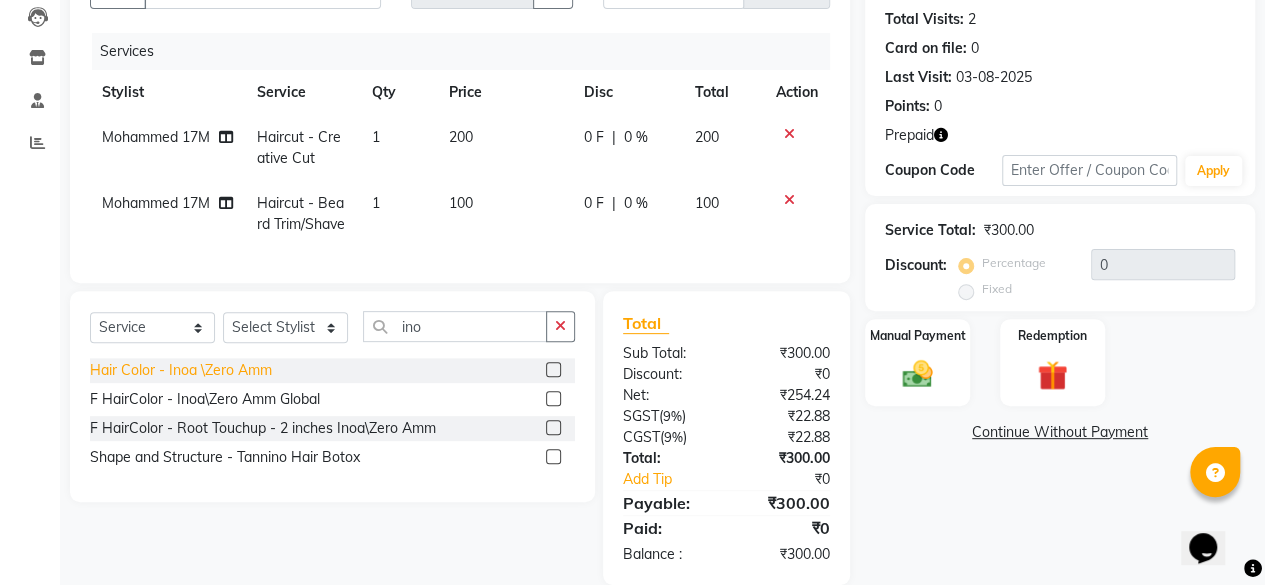 click on "Hair Color -  Inoa \Zero Amm" 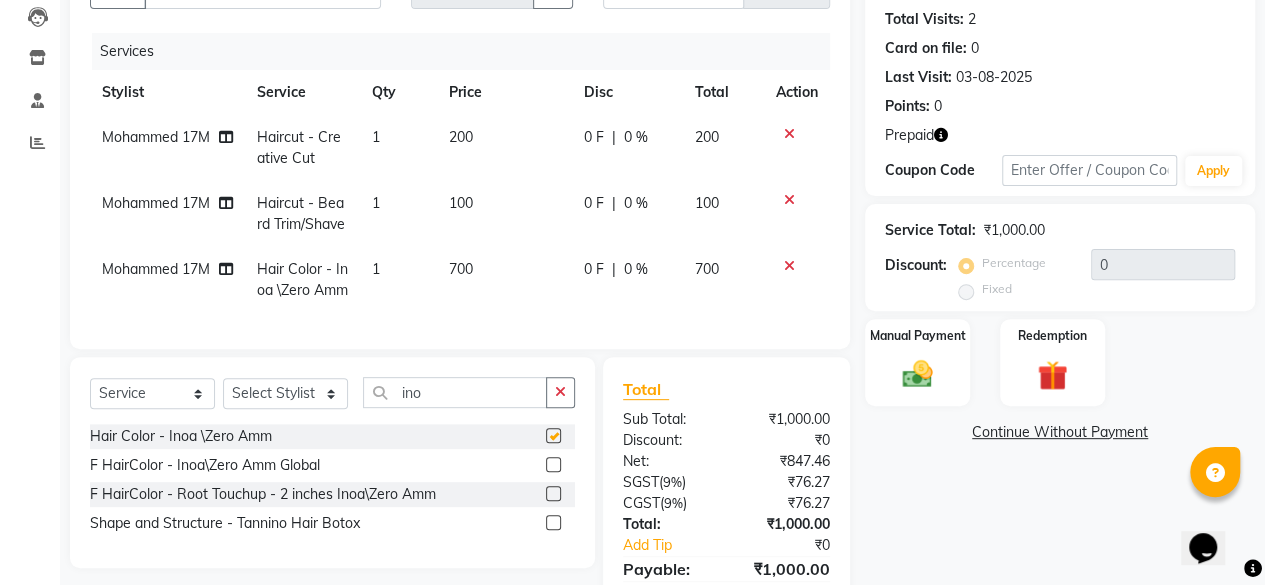 checkbox on "false" 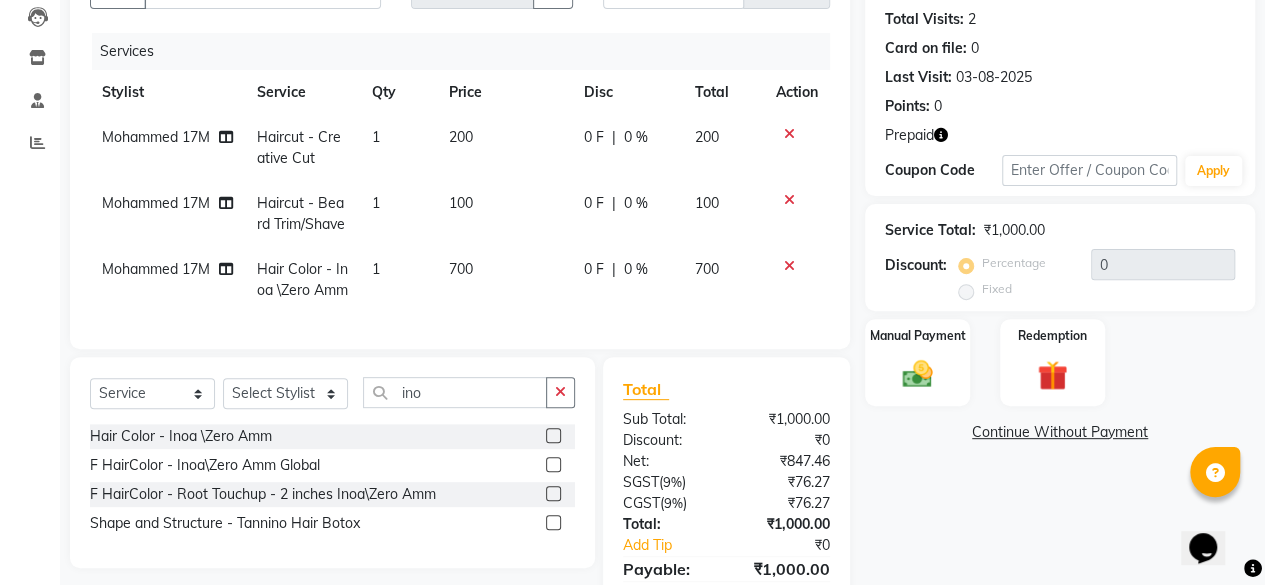 click on "700" 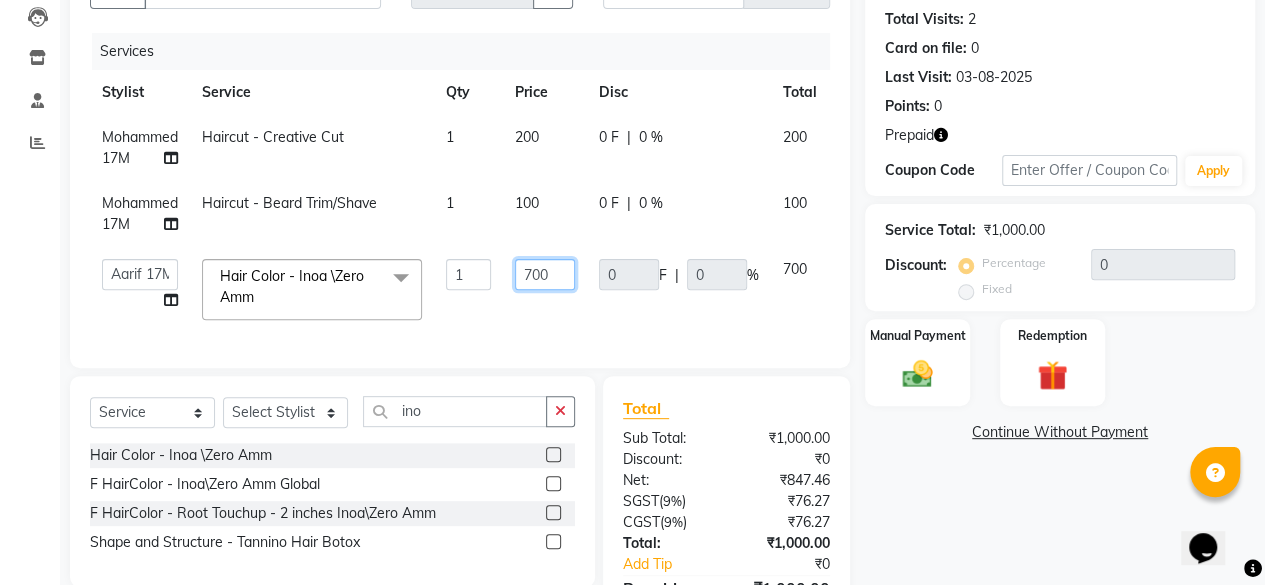 drag, startPoint x: 552, startPoint y: 266, endPoint x: 460, endPoint y: 264, distance: 92.021736 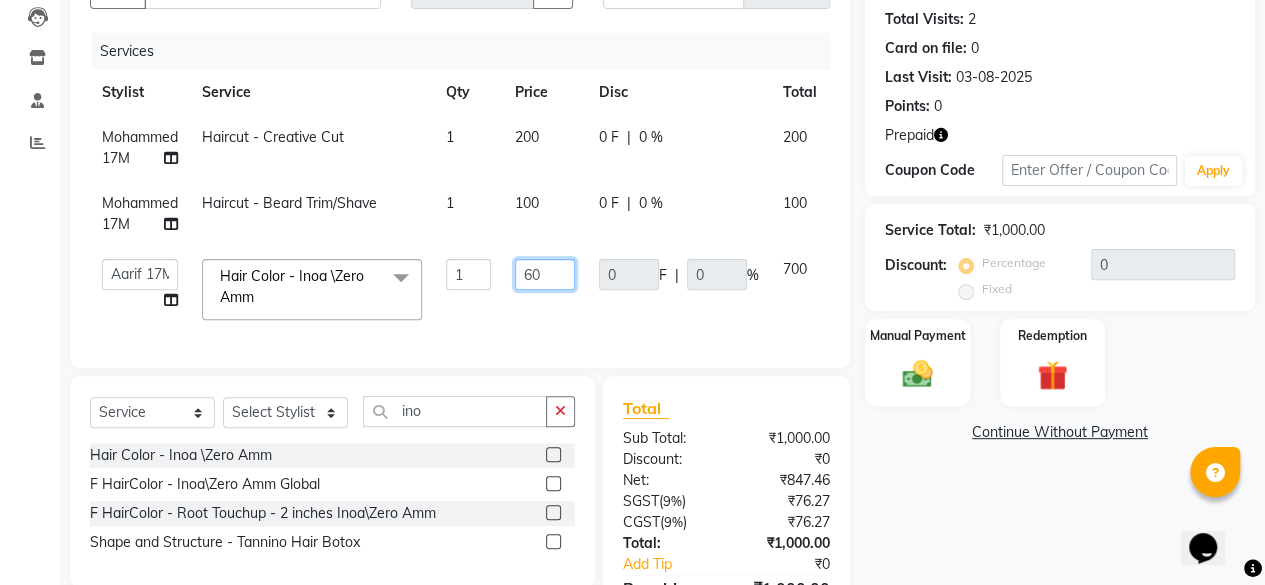 type on "600" 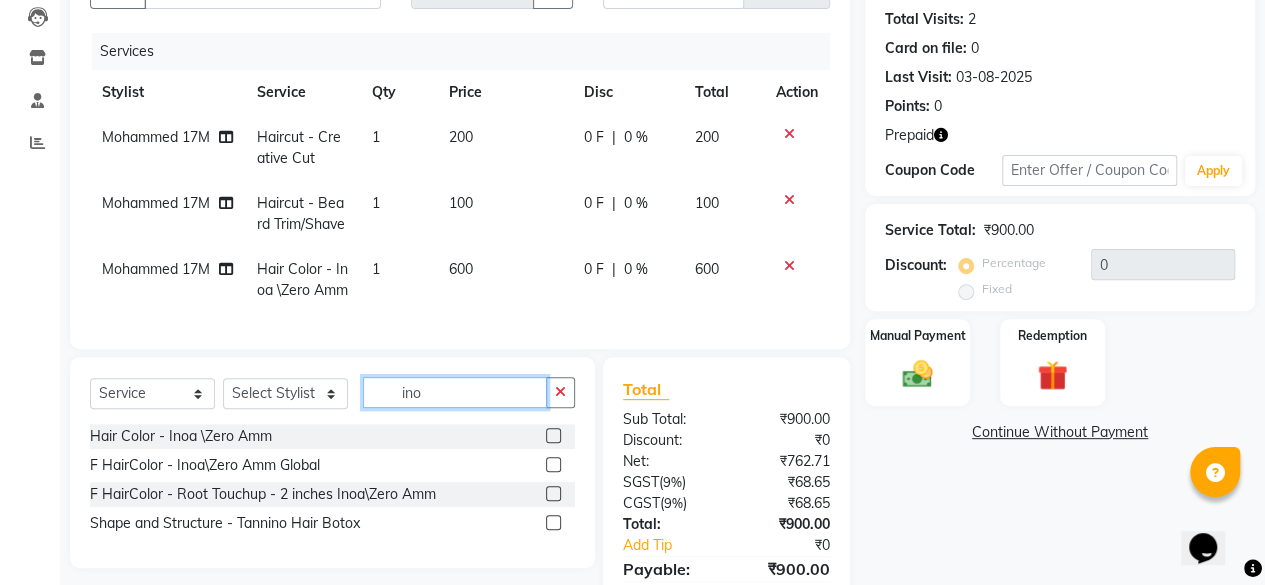 drag, startPoint x: 440, startPoint y: 430, endPoint x: 304, endPoint y: 408, distance: 137.76791 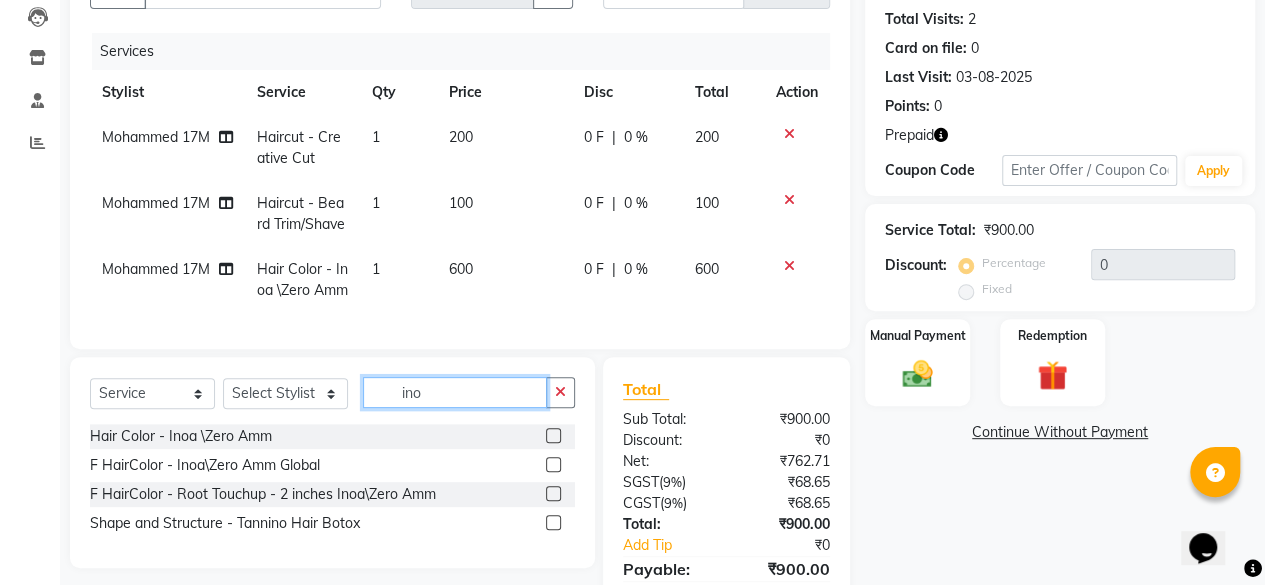 click on "Select Service Product Membership Package Voucher Prepaid Gift Card Select Stylist [FIRST] 17M [FIRST] 9M [FIRST] 17M [FIRST] 17M [FIRST] ML [FIRST] ML [FIRST] 17M [FIRST] 17M [FIRST] 17O [FIRST] 17O [FIRST] ML [FIRST] ML [FIRST] 17M [FIRST] 9M CNS 17 Malleshwaram CNS 9 Malleshwaram CNS Mahalakshmi Layout Cut N Smile 17O [FIRST] 9M [FIRST] 17M [FIRST] 9M [FIRST] ML [FIRST] 9M [FIRST] 9M [FIRST] ML [FIRST] 17M [FIRST] 17O [FIRST] 17M [FIRST] ML [FIRST] ML [FIRST] 17M [FIRST] 17M [FIRST] ML [FIRST] 9M [FIRST] 9M [FIRST] 9M [FIRST] 17M [FIRST] 17M [FIRST] 9M [FIRST] 9M [FIRST] 17M [FIRST] 9M [FIRST] 9M [FIRST] 17M [FIRST] 17O [FIRST] 17ML [FIRST] ML [FIRST] 17M [FIRST] ML [FIRST] [FIRST] ML [FIRST] [FIRST] 17M [FIRST] 9M [FIRST] 17M [FIRST] 17O [FIRST] 17M [FIRST] 17M [FIRST] 17O [FIRST] ML Ino Hair Color - Inoa \Zero Amm F HairColor - Inoa\Zero Amm Global F HairColor - Root Touchup - 2 inches Inoa\Zero Amm Shape and Structure - Tannino Hair Botox" 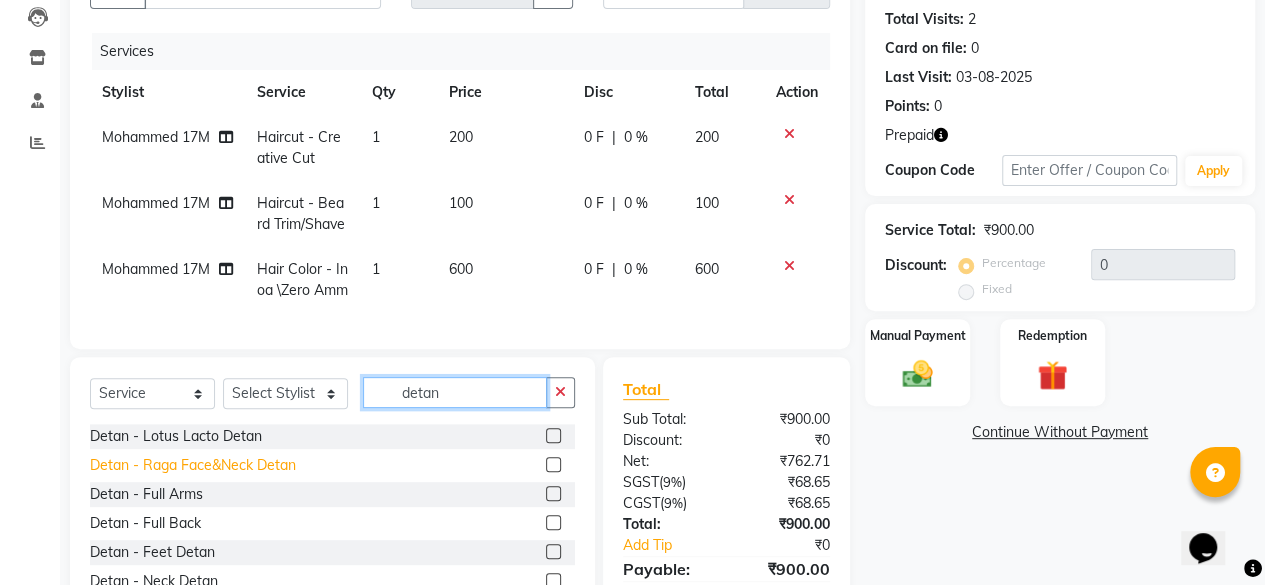 type on "detan" 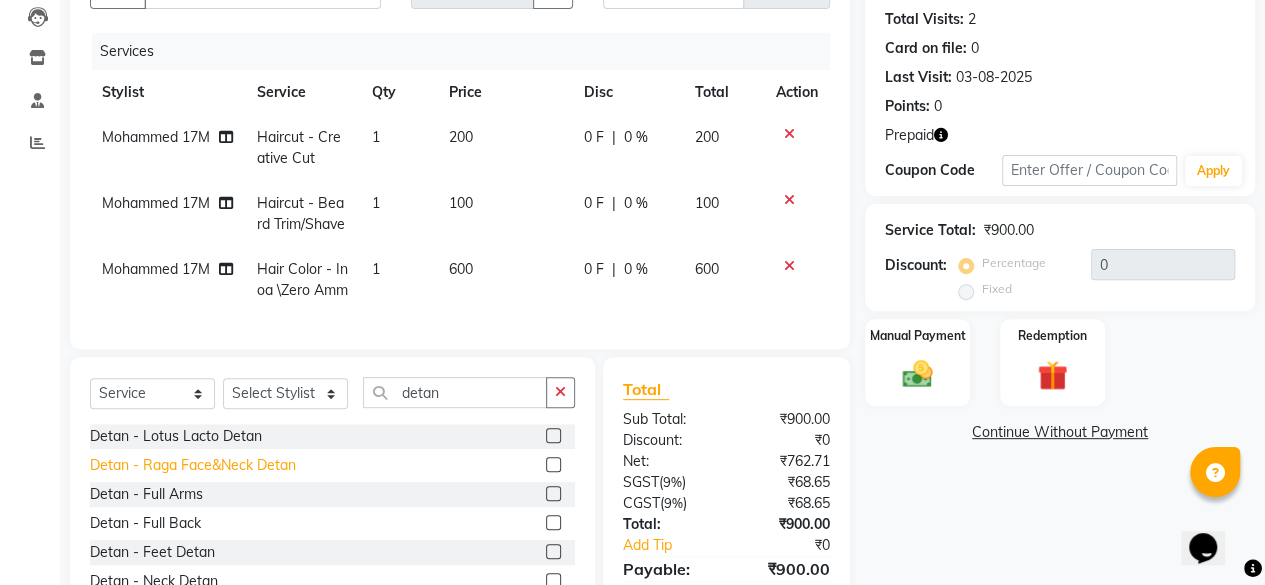 click on "Detan  - Raga Face&Neck Detan" 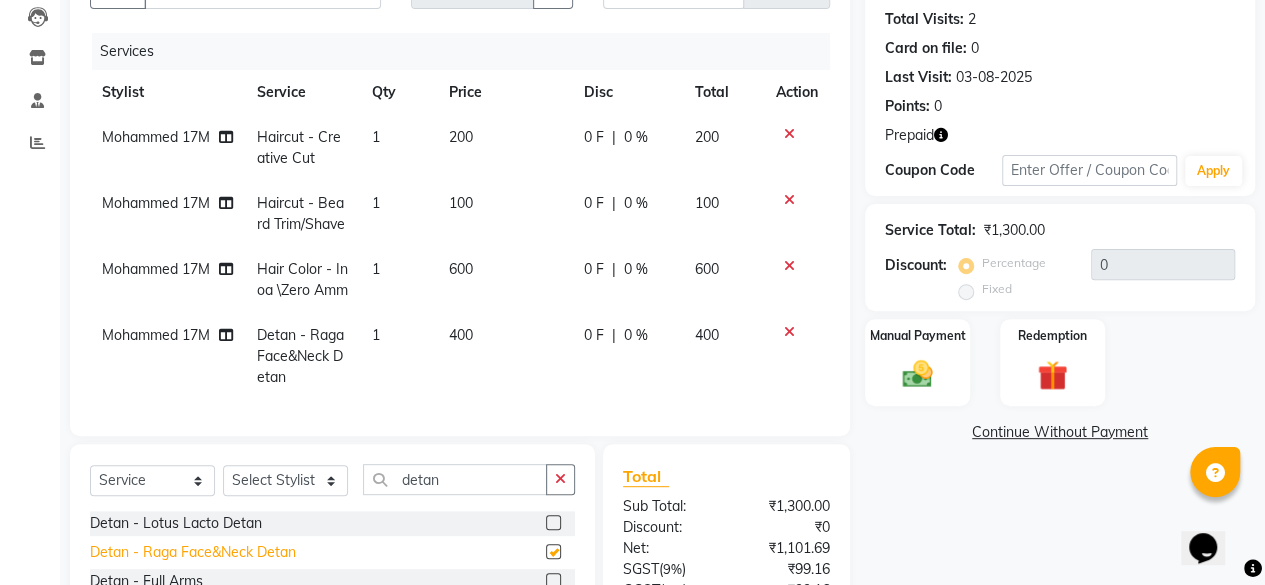 checkbox on "false" 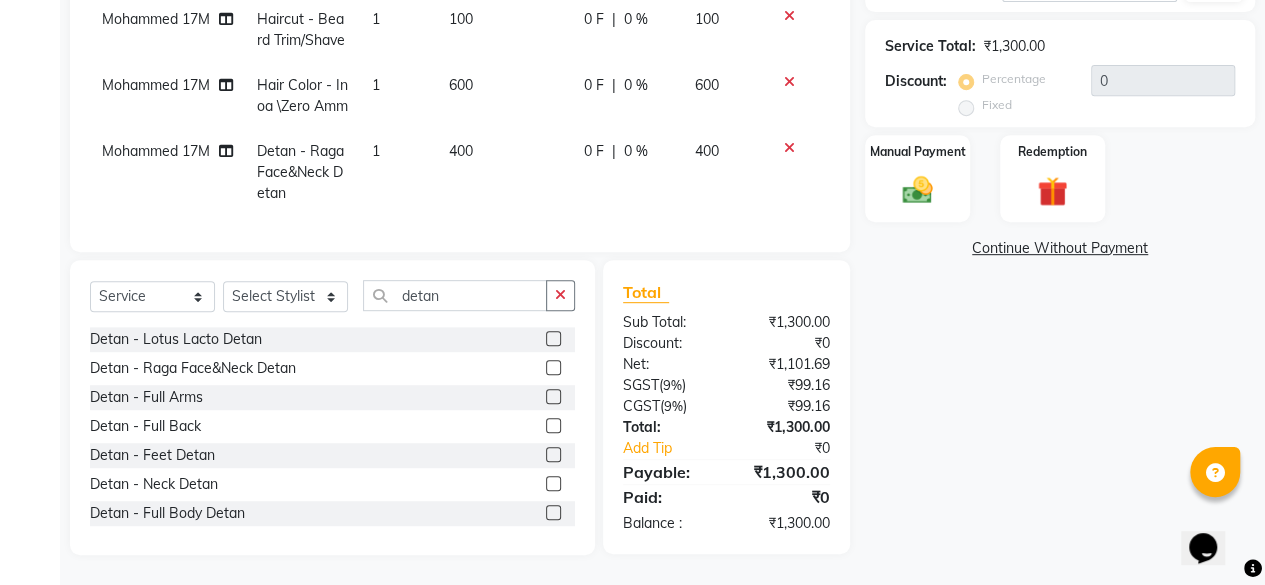 scroll, scrollTop: 415, scrollLeft: 0, axis: vertical 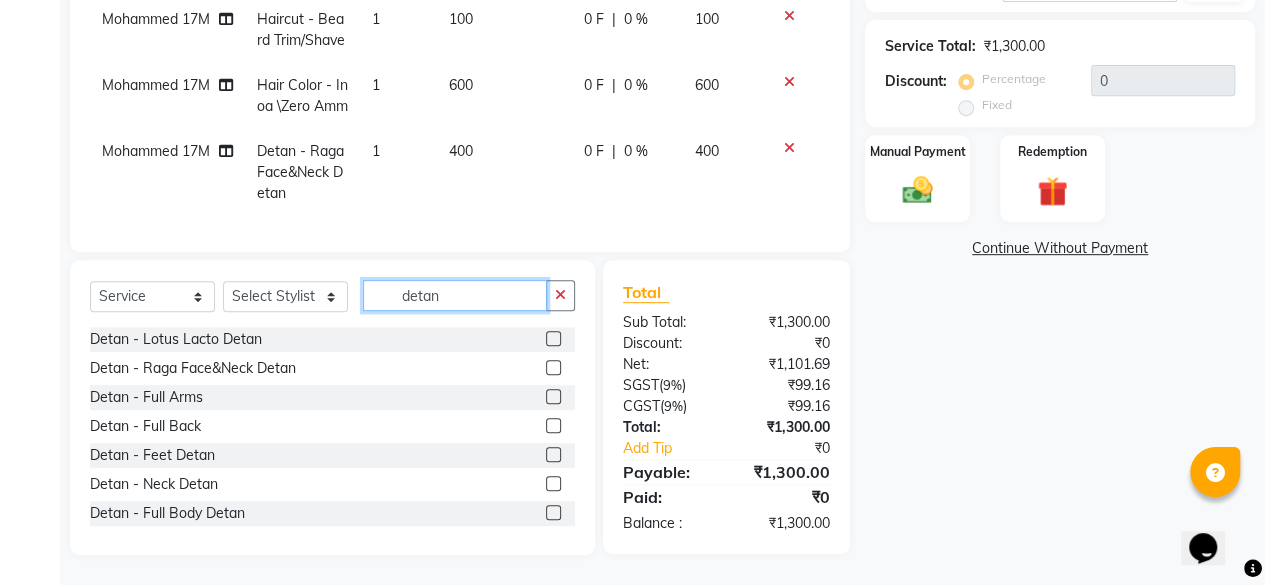 drag, startPoint x: 474, startPoint y: 308, endPoint x: 146, endPoint y: 298, distance: 328.1524 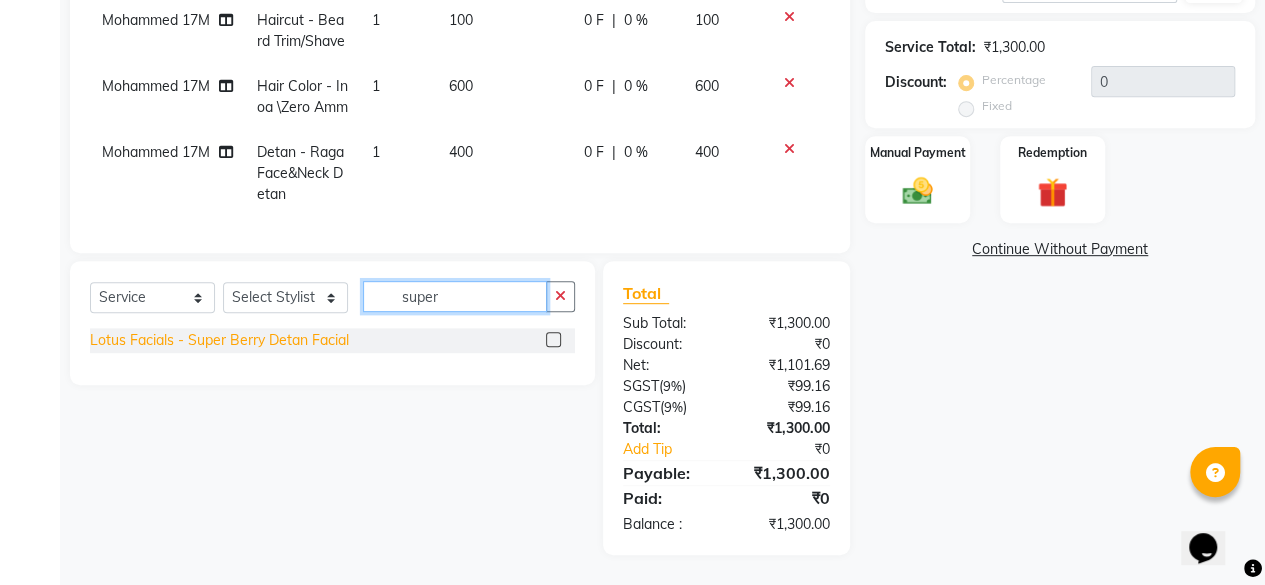 type on "super" 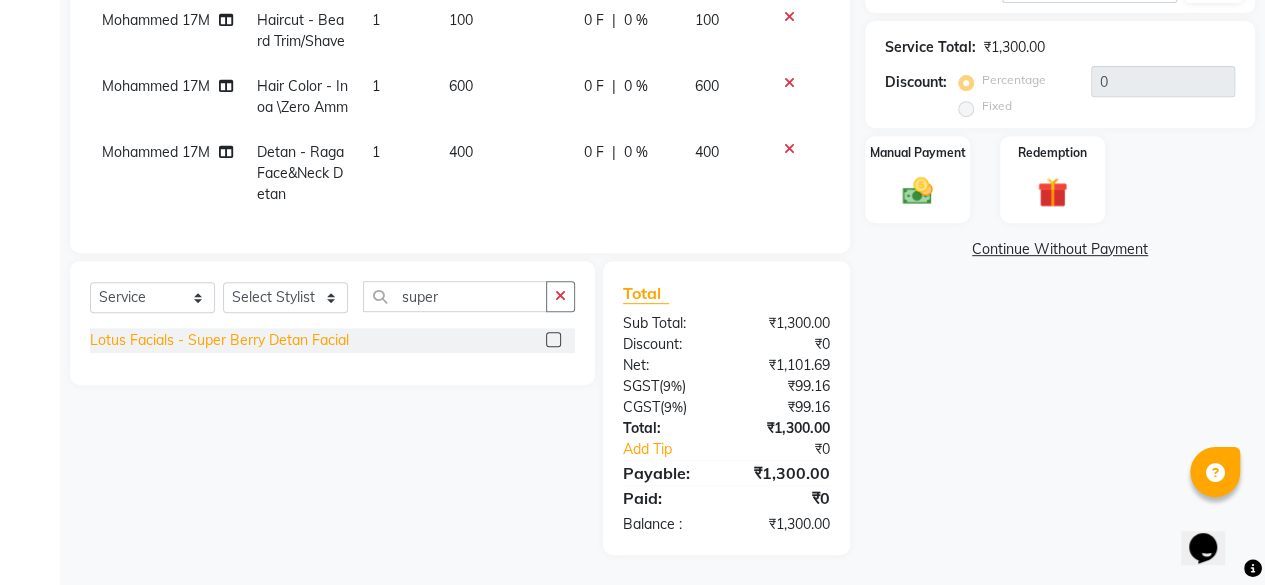 click on "Lotus Facials  - Super Berry Detan Facial" 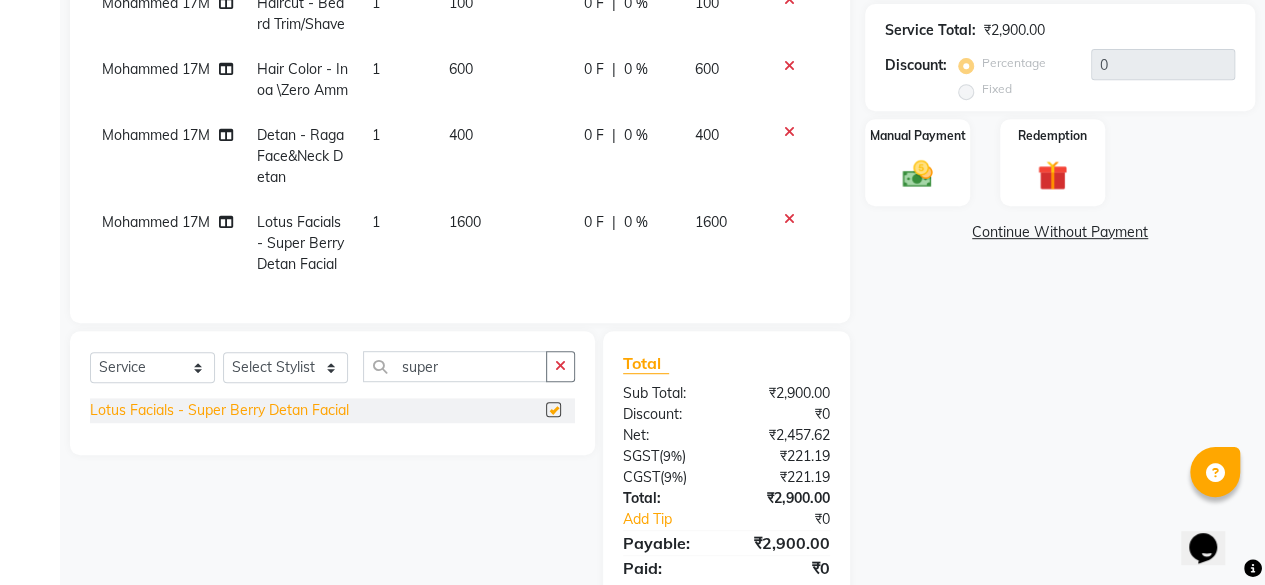 checkbox on "false" 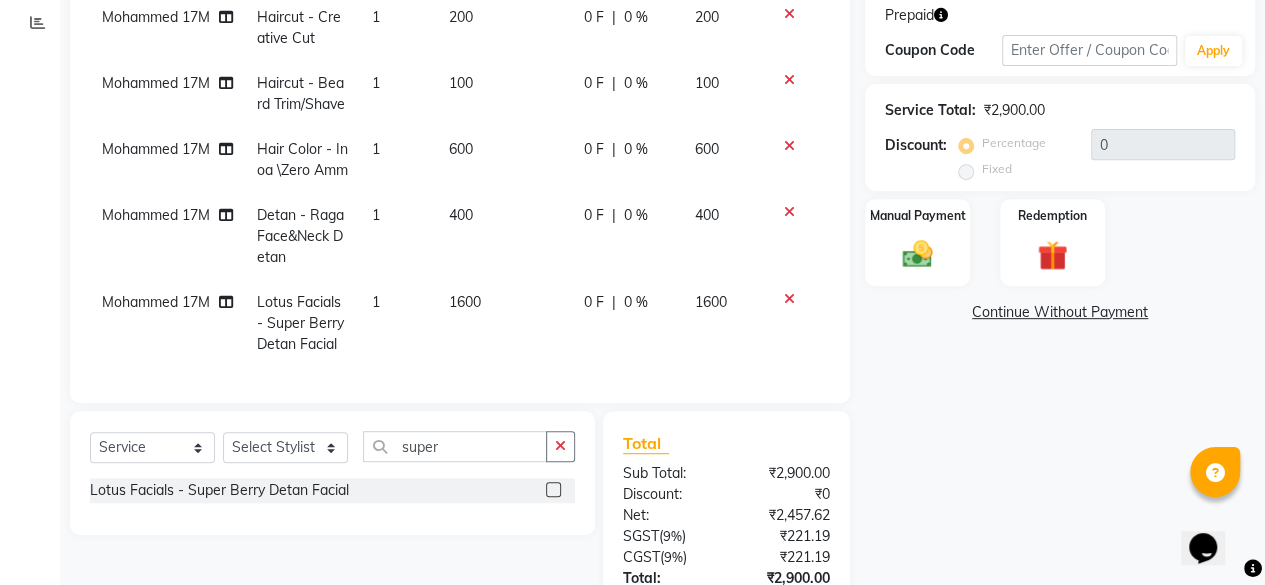 scroll, scrollTop: 315, scrollLeft: 0, axis: vertical 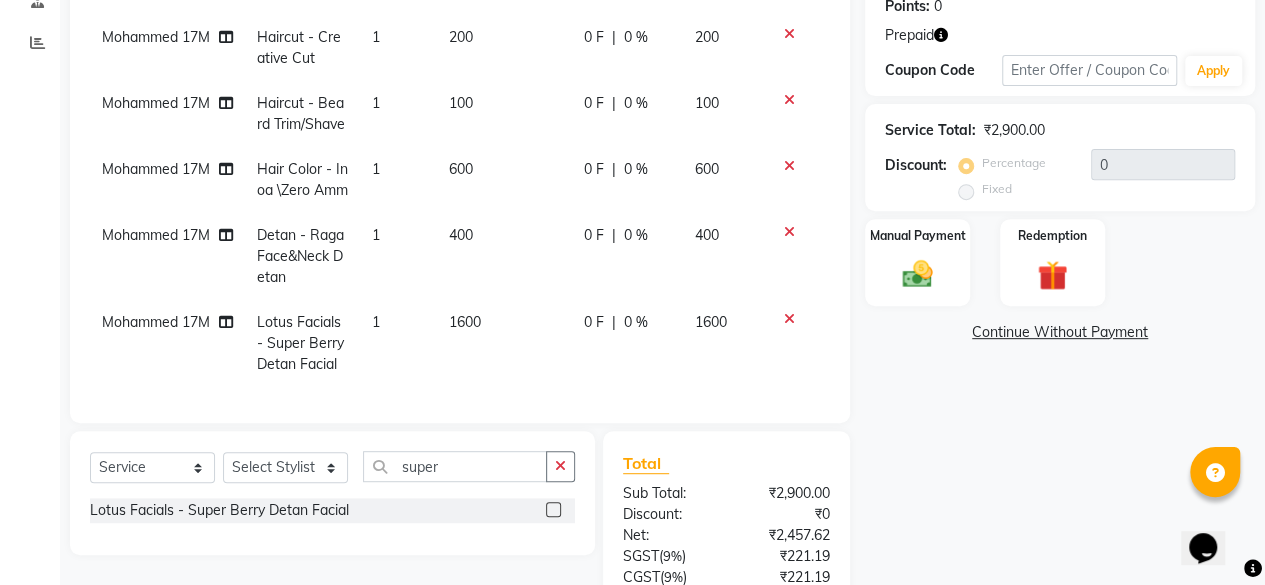 click on "1600" 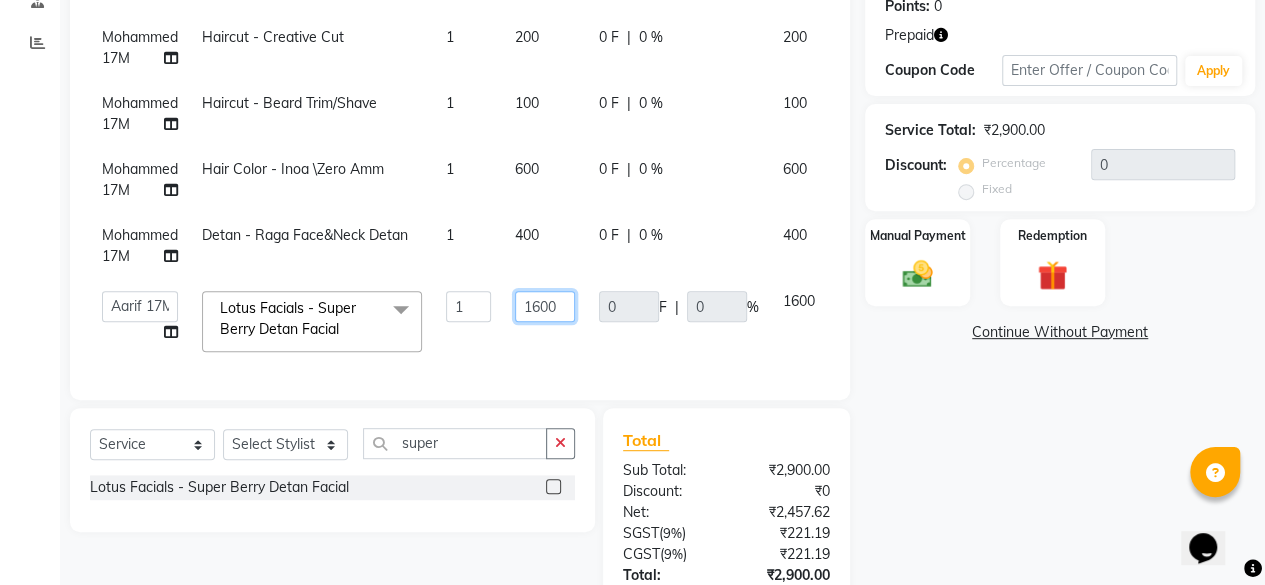 drag, startPoint x: 564, startPoint y: 301, endPoint x: 492, endPoint y: 279, distance: 75.28612 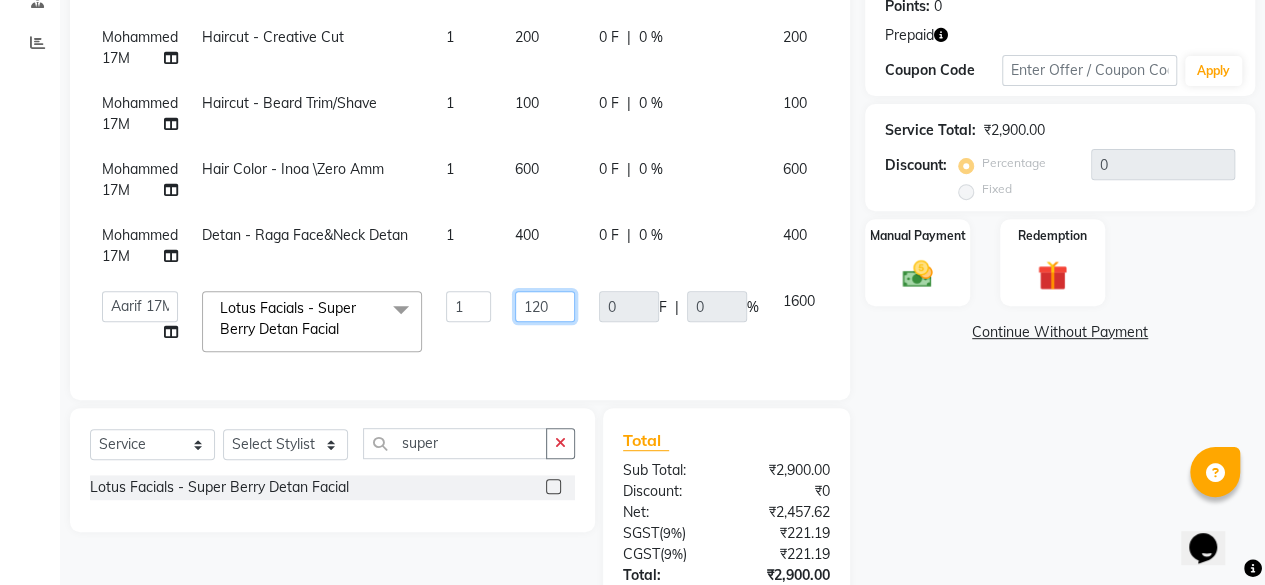 type on "1200" 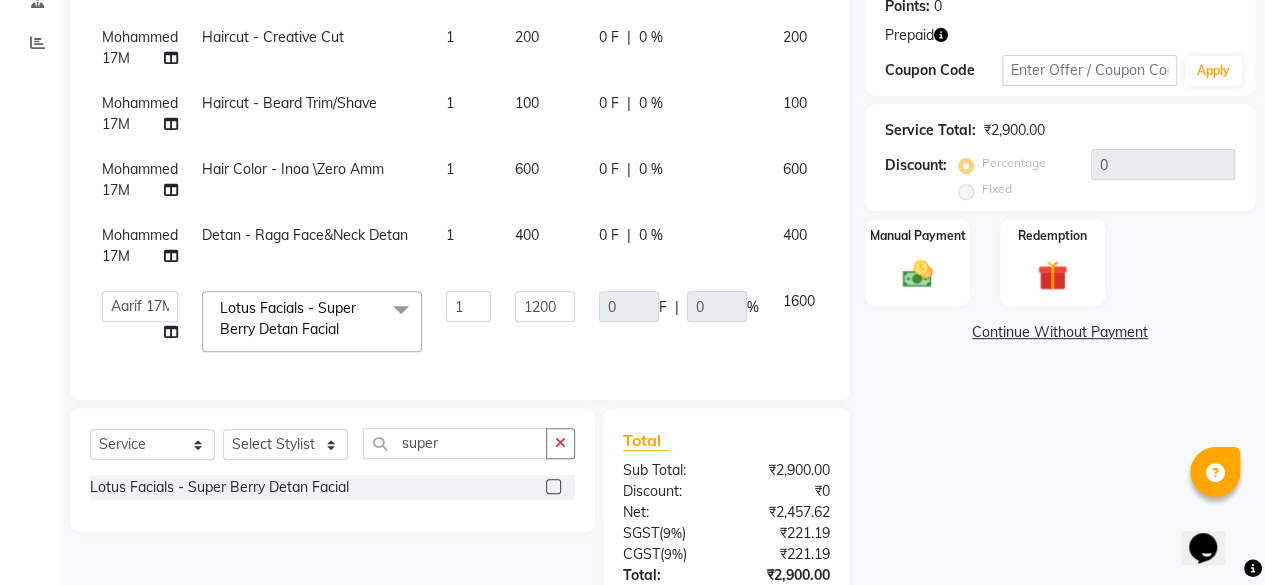 click on "Name: [FIRST] Membership: No Active Membership Total Visits: 2 Card on file: 0 Last Visit: [DATE] Points: 0 Prepaid Coupon Code Apply Service Total: ₹2,900.00 Discount: Percentage Fixed 0 Manual Payment Redemption Continue Without Payment" 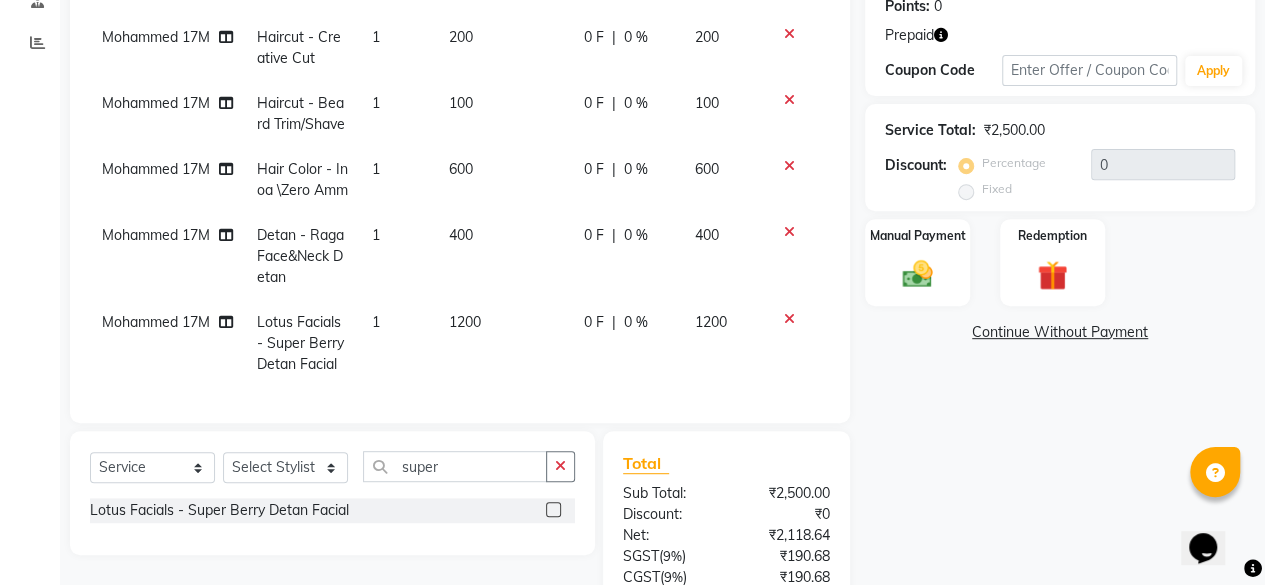 scroll, scrollTop: 215, scrollLeft: 0, axis: vertical 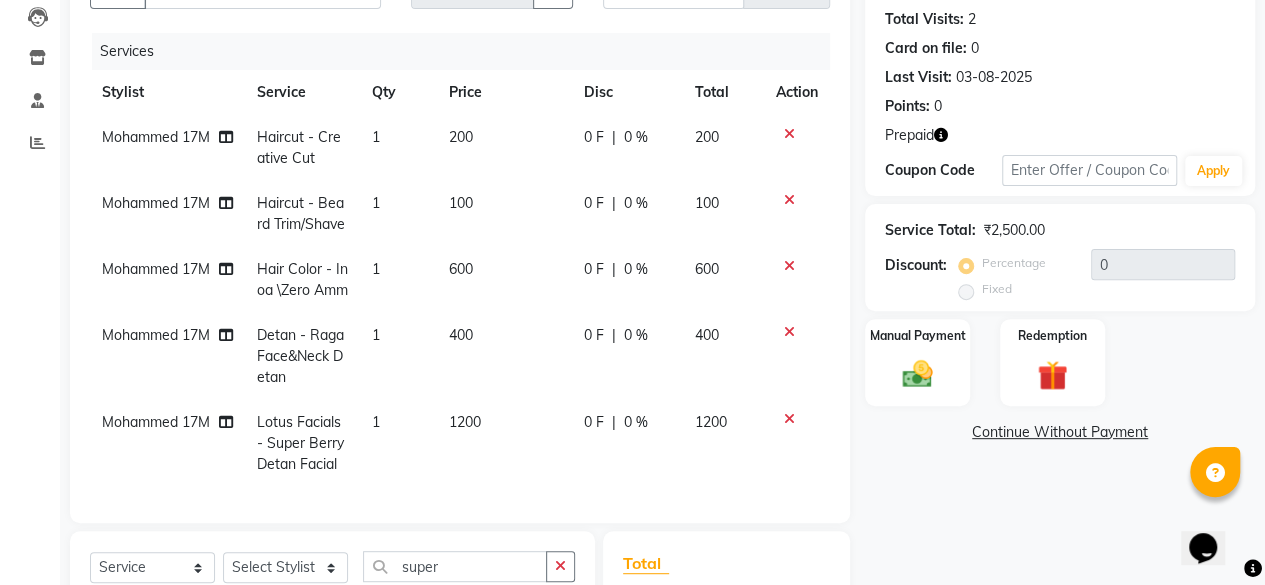 click on "400" 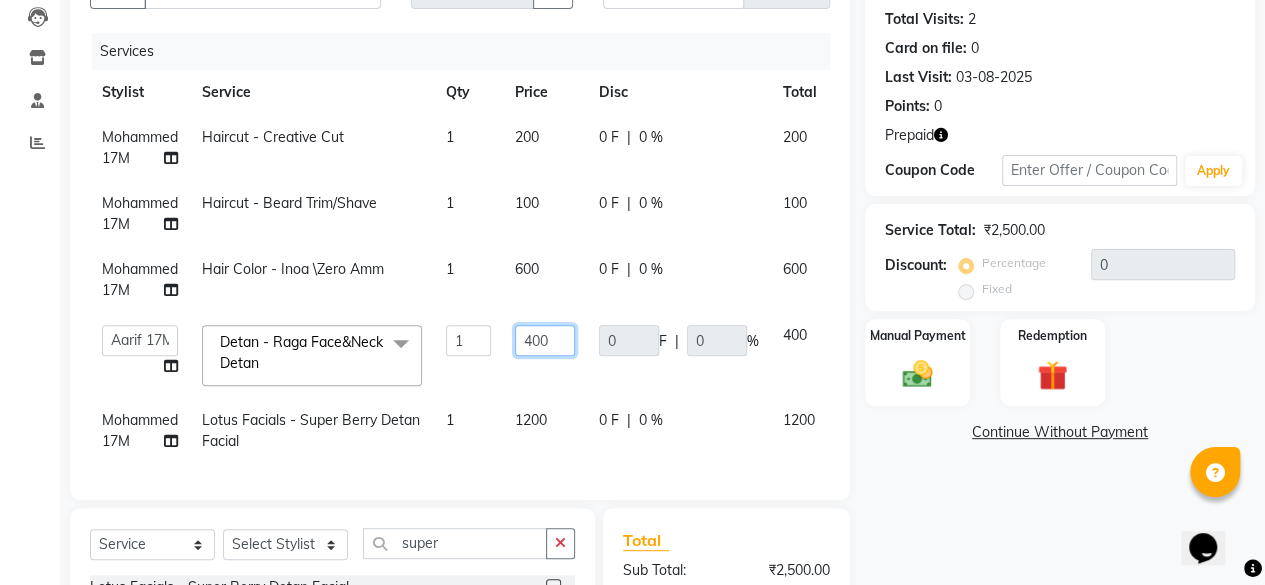 drag, startPoint x: 562, startPoint y: 341, endPoint x: 408, endPoint y: 305, distance: 158.15182 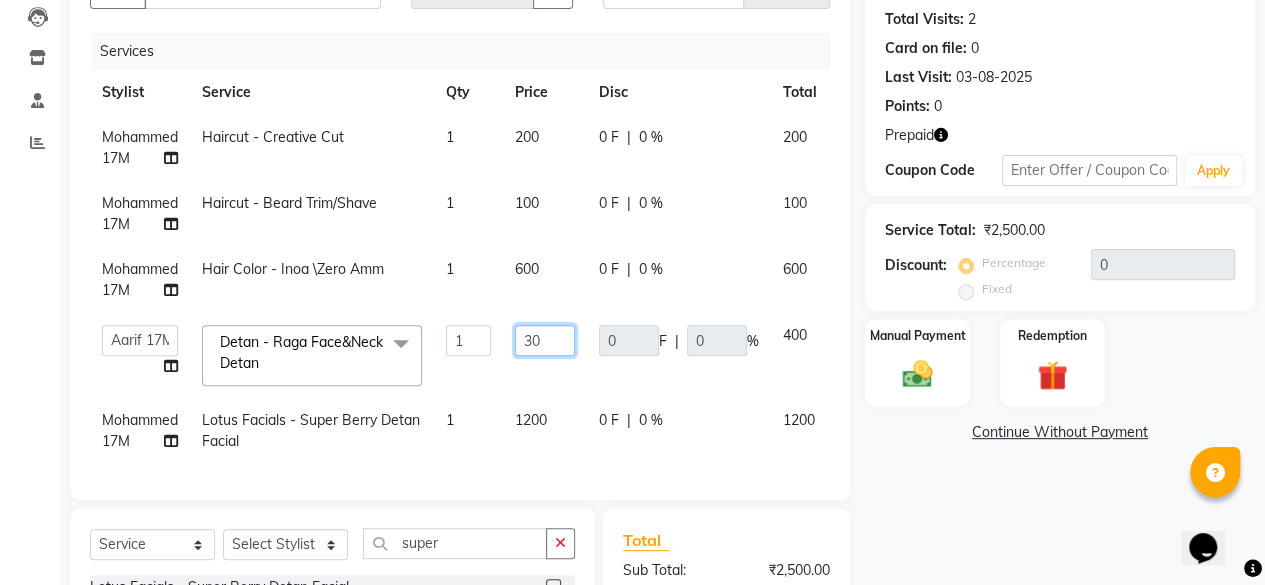 type on "300" 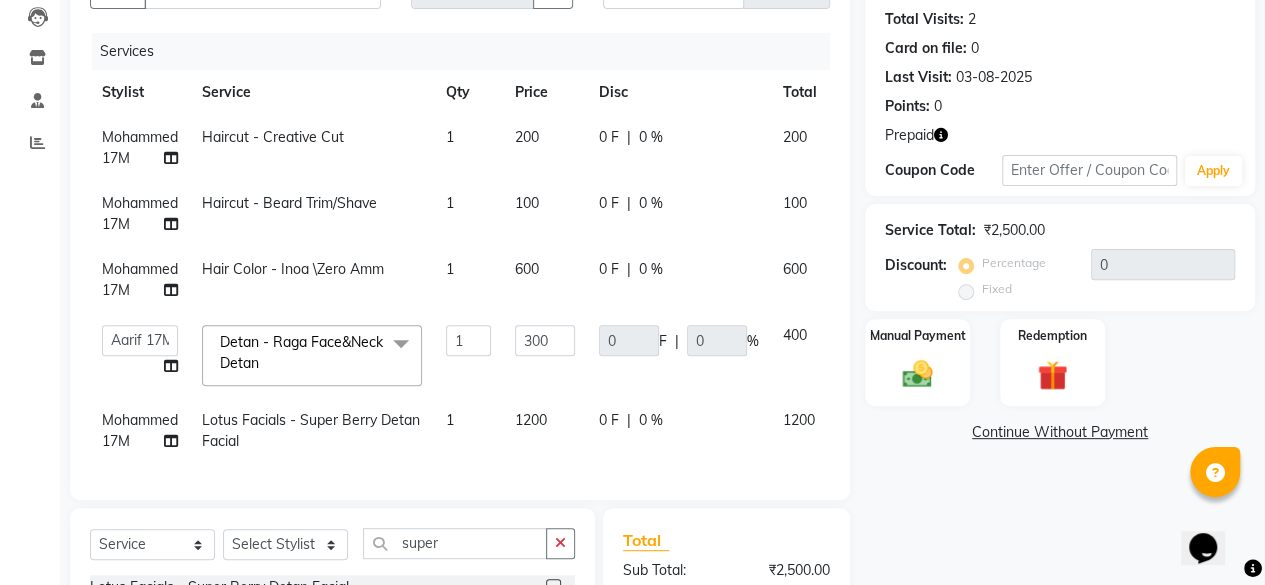 click on "Name: [FIRST] Membership: No Active Membership Total Visits: 2 Card on file: 0 Last Visit: [DATE] Points: 0 Prepaid Coupon Code Apply Service Total: ₹2,500.00 Discount: Percentage Fixed 0 Manual Payment Redemption Continue Without Payment" 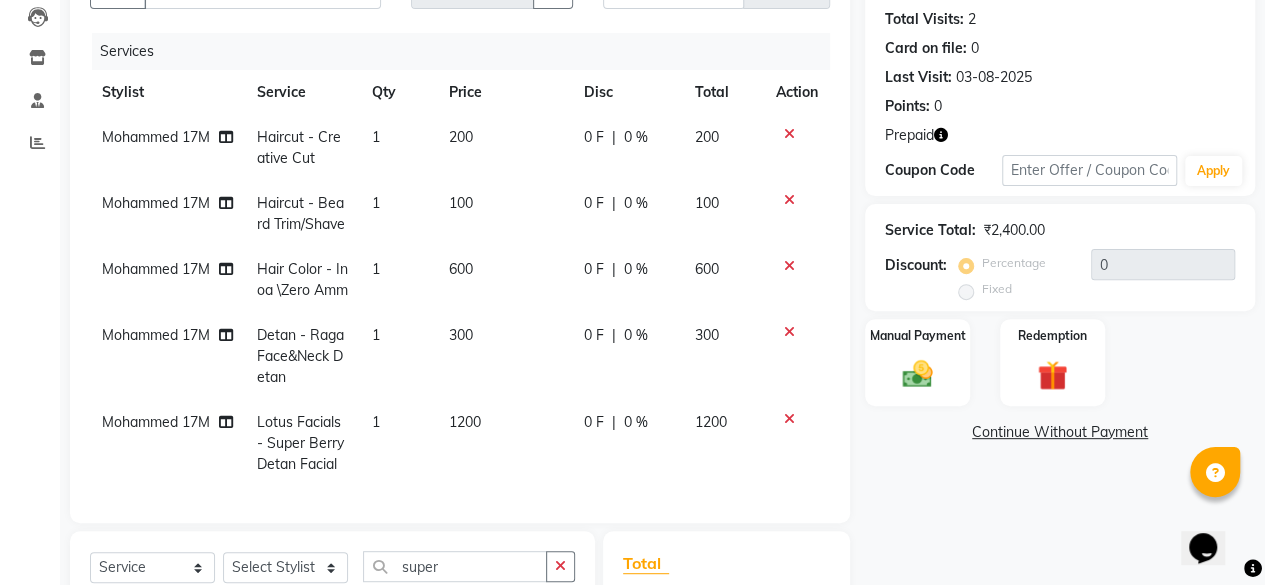 scroll, scrollTop: 27, scrollLeft: 0, axis: vertical 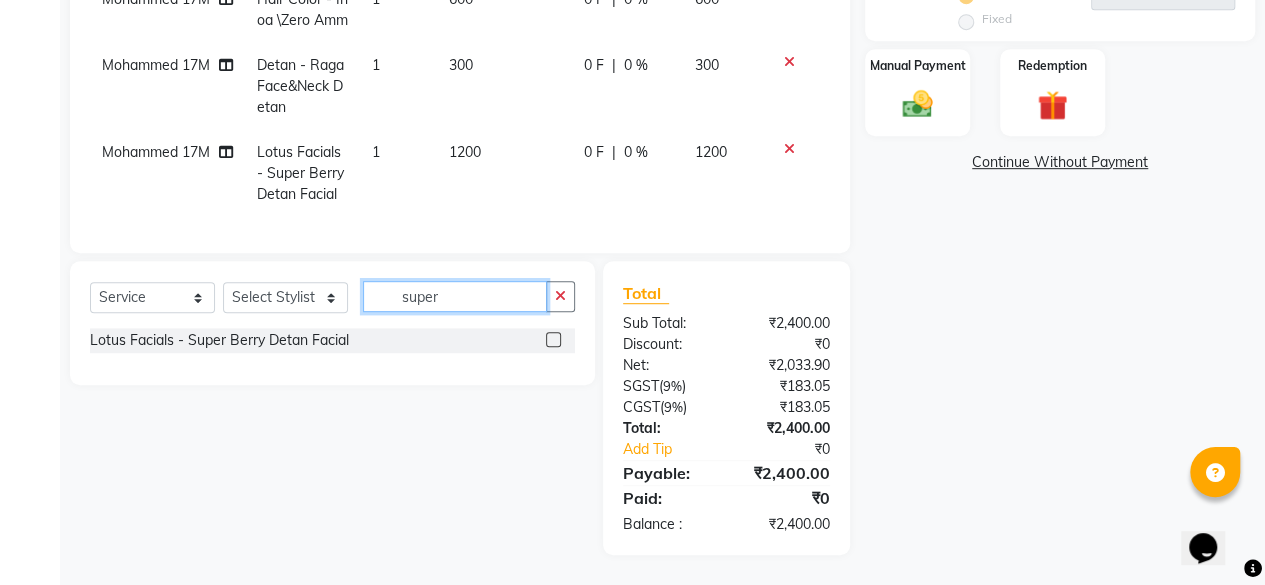 drag, startPoint x: 456, startPoint y: 301, endPoint x: 288, endPoint y: 275, distance: 170 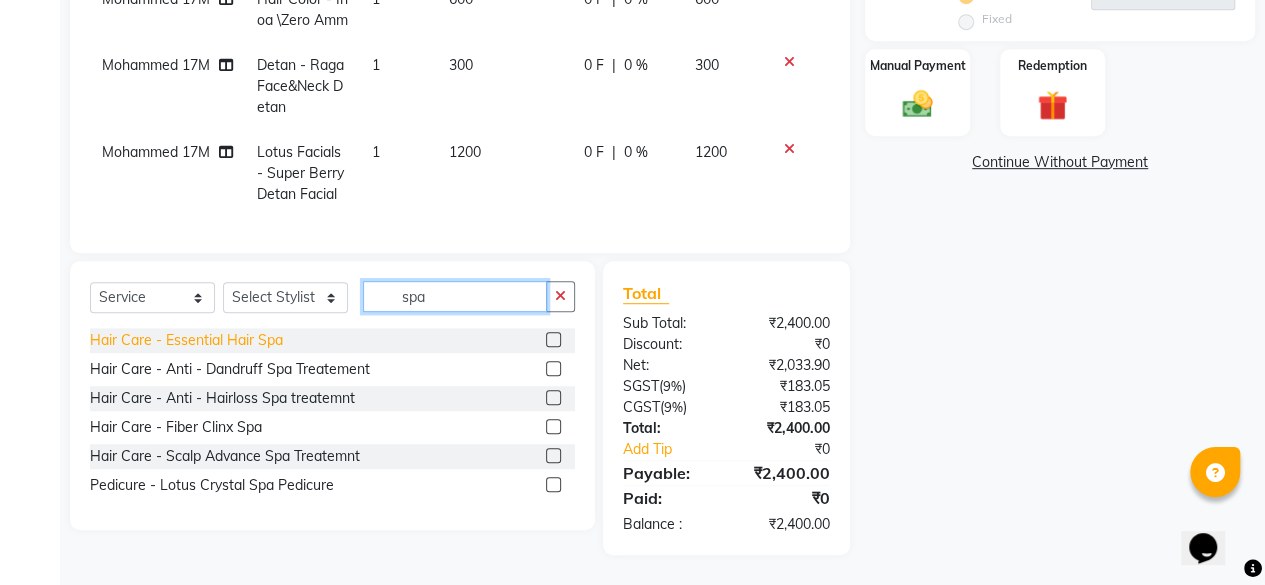 type on "spa" 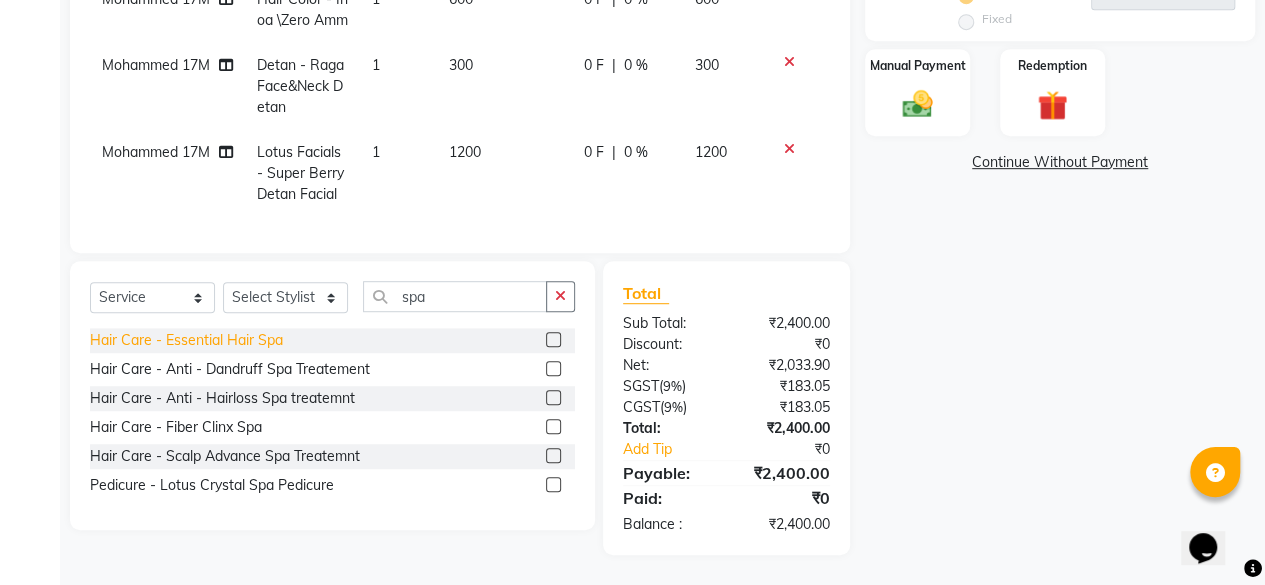 click on "Hair Care  - Essential Hair Spa" 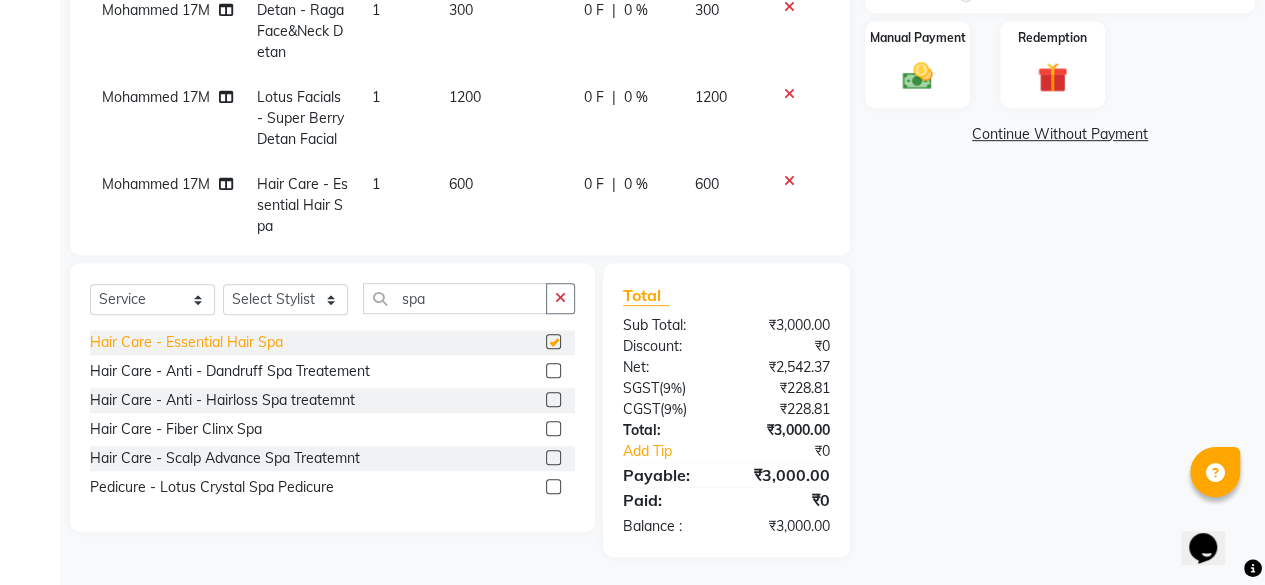 checkbox on "false" 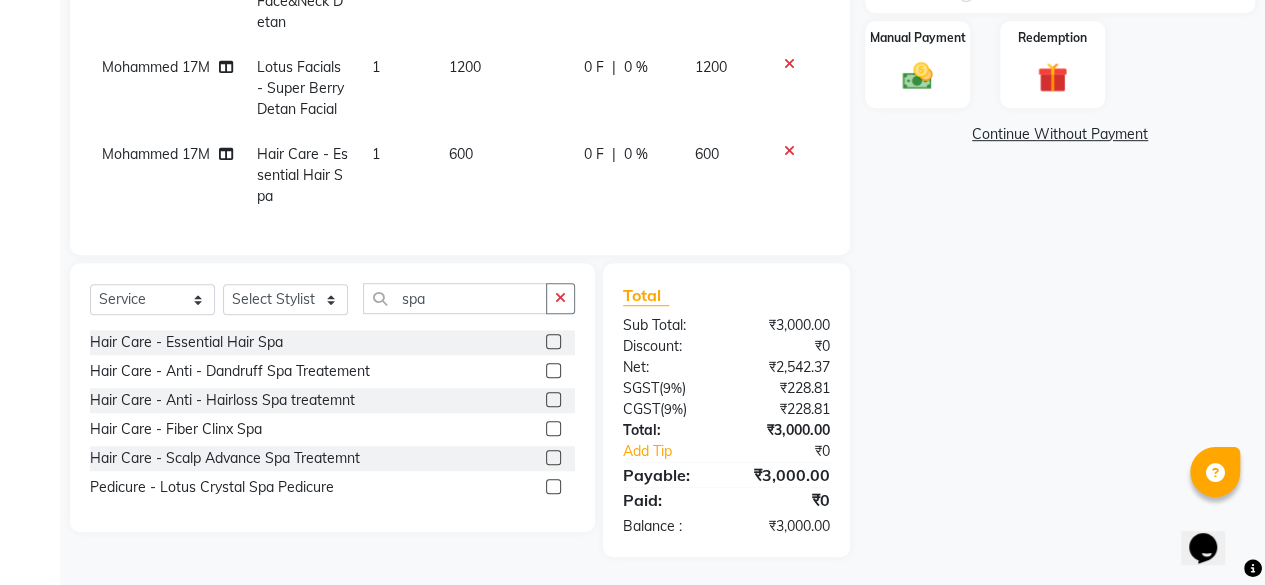 scroll, scrollTop: 114, scrollLeft: 0, axis: vertical 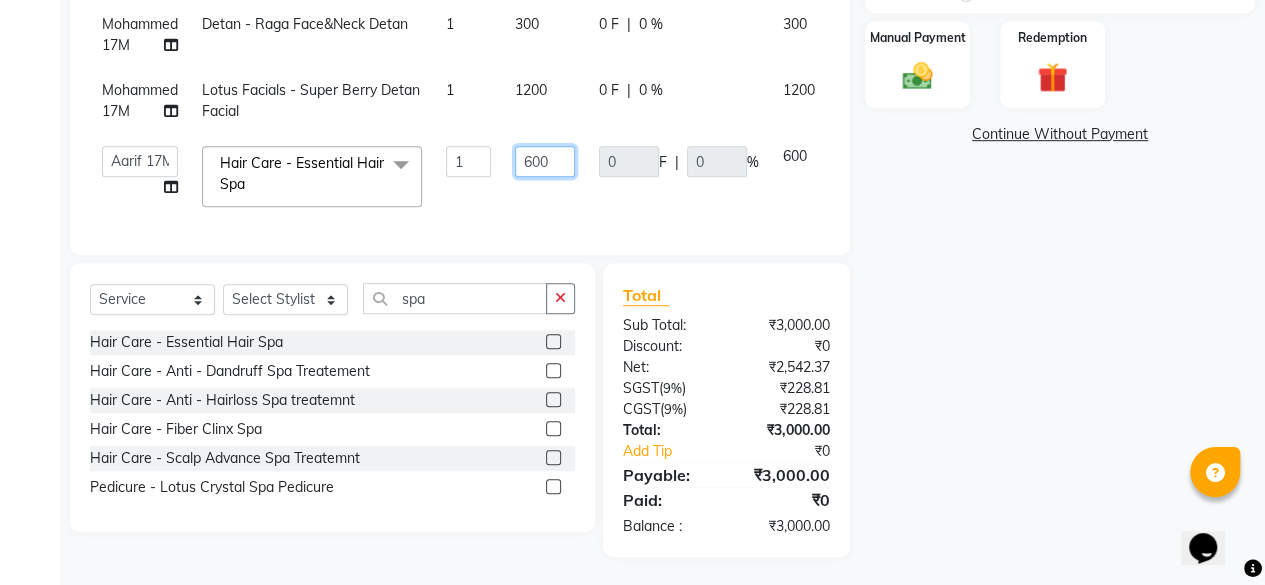 drag, startPoint x: 554, startPoint y: 147, endPoint x: 512, endPoint y: 139, distance: 42.755116 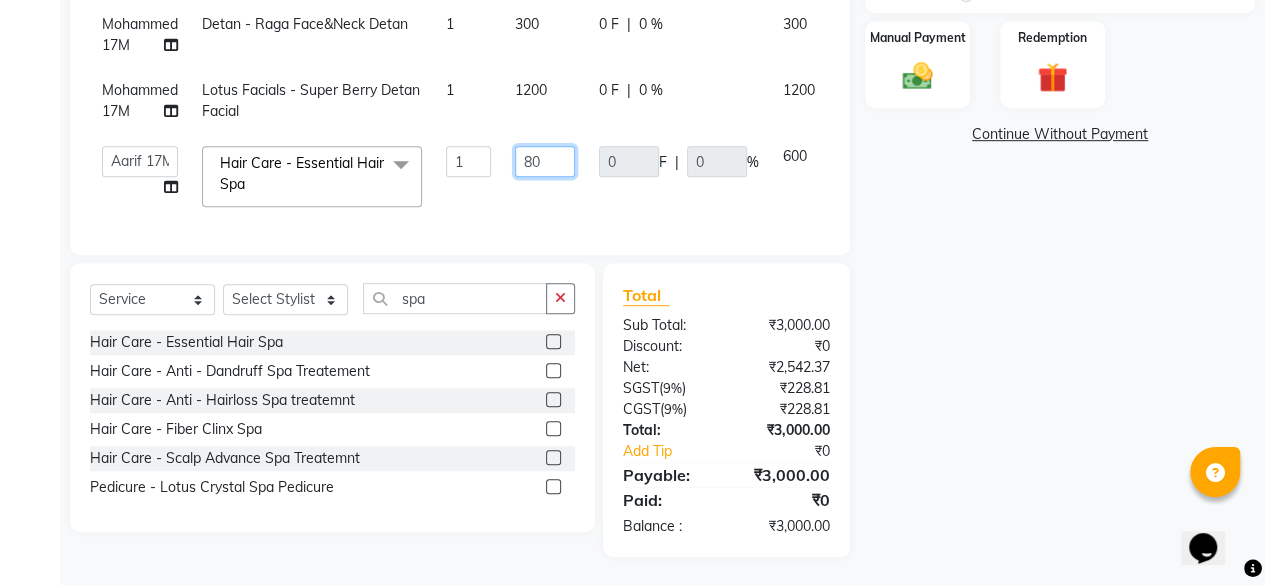 type on "800" 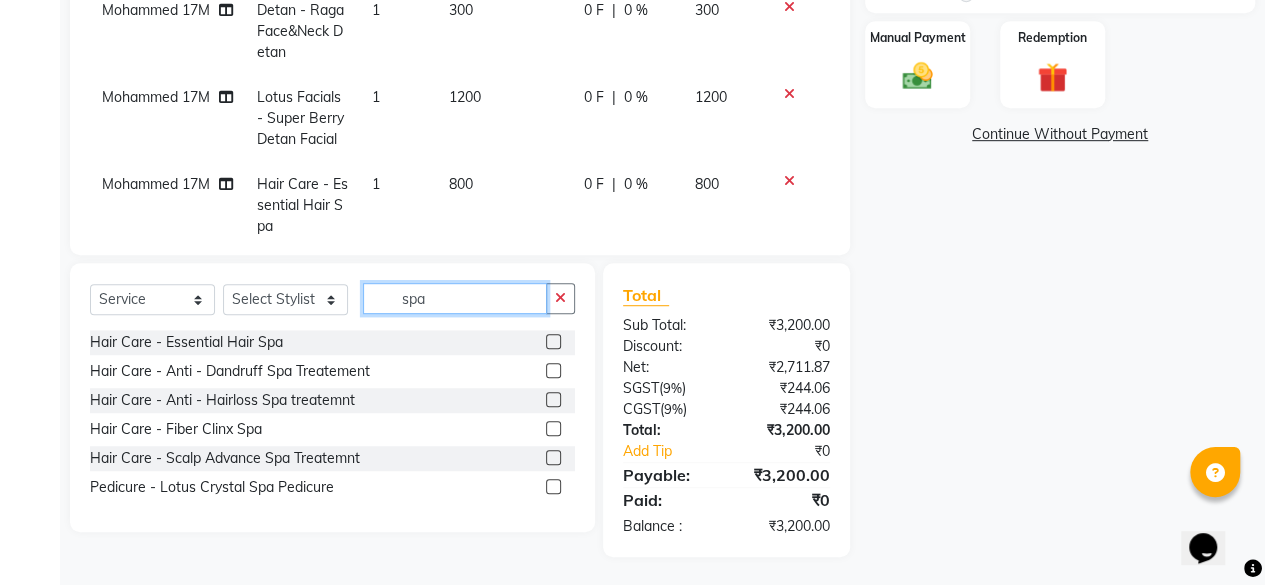 drag, startPoint x: 442, startPoint y: 299, endPoint x: 292, endPoint y: 287, distance: 150.47923 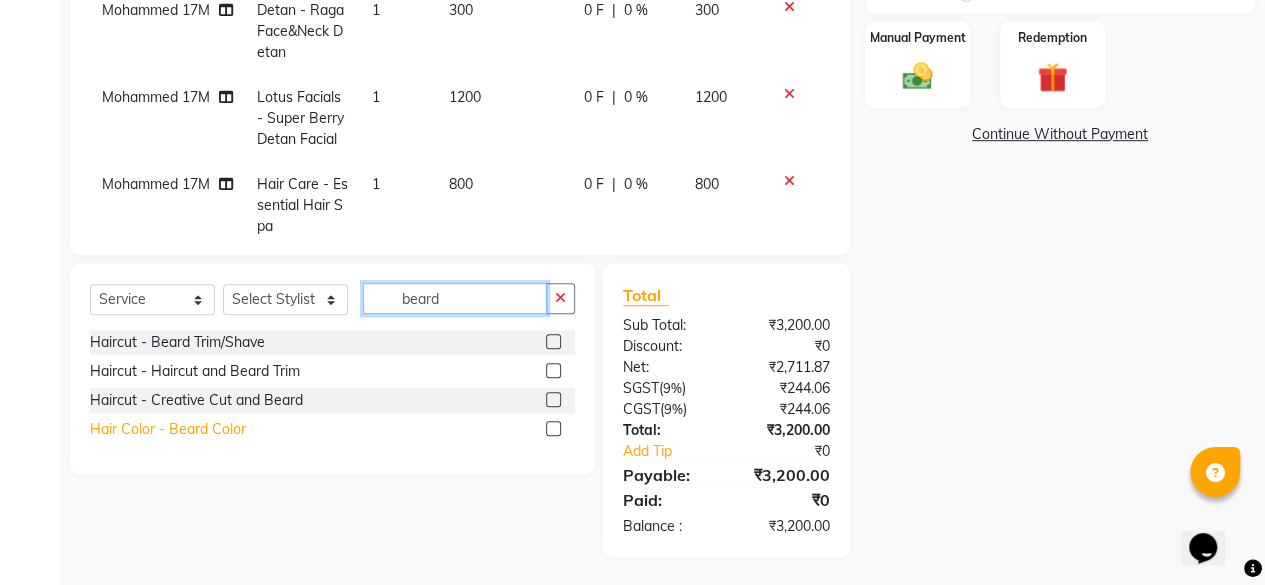 type on "beard" 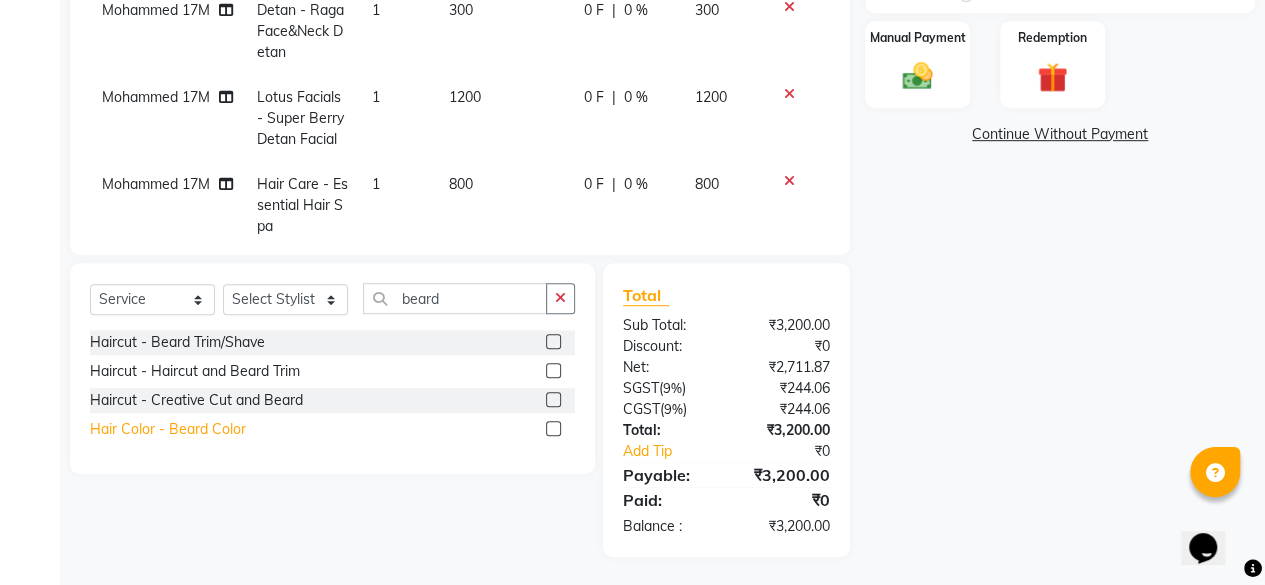 click on "Hair Color - Beard Color" 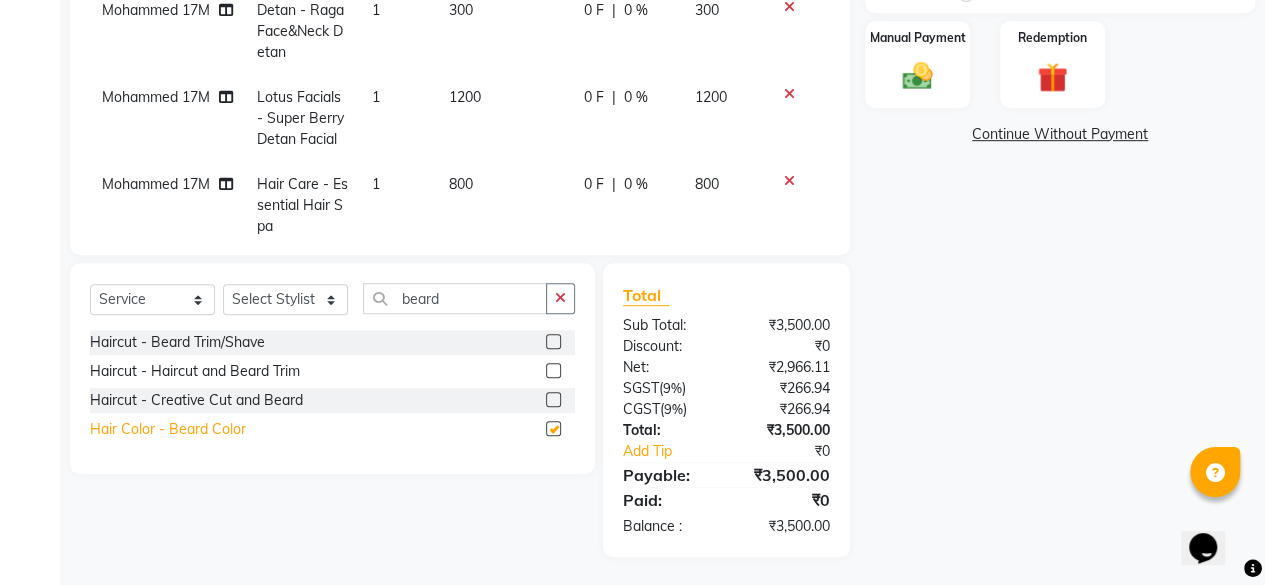 checkbox on "false" 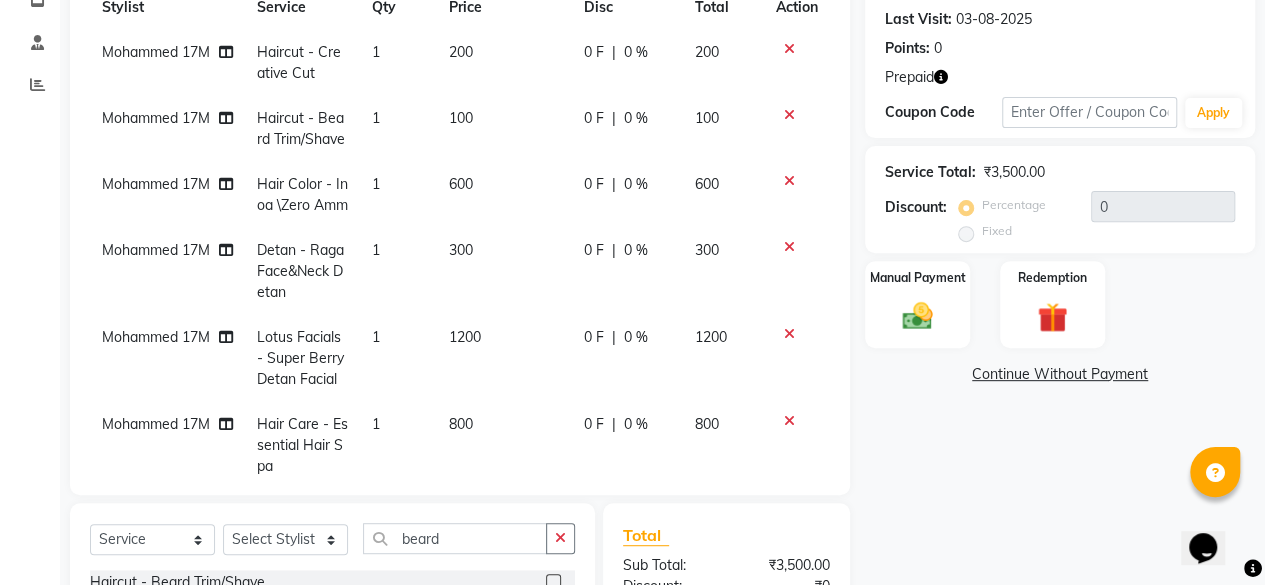 scroll, scrollTop: 113, scrollLeft: 0, axis: vertical 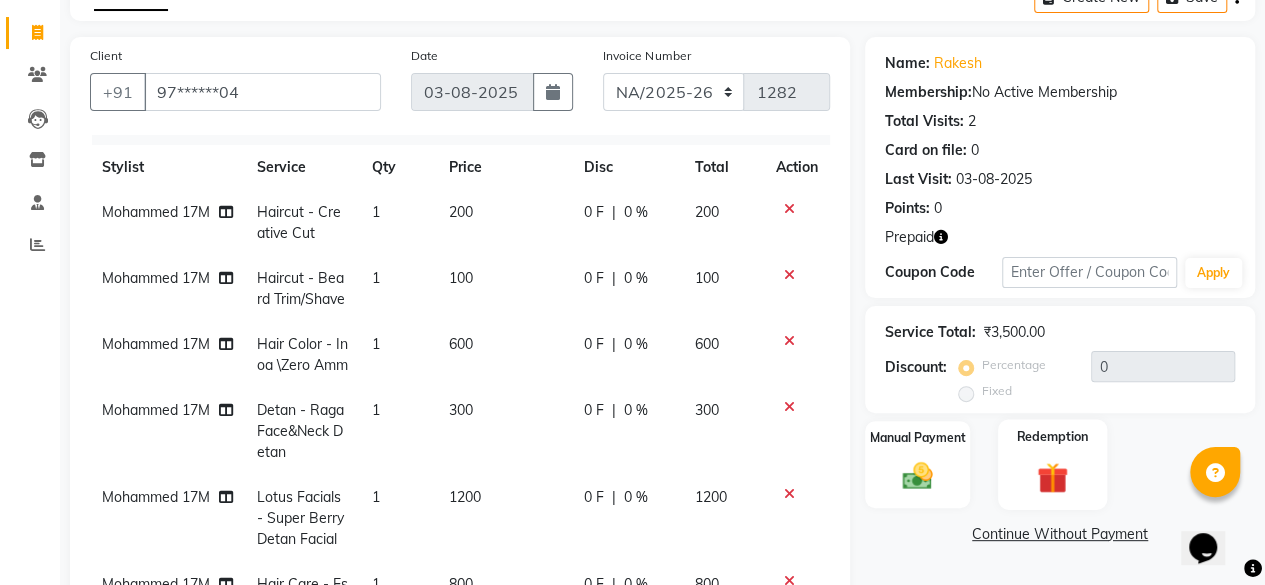 click on "Redemption" 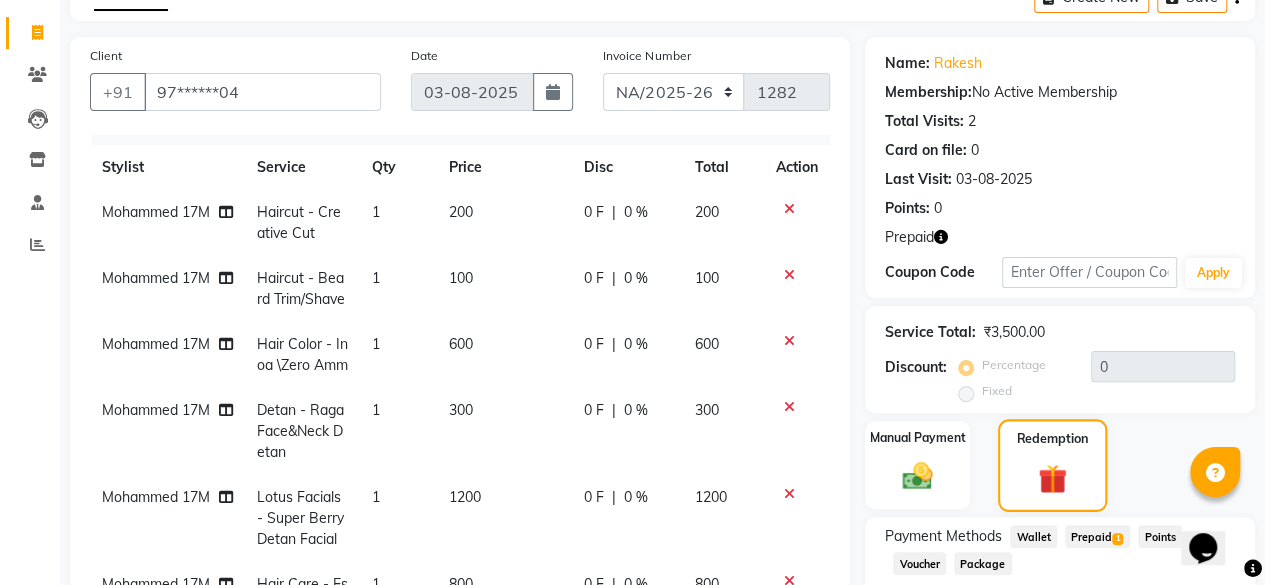 scroll, scrollTop: 313, scrollLeft: 0, axis: vertical 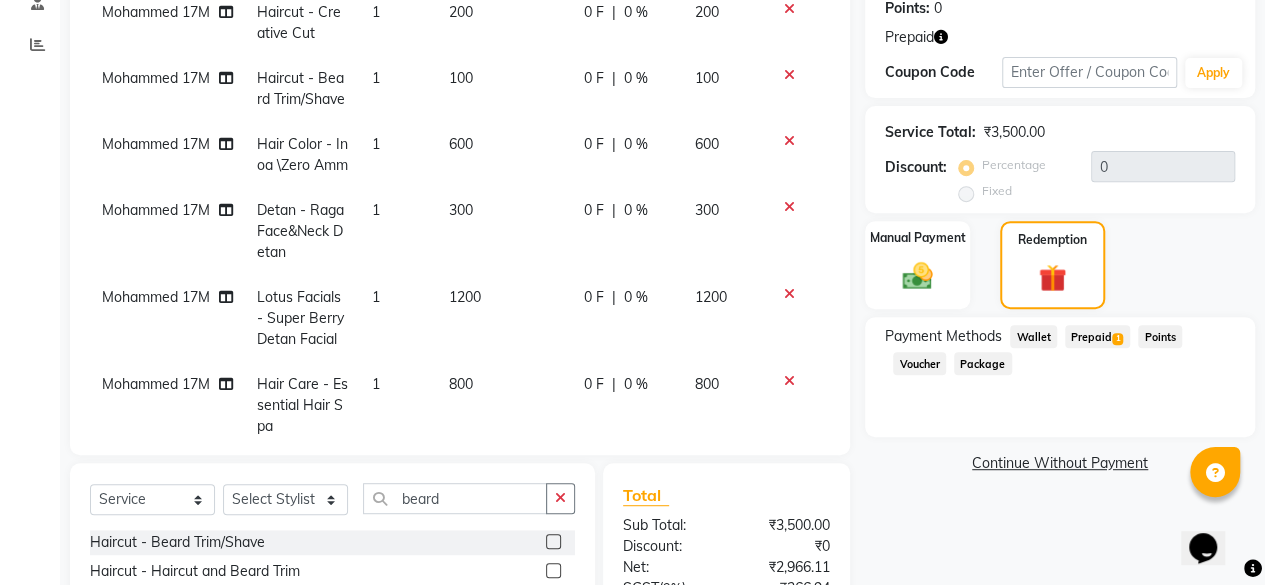 click on "Prepaid  1" 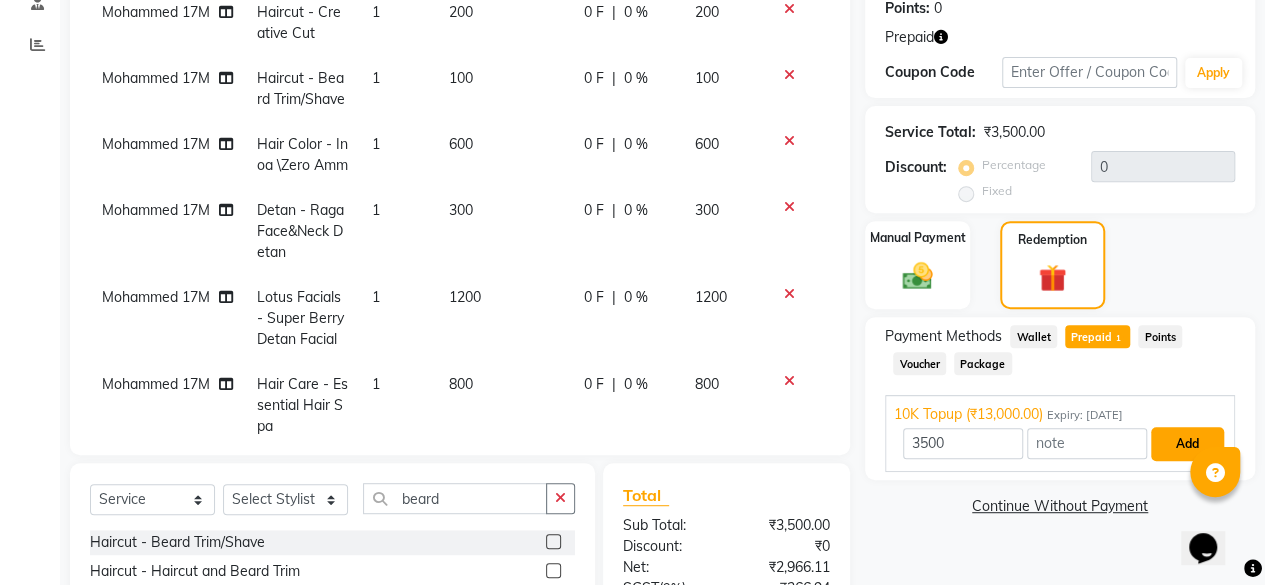 click on "Add" at bounding box center (1187, 444) 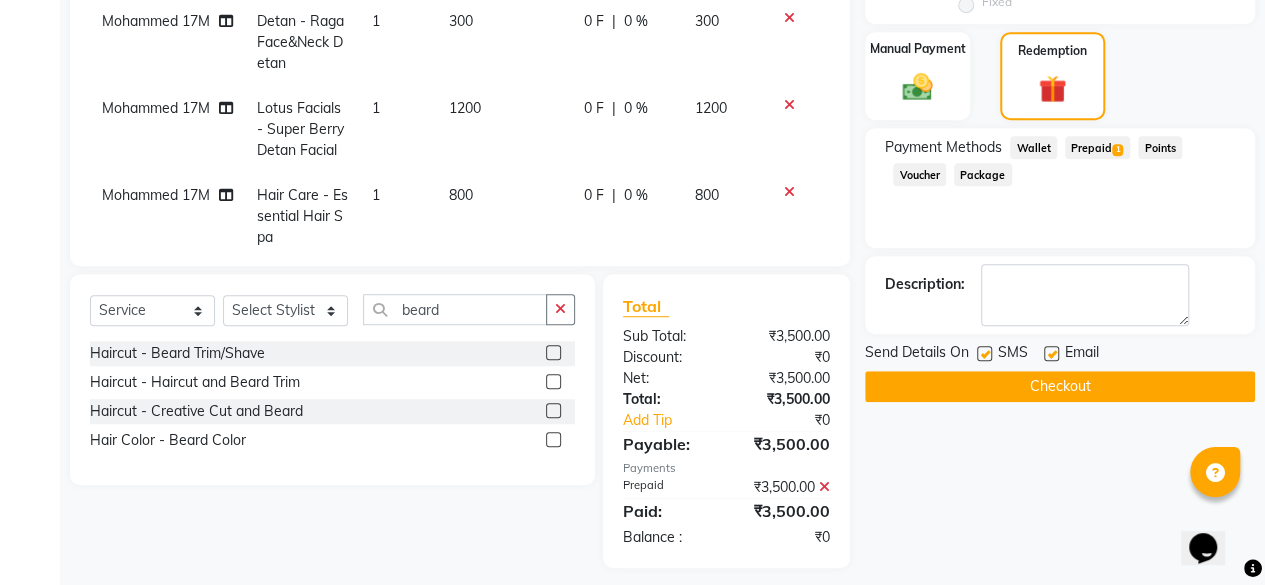 scroll, scrollTop: 513, scrollLeft: 0, axis: vertical 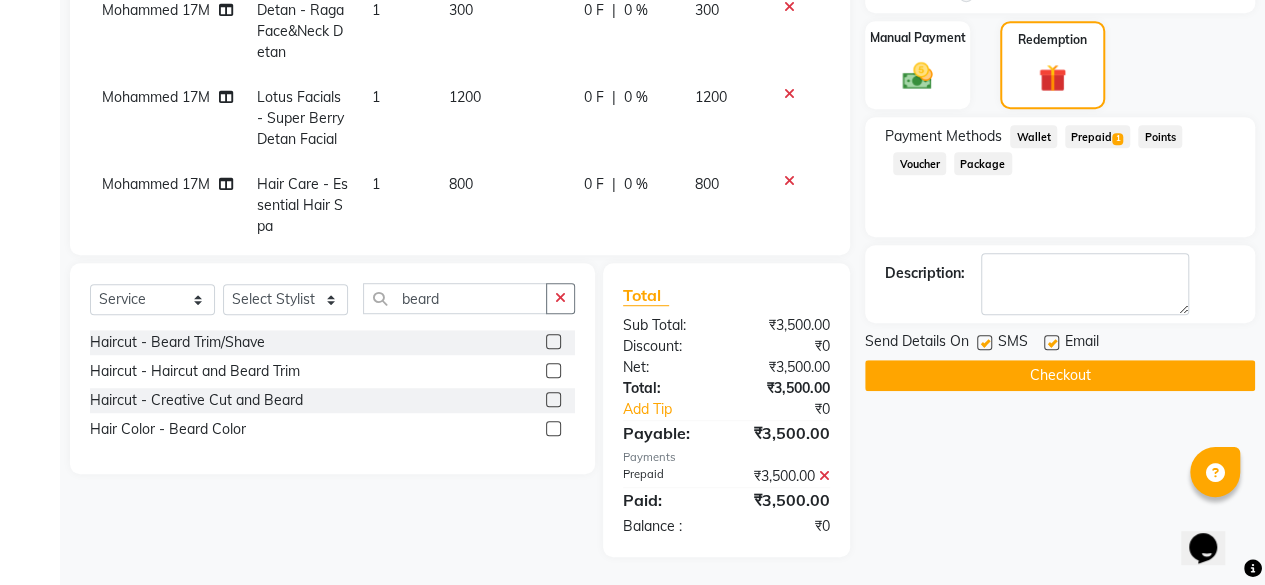 click on "Checkout" 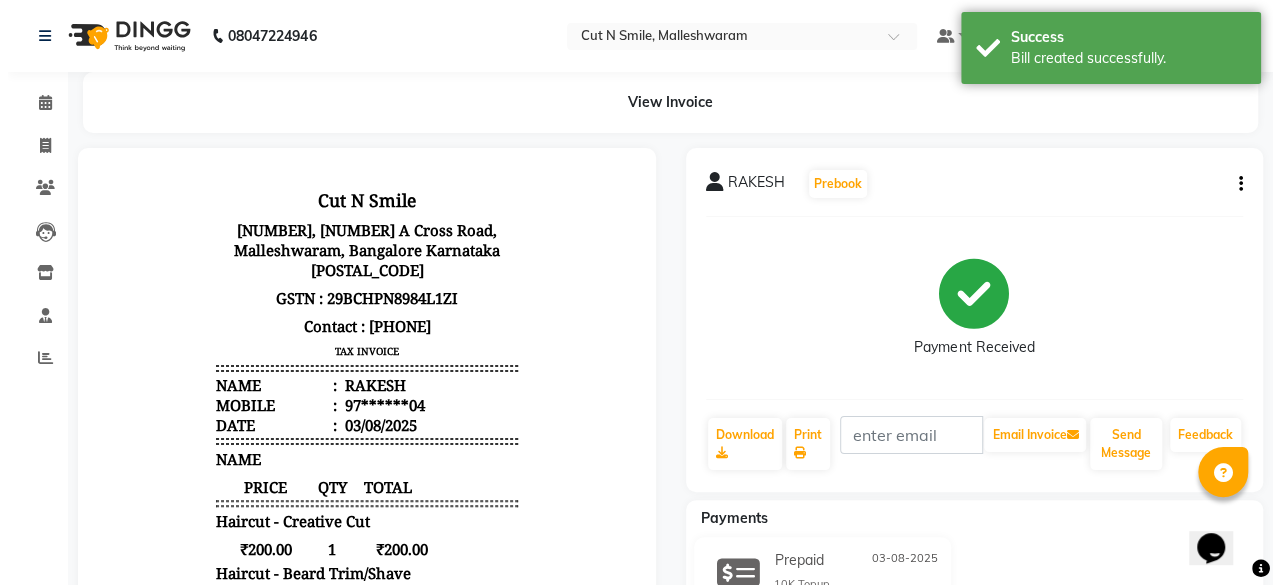 scroll, scrollTop: 0, scrollLeft: 0, axis: both 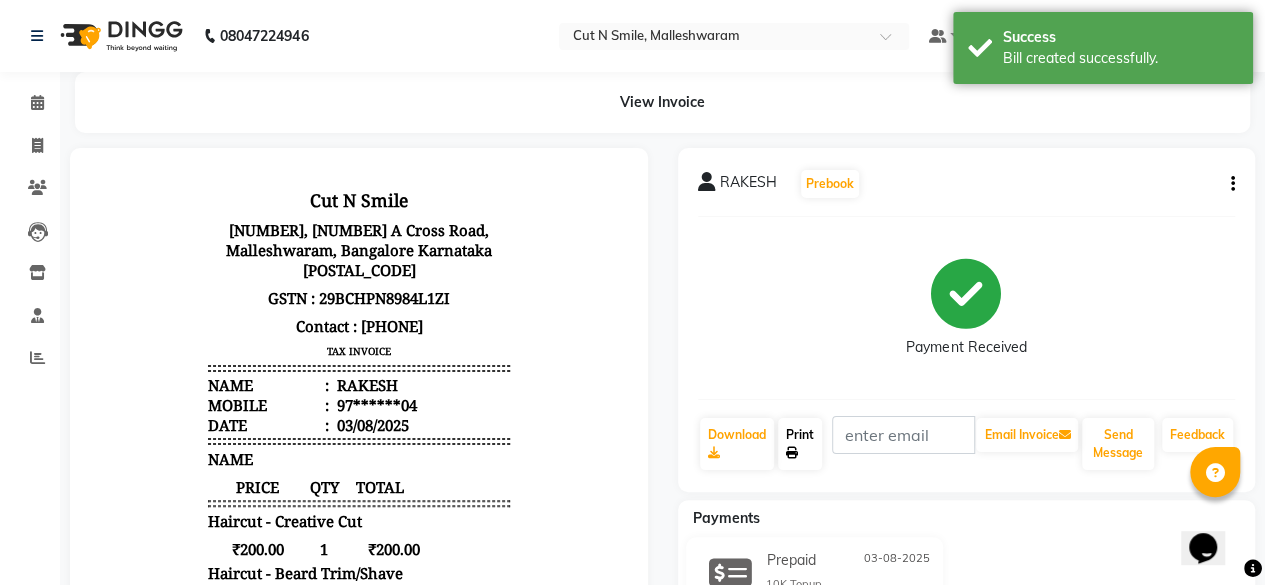 click on "Print" 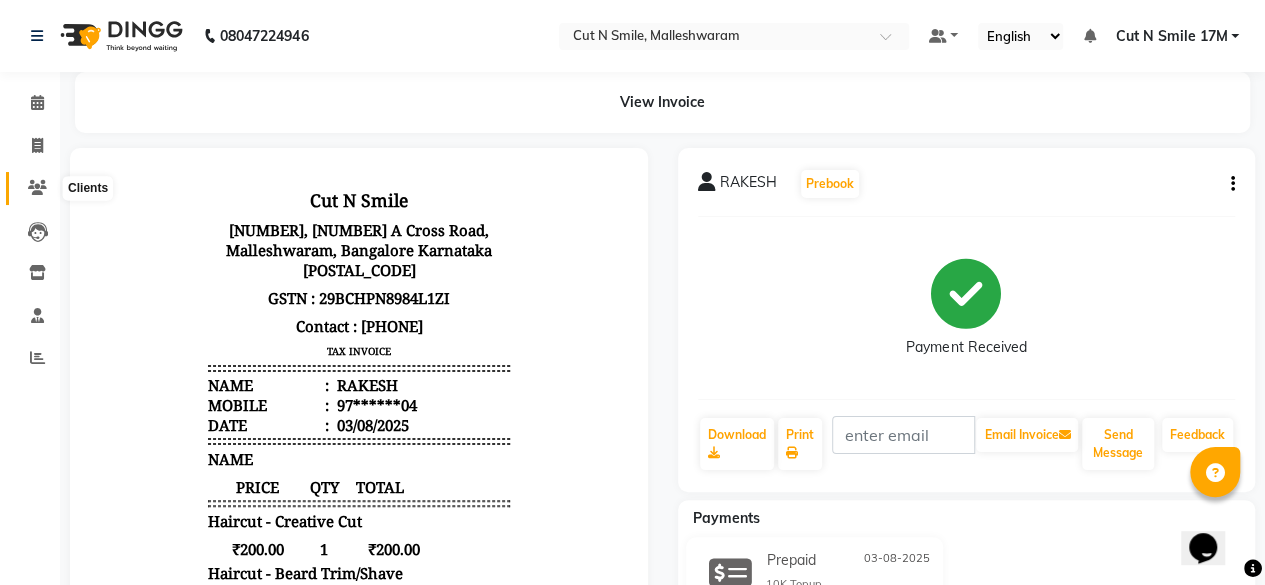 click 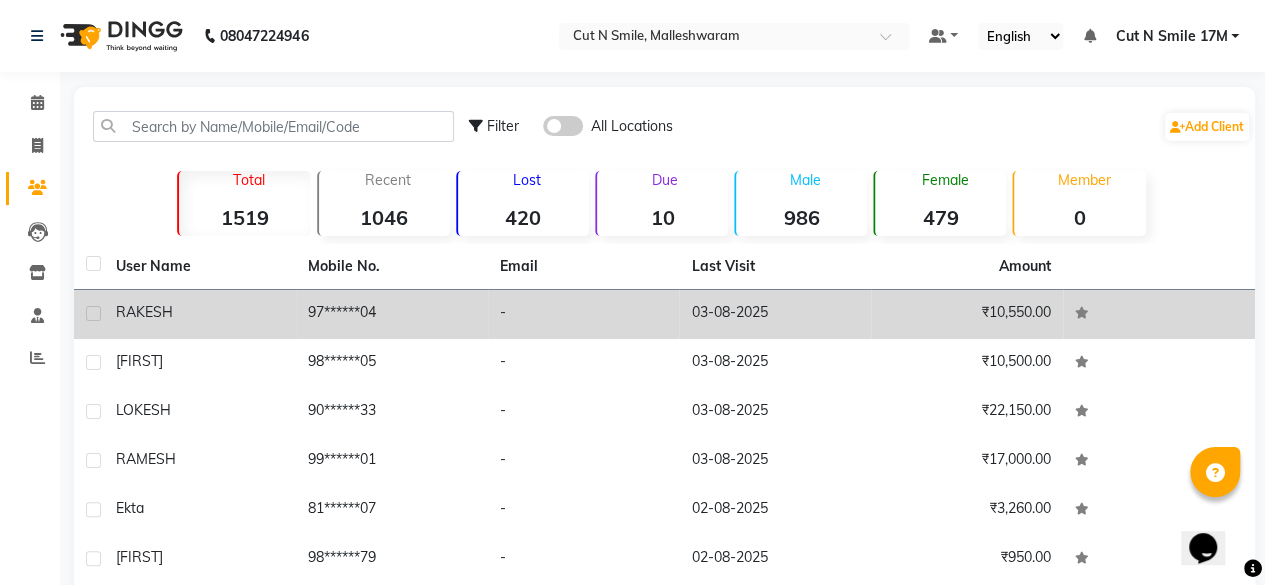 click on "97******04" 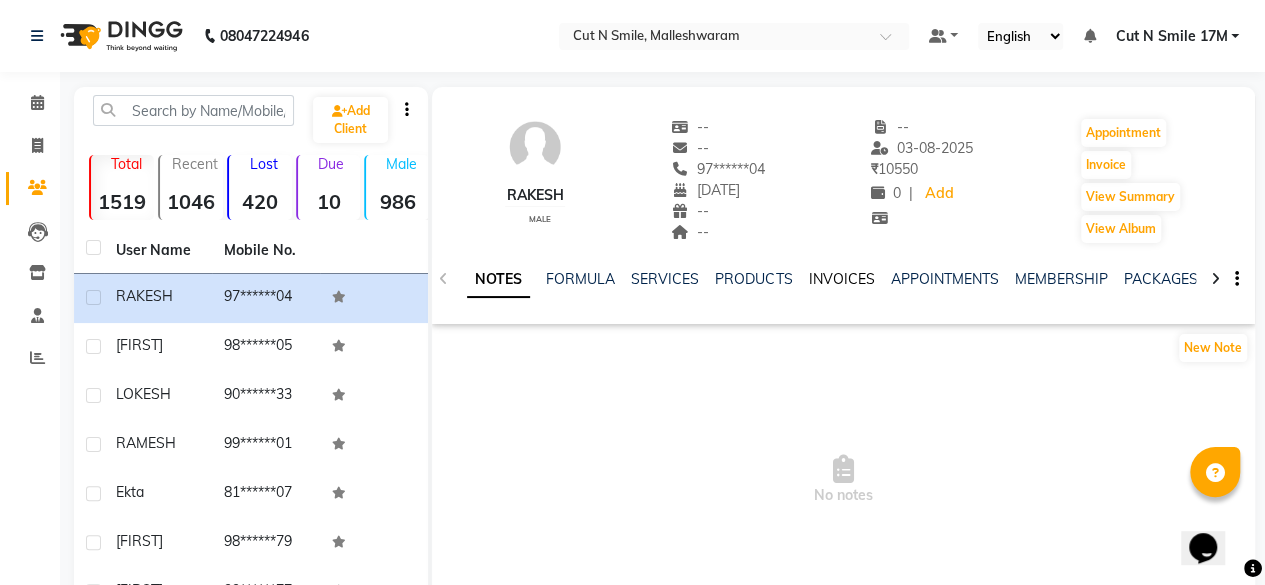 click on "INVOICES" 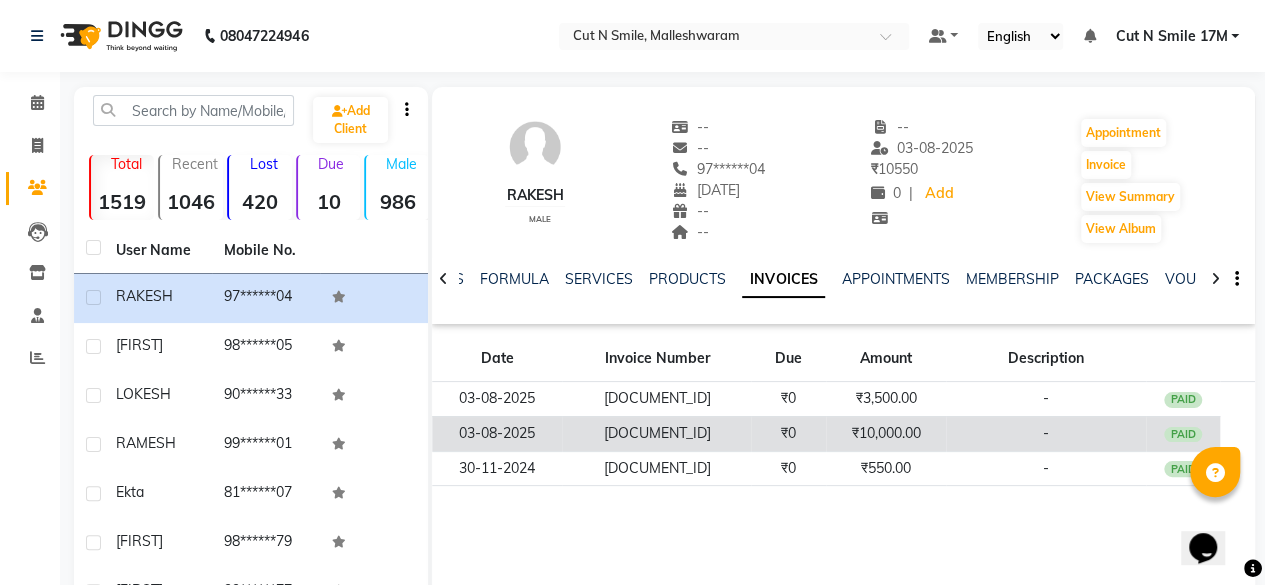 click on "₹10,000.00" 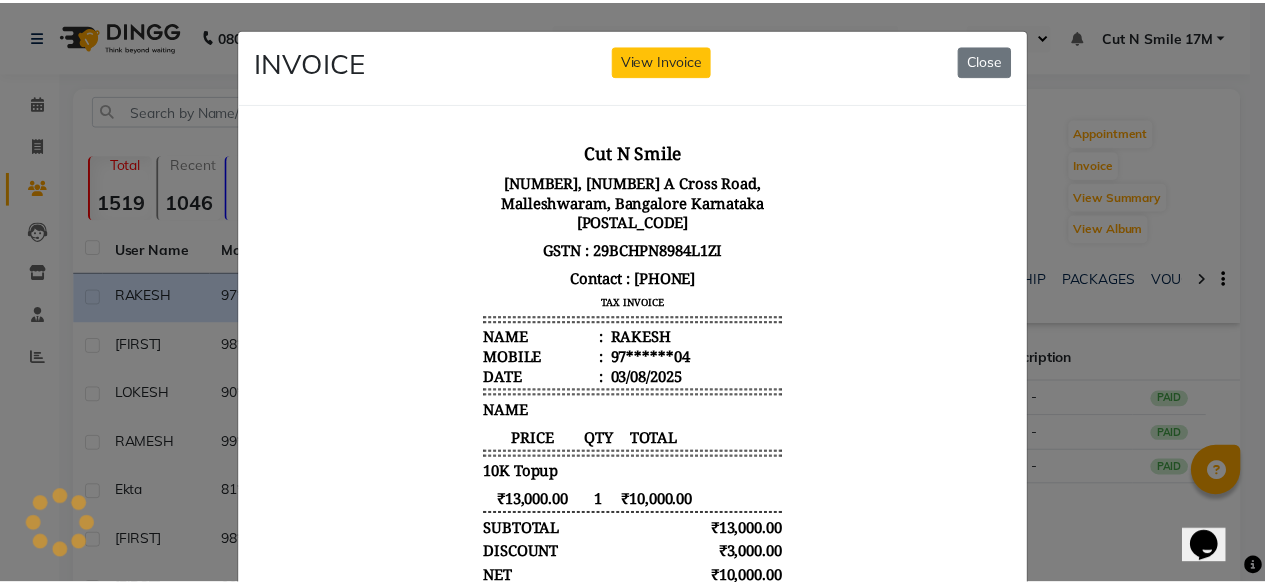 scroll, scrollTop: 0, scrollLeft: 0, axis: both 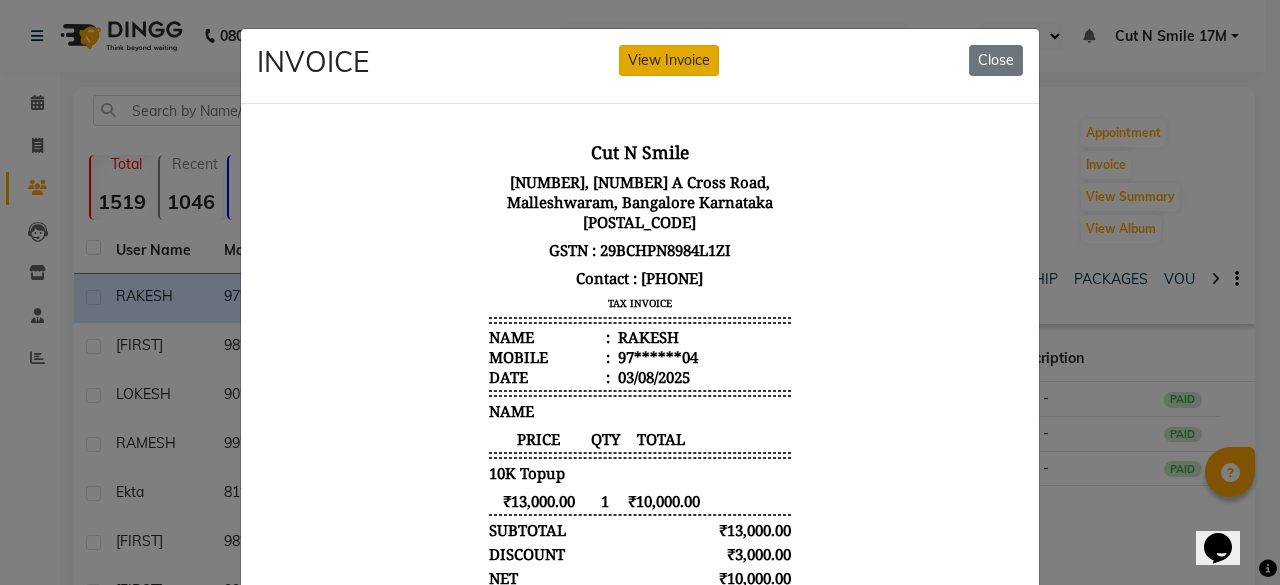 click on "View Invoice" 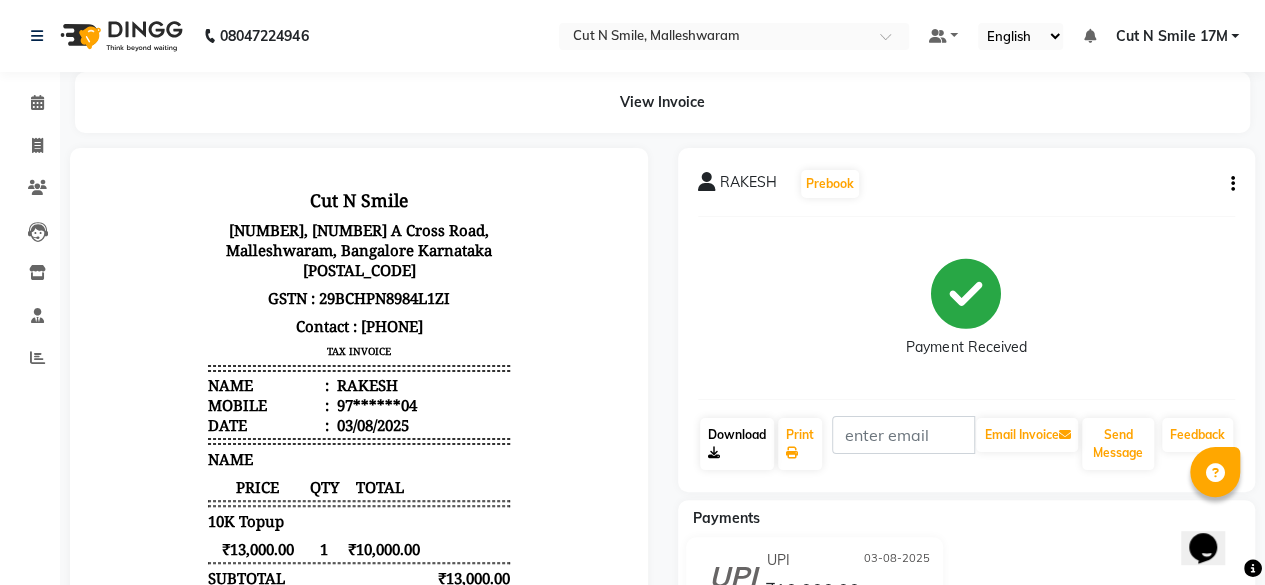 scroll, scrollTop: 0, scrollLeft: 0, axis: both 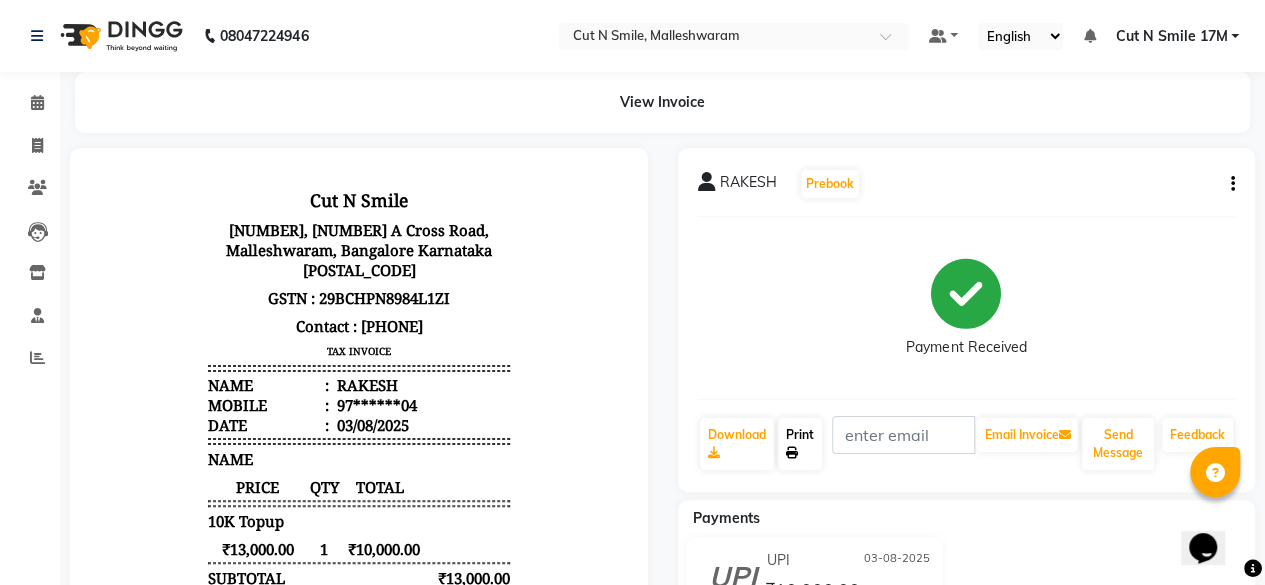 click on "Print" 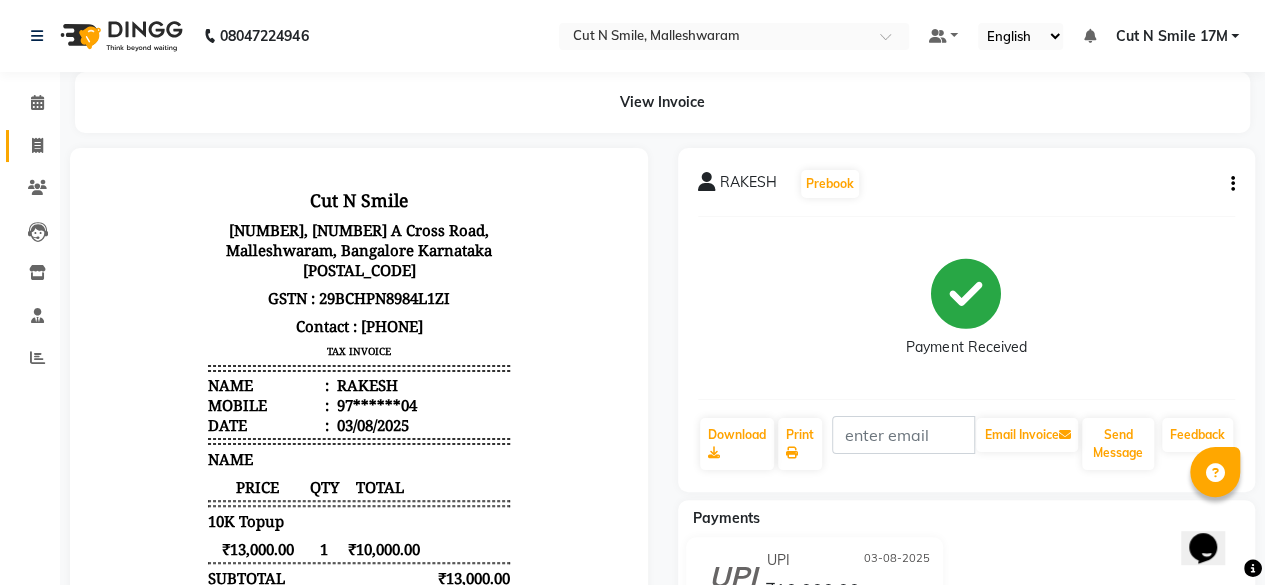 click on "Invoice" 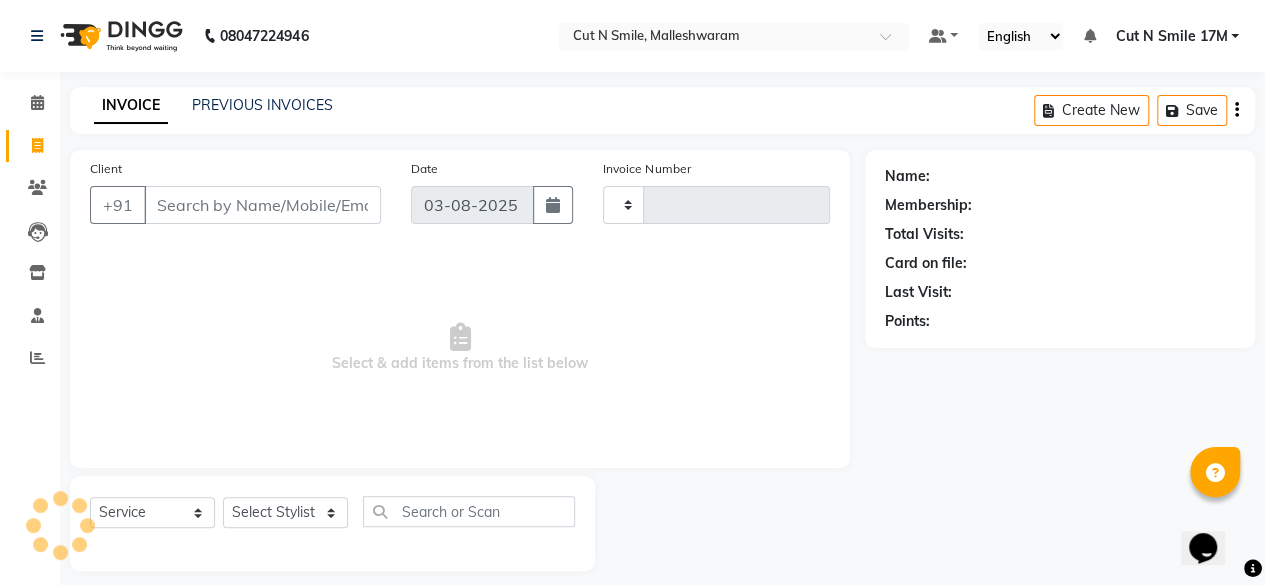 type on "165" 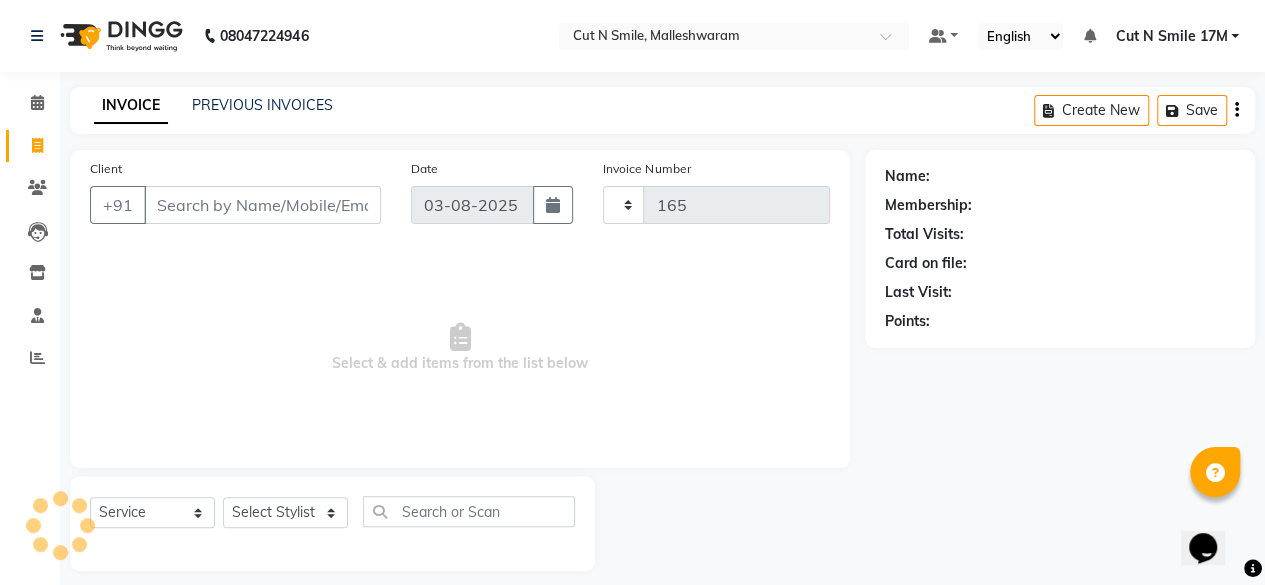 scroll, scrollTop: 15, scrollLeft: 0, axis: vertical 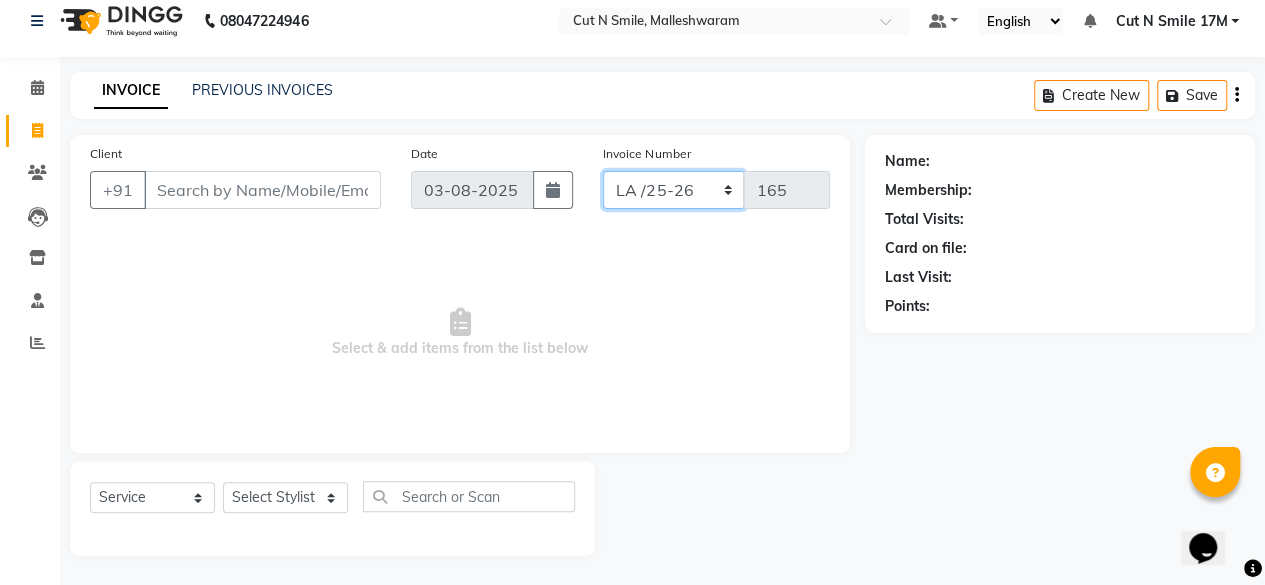 click on "NW/25-26 SW/2025-26 NA/2025-26 VN/25-26 LA /25-26" 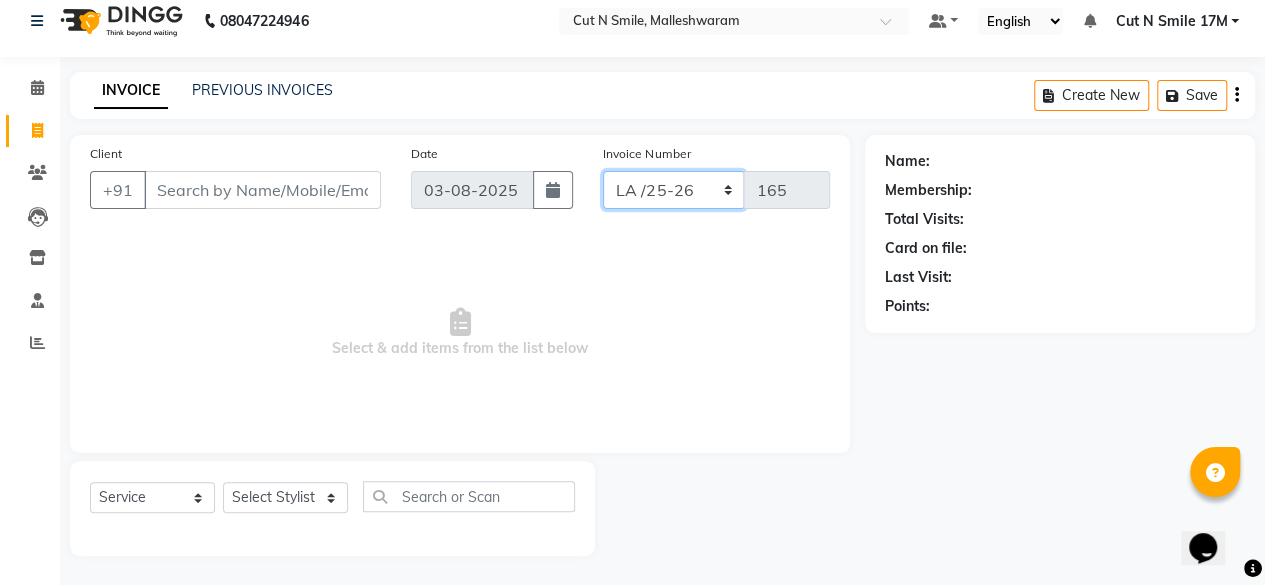 select on "7225" 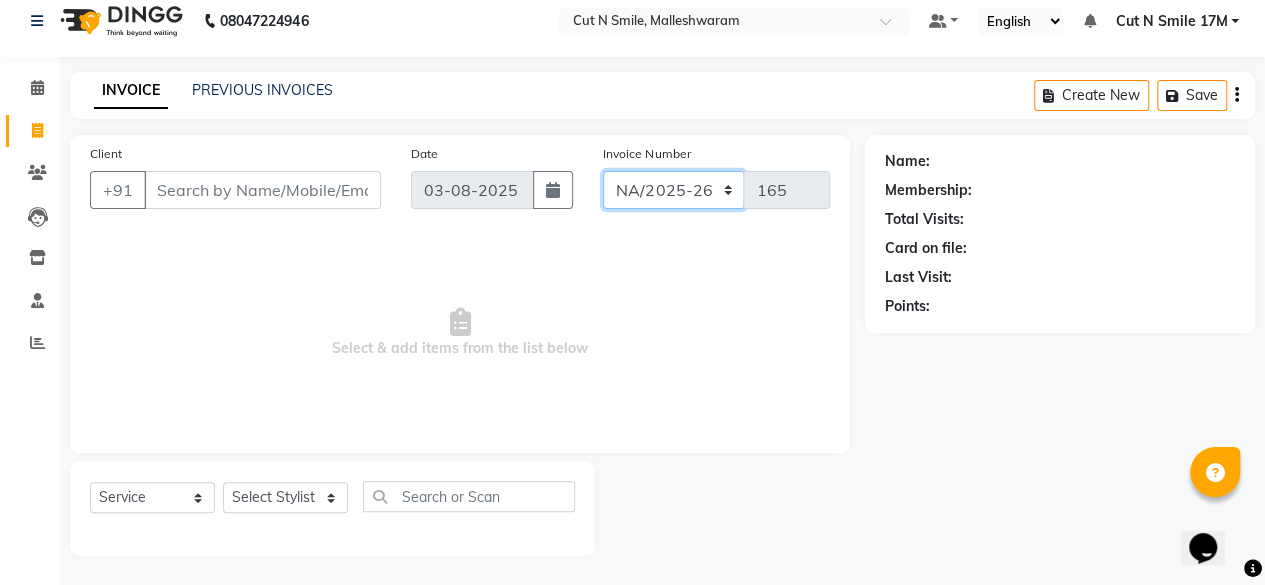 click on "NW/25-26 SW/2025-26 NA/2025-26 VN/25-26 LA /25-26" 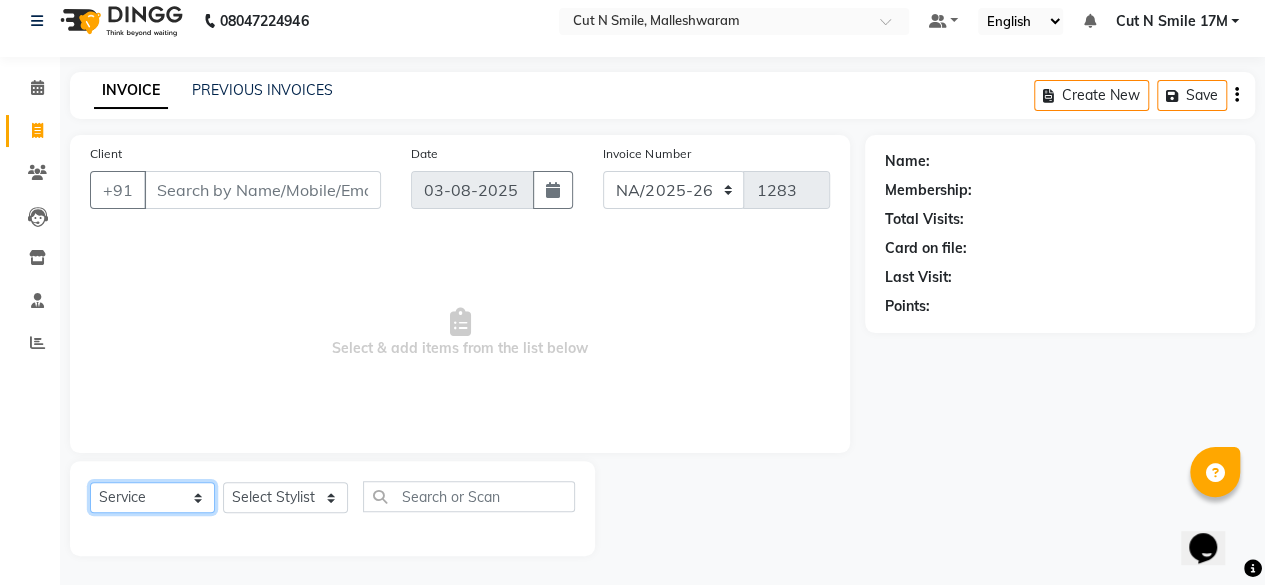select on "product" 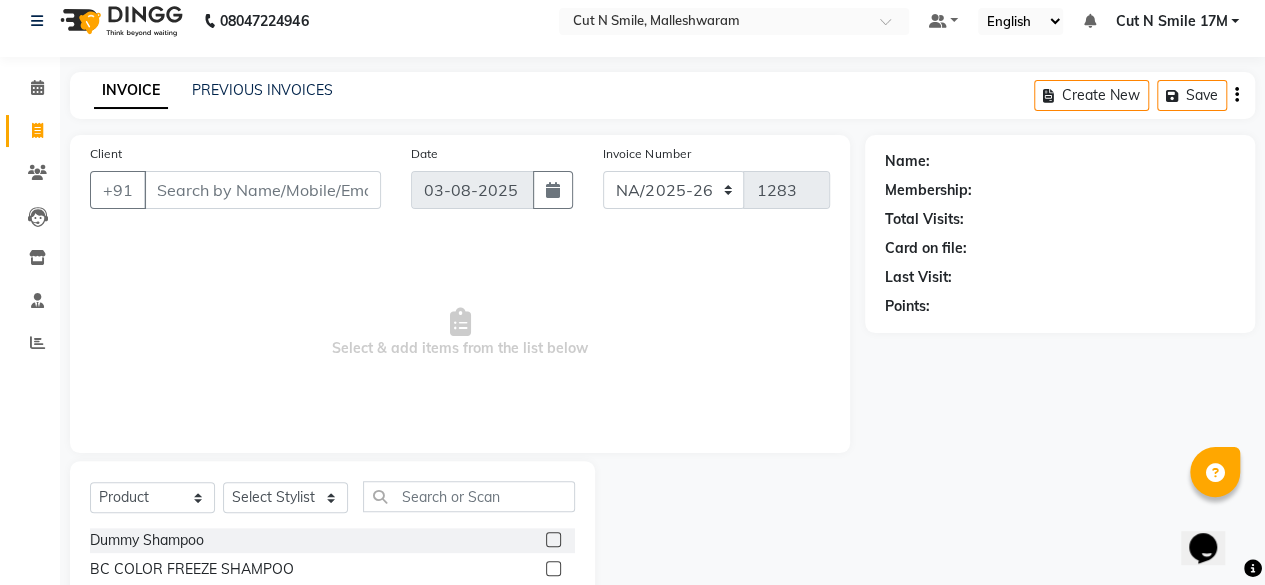 click on "Select & add items from the list below" at bounding box center [460, 333] 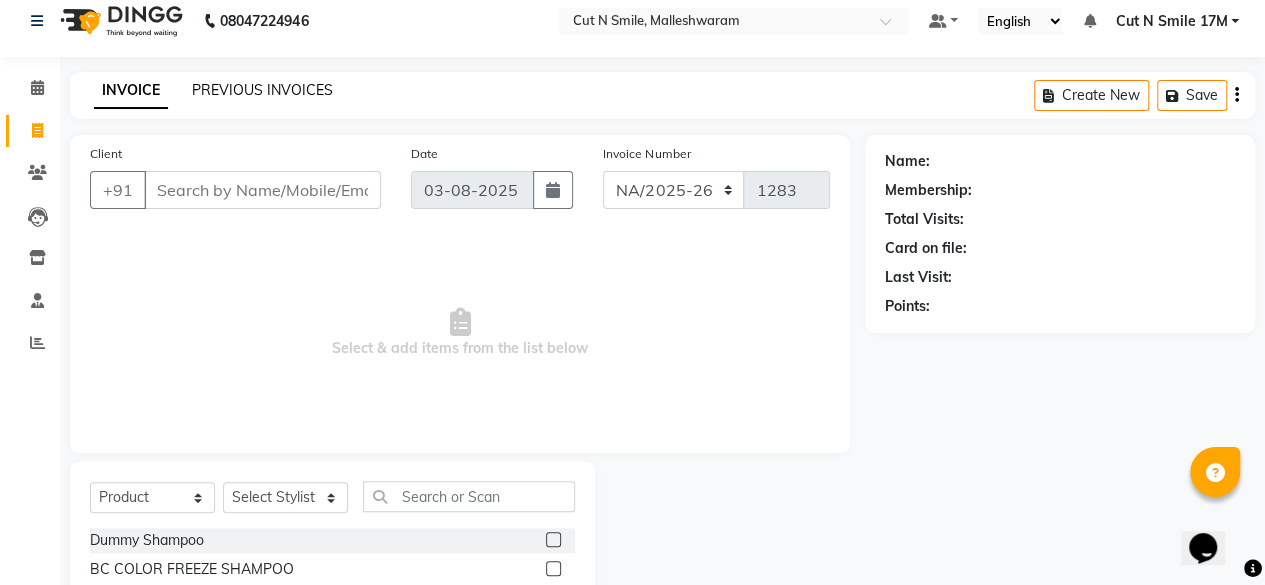 click on "PREVIOUS INVOICES" 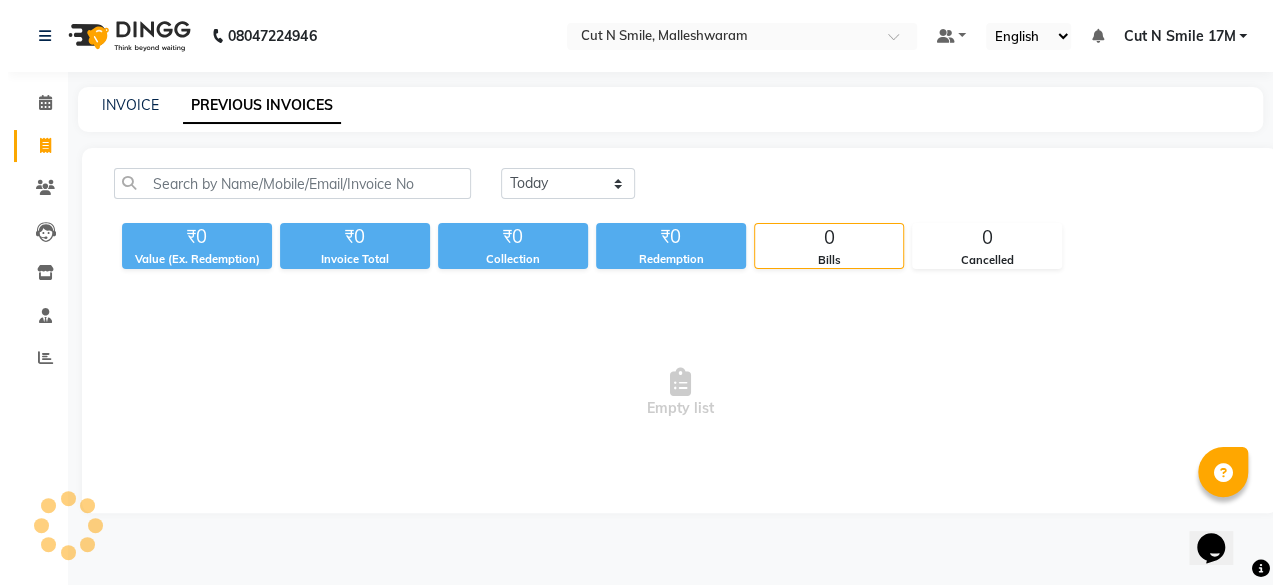 scroll, scrollTop: 0, scrollLeft: 0, axis: both 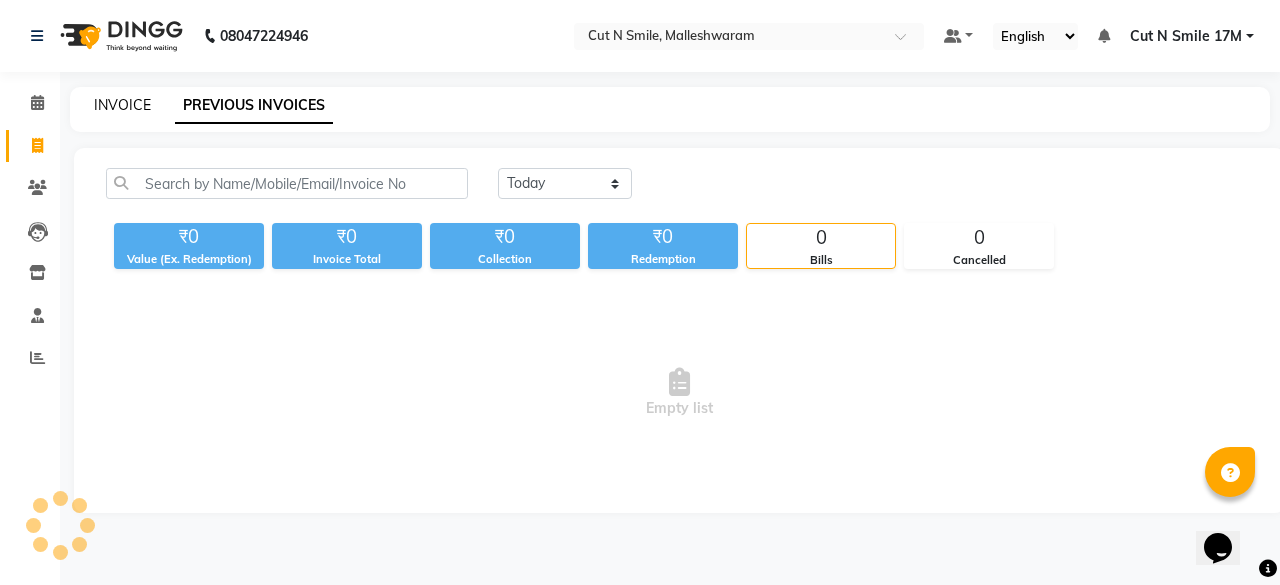 click on "INVOICE" 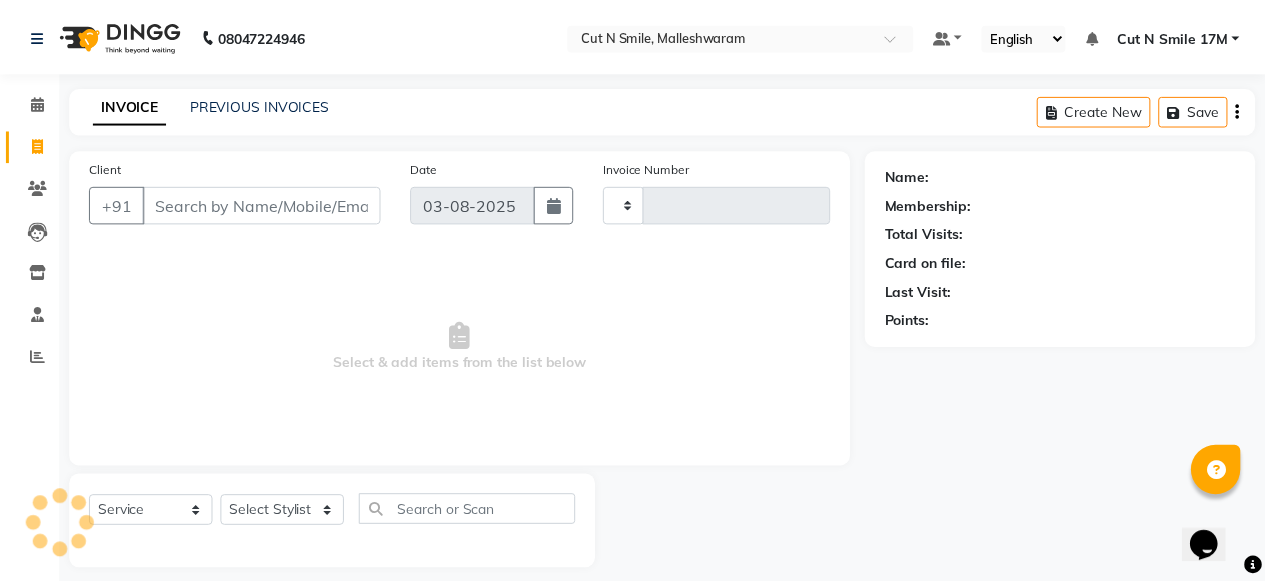 scroll, scrollTop: 15, scrollLeft: 0, axis: vertical 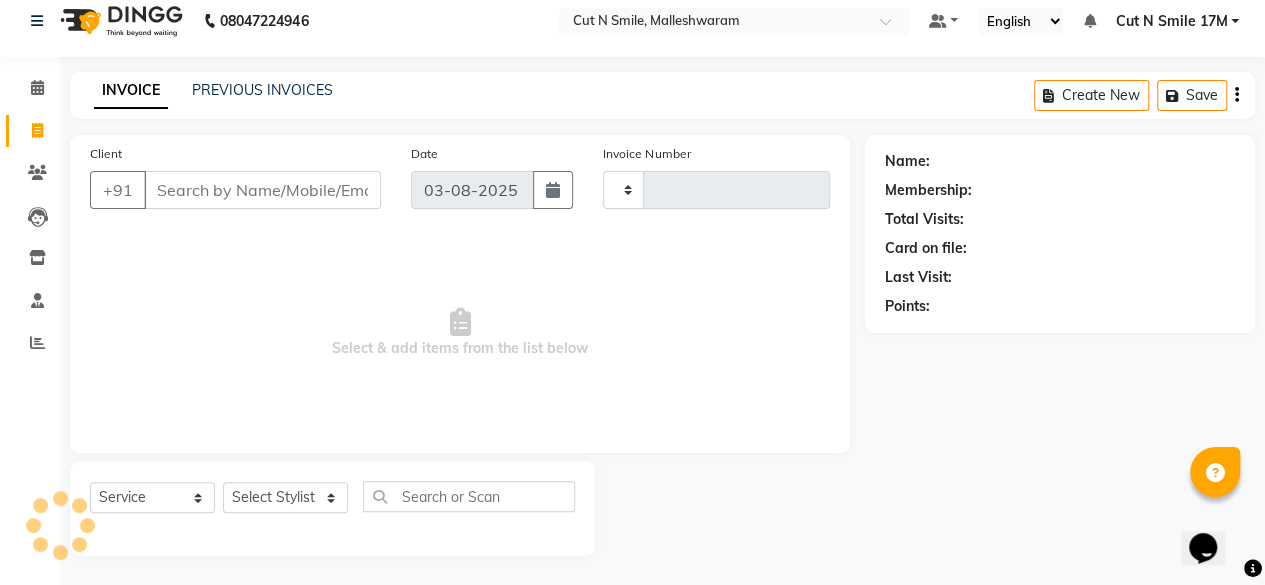 click on "Client" at bounding box center (262, 190) 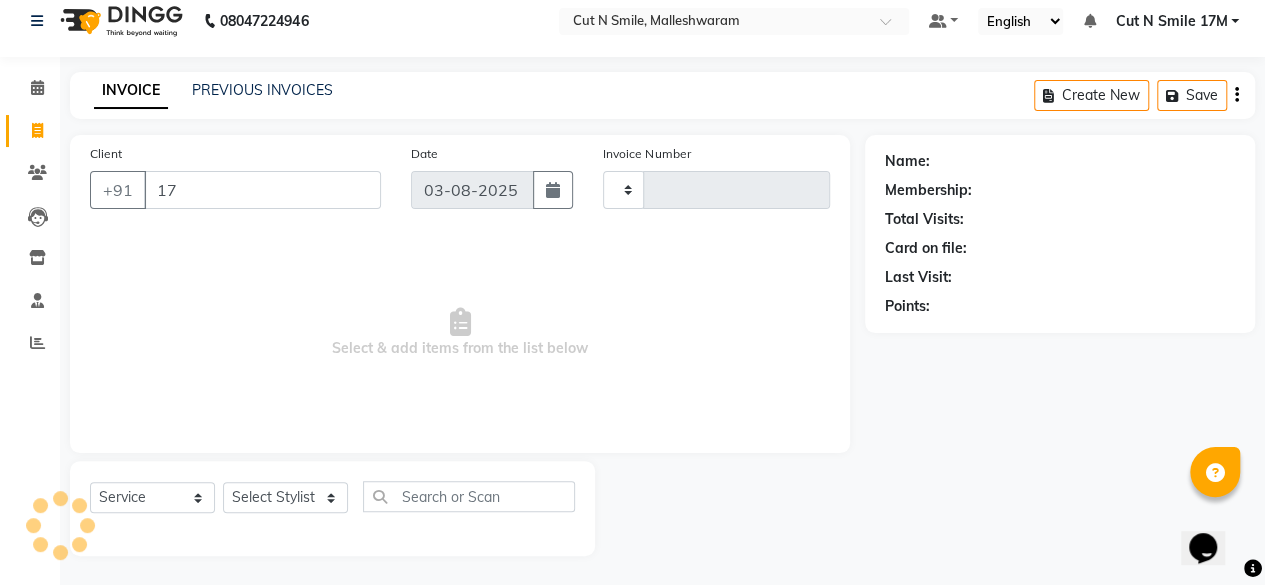 type on "17" 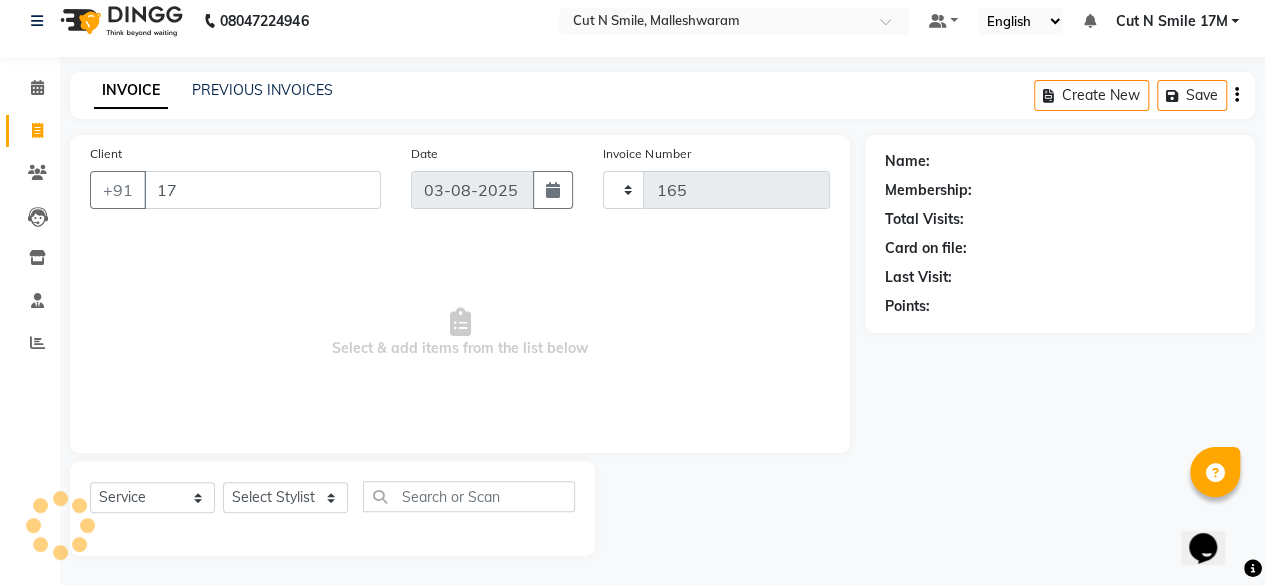 type on "17 m" 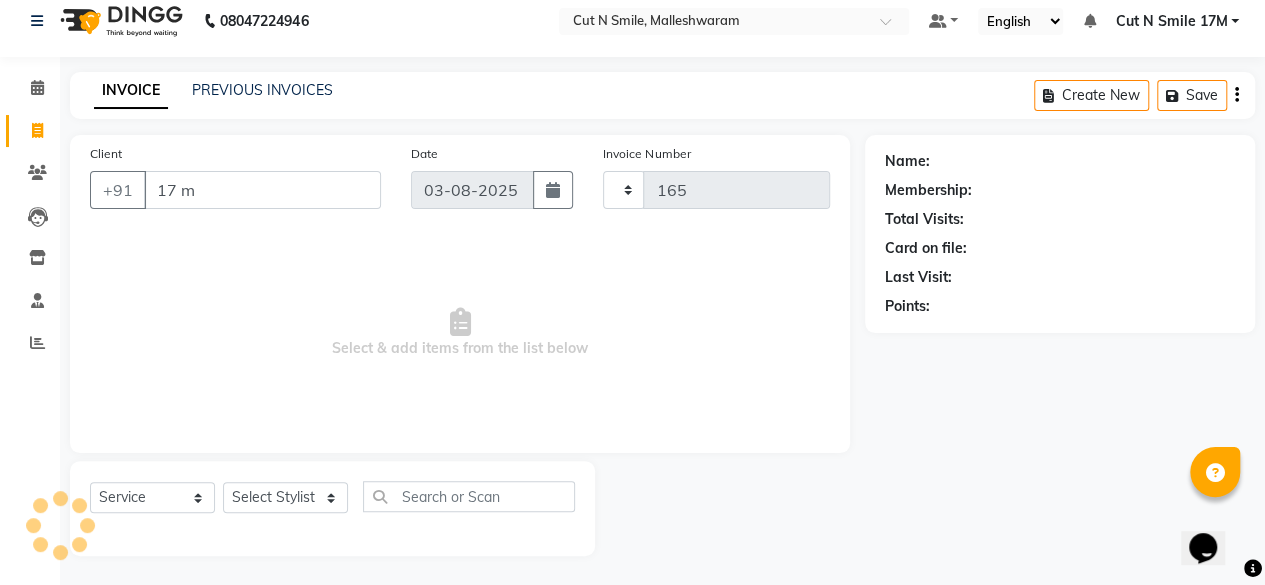 select on "7223" 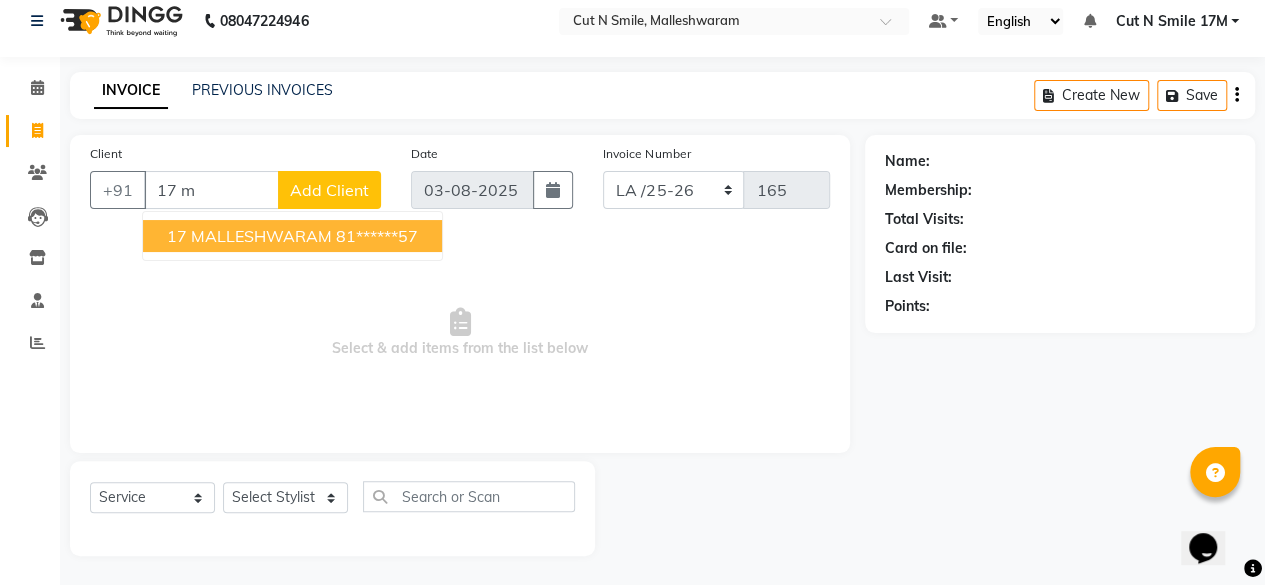 click on "17 MALLESHWARAM" at bounding box center [249, 236] 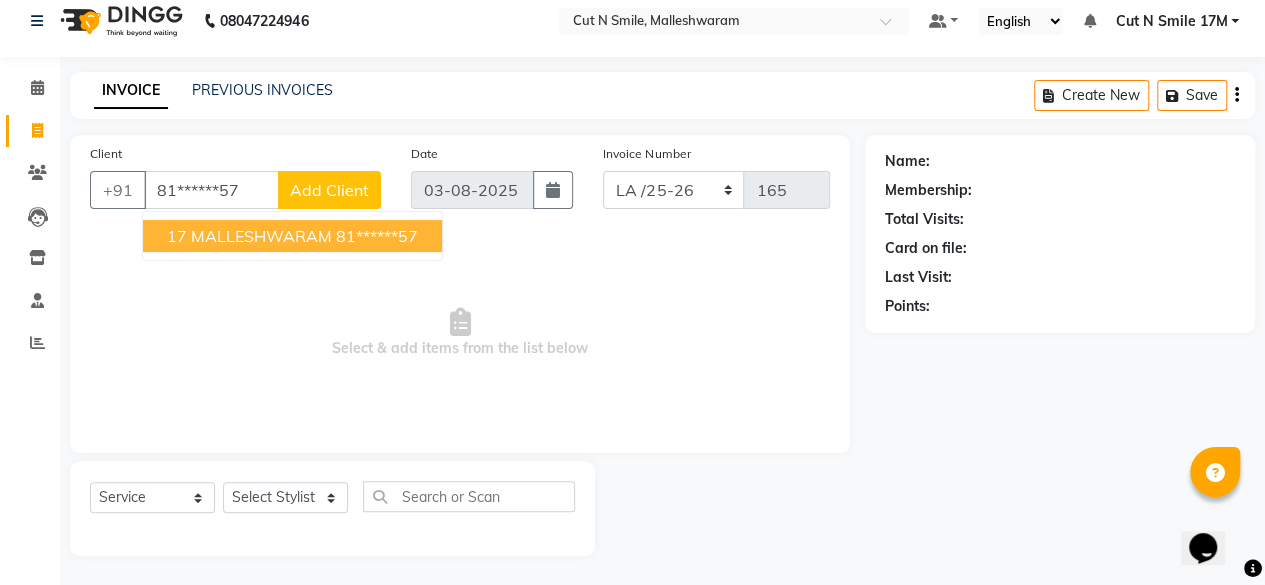 type on "81******57" 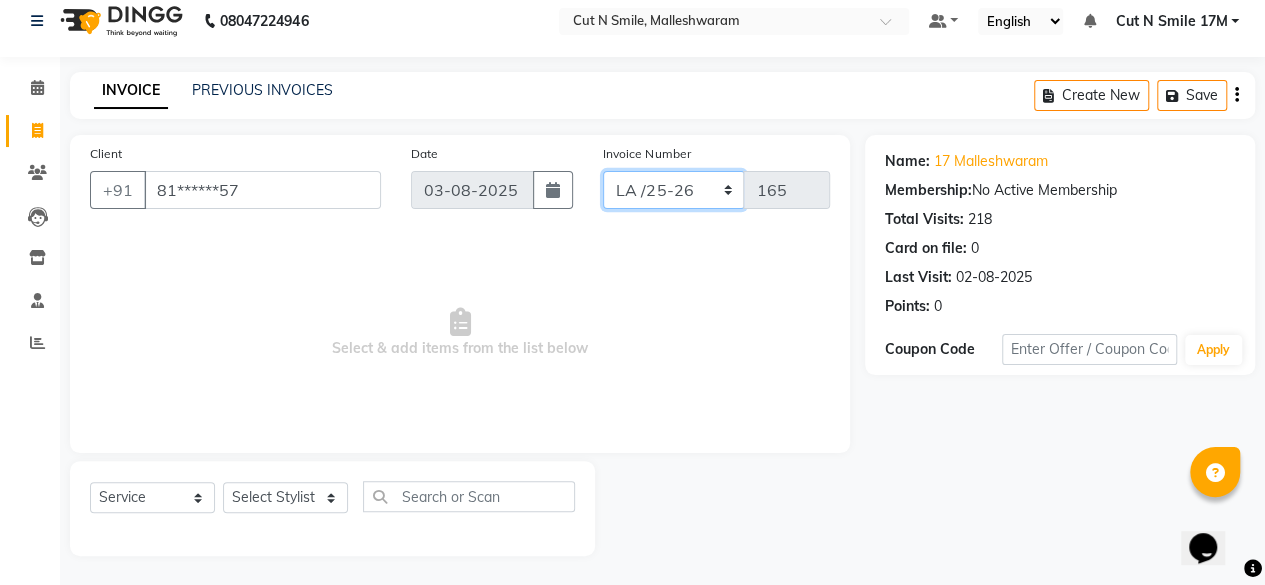 click on "NW/25-26 SW/2025-26 NA/2025-26 VN/25-26 LA /25-26" 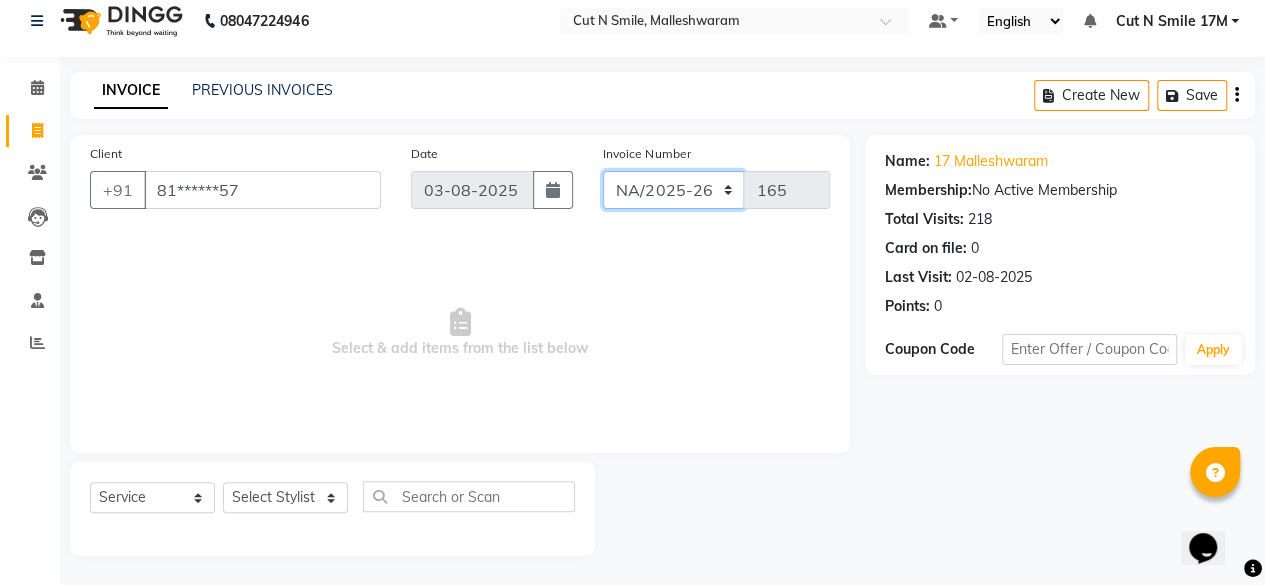 click on "NW/25-26 SW/2025-26 NA/2025-26 VN/25-26 LA /25-26" 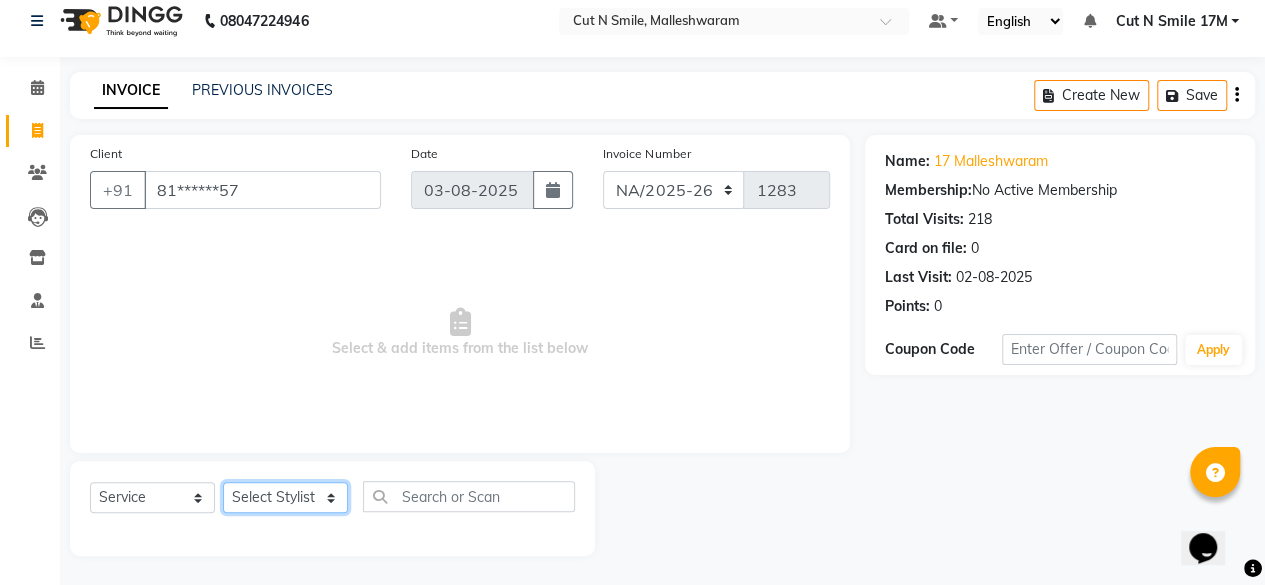 click on "Select Stylist Aarif 17M Adnan 9M Ajim 17M  Ali 17M Ali ML Alim ML Anjali 17M Armaan 17M Armaan 17O Arshad 17O Asahika ML Babbu ML  Cena 17M Chandrika 9M CNS 17 Malleshwaram CNS 9 Malleshwaram CNS Mahalakshmi Layout Cut N Smile 17O Deena 9M Dharani 17M  Fahim 9M Firoz ML Ganesh 9M Ganga 9M Govind ML Jessy 17M Madhu Thakur 17O Manjunath 17M Meena ML Mercy ML Mohammed 17M Monika 17M Mosim ML Nabijan 9M Nagrathna 9M Naveed 17M Pankaj 17M  Pavan Pavithra 9M Prashanth 9M Raghu 17M Rahil 9M Rajan ML Raju 9M Ranjith 9M Raza Raza 17M Riyaz 17O Sandeep 9M Sangeetha 17M Shakeel 17ML Shakir ML Shameem 17M Sharafath ML Sharanya  Sharanya ML SHubham 17M Sopna ML Sushila Suvarna 17M Tanjua 9M Teja 17M Tofeek 9M Tulsi 17O Viresh 17M Vishal 17M Vishal Bhatti 17O  Wasim ML" 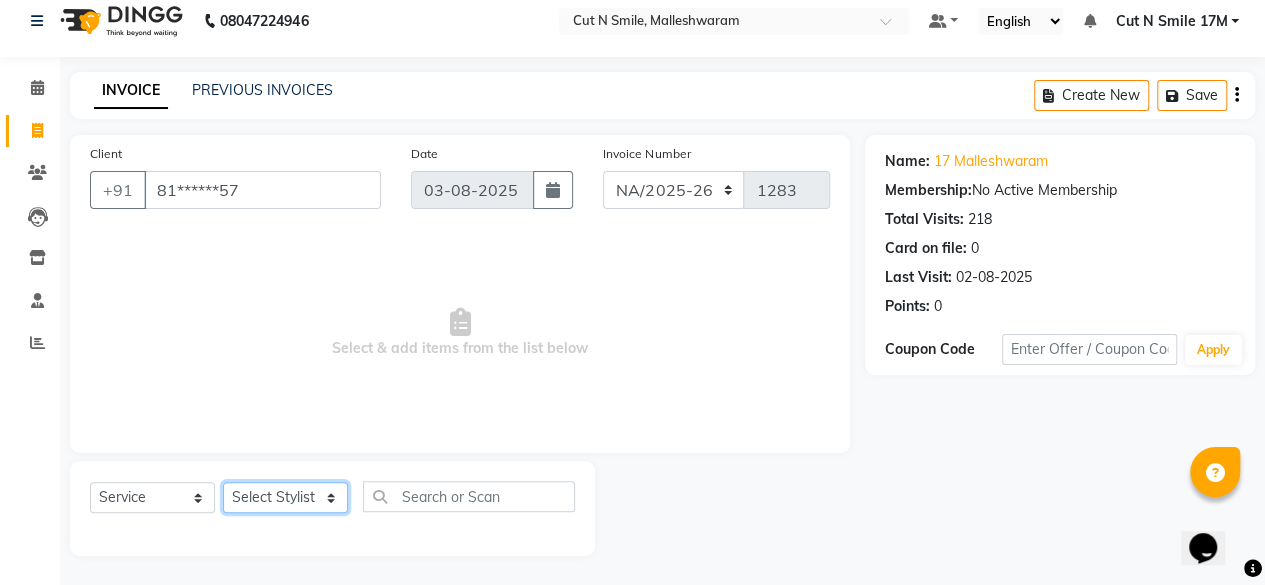 select on "[NUMBER]" 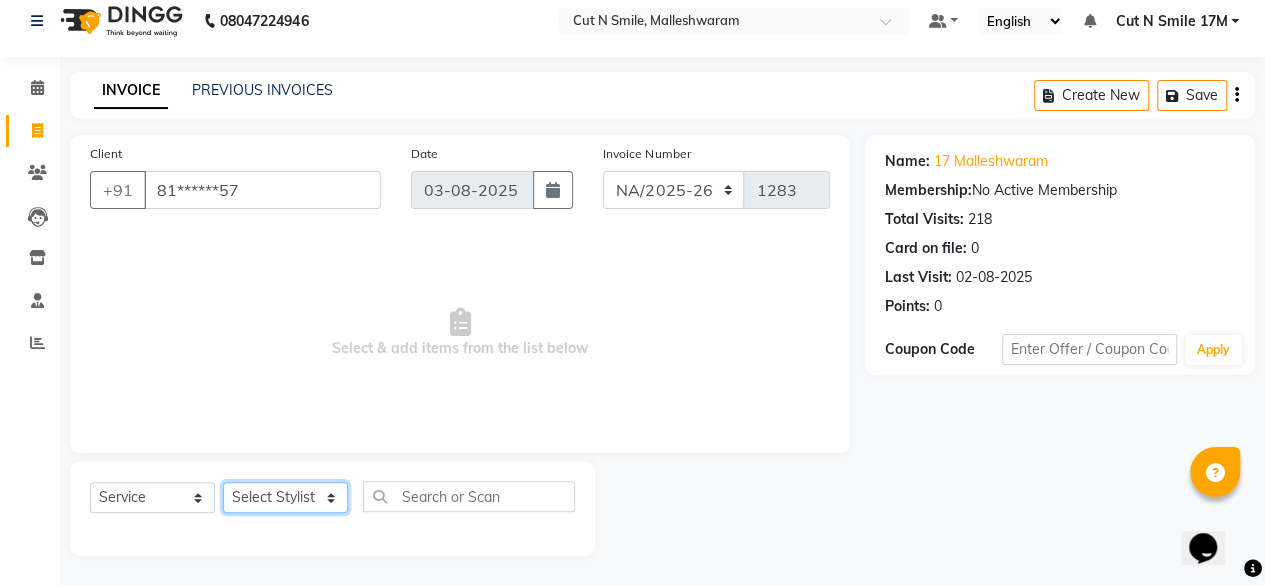 click on "Select Stylist Aarif 17M Adnan 9M Ajim 17M  Ali 17M Ali ML Alim ML Anjali 17M Armaan 17M Armaan 17O Arshad 17O Asahika ML Babbu ML  Cena 17M Chandrika 9M CNS 17 Malleshwaram CNS 9 Malleshwaram CNS Mahalakshmi Layout Cut N Smile 17O Deena 9M Dharani 17M  Fahim 9M Firoz ML Ganesh 9M Ganga 9M Govind ML Jessy 17M Madhu Thakur 17O Manjunath 17M Meena ML Mercy ML Mohammed 17M Monika 17M Mosim ML Nabijan 9M Nagrathna 9M Naveed 17M Pankaj 17M  Pavan Pavithra 9M Prashanth 9M Raghu 17M Rahil 9M Rajan ML Raju 9M Ranjith 9M Raza Raza 17M Riyaz 17O Sandeep 9M Sangeetha 17M Shakeel 17ML Shakir ML Shameem 17M Sharafath ML Sharanya  Sharanya ML SHubham 17M Sopna ML Sushila Suvarna 17M Tanjua 9M Teja 17M Tofeek 9M Tulsi 17O Viresh 17M Vishal 17M Vishal Bhatti 17O  Wasim ML" 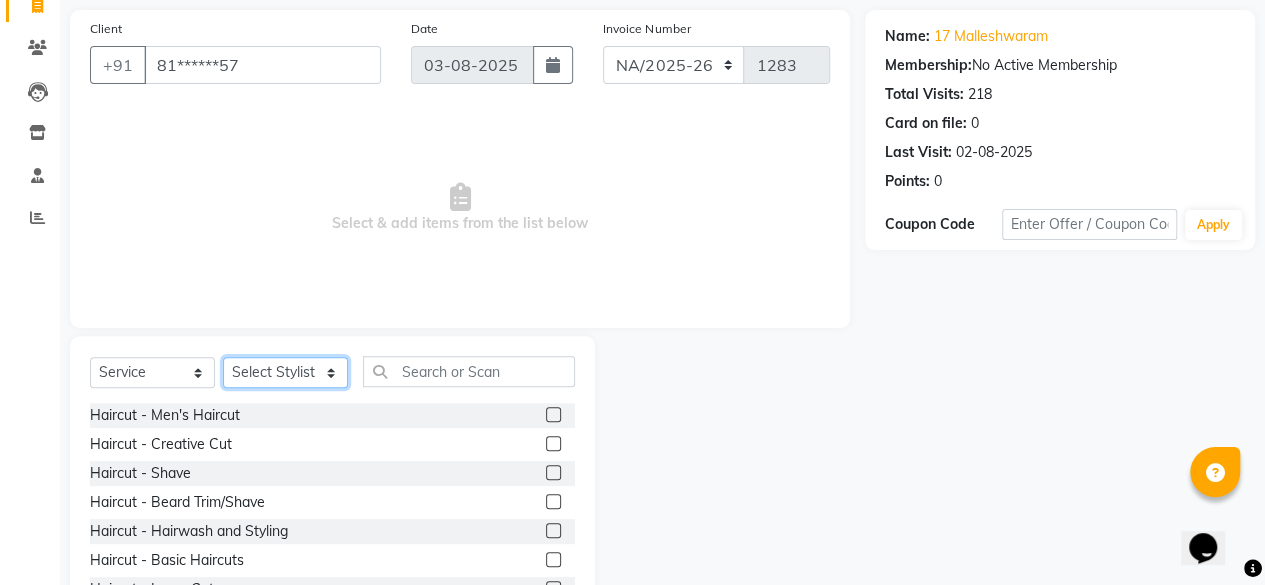 scroll, scrollTop: 215, scrollLeft: 0, axis: vertical 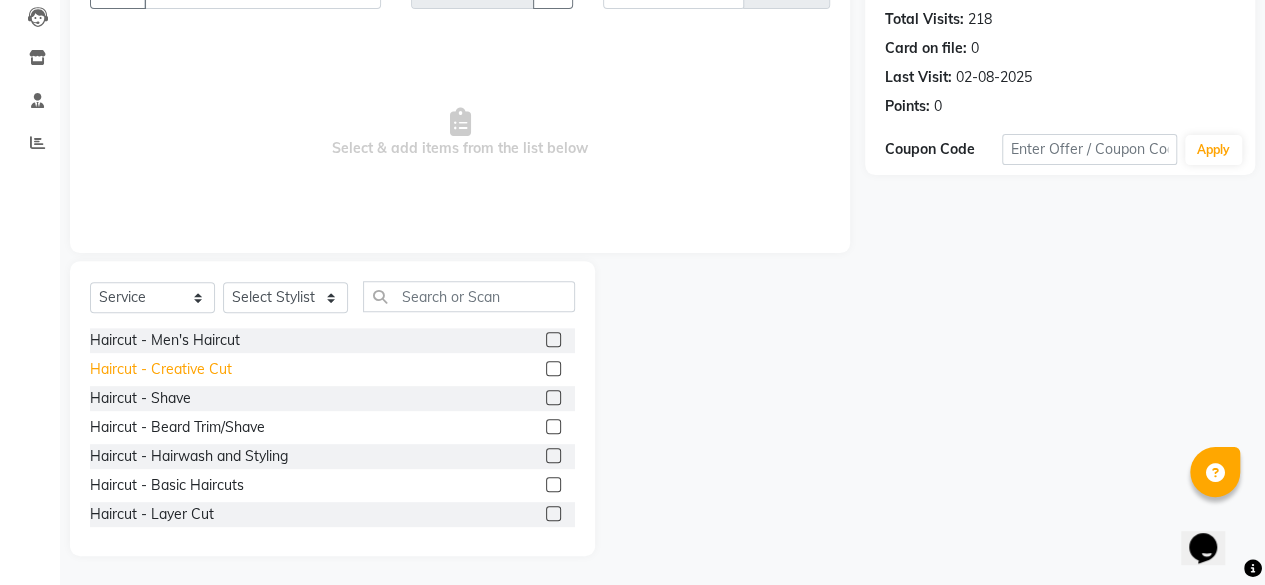 click on "Haircut  - Creative Cut" 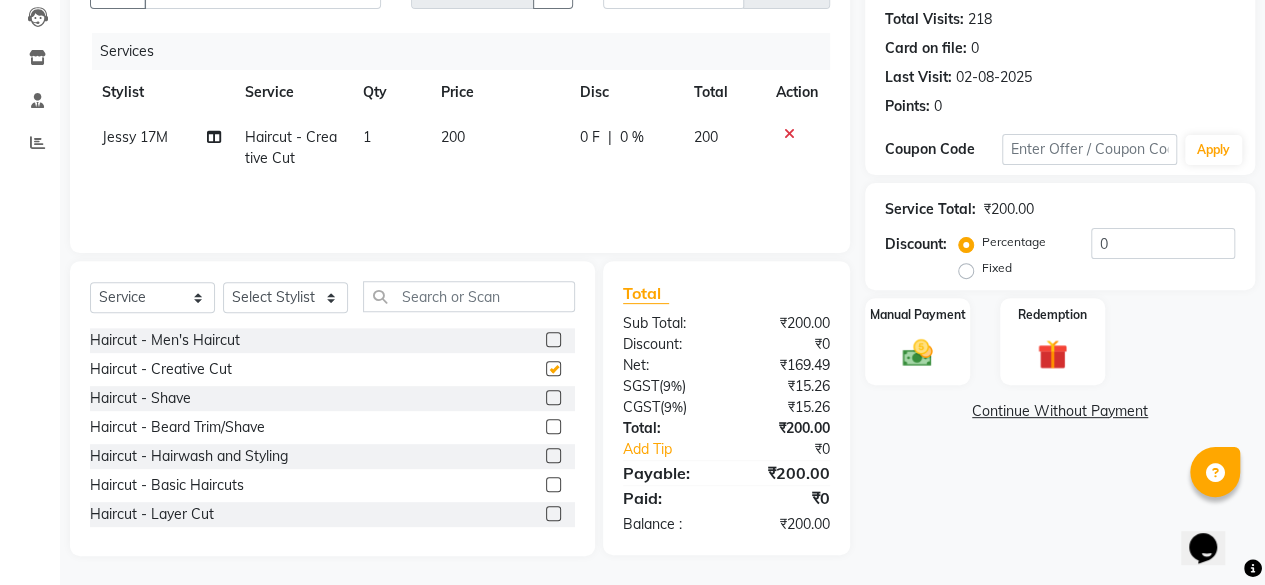 checkbox on "false" 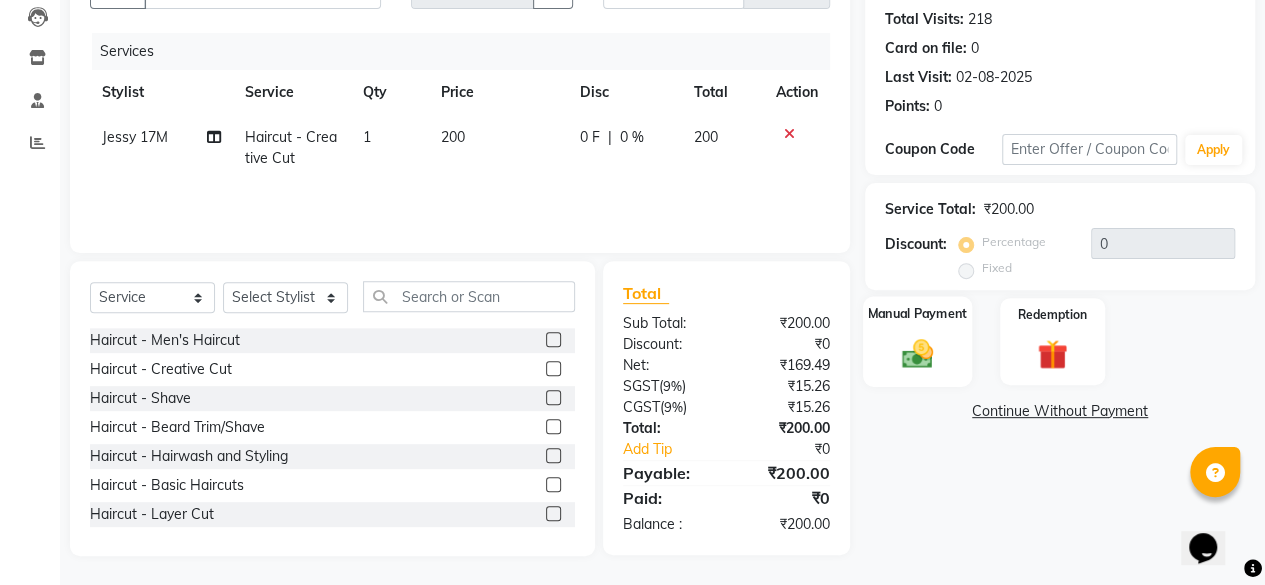 click 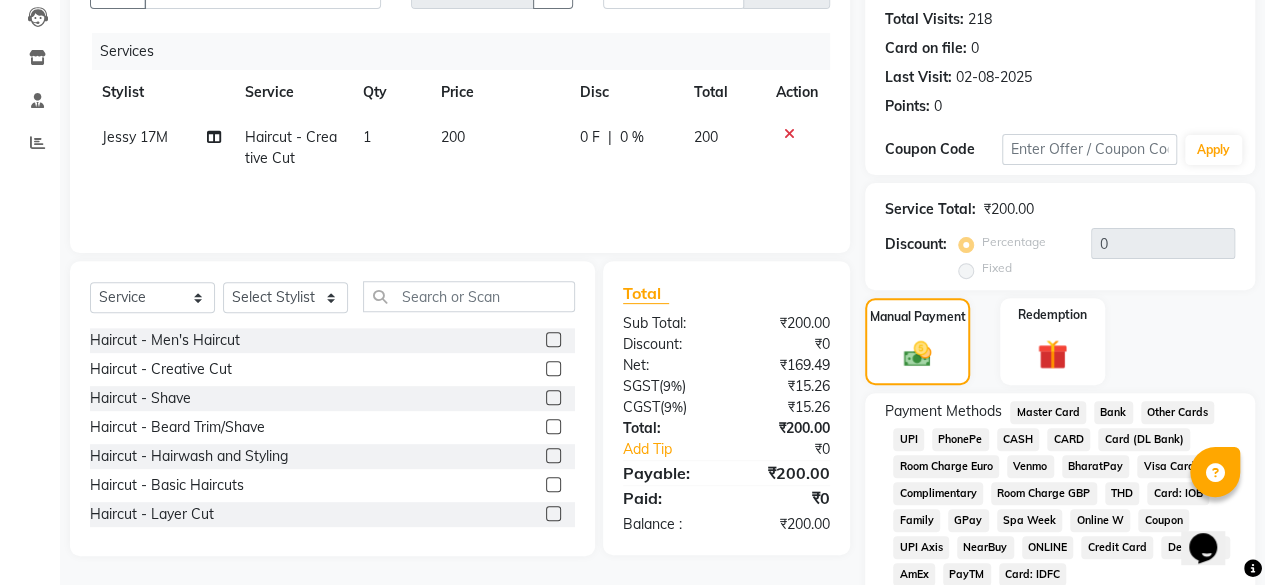 click on "UPI" 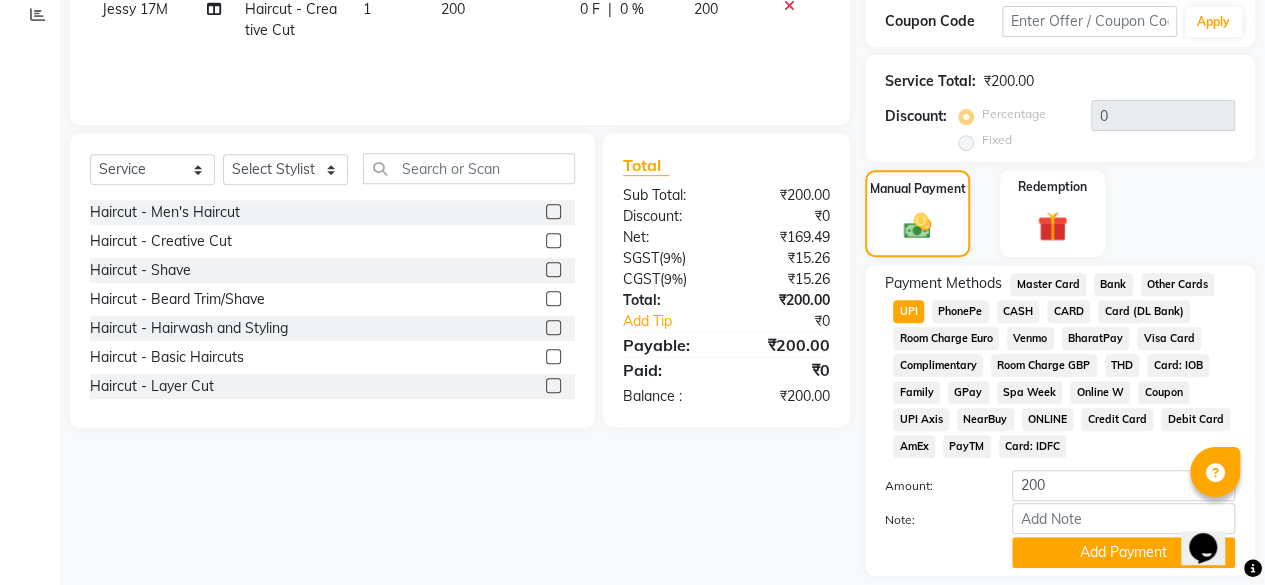 scroll, scrollTop: 405, scrollLeft: 0, axis: vertical 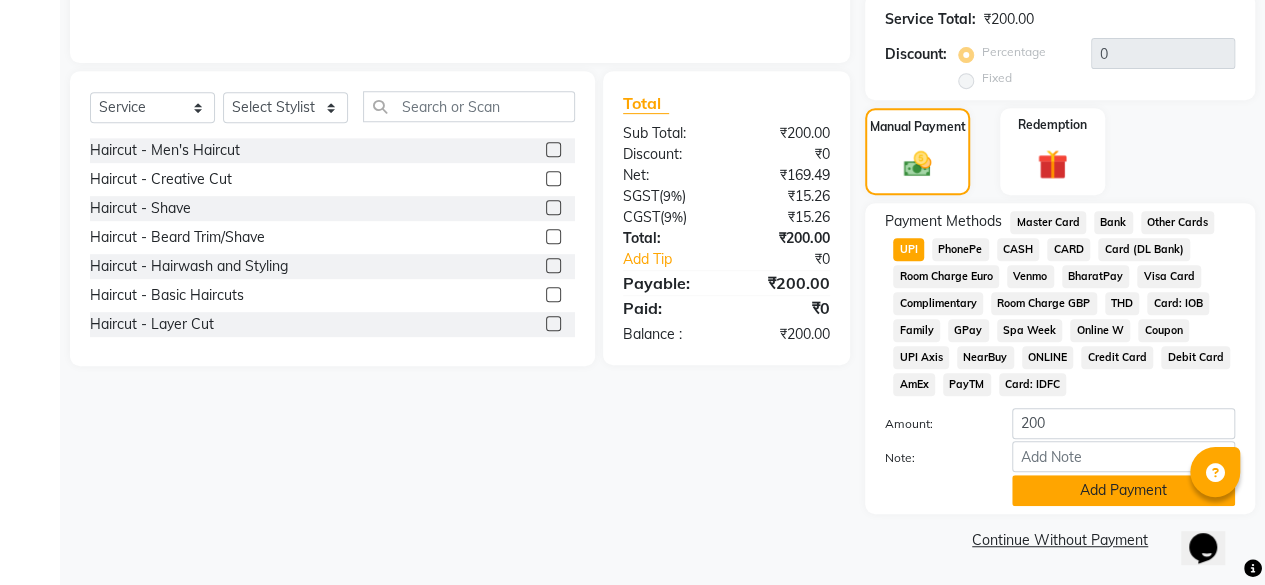 click on "Add Payment" 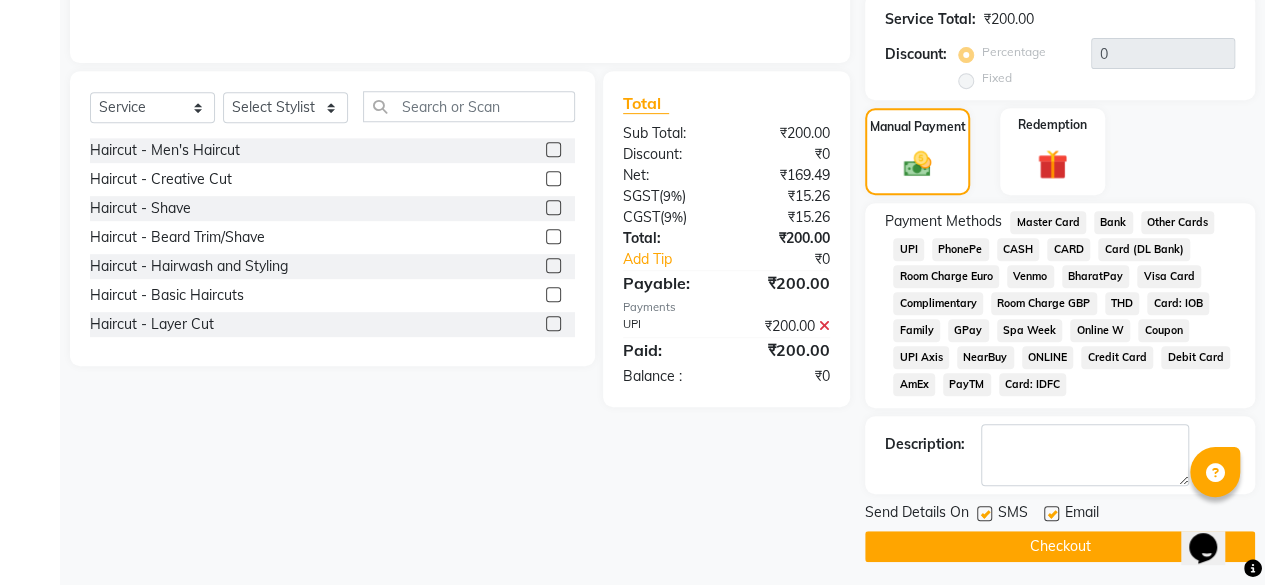 click on "Checkout" 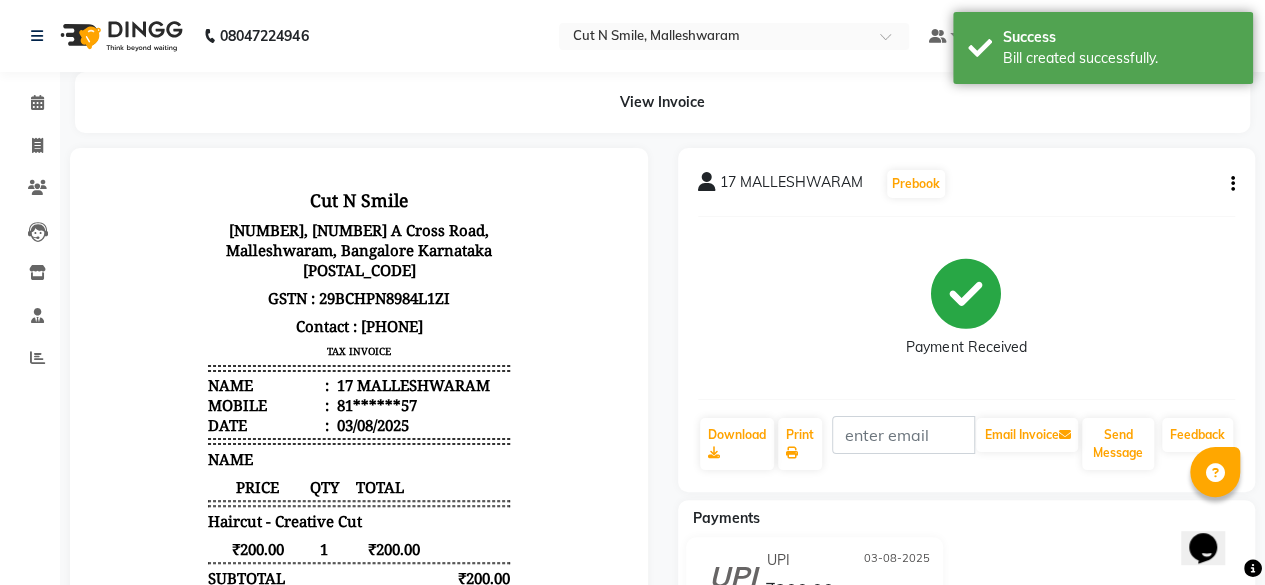 scroll, scrollTop: 0, scrollLeft: 0, axis: both 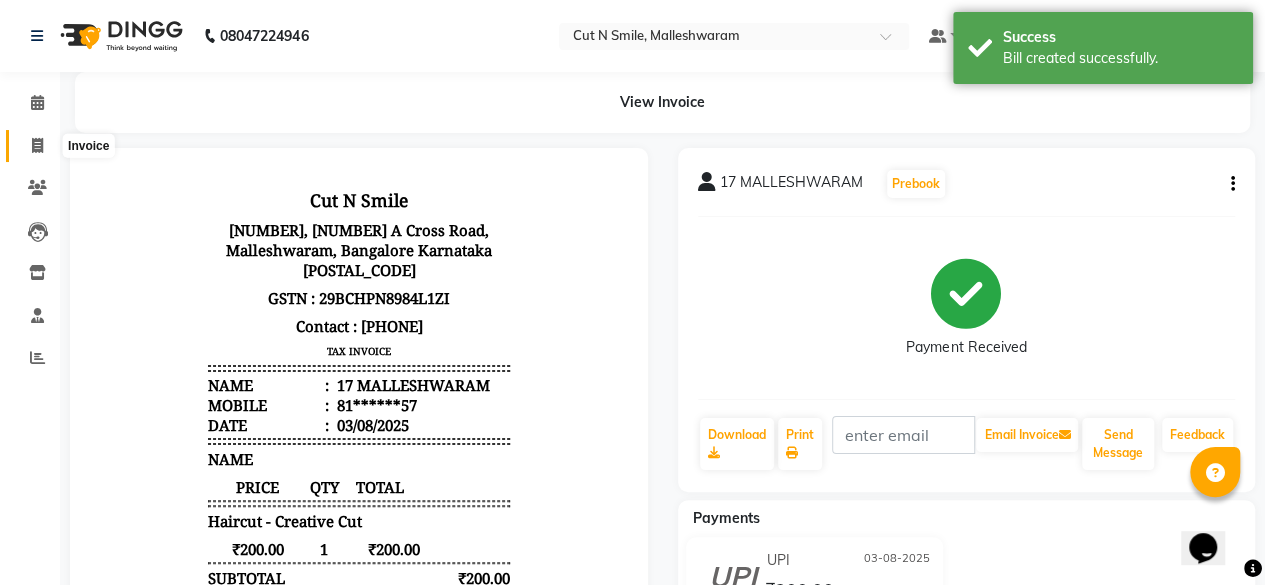 click 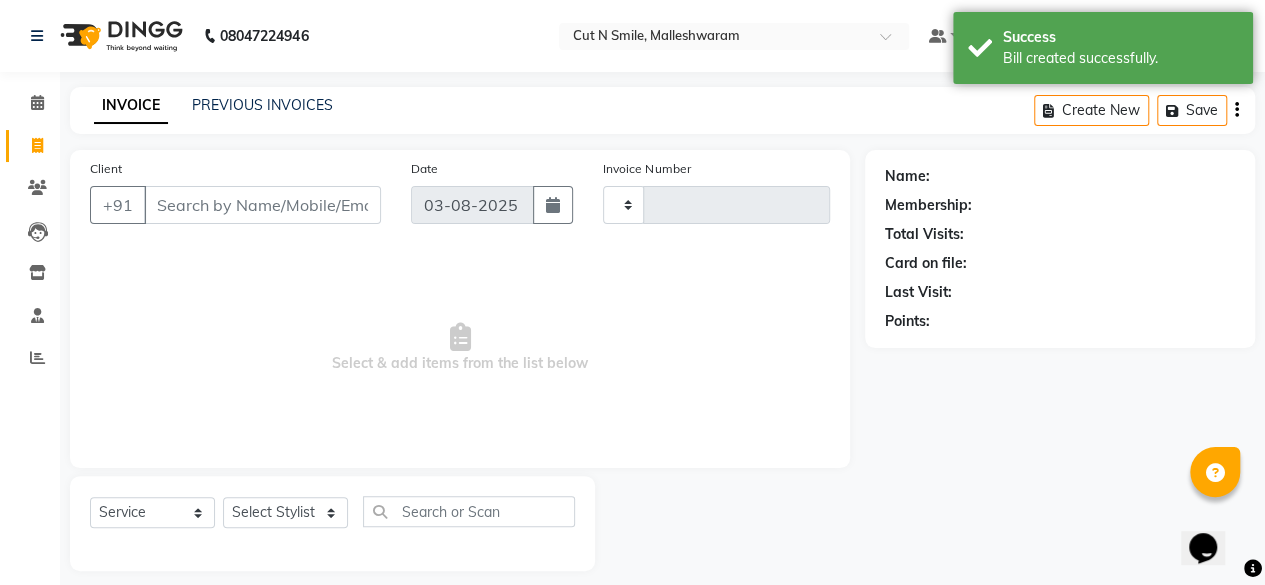 scroll, scrollTop: 15, scrollLeft: 0, axis: vertical 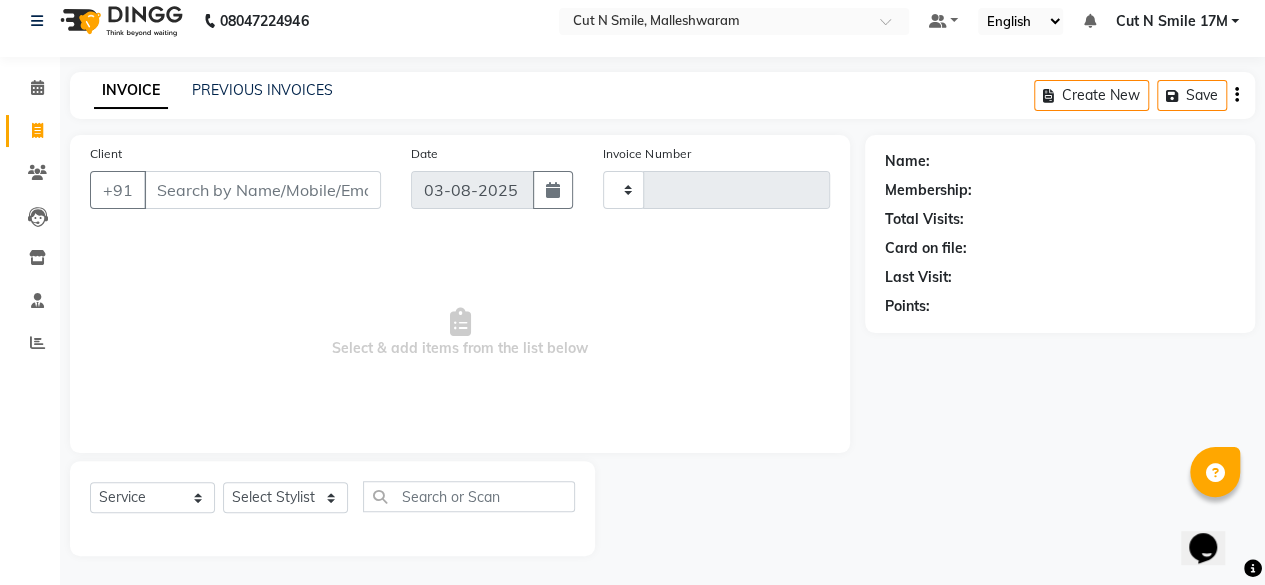 type on "165" 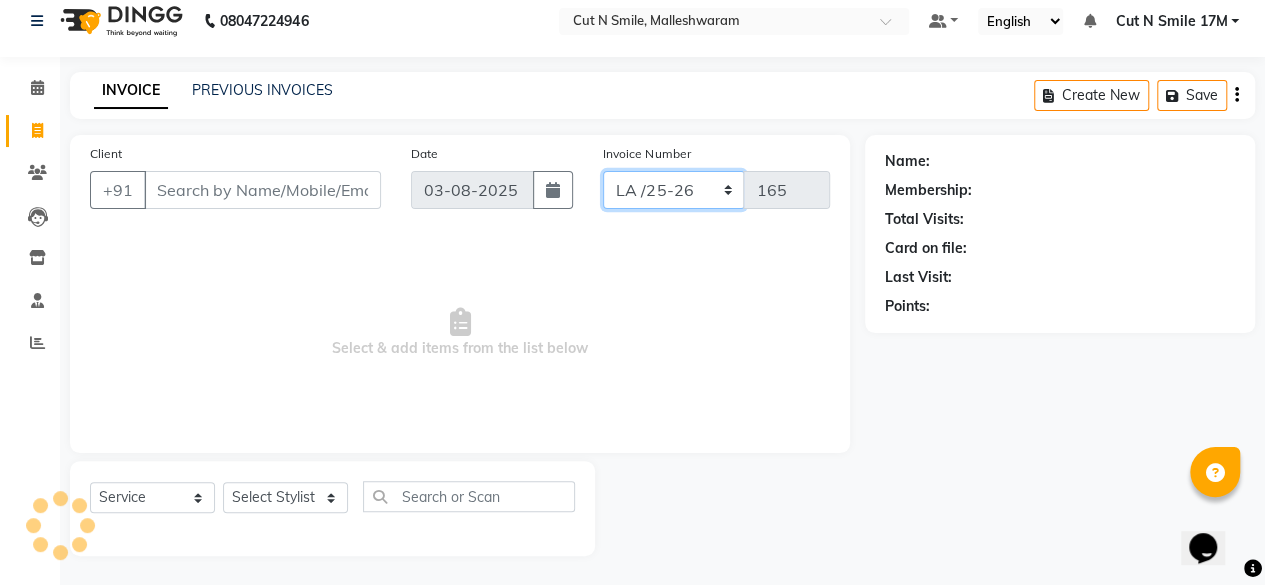 click on "NW/25-26 SW/2025-26 NA/2025-26 VN/25-26 LA /25-26" 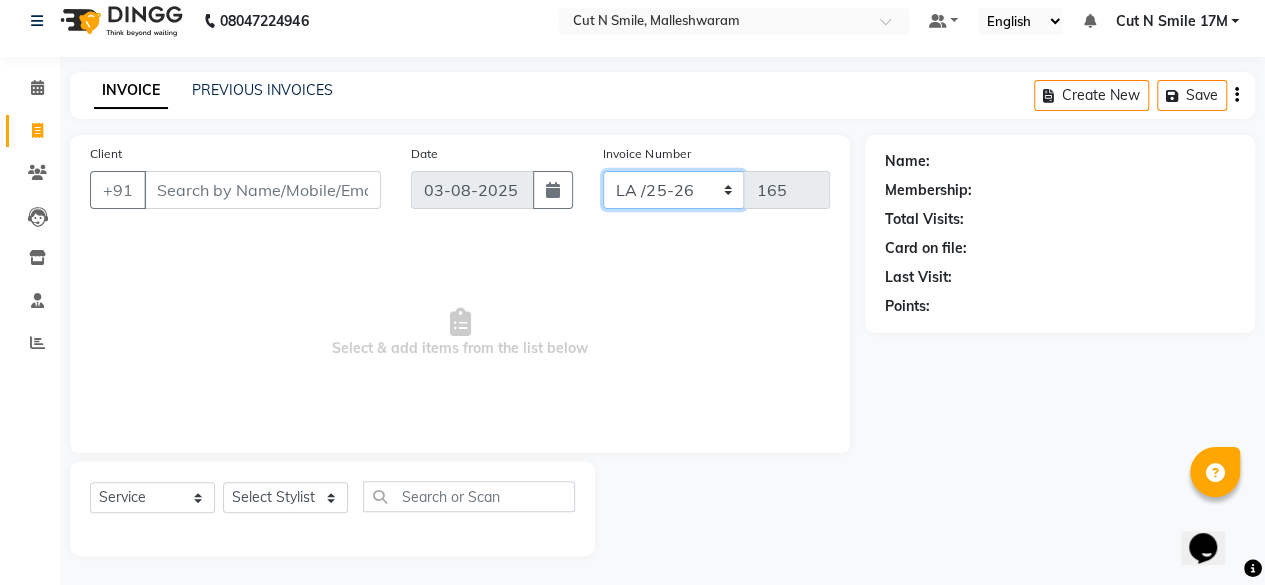select on "7225" 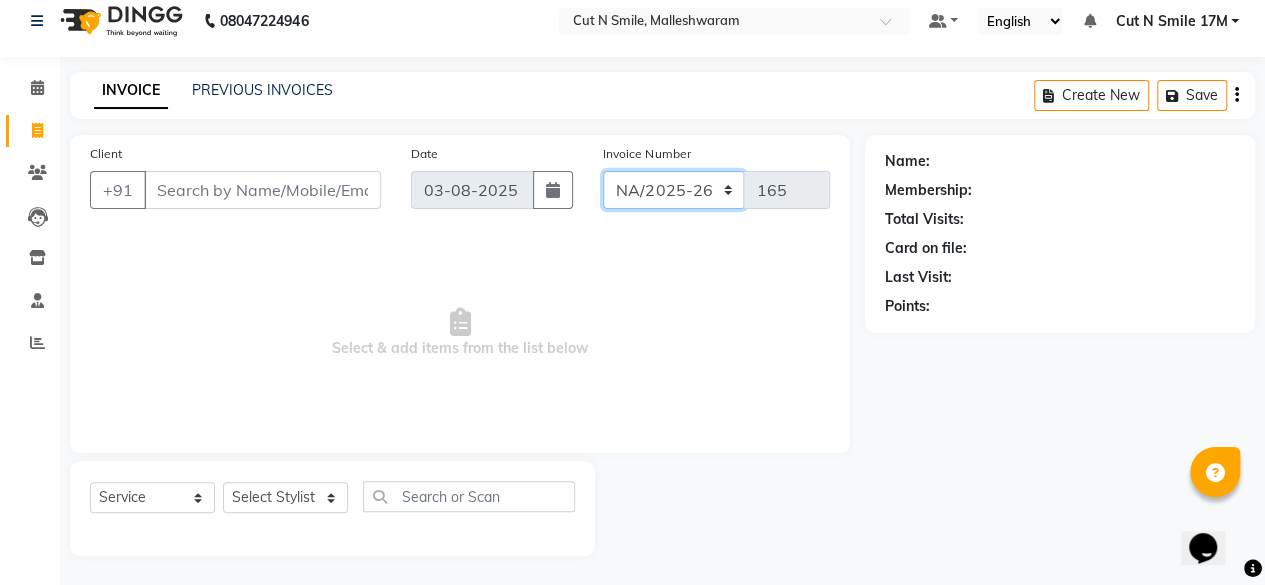 click on "NW/25-26 SW/2025-26 NA/2025-26 VN/25-26 LA /25-26" 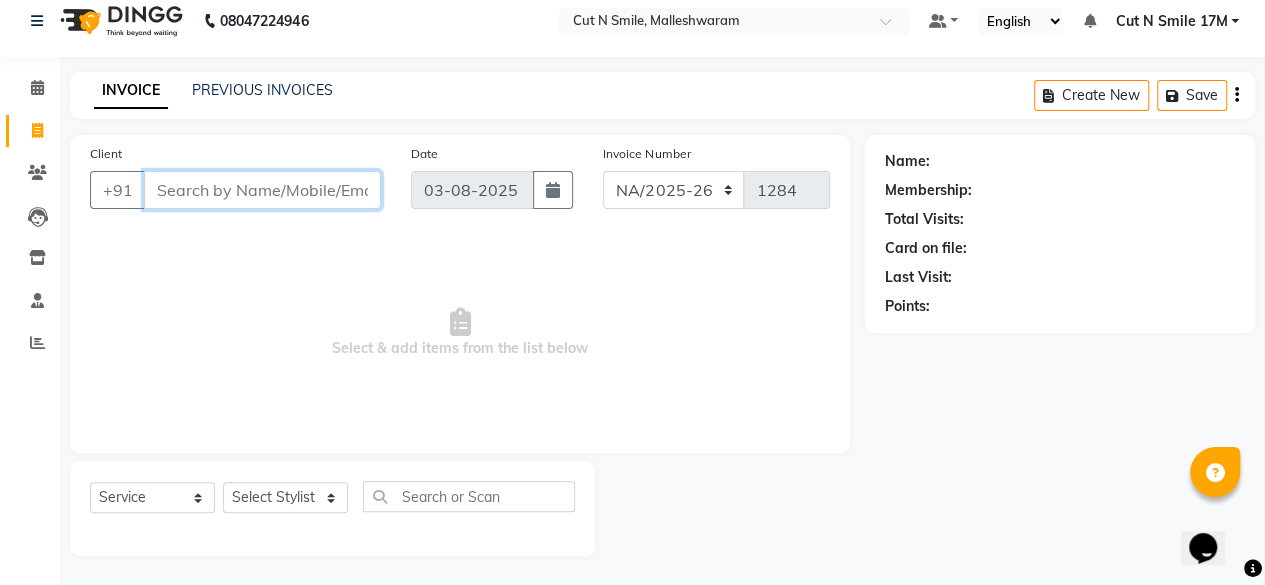 click on "Client" at bounding box center (262, 190) 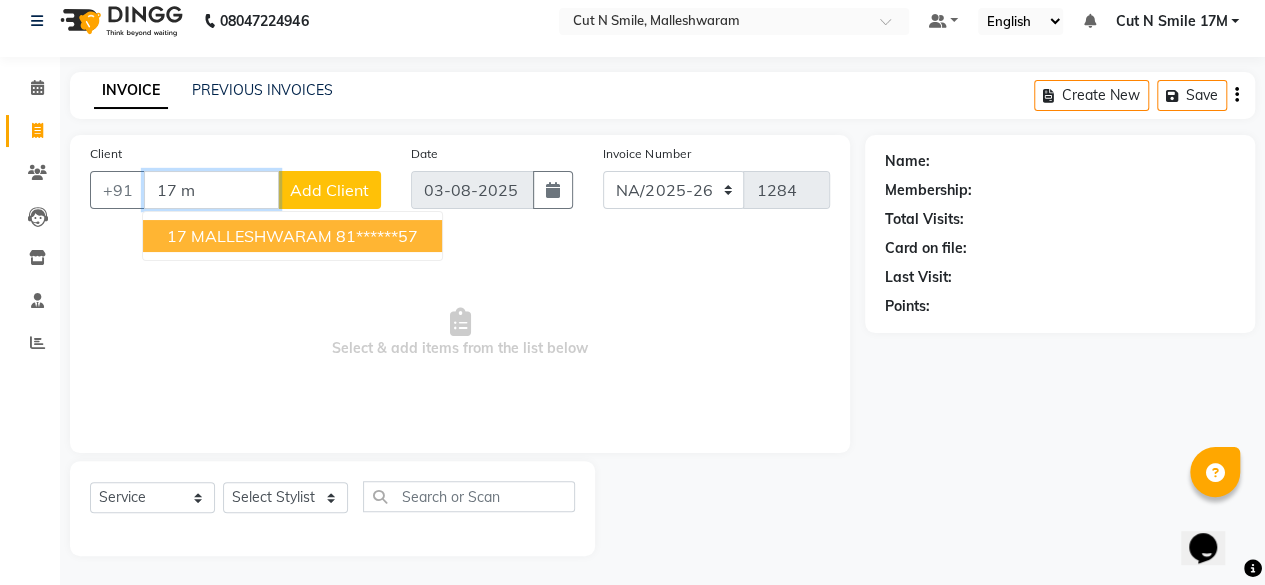 click on "17 MALLESHWARAM" at bounding box center (249, 236) 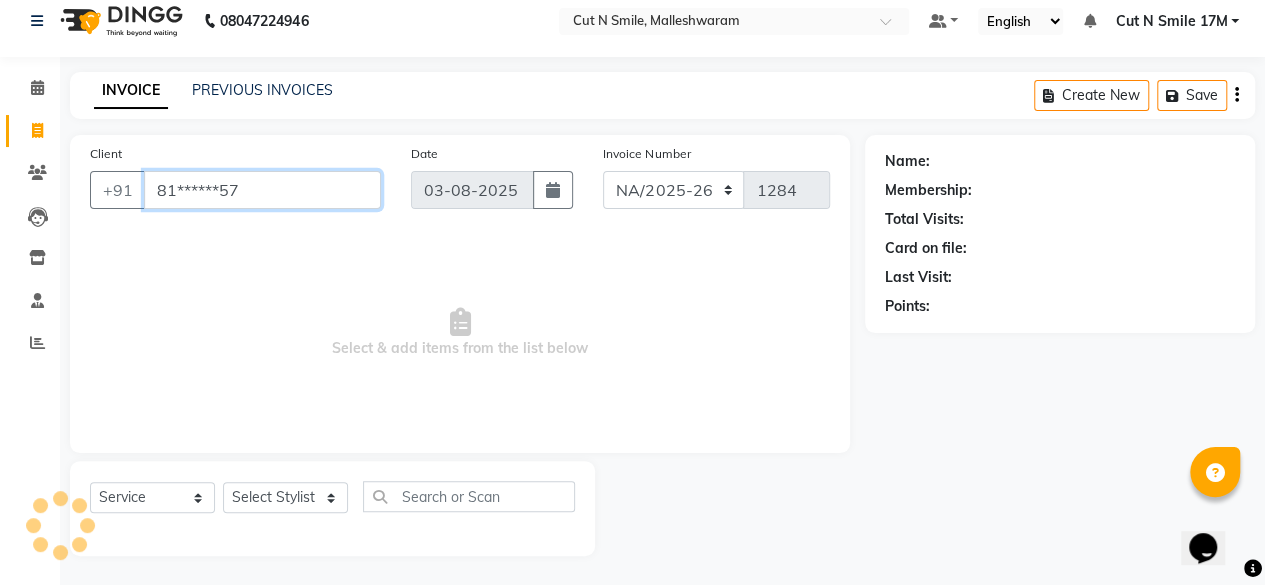 type on "81******57" 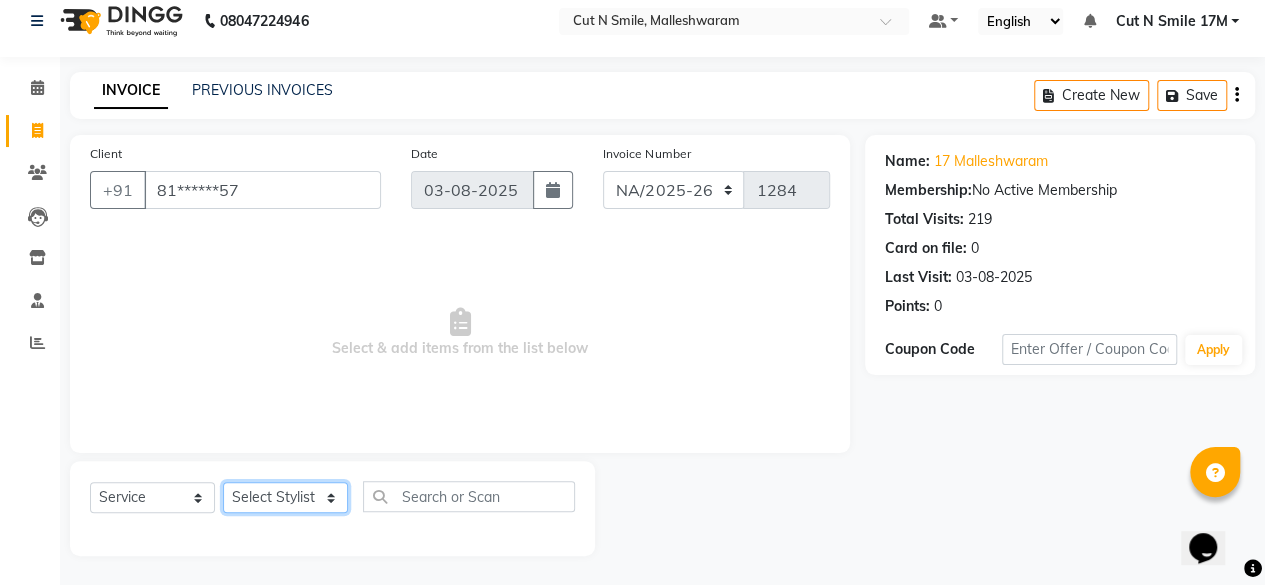 click on "Select Stylist Aarif 17M Adnan 9M Ajim 17M  Ali 17M Ali ML Alim ML Anjali 17M Armaan 17M Armaan 17O Arshad 17O Asahika ML Babbu ML  Cena 17M Chandrika 9M CNS 17 Malleshwaram CNS 9 Malleshwaram CNS Mahalakshmi Layout Cut N Smile 17O Deena 9M Dharani 17M  Fahim 9M Firoz ML Ganesh 9M Ganga 9M Govind ML Jessy 17M Madhu Thakur 17O Manjunath 17M Meena ML Mercy ML Mohammed 17M Monika 17M Mosim ML Nabijan 9M Nagrathna 9M Naveed 17M Pankaj 17M  Pavan Pavithra 9M Prashanth 9M Raghu 17M Rahil 9M Rajan ML Raju 9M Ranjith 9M Raza Raza 17M Riyaz 17O Sandeep 9M Sangeetha 17M Shakeel 17ML Shakir ML Shameem 17M Sharafath ML Sharanya  Sharanya ML SHubham 17M Sopna ML Sushila Suvarna 17M Tanjua 9M Teja 17M Tofeek 9M Tulsi 17O Viresh 17M Vishal 17M Vishal Bhatti 17O  Wasim ML" 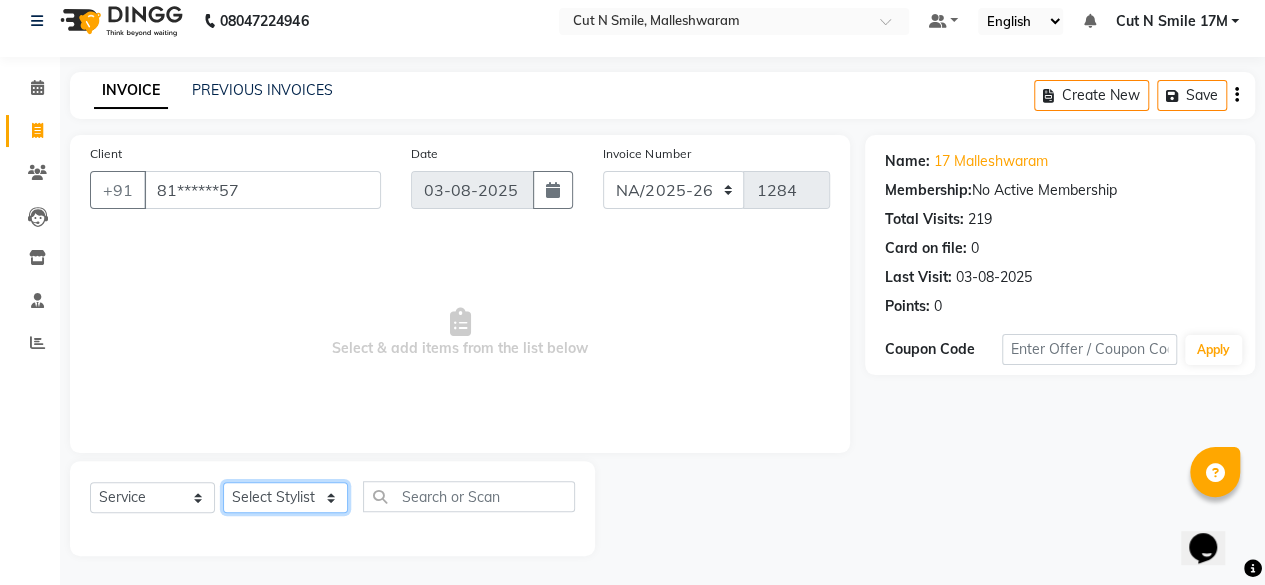 select on "[NUMBER]" 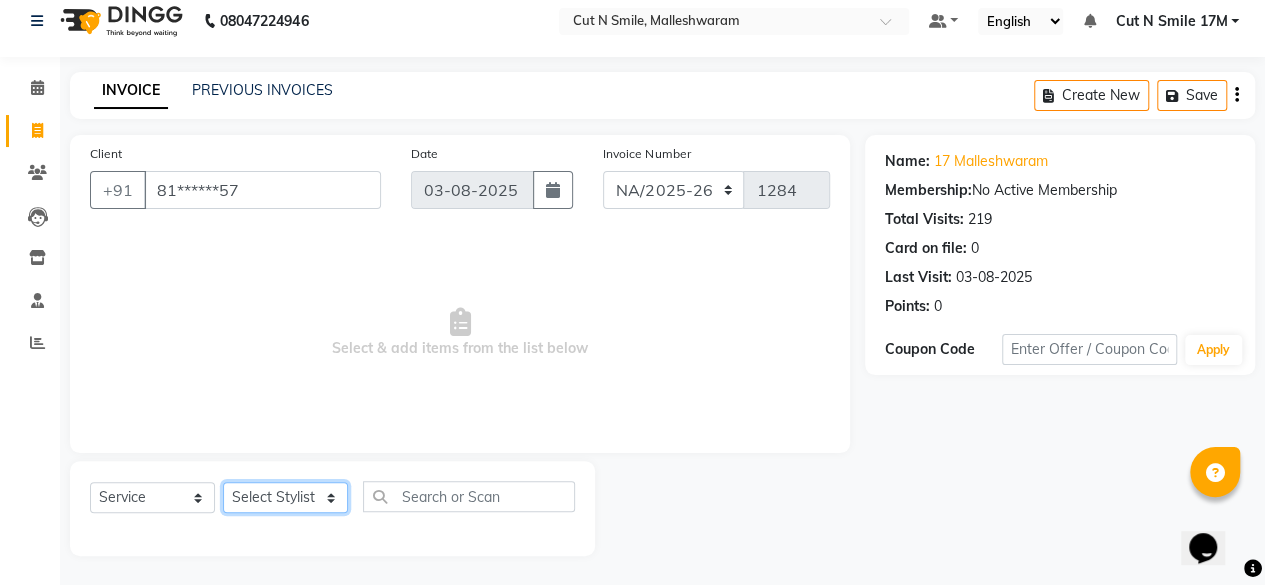 click on "Select Stylist Aarif 17M Adnan 9M Ajim 17M  Ali 17M Ali ML Alim ML Anjali 17M Armaan 17M Armaan 17O Arshad 17O Asahika ML Babbu ML  Cena 17M Chandrika 9M CNS 17 Malleshwaram CNS 9 Malleshwaram CNS Mahalakshmi Layout Cut N Smile 17O Deena 9M Dharani 17M  Fahim 9M Firoz ML Ganesh 9M Ganga 9M Govind ML Jessy 17M Madhu Thakur 17O Manjunath 17M Meena ML Mercy ML Mohammed 17M Monika 17M Mosim ML Nabijan 9M Nagrathna 9M Naveed 17M Pankaj 17M  Pavan Pavithra 9M Prashanth 9M Raghu 17M Rahil 9M Rajan ML Raju 9M Ranjith 9M Raza Raza 17M Riyaz 17O Sandeep 9M Sangeetha 17M Shakeel 17ML Shakir ML Shameem 17M Sharafath ML Sharanya  Sharanya ML SHubham 17M Sopna ML Sushila Suvarna 17M Tanjua 9M Teja 17M Tofeek 9M Tulsi 17O Viresh 17M Vishal 17M Vishal Bhatti 17O  Wasim ML" 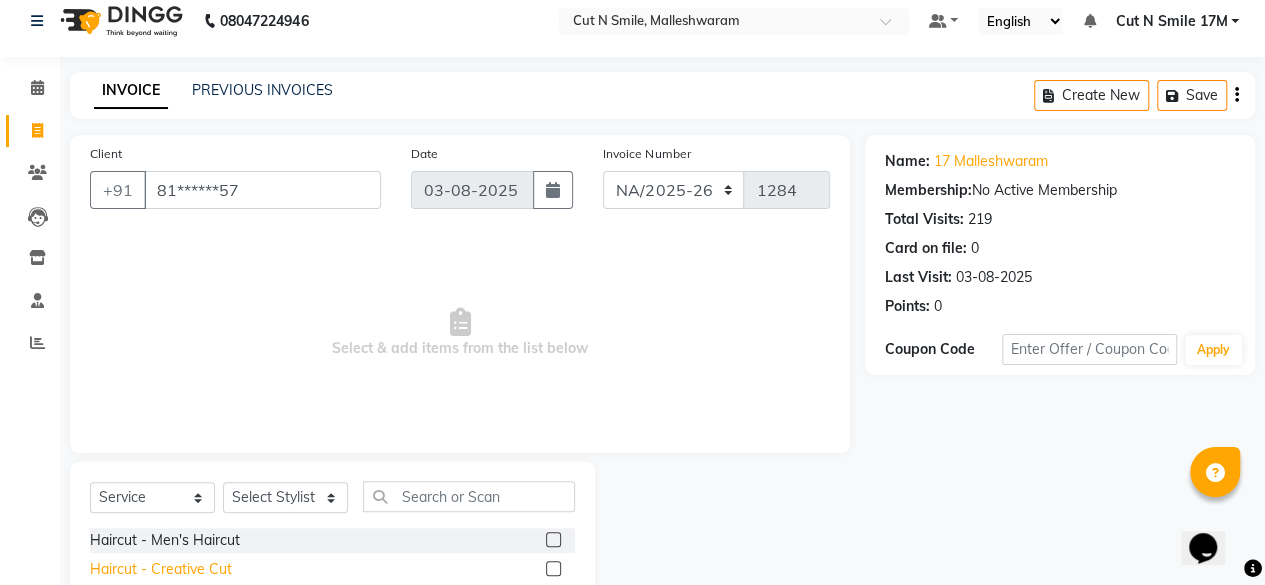 click on "Haircut  - Creative Cut" 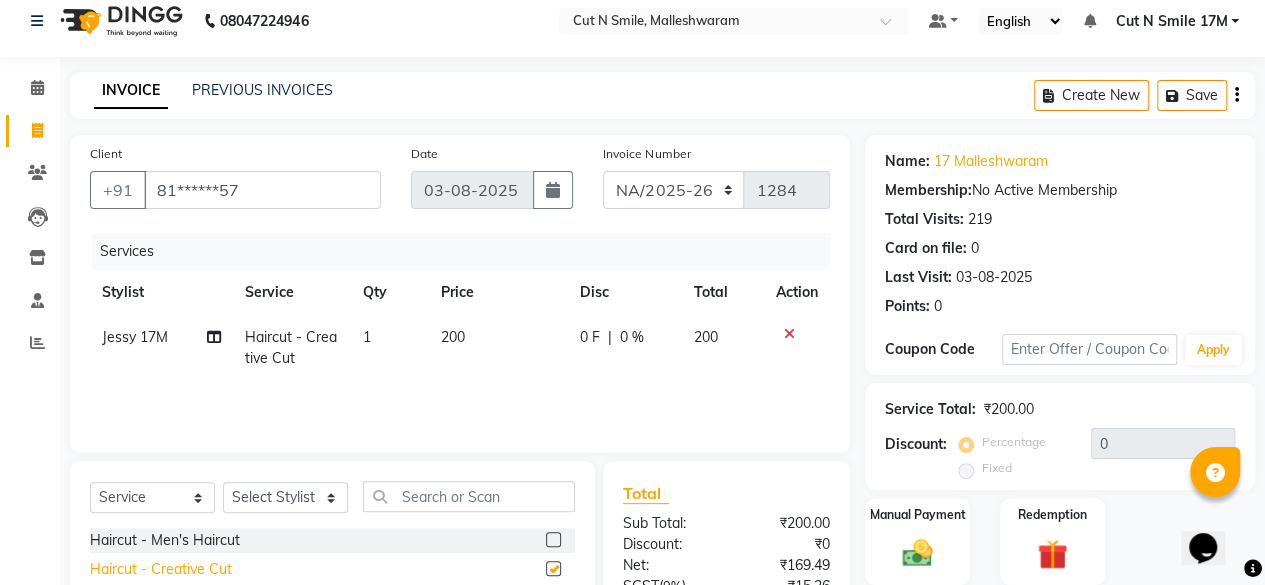 checkbox on "false" 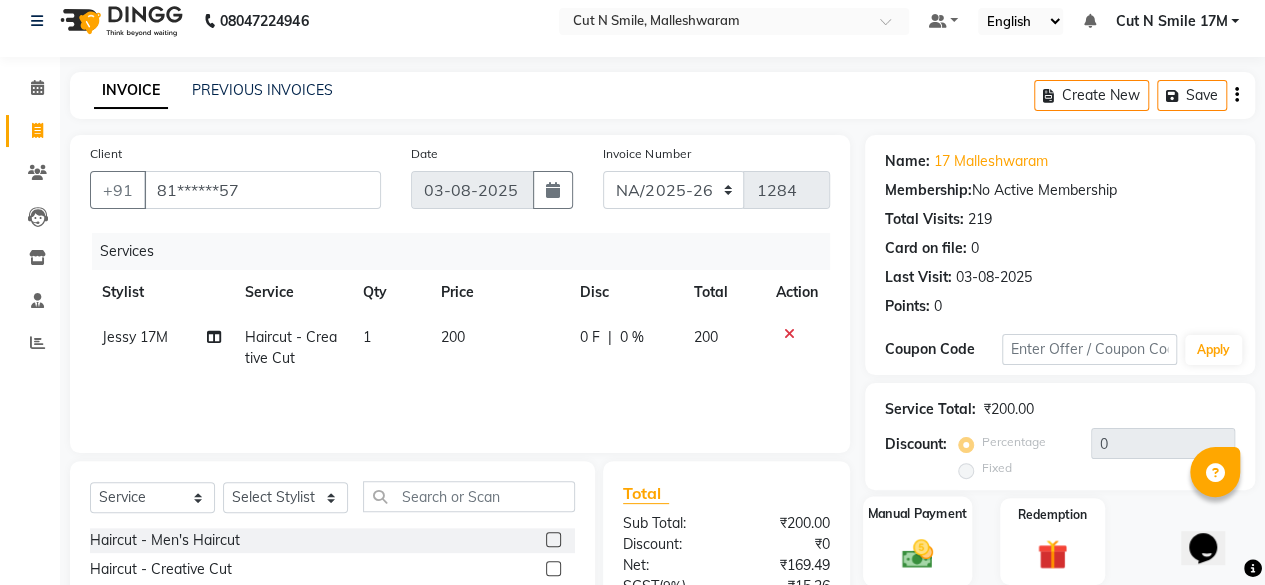 click 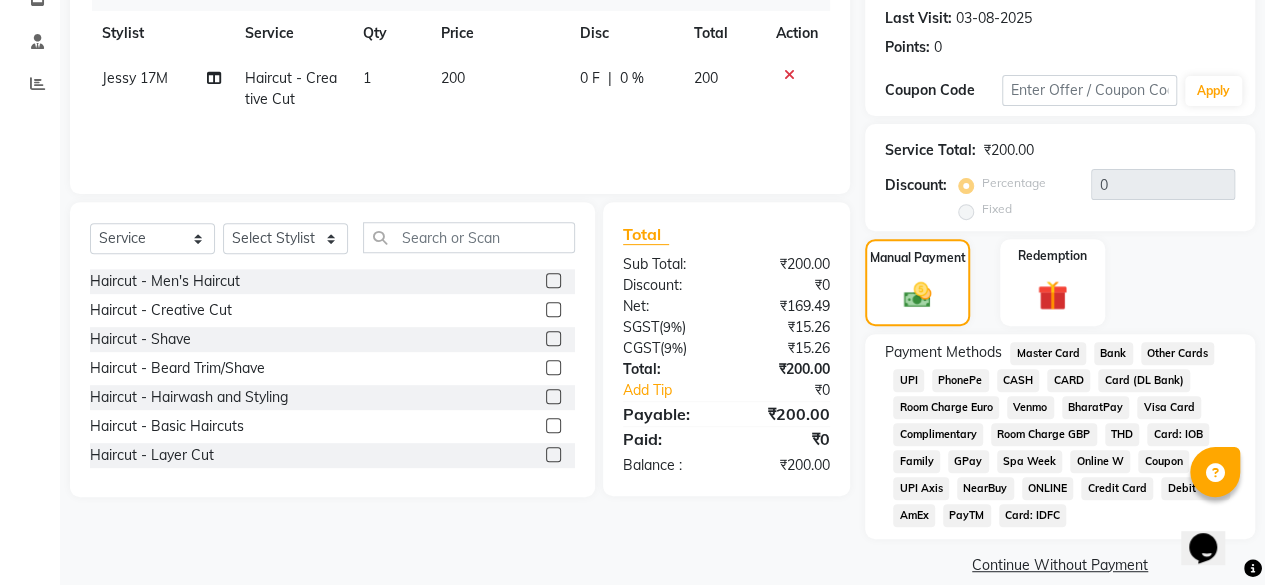 scroll, scrollTop: 300, scrollLeft: 0, axis: vertical 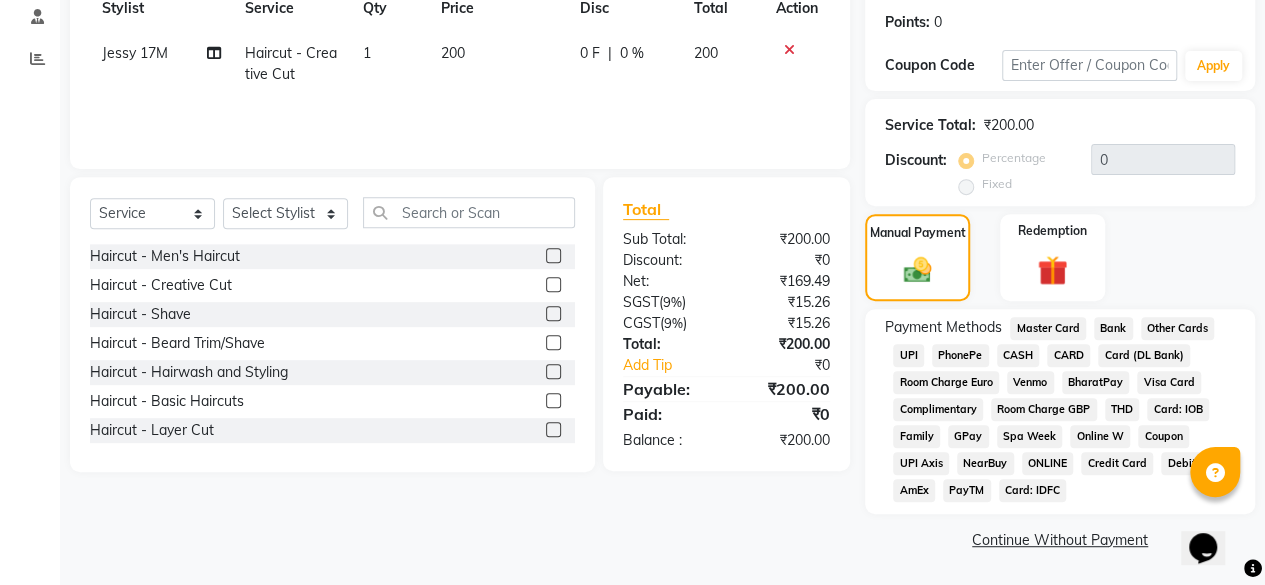 click on "UPI" 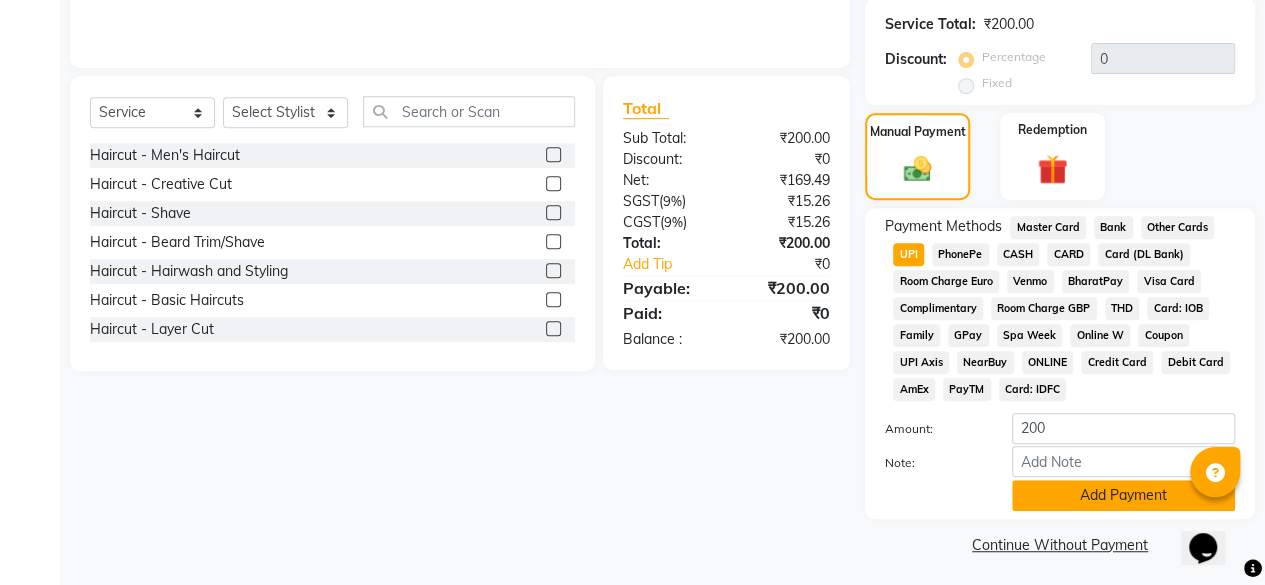 scroll, scrollTop: 405, scrollLeft: 0, axis: vertical 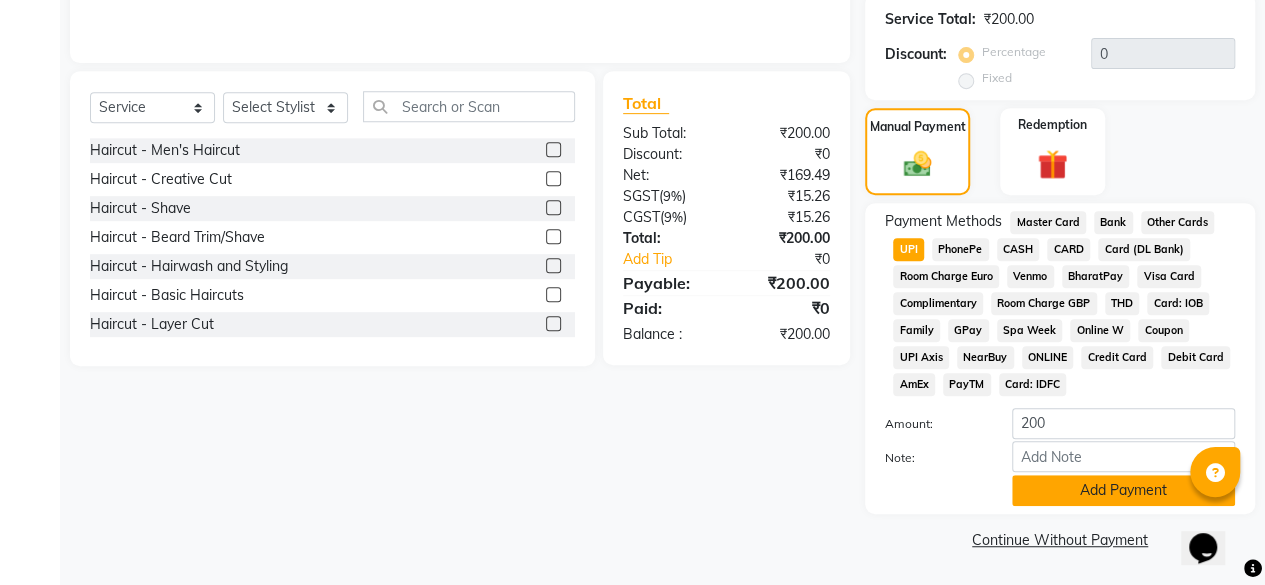 click on "Add Payment" 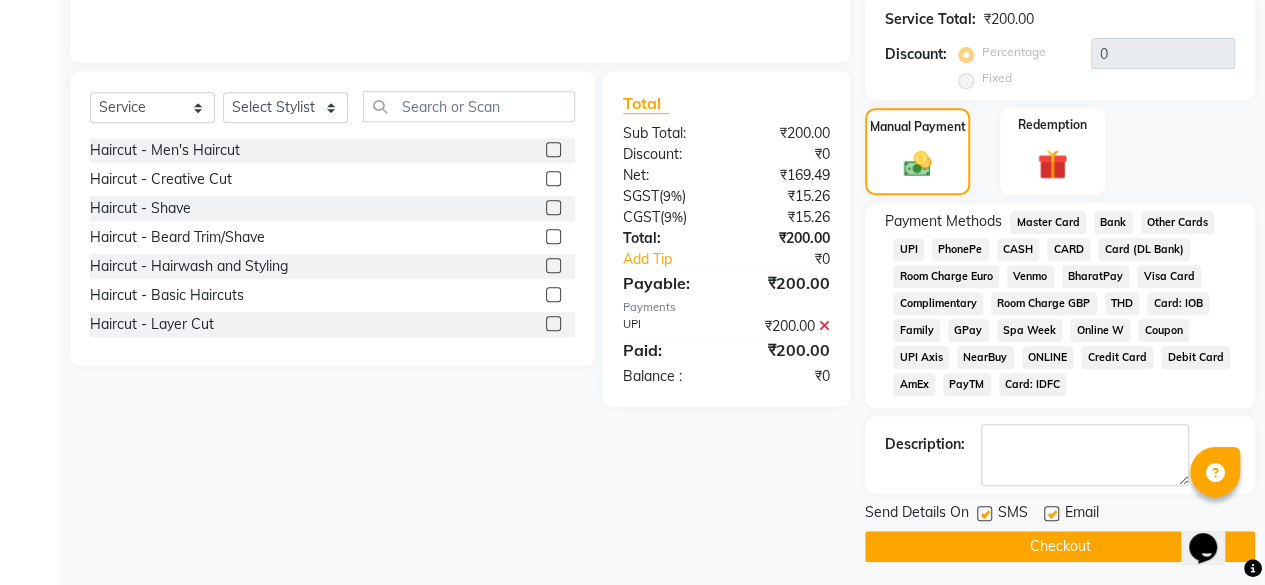 click on "Checkout" 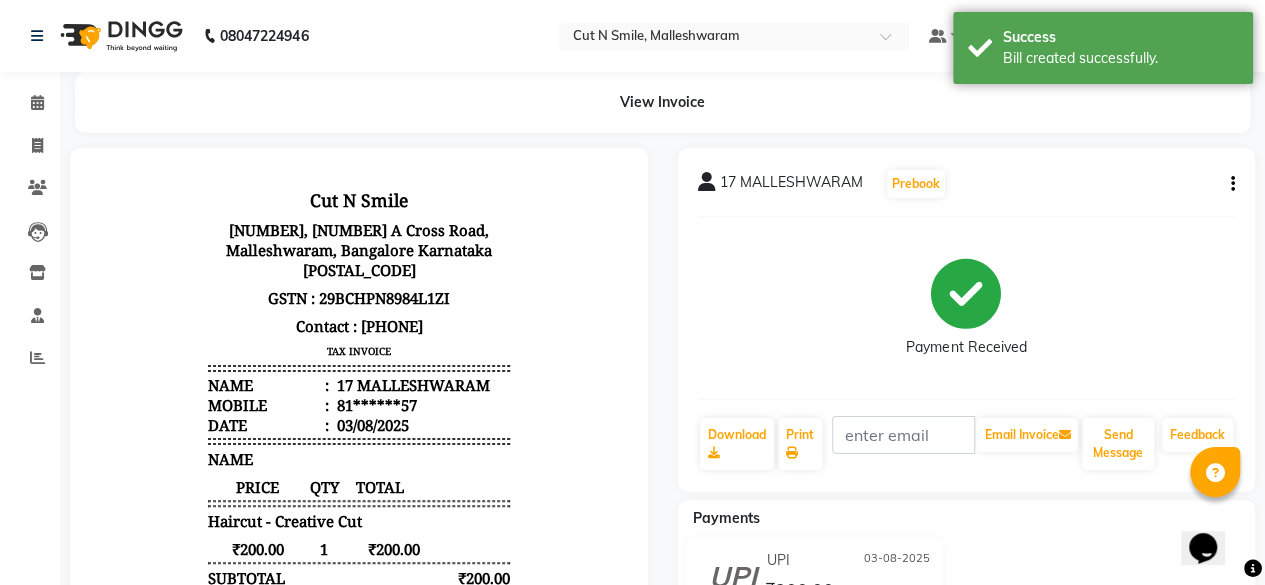 scroll, scrollTop: 0, scrollLeft: 0, axis: both 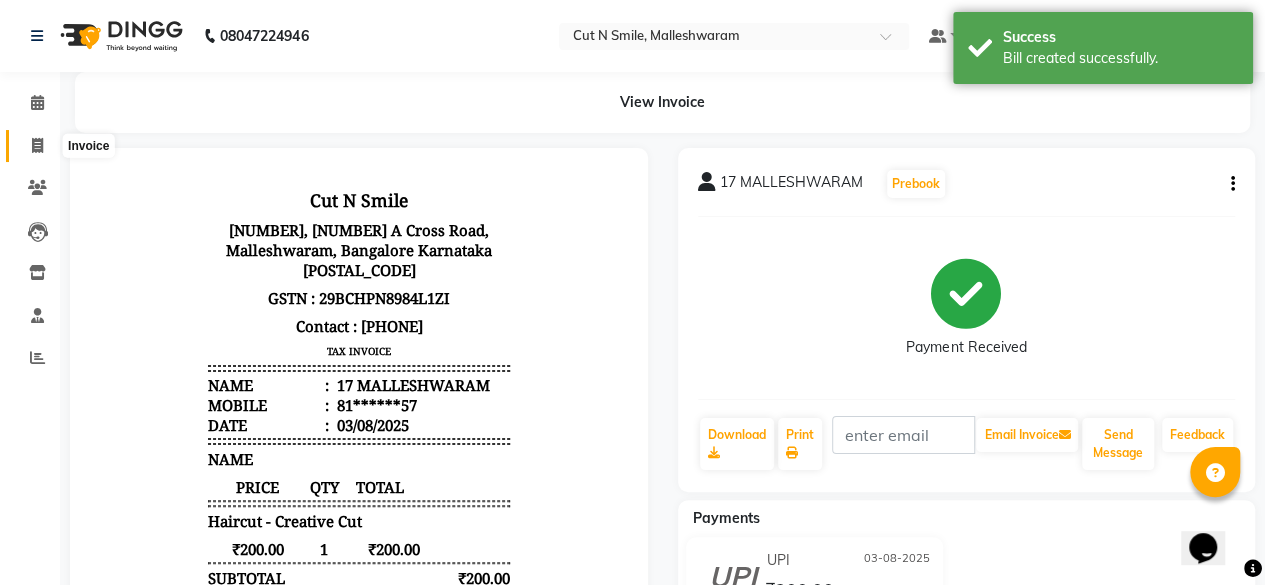 click 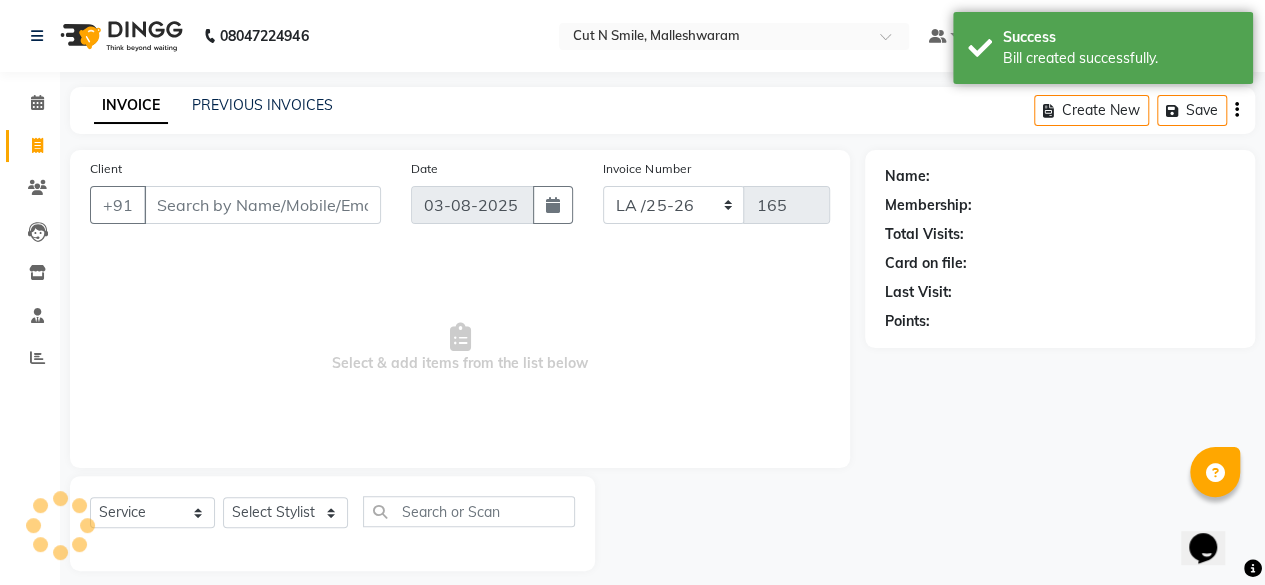 scroll, scrollTop: 15, scrollLeft: 0, axis: vertical 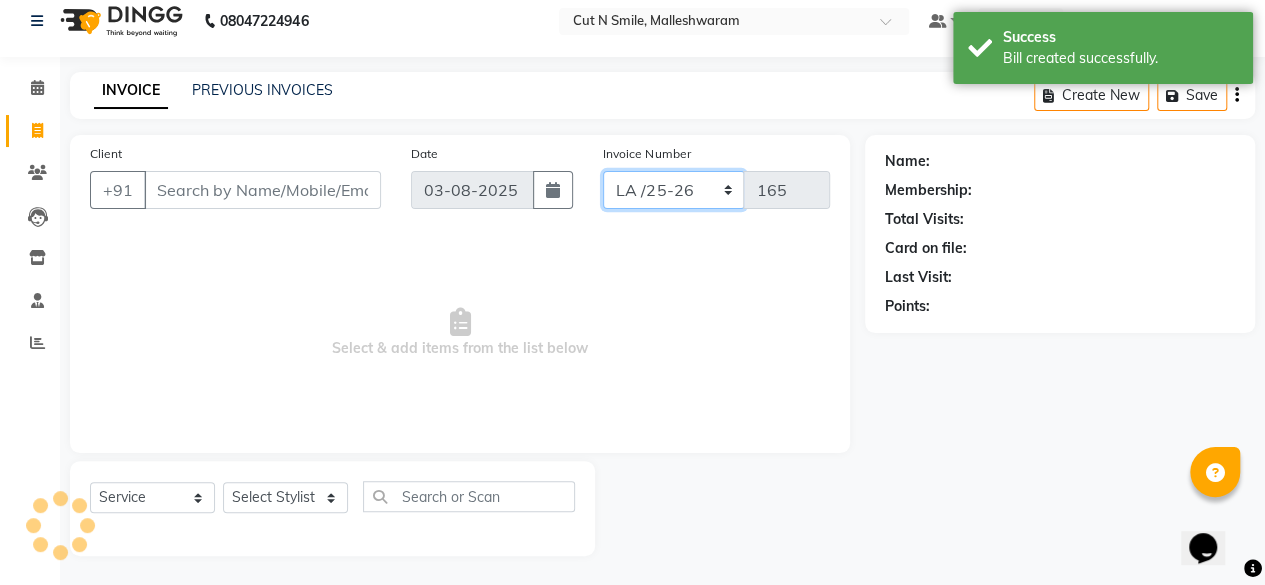 click on "NW/25-26 SW/2025-26 NA/2025-26 VN/25-26 LA /25-26" 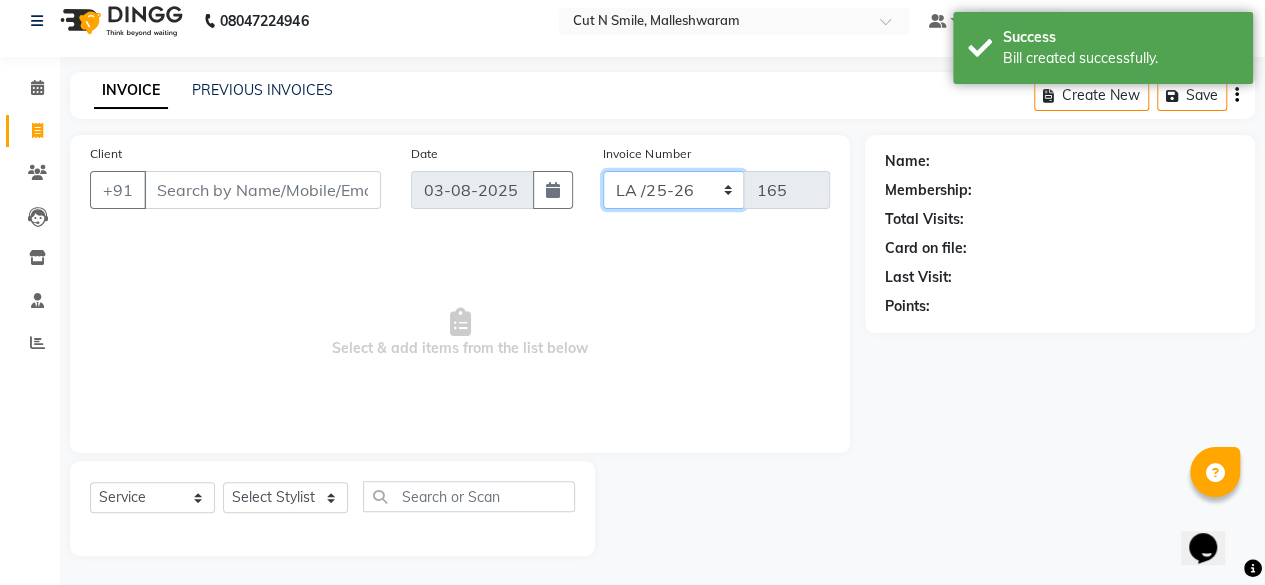 select on "7225" 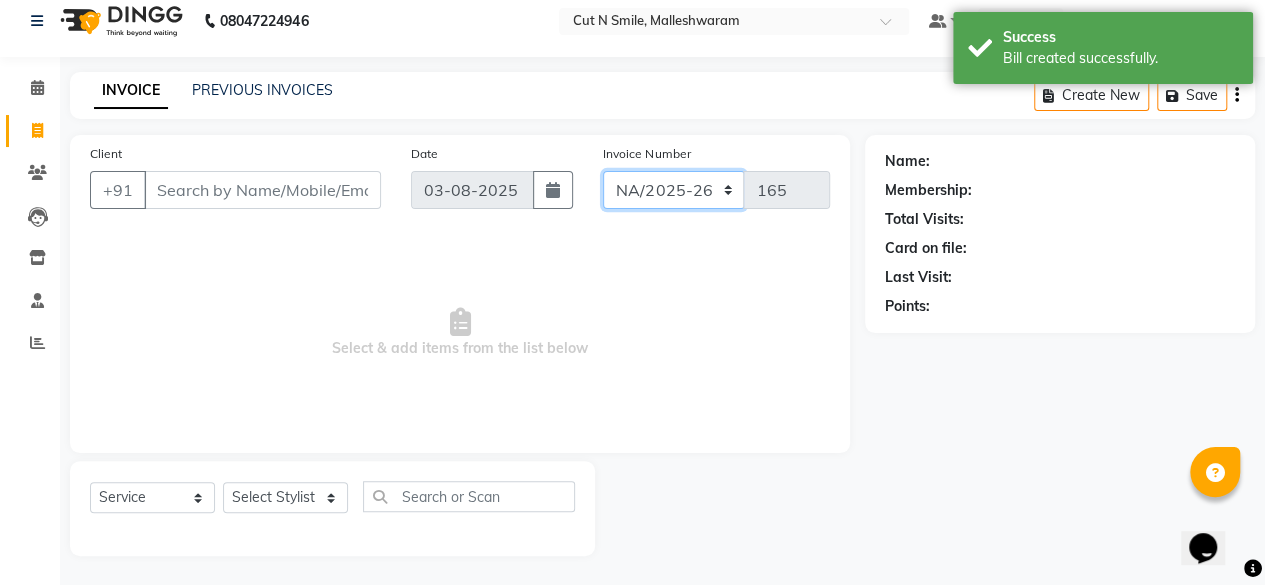 click on "NW/25-26 SW/2025-26 NA/2025-26 VN/25-26 LA /25-26" 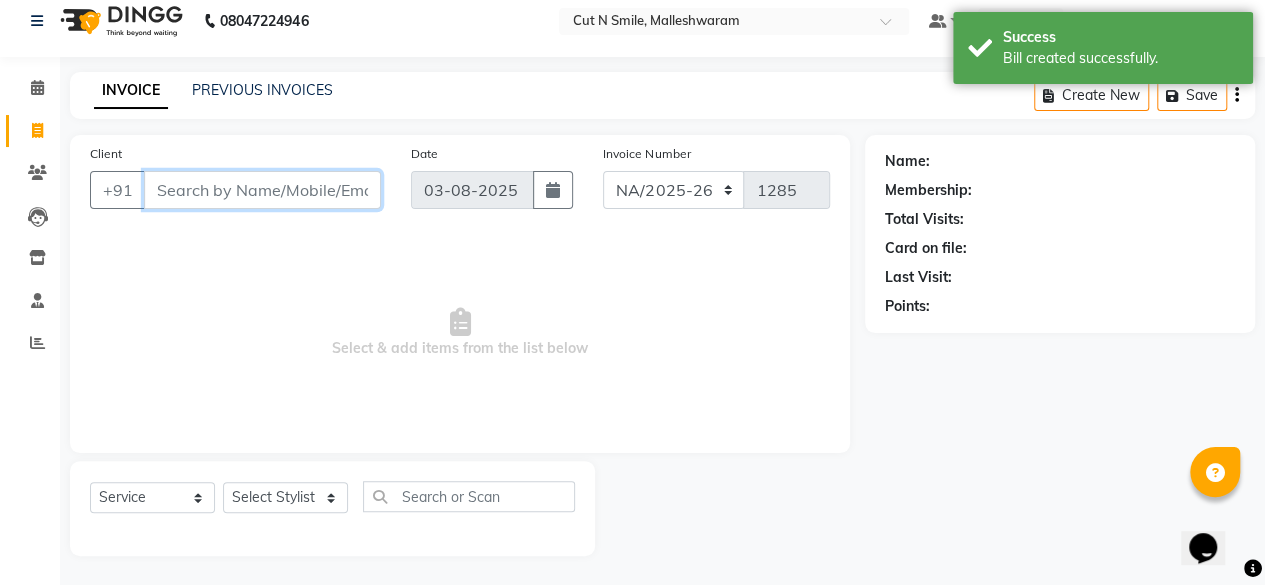 click on "Client" at bounding box center [262, 190] 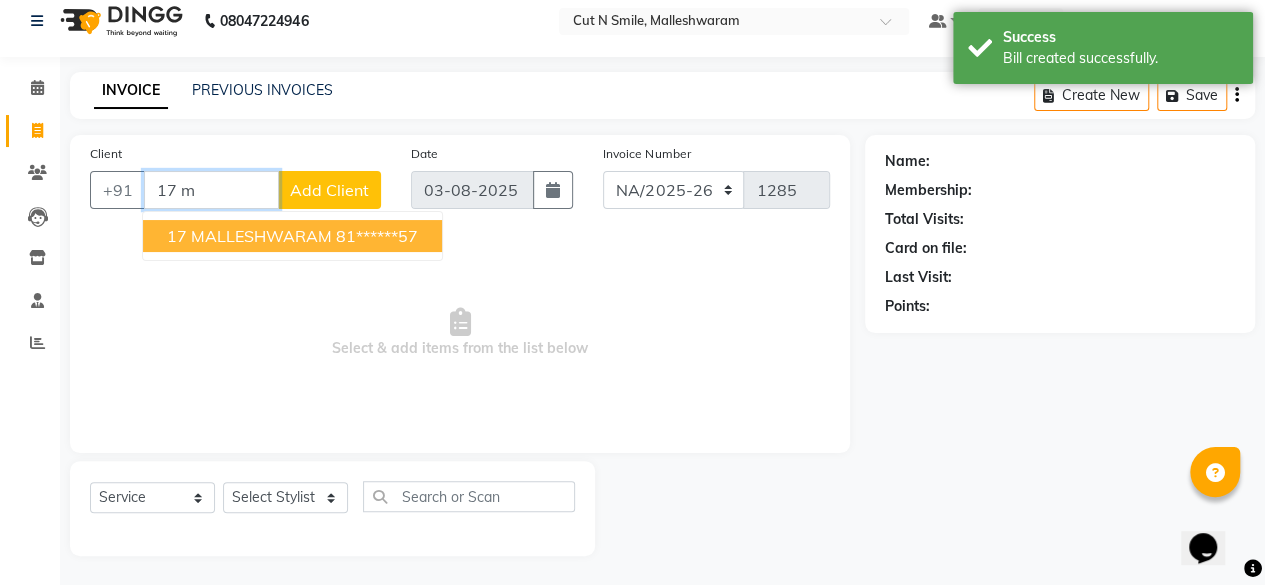click on "17 MALLESHWARAM" at bounding box center [249, 236] 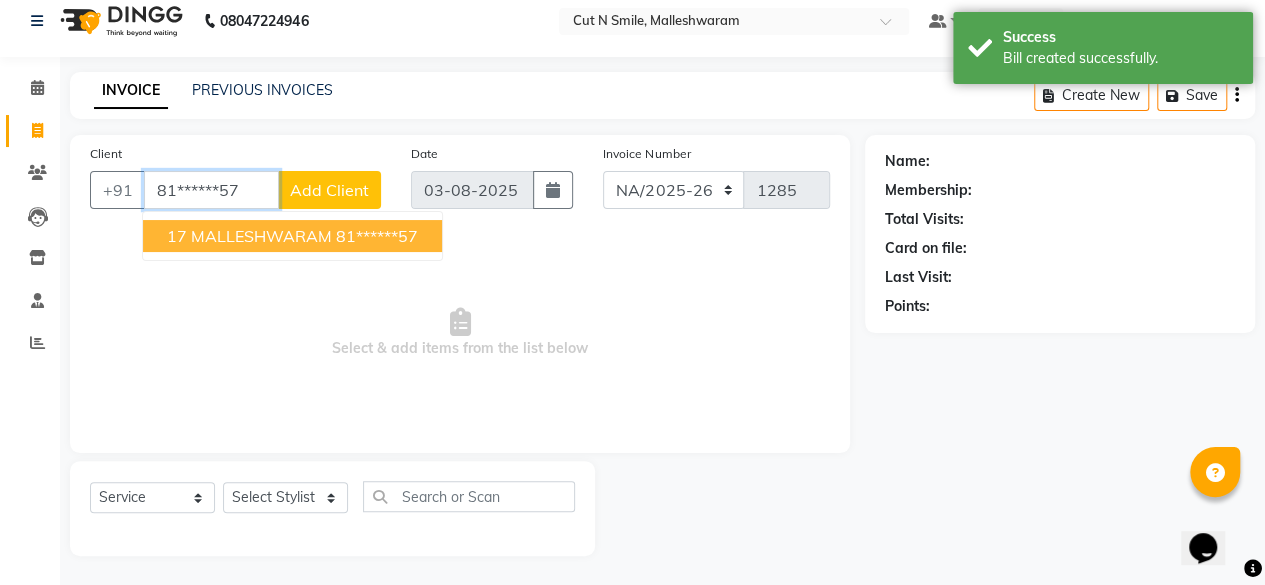 type on "81******57" 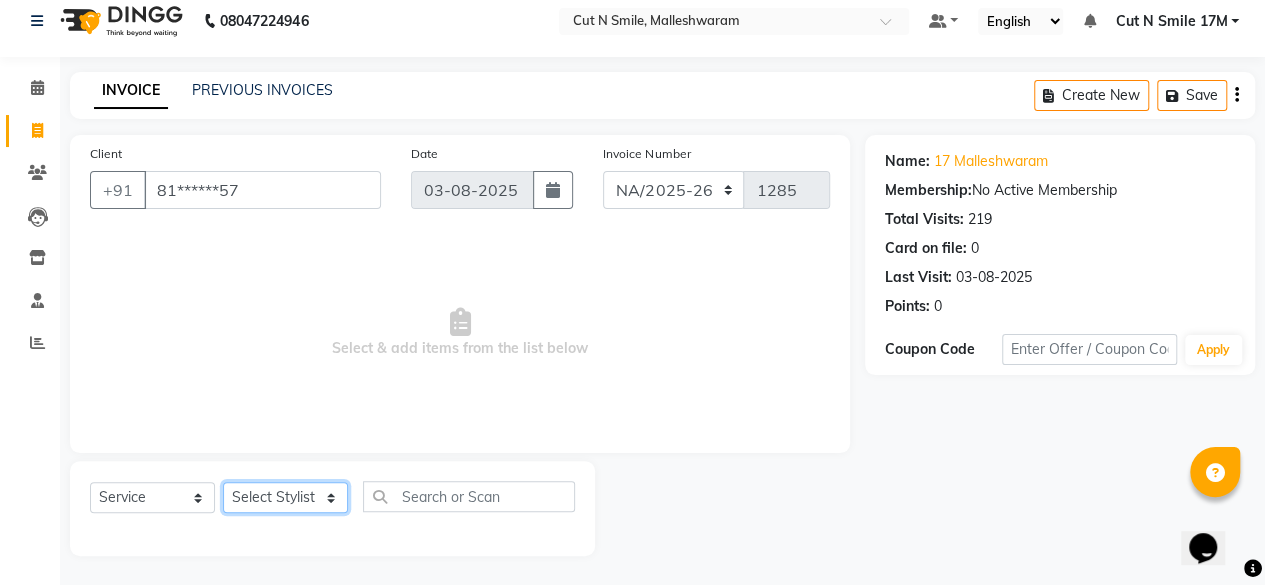 click on "Select Stylist Aarif 17M Adnan 9M Ajim 17M  Ali 17M Ali ML Alim ML Anjali 17M Armaan 17M Armaan 17O Arshad 17O Asahika ML Babbu ML  Cena 17M Chandrika 9M CNS 17 Malleshwaram CNS 9 Malleshwaram CNS Mahalakshmi Layout Cut N Smile 17O Deena 9M Dharani 17M  Fahim 9M Firoz ML Ganesh 9M Ganga 9M Govind ML Jessy 17M Madhu Thakur 17O Manjunath 17M Meena ML Mercy ML Mohammed 17M Monika 17M Mosim ML Nabijan 9M Nagrathna 9M Naveed 17M Pankaj 17M  Pavan Pavithra 9M Prashanth 9M Raghu 17M Rahil 9M Rajan ML Raju 9M Ranjith 9M Raza Raza 17M Riyaz 17O Sandeep 9M Sangeetha 17M Shakeel 17ML Shakir ML Shameem 17M Sharafath ML Sharanya  Sharanya ML SHubham 17M Sopna ML Sushila Suvarna 17M Tanjua 9M Teja 17M Tofeek 9M Tulsi 17O Viresh 17M Vishal 17M Vishal Bhatti 17O  Wasim ML" 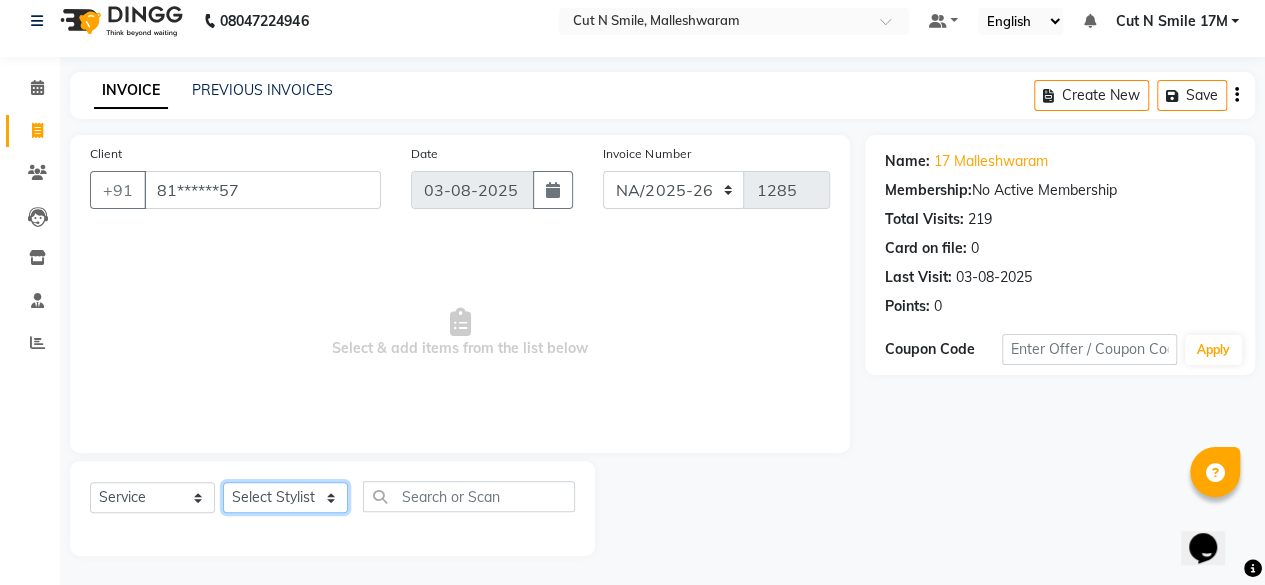 select on "[NUMBER]" 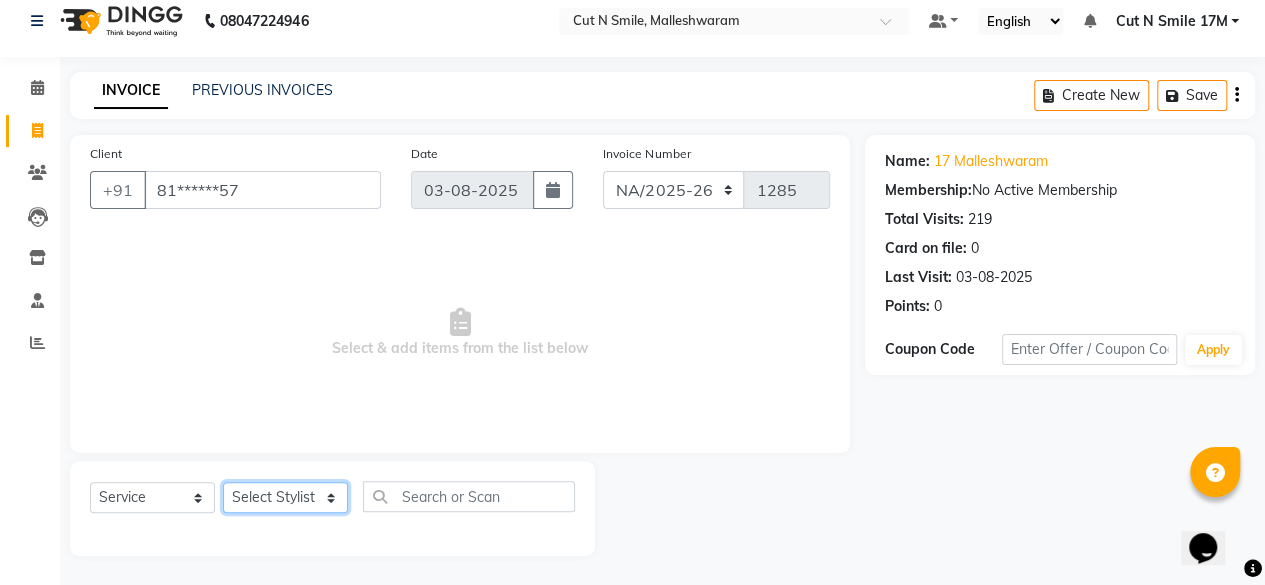 click on "Select Stylist Aarif 17M Adnan 9M Ajim 17M  Ali 17M Ali ML Alim ML Anjali 17M Armaan 17M Armaan 17O Arshad 17O Asahika ML Babbu ML  Cena 17M Chandrika 9M CNS 17 Malleshwaram CNS 9 Malleshwaram CNS Mahalakshmi Layout Cut N Smile 17O Deena 9M Dharani 17M  Fahim 9M Firoz ML Ganesh 9M Ganga 9M Govind ML Jessy 17M Madhu Thakur 17O Manjunath 17M Meena ML Mercy ML Mohammed 17M Monika 17M Mosim ML Nabijan 9M Nagrathna 9M Naveed 17M Pankaj 17M  Pavan Pavithra 9M Prashanth 9M Raghu 17M Rahil 9M Rajan ML Raju 9M Ranjith 9M Raza Raza 17M Riyaz 17O Sandeep 9M Sangeetha 17M Shakeel 17ML Shakir ML Shameem 17M Sharafath ML Sharanya  Sharanya ML SHubham 17M Sopna ML Sushila Suvarna 17M Tanjua 9M Teja 17M Tofeek 9M Tulsi 17O Viresh 17M Vishal 17M Vishal Bhatti 17O  Wasim ML" 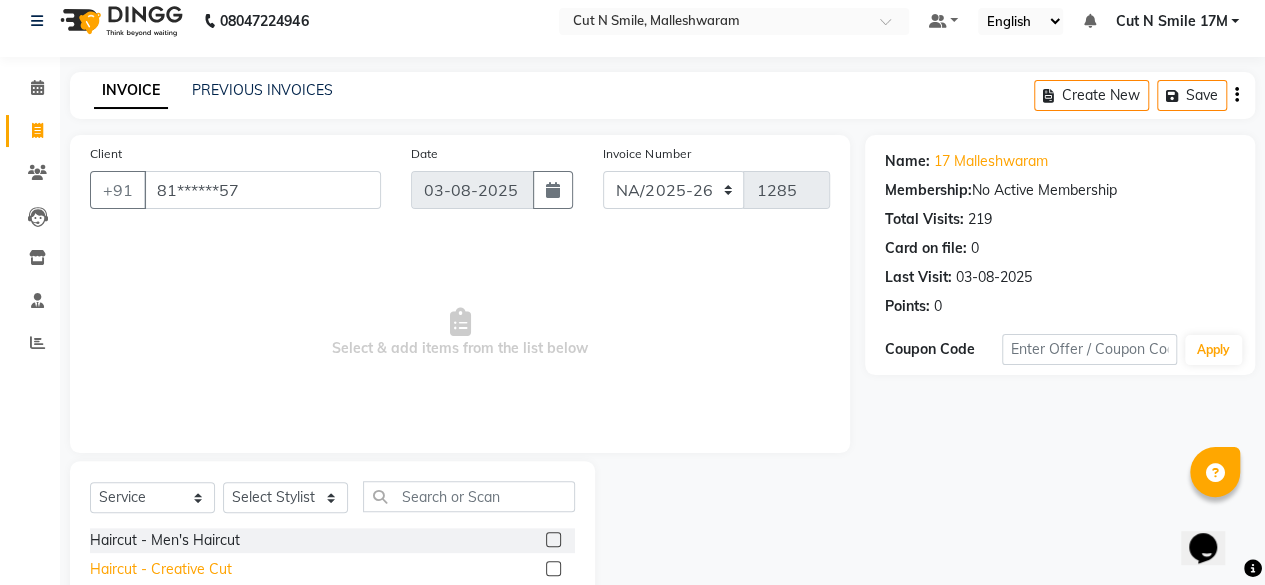 click on "Haircut  - Creative Cut" 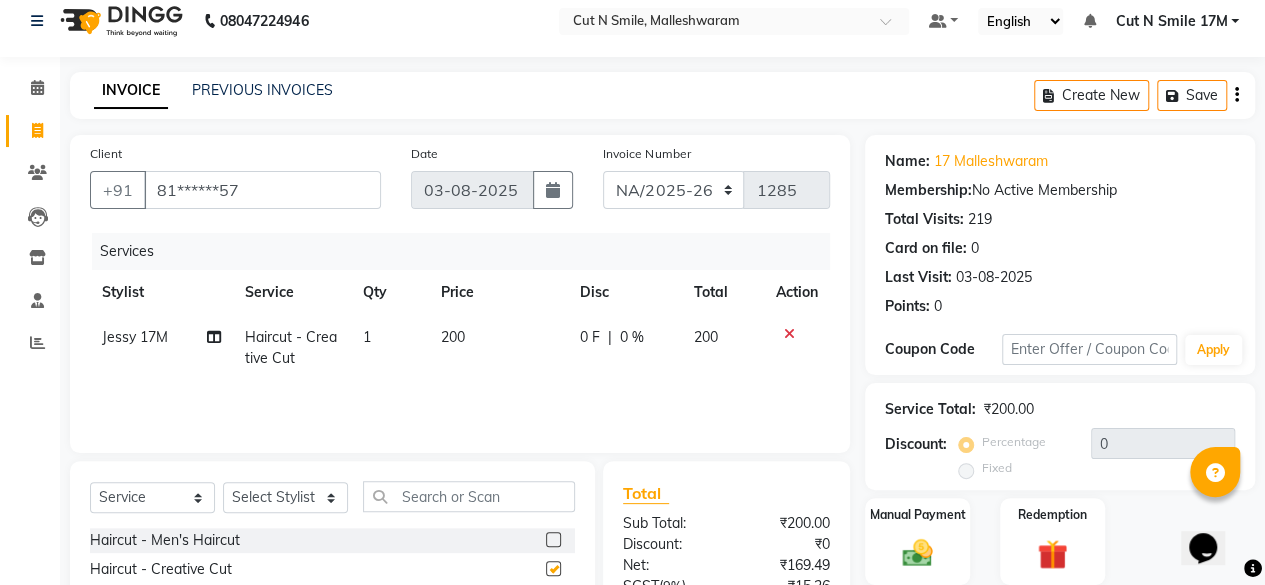 checkbox on "false" 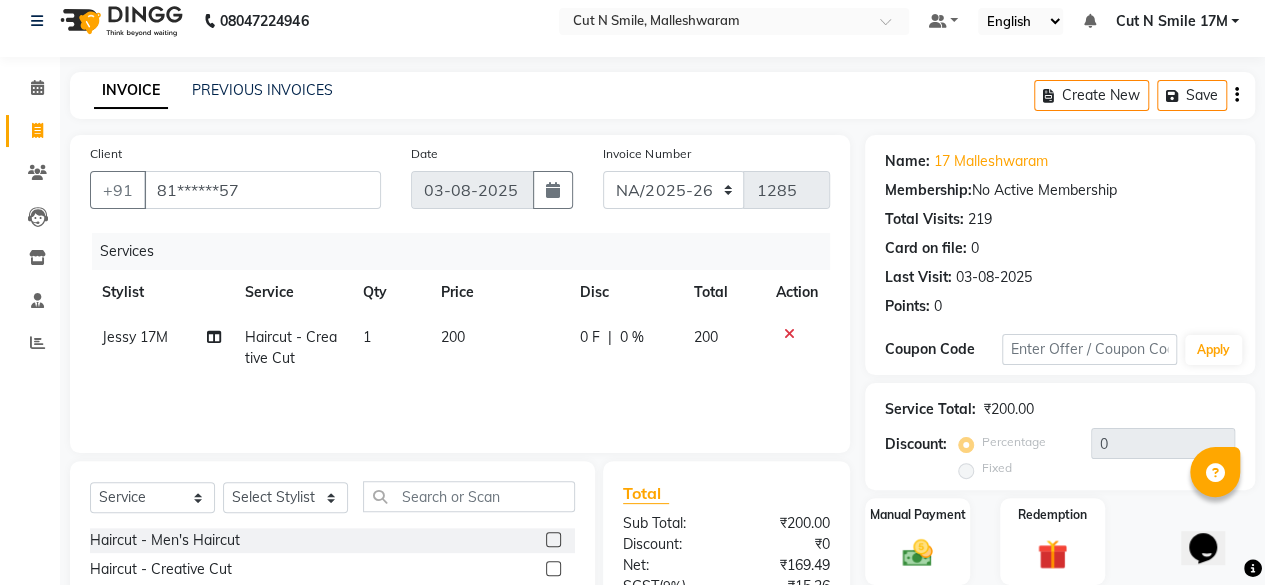 click on "200" 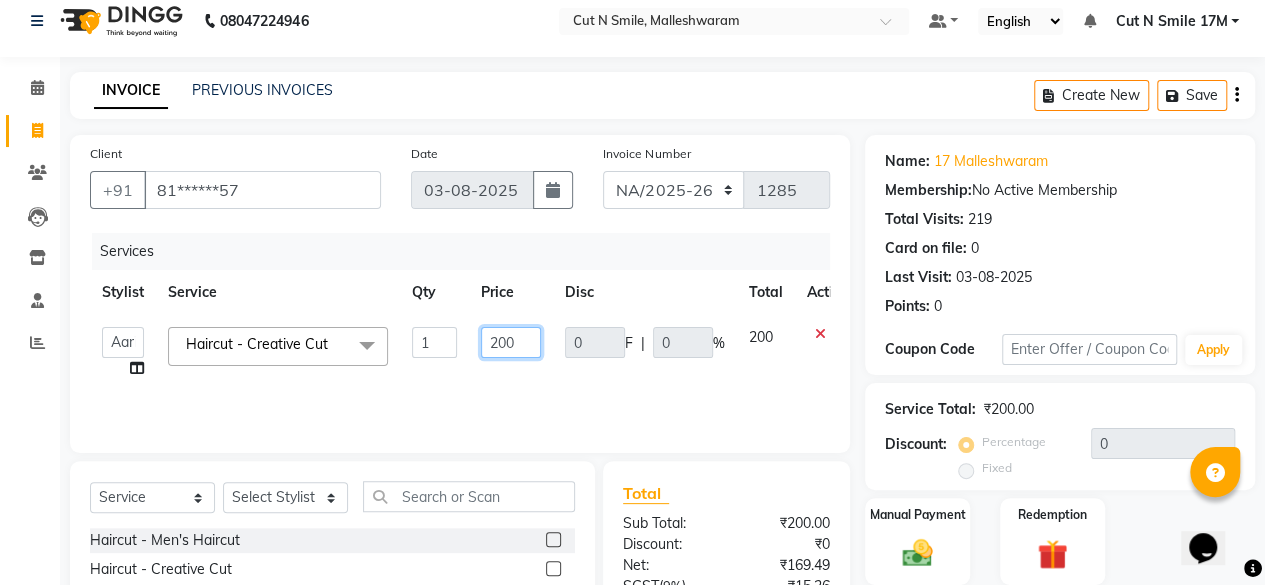 drag, startPoint x: 531, startPoint y: 343, endPoint x: 474, endPoint y: 321, distance: 61.09828 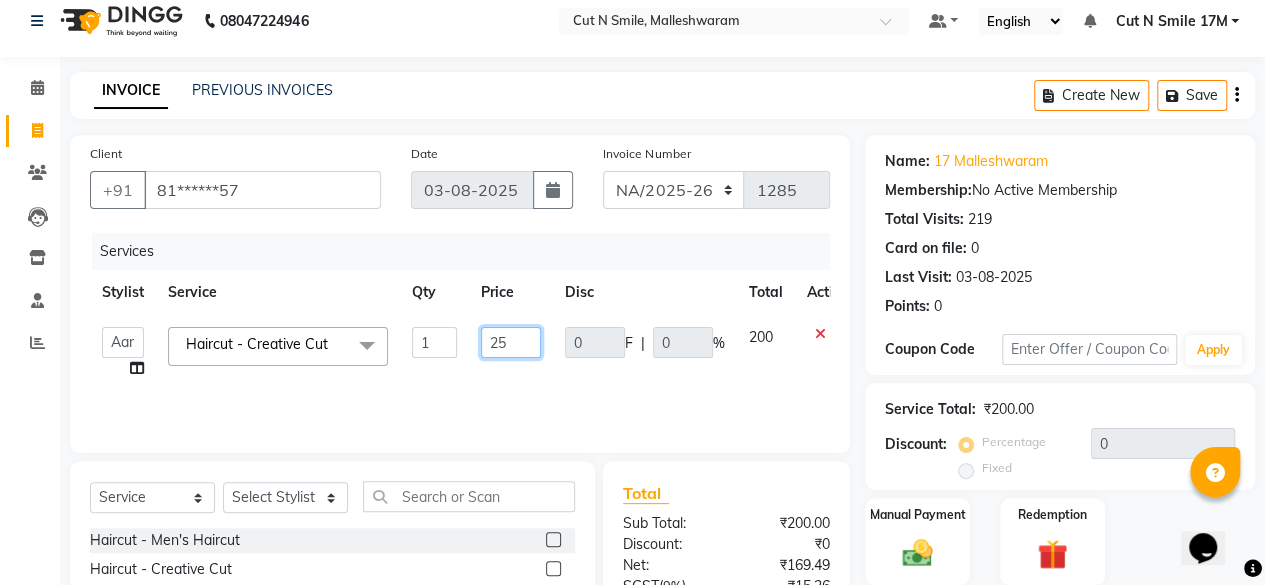 type on "250" 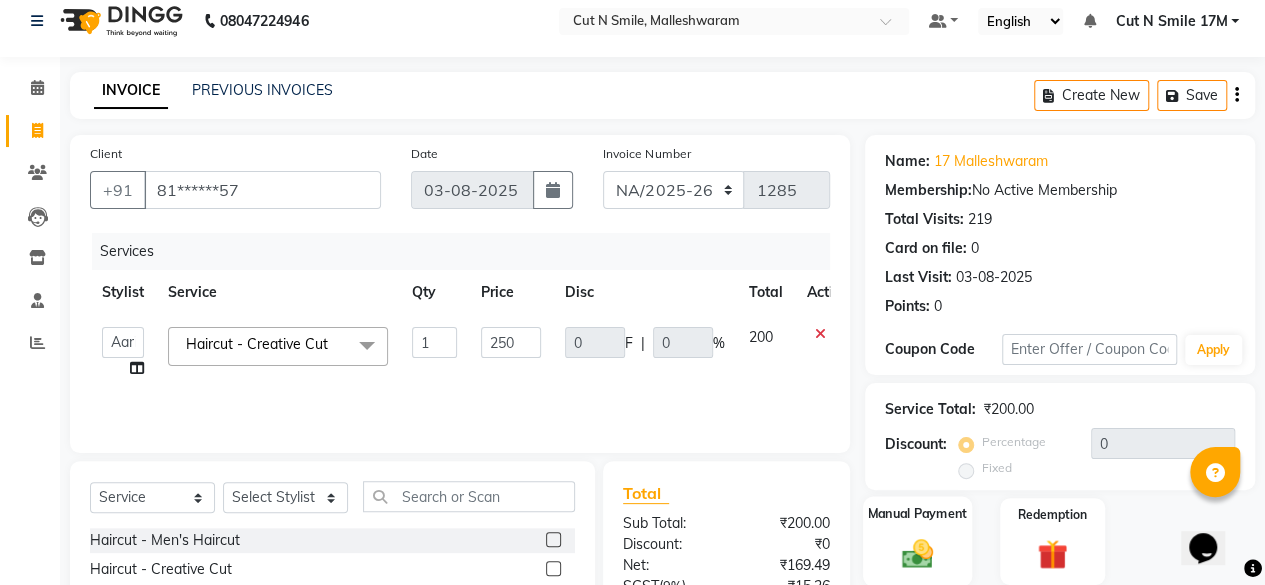 click on "Manual Payment" 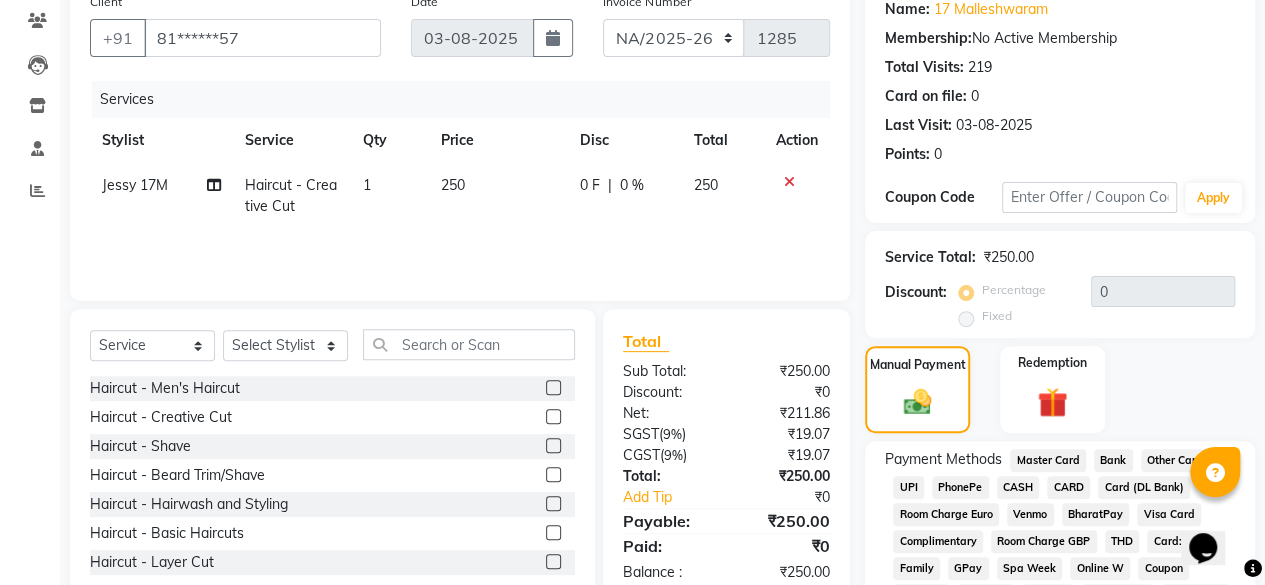 scroll, scrollTop: 300, scrollLeft: 0, axis: vertical 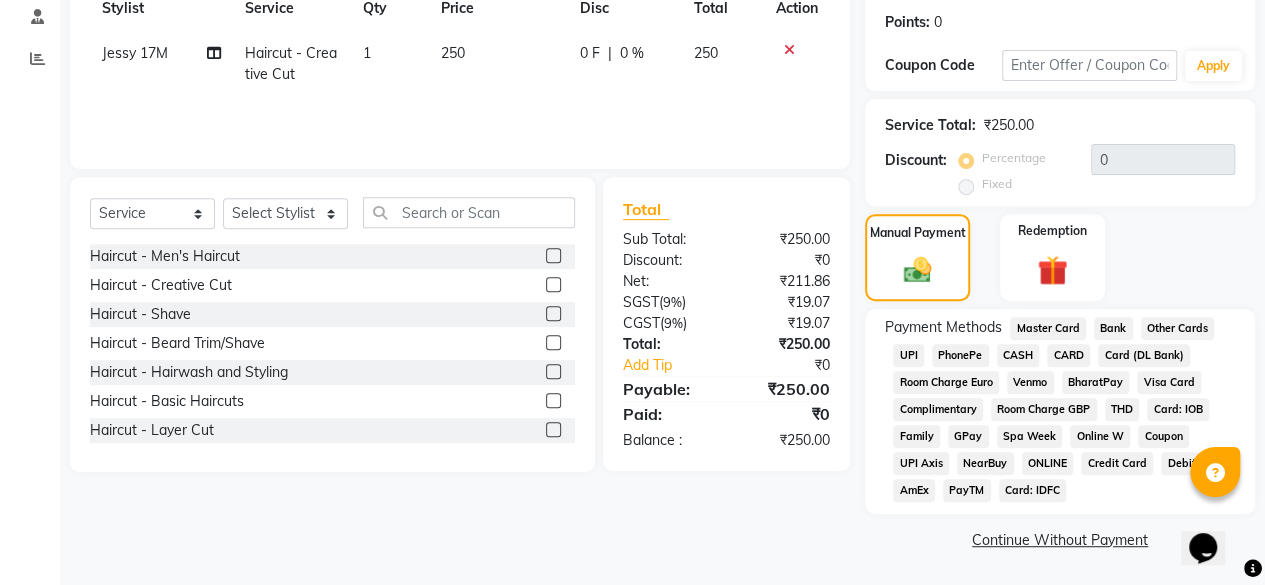 click on "UPI" 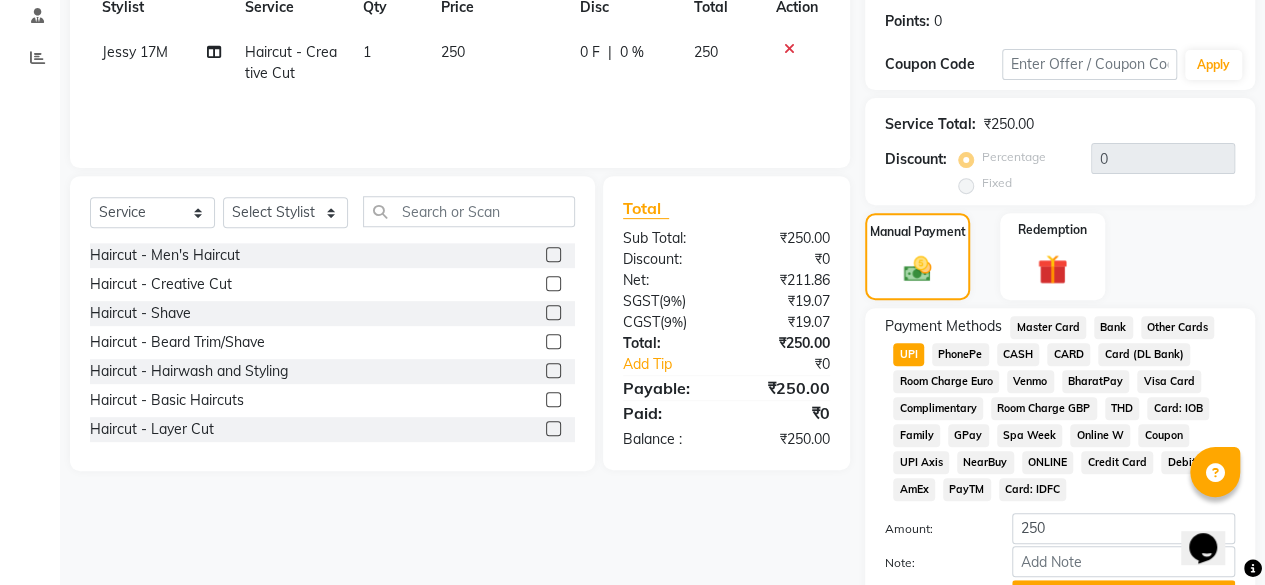 click on "CASH" 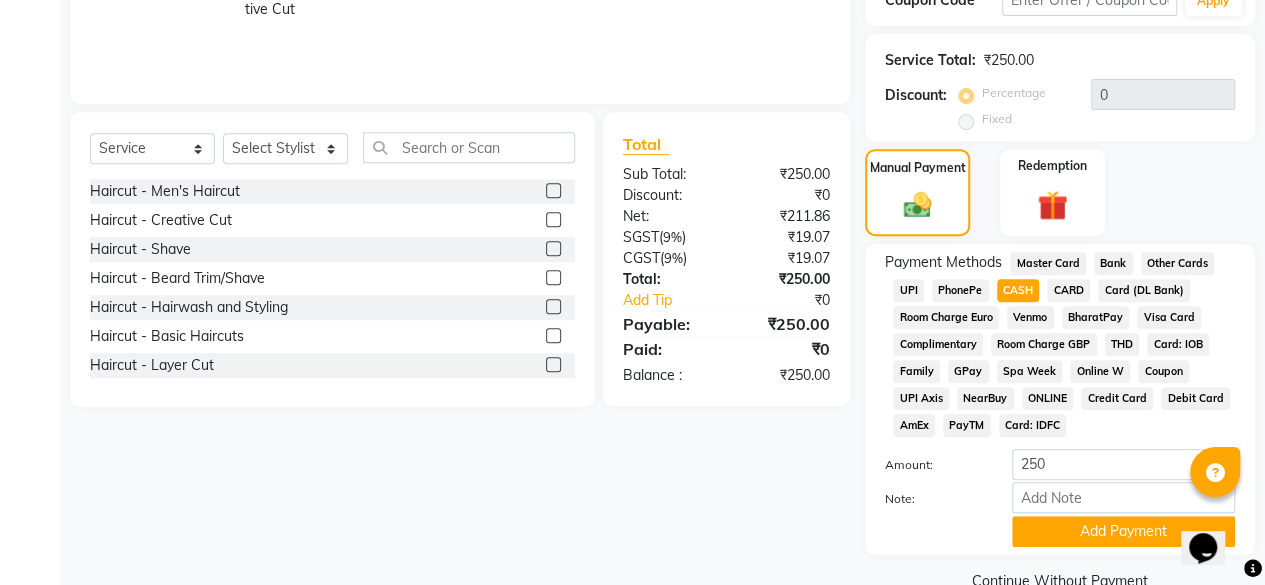 scroll, scrollTop: 405, scrollLeft: 0, axis: vertical 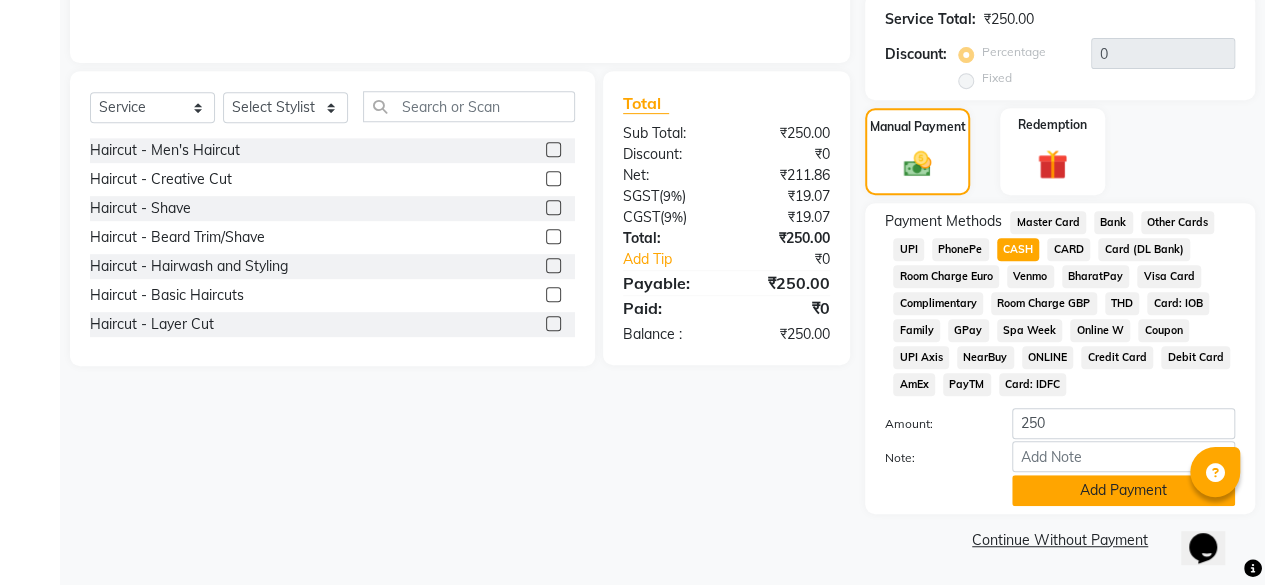 click on "Add Payment" 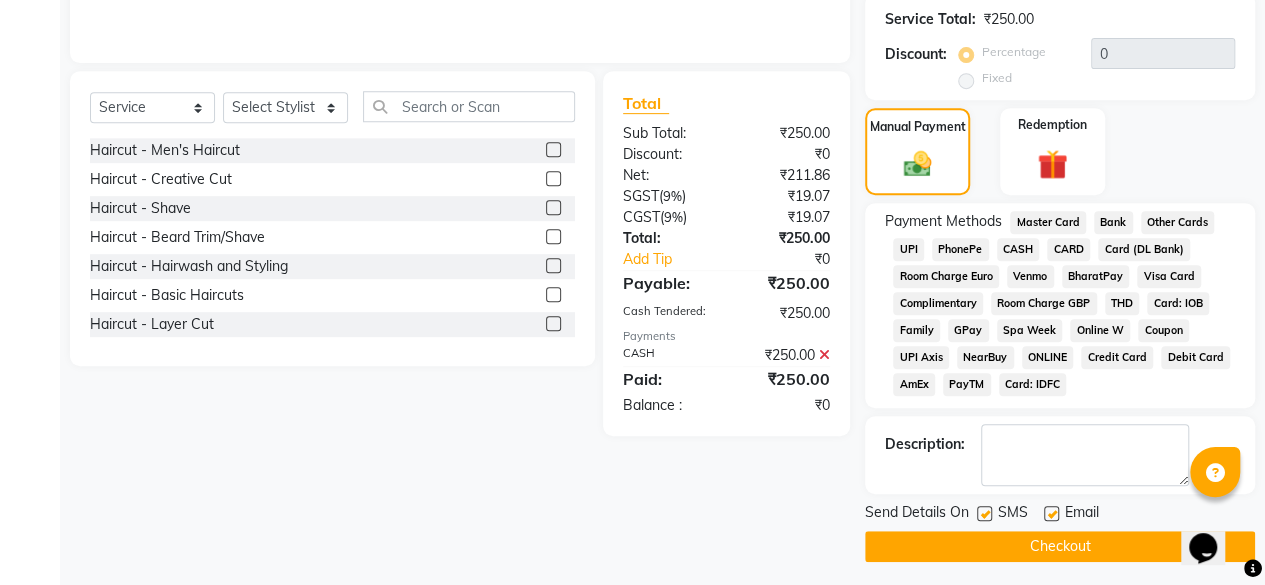 click on "Checkout" 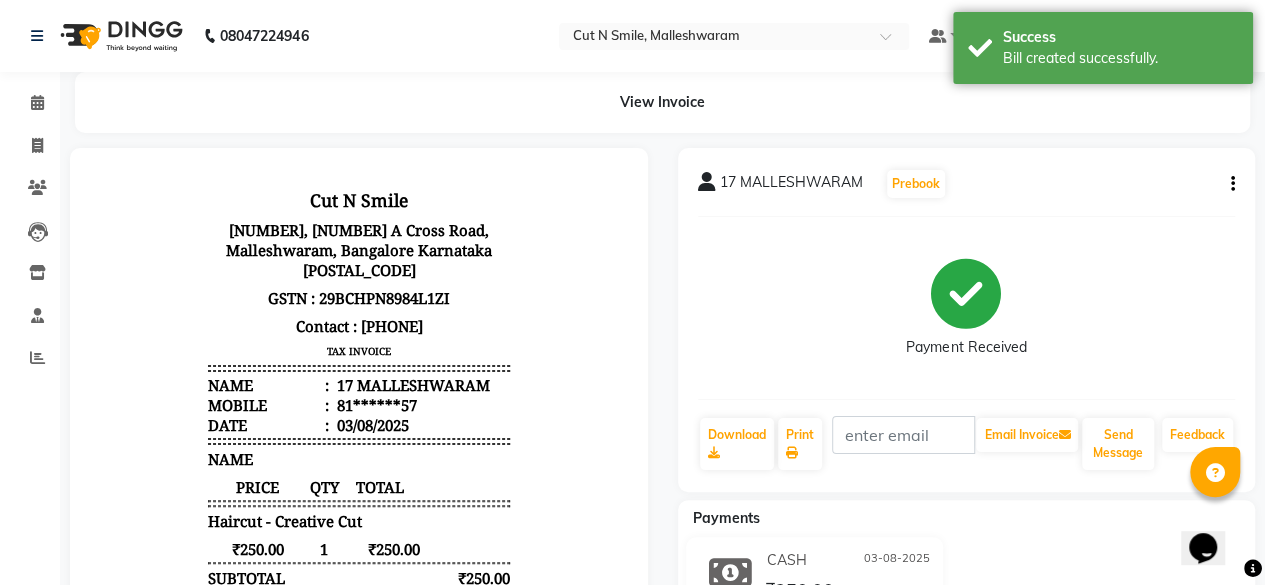 scroll, scrollTop: 0, scrollLeft: 0, axis: both 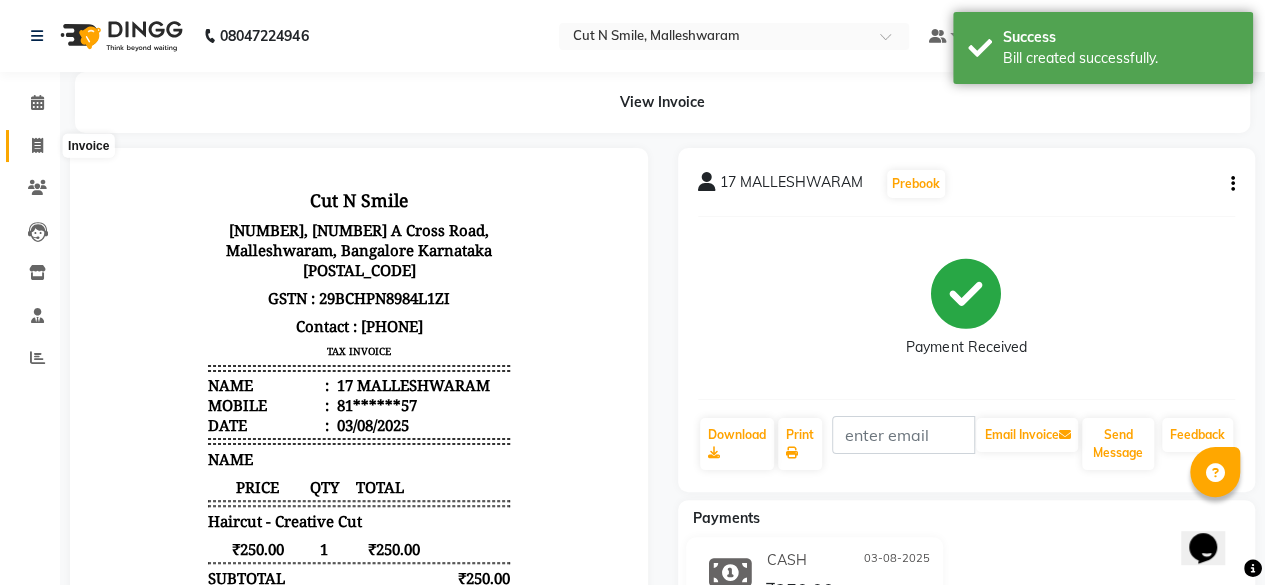 click 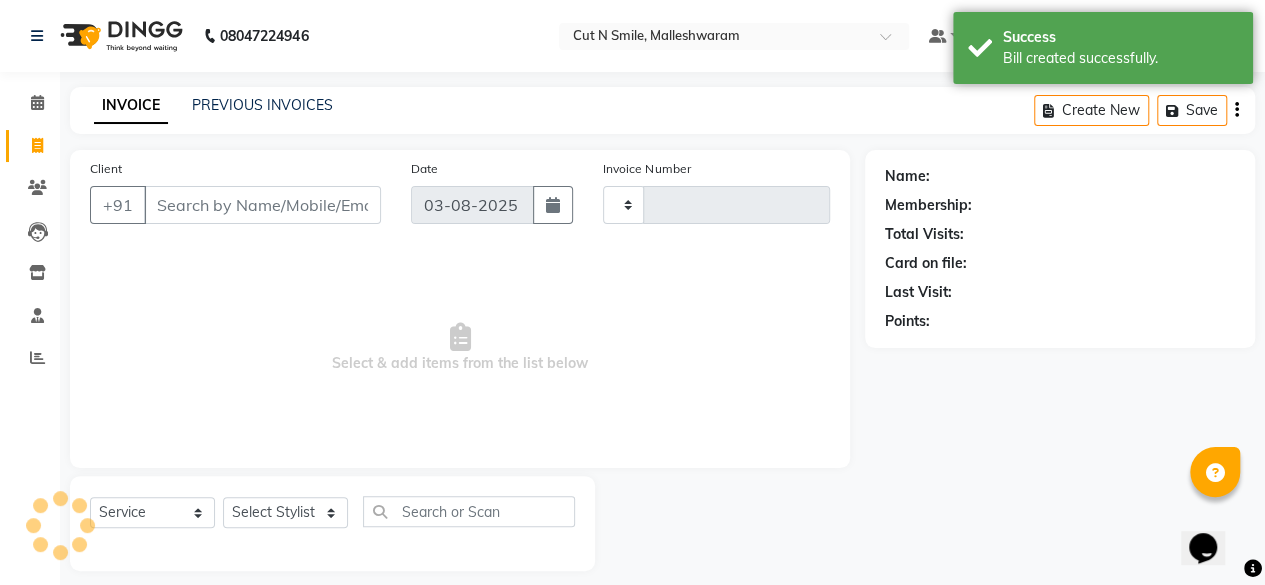 scroll, scrollTop: 15, scrollLeft: 0, axis: vertical 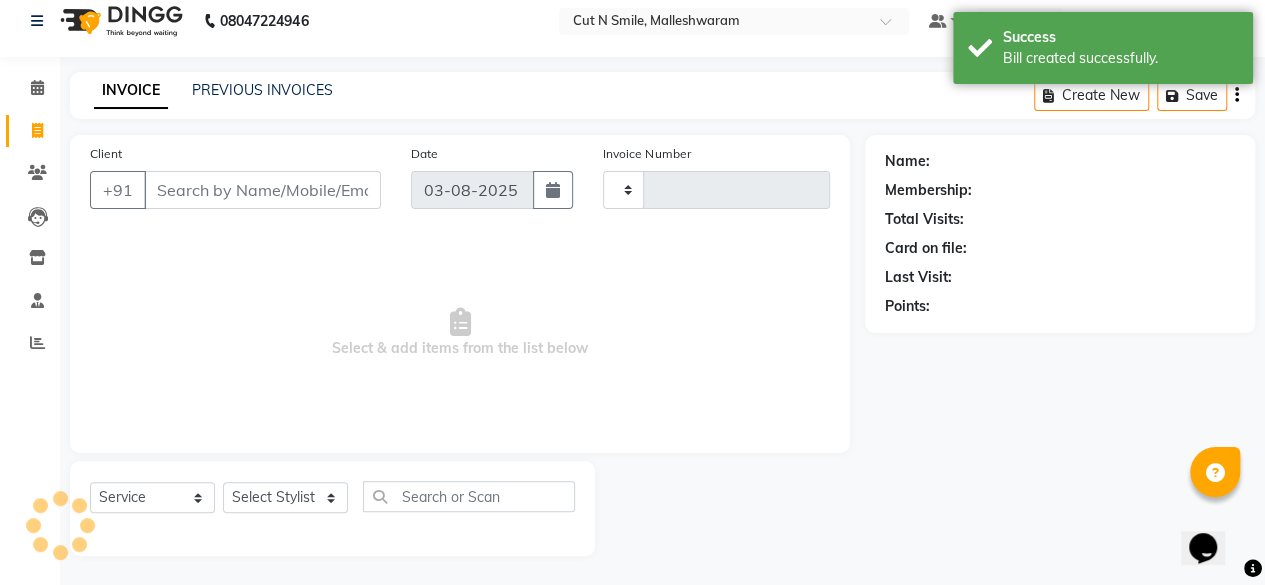 type on "165" 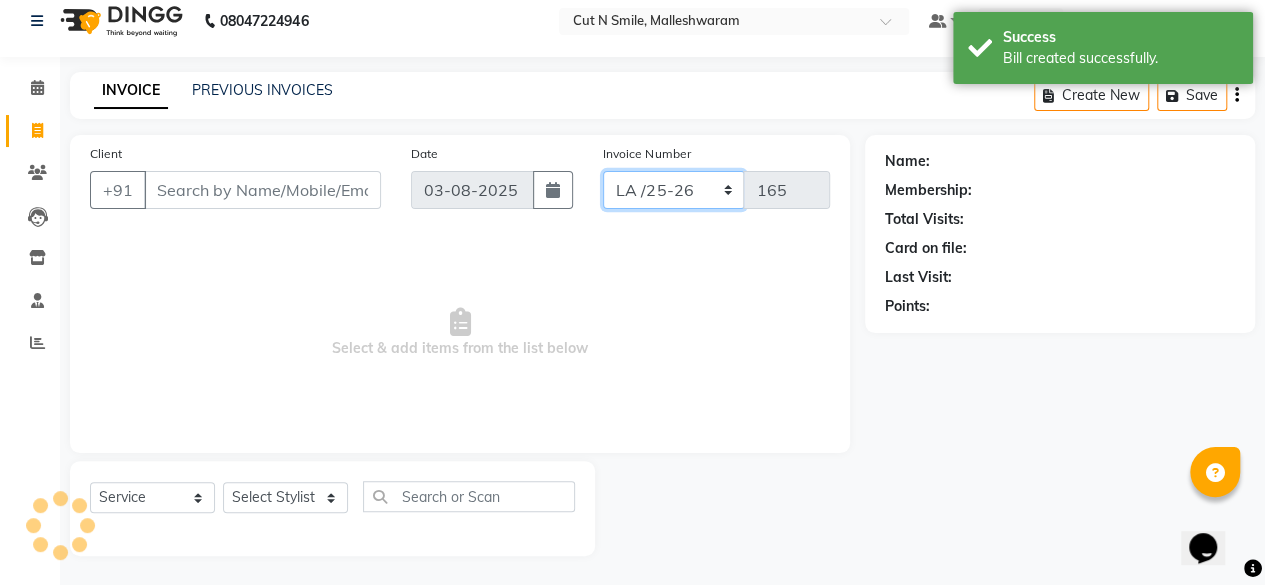 click on "NW/25-26 SW/2025-26 NA/2025-26 VN/25-26 LA /25-26" 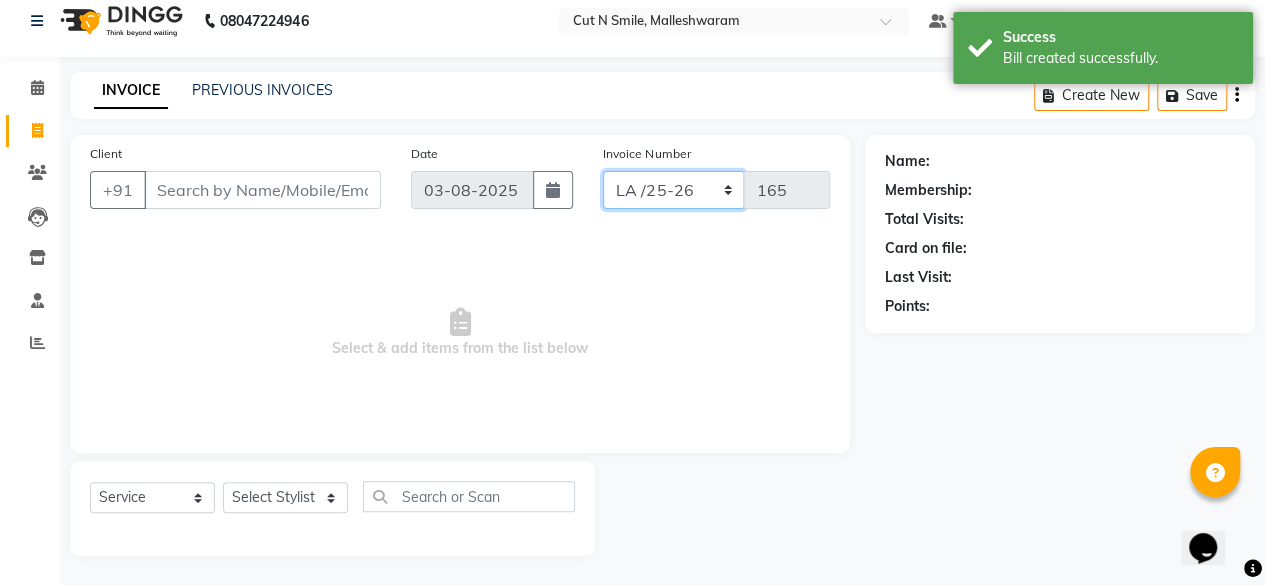 select on "7225" 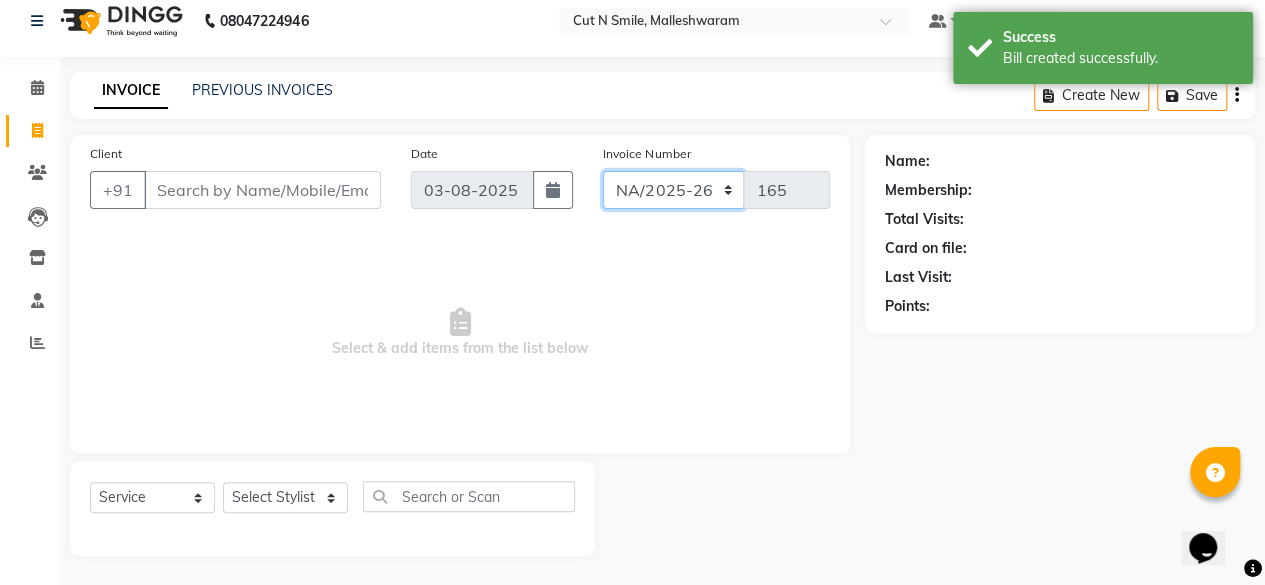 click on "NW/25-26 SW/2025-26 NA/2025-26 VN/25-26 LA /25-26" 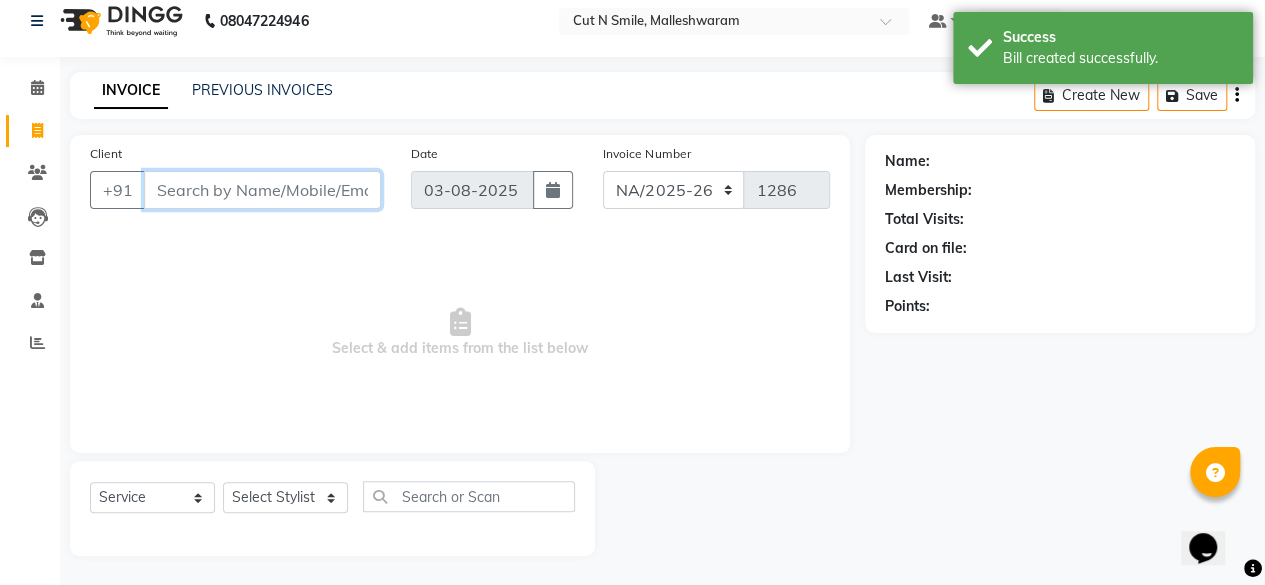 click on "Client" at bounding box center [262, 190] 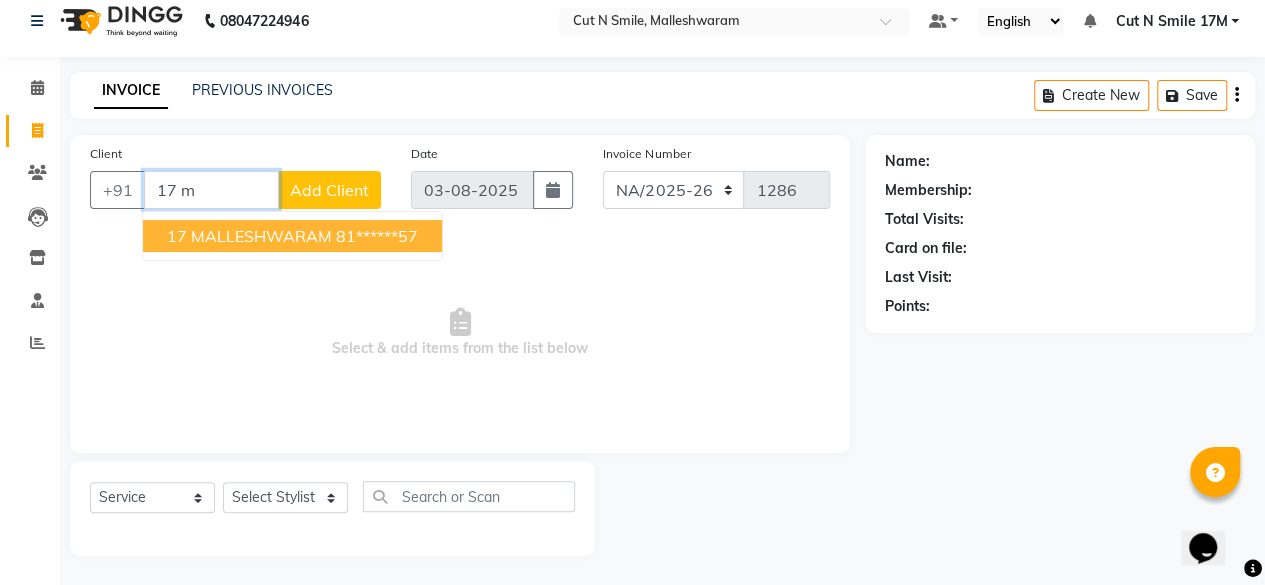 click on "17 MALLESHWARAM [PHONE]" at bounding box center (292, 236) 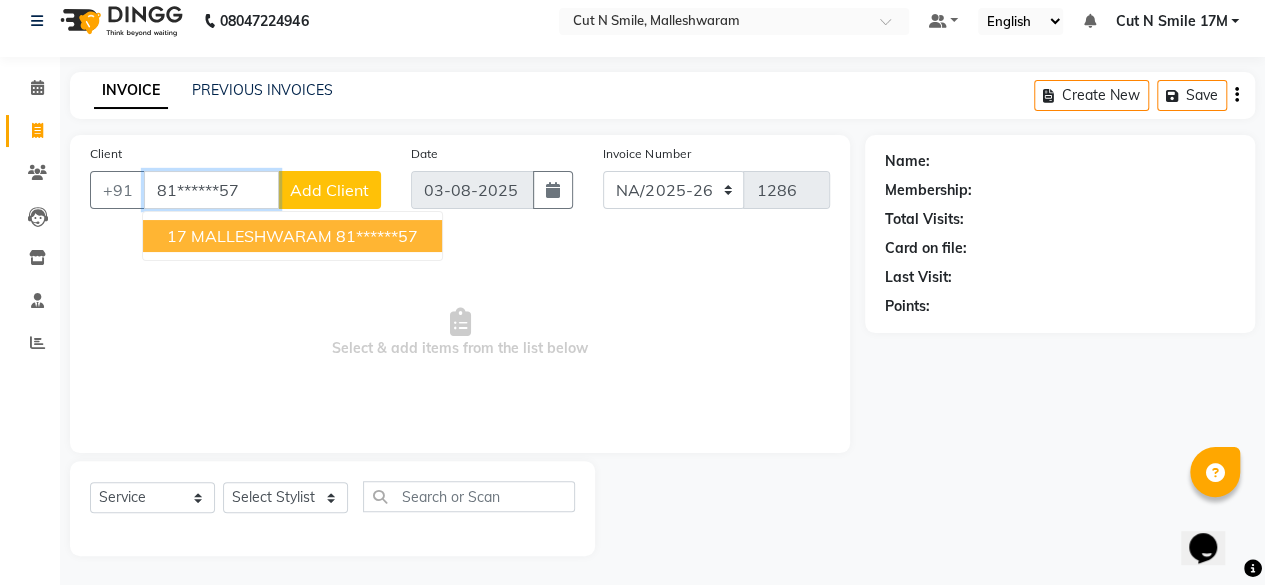 type on "81******57" 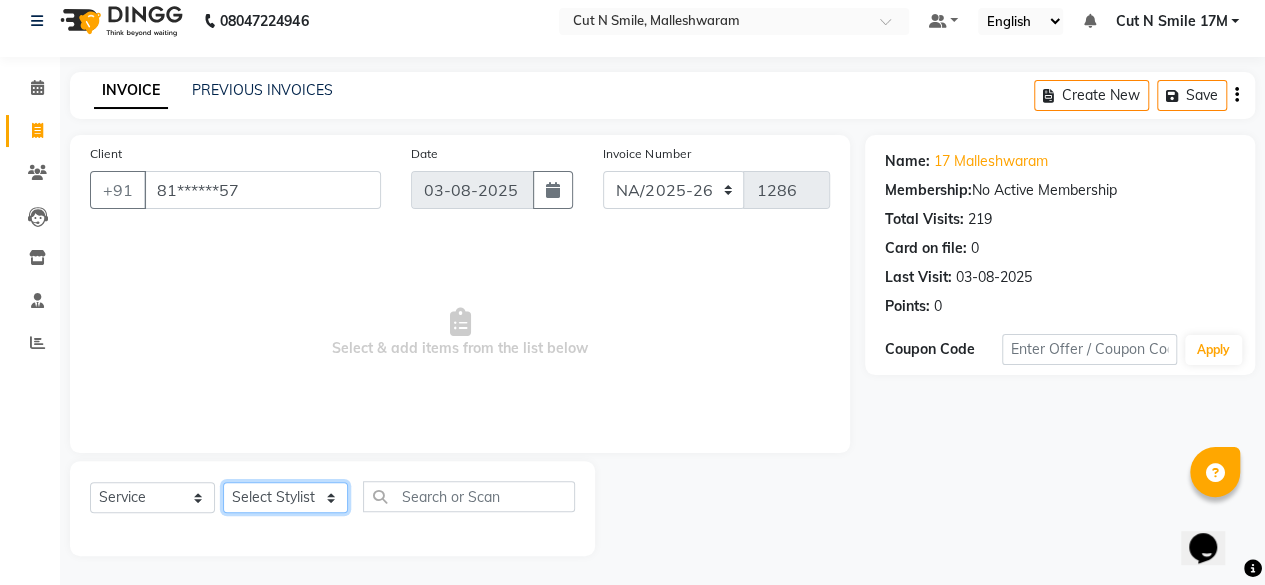 drag, startPoint x: 304, startPoint y: 510, endPoint x: 290, endPoint y: 507, distance: 14.3178215 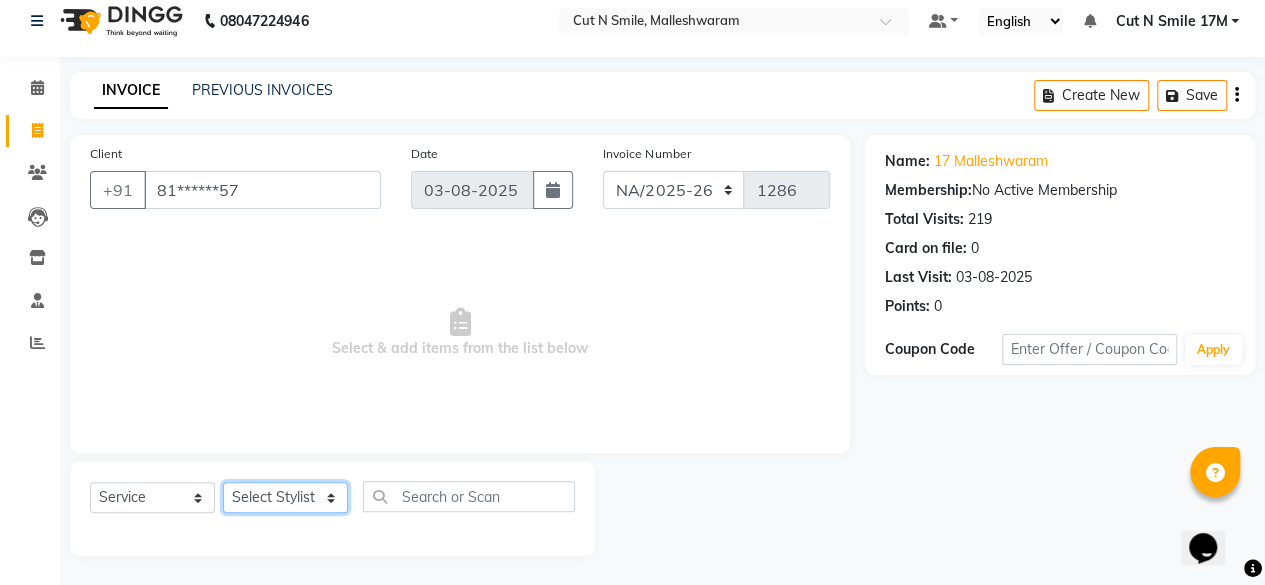 select on "61387" 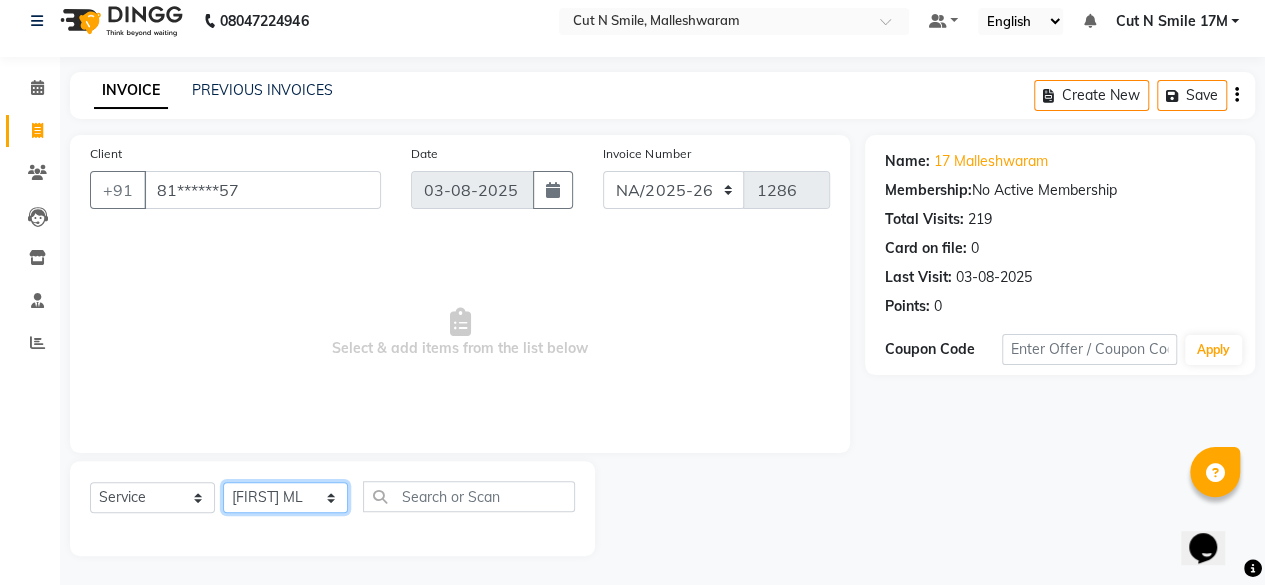 click on "Select Stylist Aarif 17M Adnan 9M Ajim 17M  Ali 17M Ali ML Alim ML Anjali 17M Armaan 17M Armaan 17O Arshad 17O Asahika ML Babbu ML  Cena 17M Chandrika 9M CNS 17 Malleshwaram CNS 9 Malleshwaram CNS Mahalakshmi Layout Cut N Smile 17O Deena 9M Dharani 17M  Fahim 9M Firoz ML Ganesh 9M Ganga 9M Govind ML Jessy 17M Madhu Thakur 17O Manjunath 17M Meena ML Mercy ML Mohammed 17M Monika 17M Mosim ML Nabijan 9M Nagrathna 9M Naveed 17M Pankaj 17M  Pavan Pavithra 9M Prashanth 9M Raghu 17M Rahil 9M Rajan ML Raju 9M Ranjith 9M Raza Raza 17M Riyaz 17O Sandeep 9M Sangeetha 17M Shakeel 17ML Shakir ML Shameem 17M Sharafath ML Sharanya  Sharanya ML SHubham 17M Sopna ML Sushila Suvarna 17M Tanjua 9M Teja 17M Tofeek 9M Tulsi 17O Viresh 17M Vishal 17M Vishal Bhatti 17O  Wasim ML" 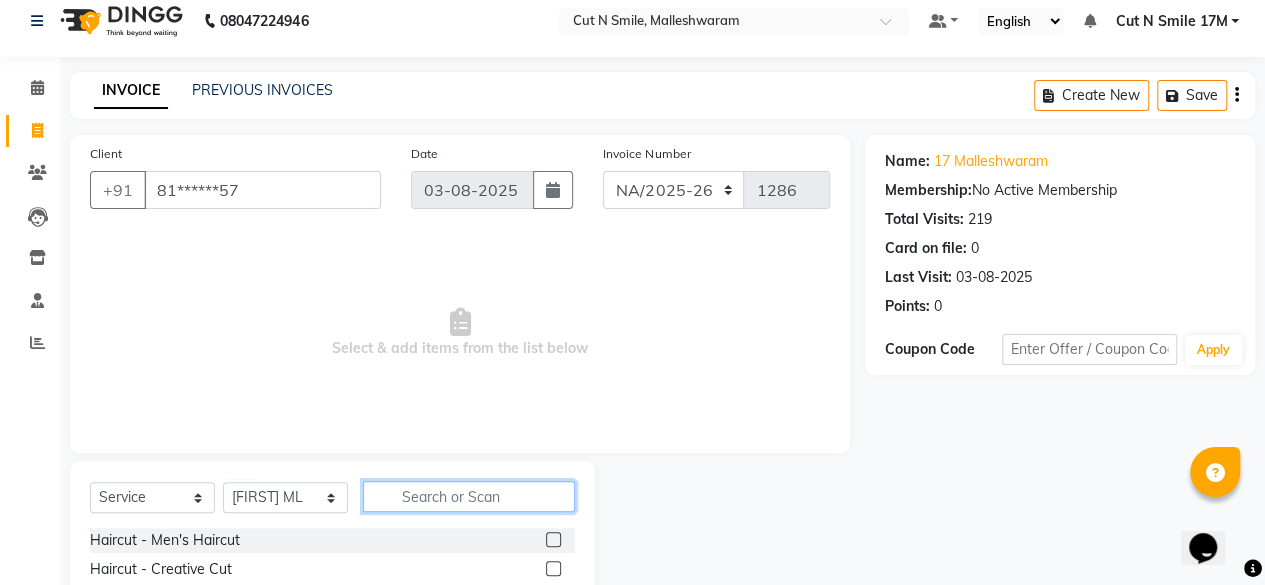 click 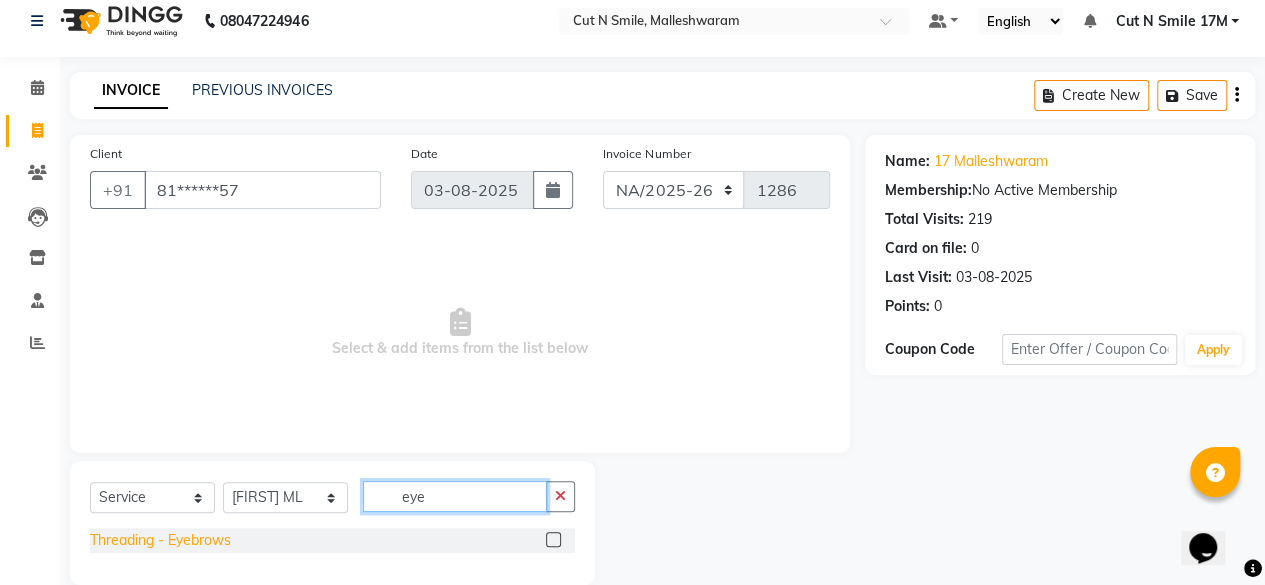 type on "eye" 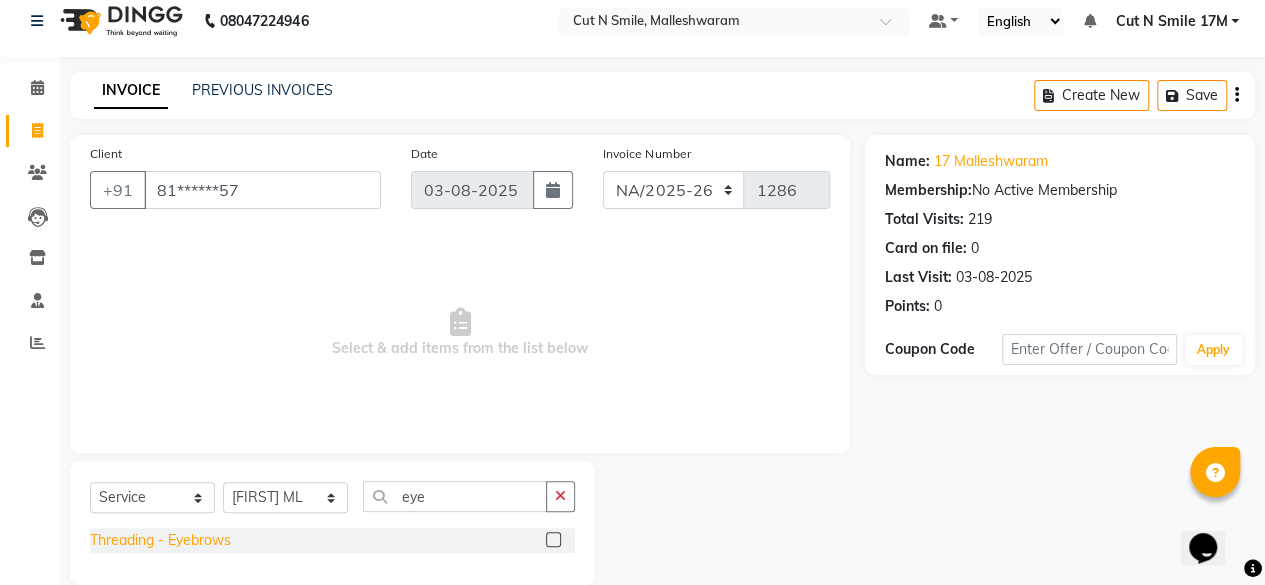 click on "Threading  - Eyebrows" 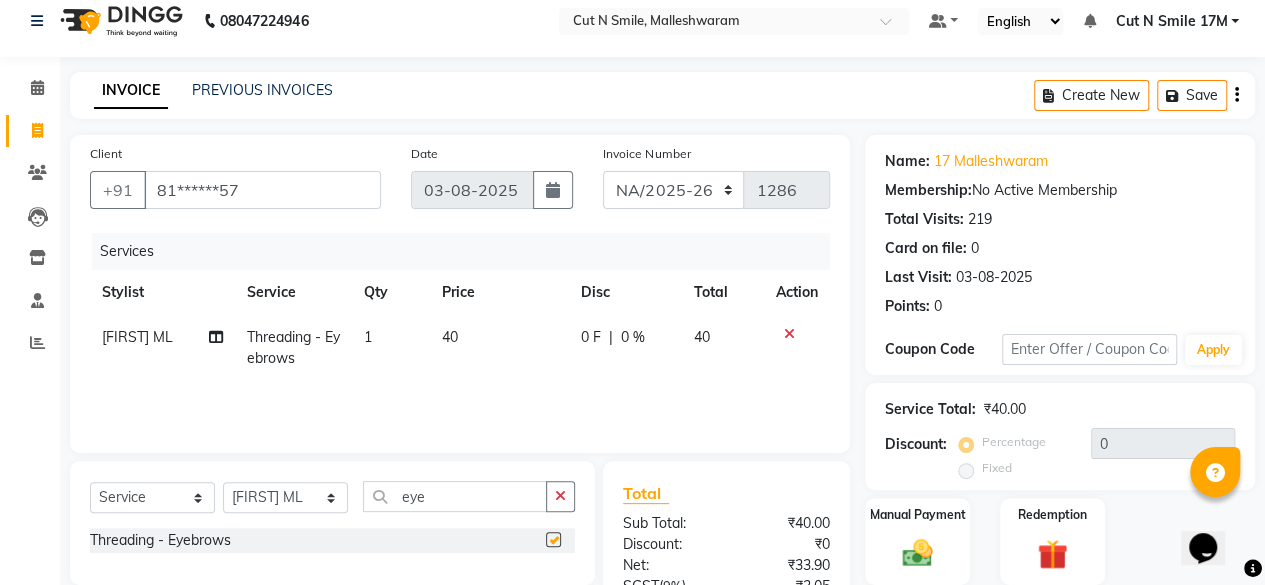 checkbox on "false" 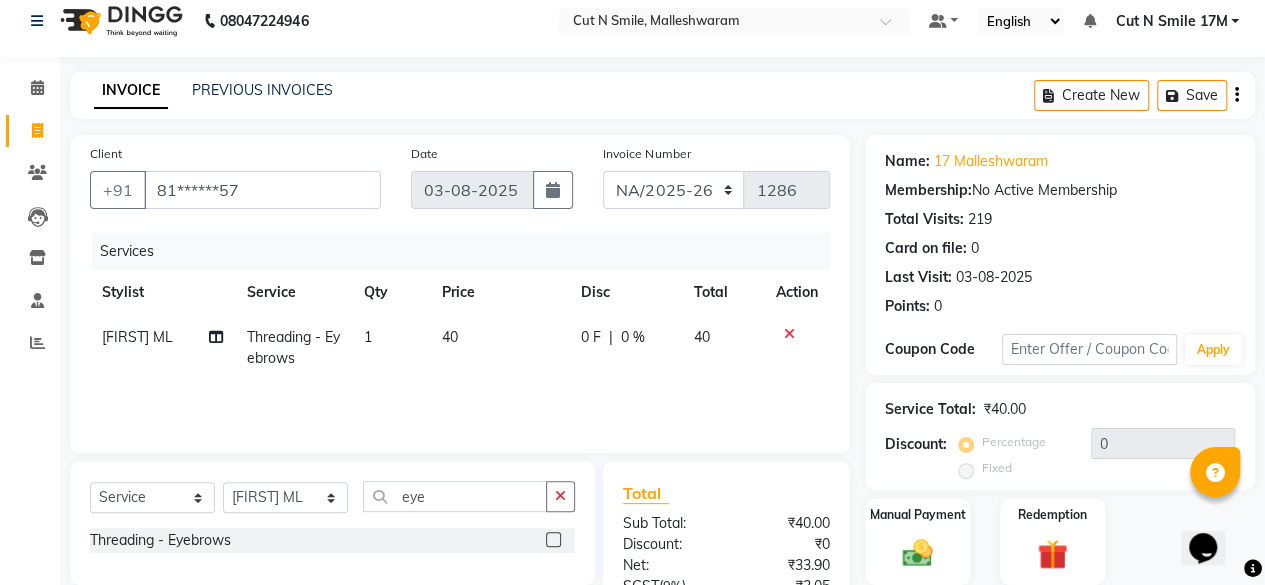click on "40" 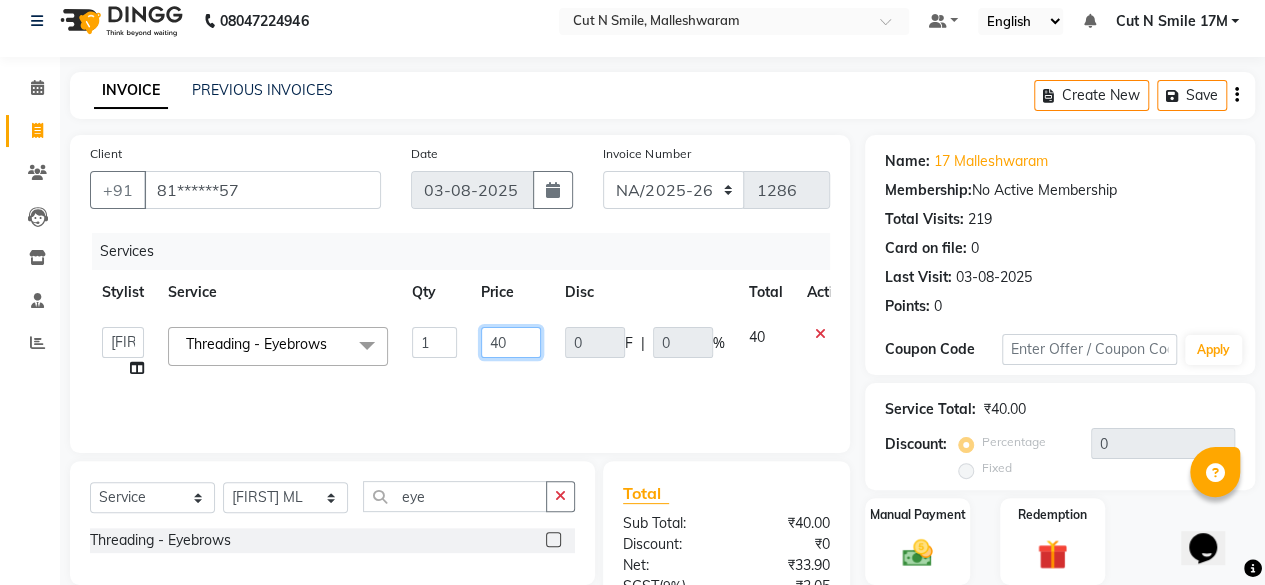 click on "[FIRST] 17M [FIRST] 9M [FIRST] 17M [FIRST] 17M [FIRST] ML [FIRST] ML [FIRST] 17M [FIRST] 17M [FIRST] 17O [FIRST] 17O [FIRST] ML [FIRST] ML [FIRST] 17M [FIRST] 9M CNS 17 Malleshwaram CNS 9 Malleshwaram CNS Mahalakshmi Layout Cut N Smile 17O [FIRST] 9M [FIRST] 17M [FIRST] 9M [FIRST] ML [FIRST] 9M [FIRST] 9M [FIRST] ML [FIRST] 17M [FIRST] 17O [FIRST] 17M [FIRST] ML [FIRST] ML [FIRST] 17M [FIRST] 17M [FIRST] ML [FIRST] 9M [FIRST] 9M [FIRST] 9M [FIRST] 17M [FIRST] 17M [FIRST] 9M [FIRST] 9M [FIRST] 17M [FIRST] 9M [FIRST] 9M [FIRST] 17M [FIRST] 17O [FIRST] 17ML [FIRST] ML [FIRST] 17M [FIRST] ML [FIRST] [FIRST] ML [FIRST] [FIRST] 17M [FIRST] 9M [FIRST] 17M [FIRST] 17O [FIRST] 17M [FIRST] 17M [FIRST] 17O [FIRST] ML Threading - Eyebrows x Haircut - Men's Haircut Haircut - Creative Cut Haircut - Shave Haircut - Beard Trim/Shave Nail art 1 40 0" 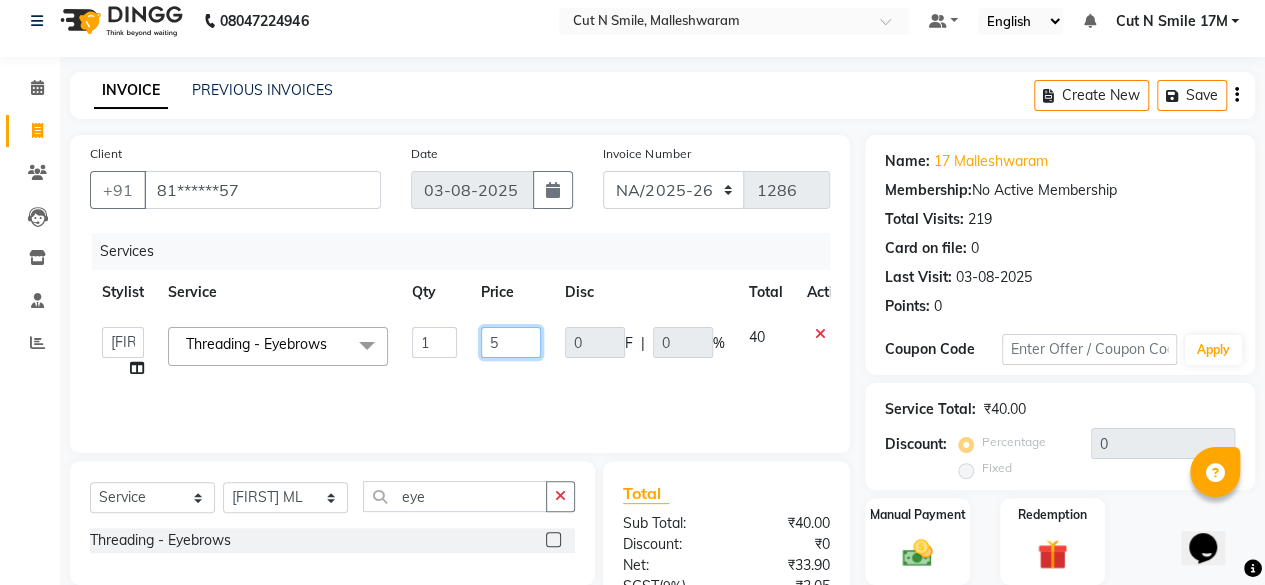 type on "50" 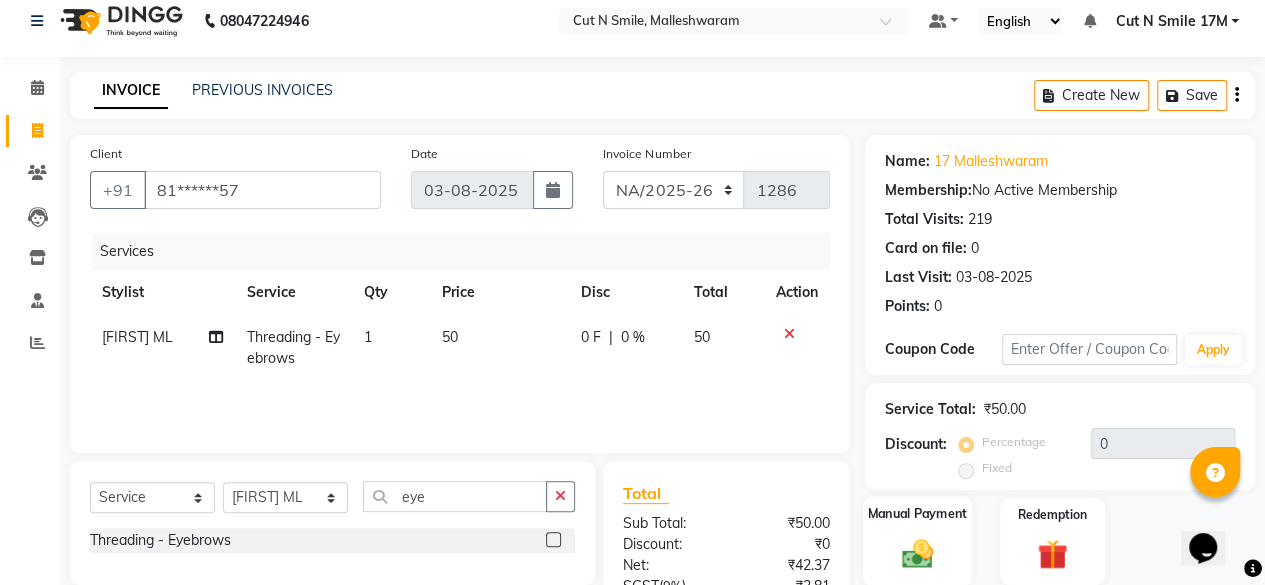 click on "Manual Payment" 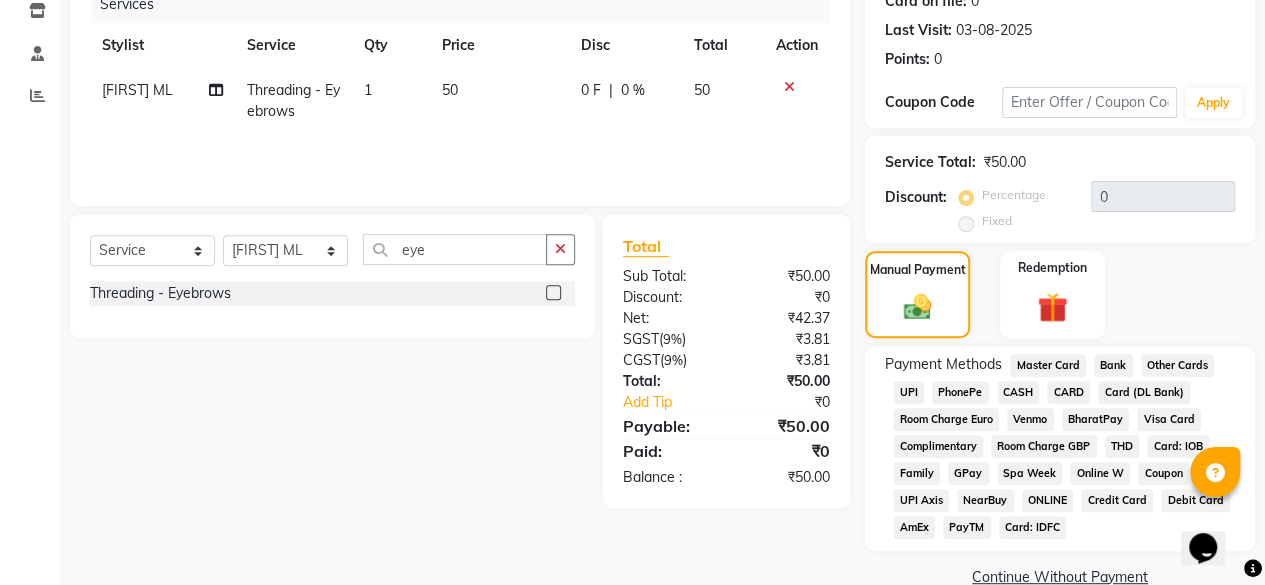 scroll, scrollTop: 300, scrollLeft: 0, axis: vertical 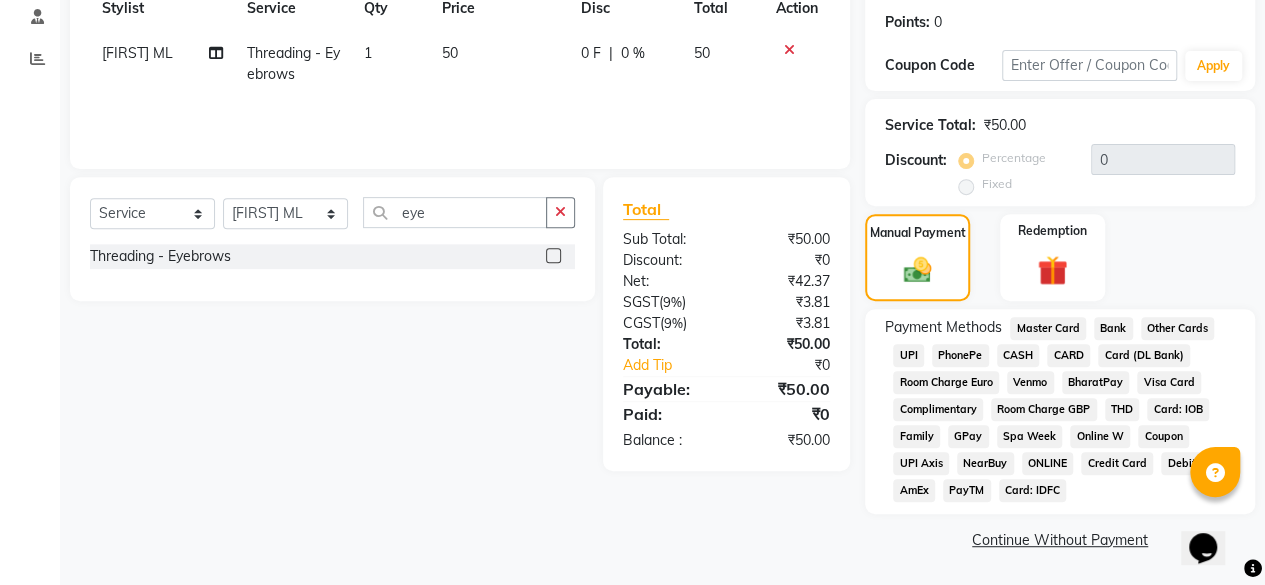 click on "UPI" 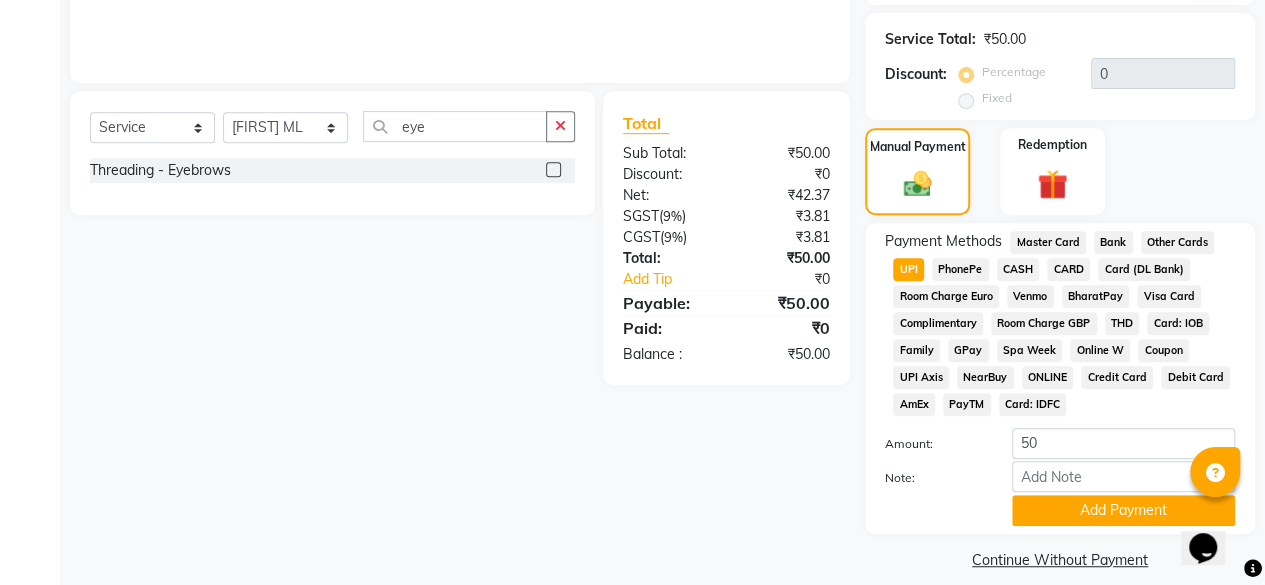 scroll, scrollTop: 405, scrollLeft: 0, axis: vertical 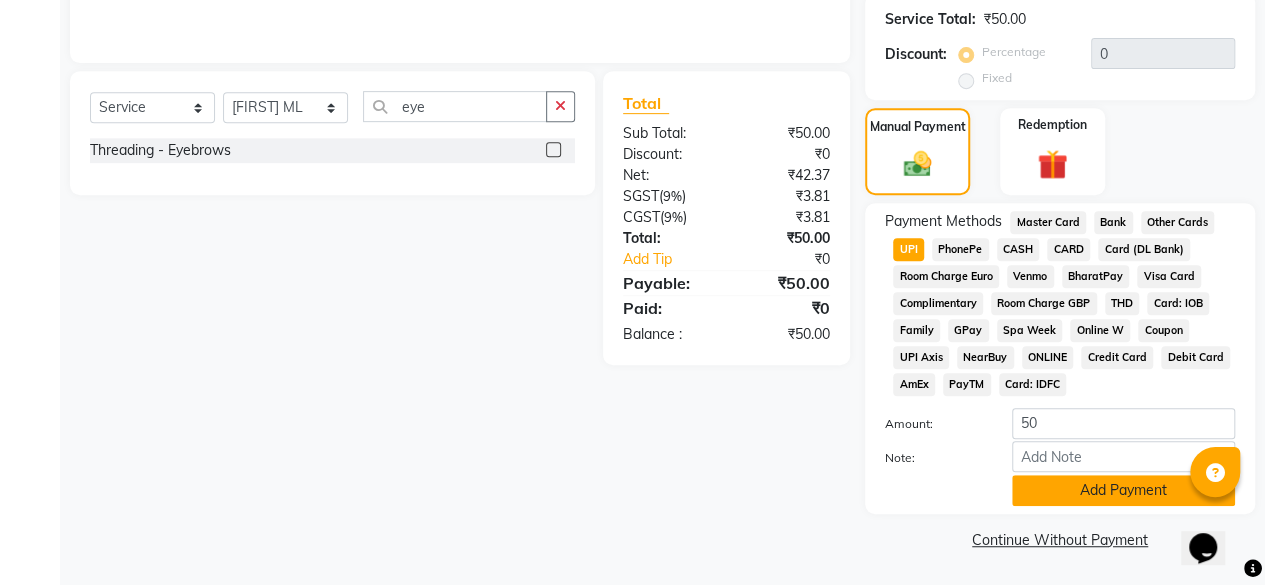 click on "Add Payment" 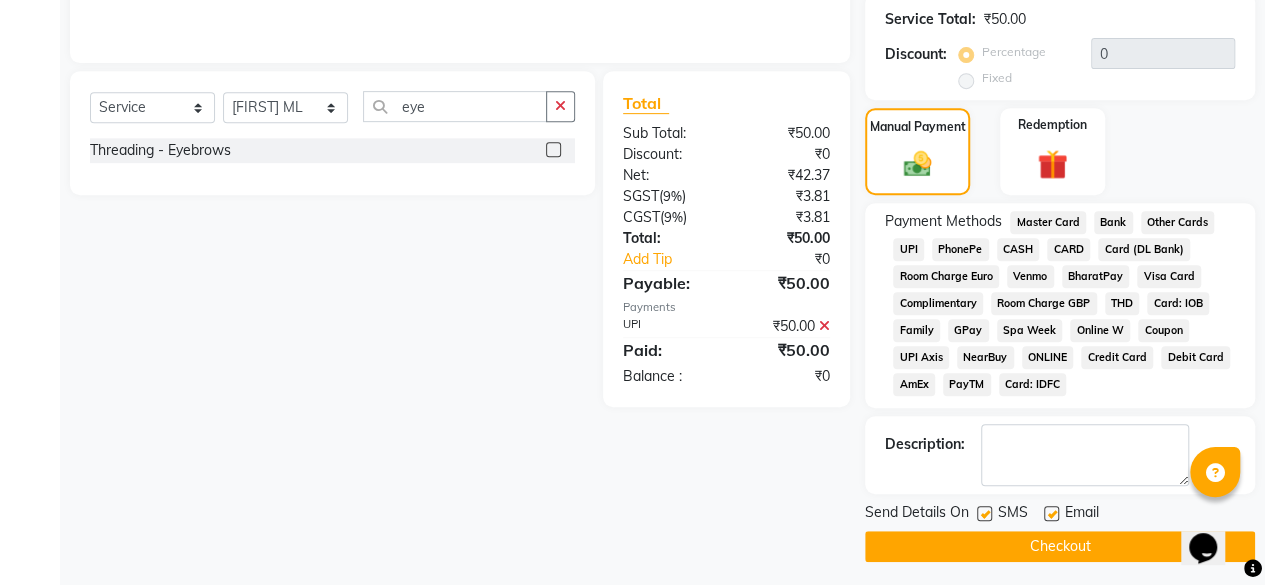 click on "Checkout" 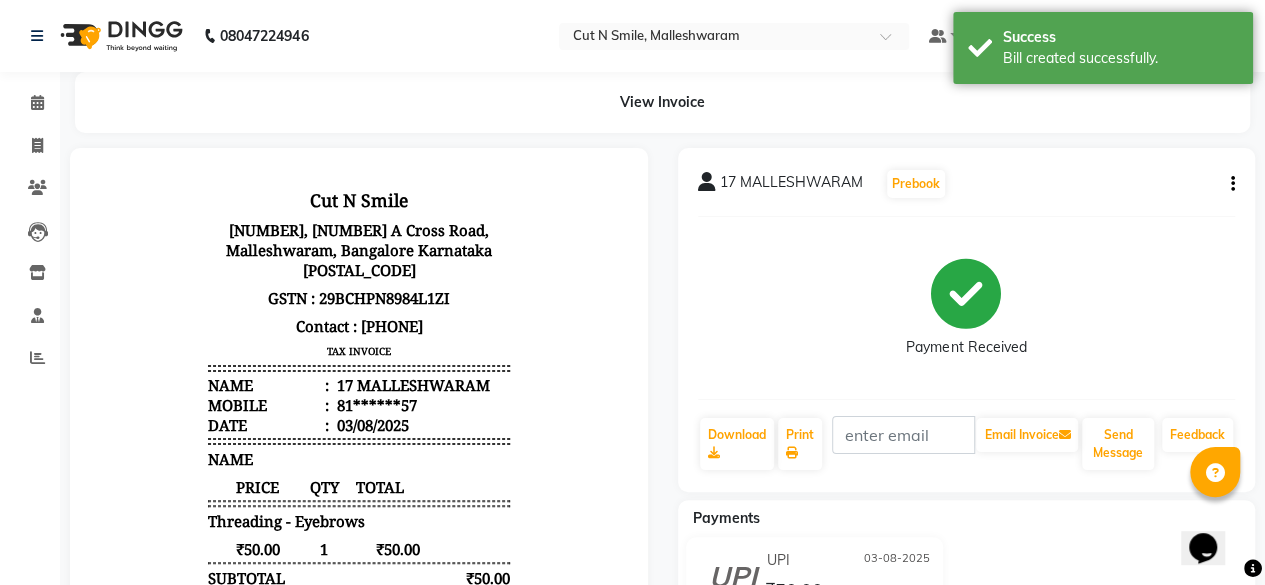 scroll, scrollTop: 0, scrollLeft: 0, axis: both 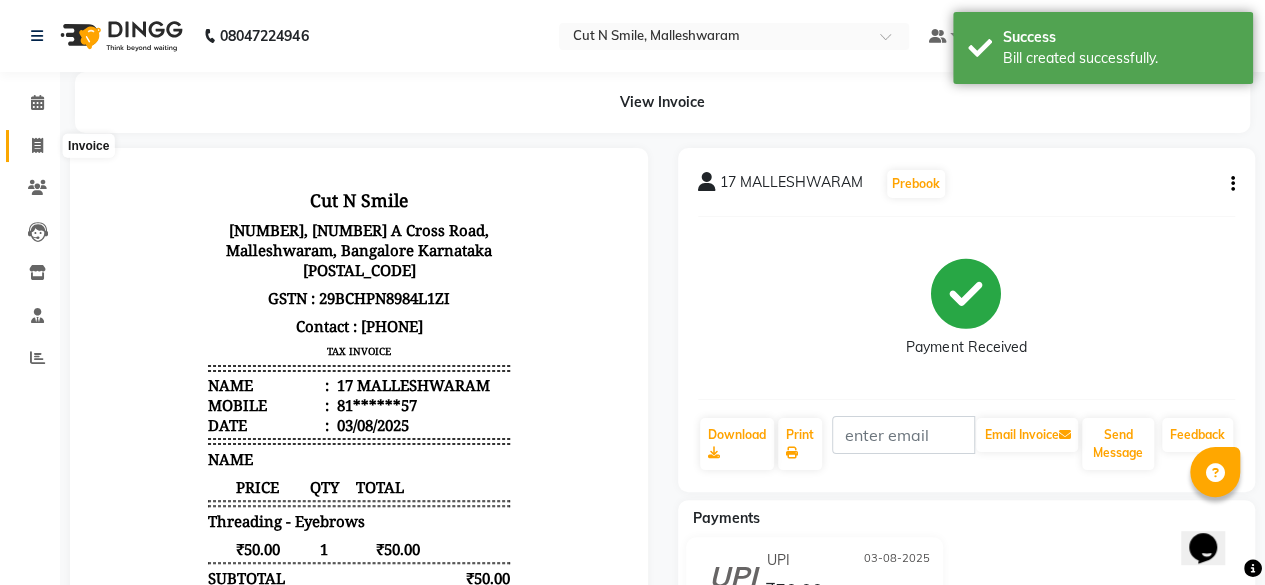 click 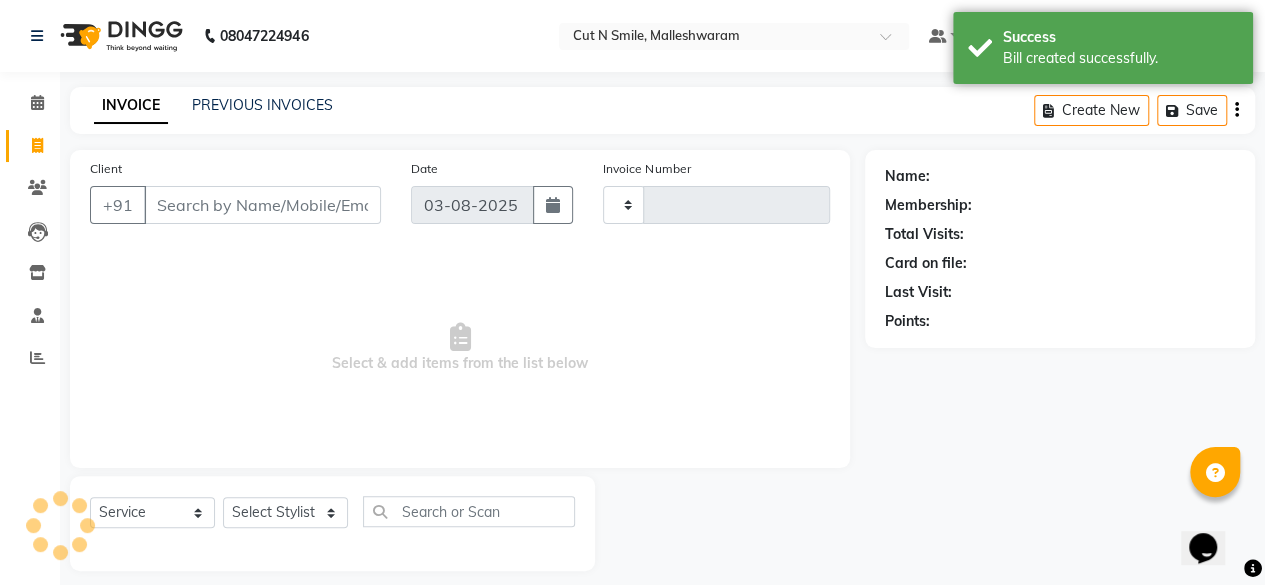 scroll, scrollTop: 15, scrollLeft: 0, axis: vertical 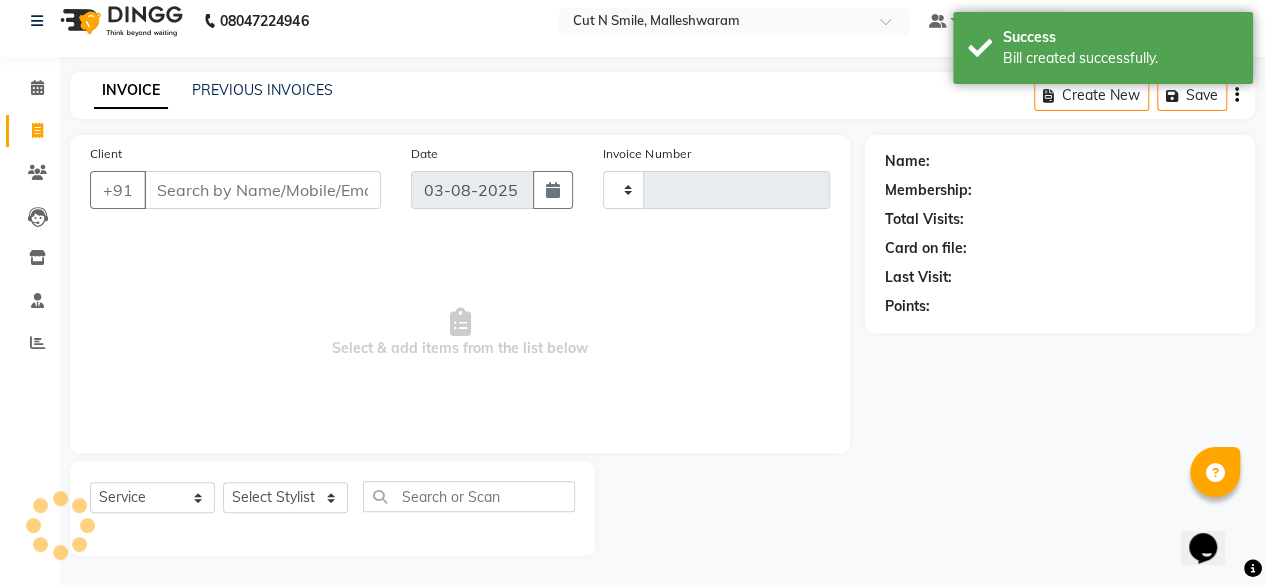 type on "165" 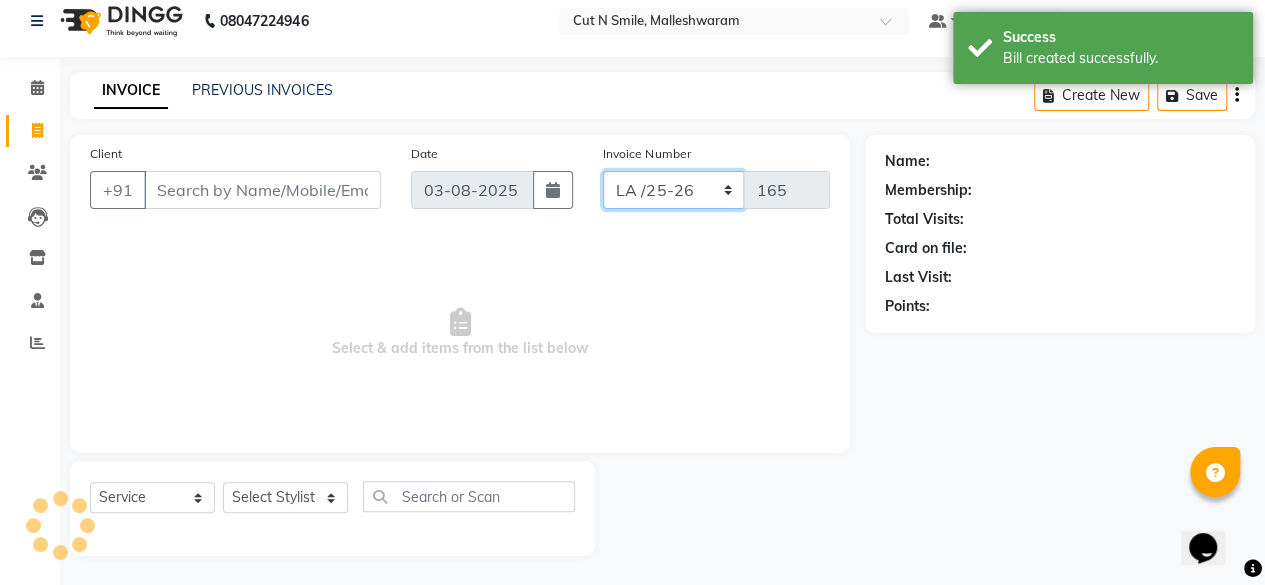 drag, startPoint x: 674, startPoint y: 183, endPoint x: 670, endPoint y: 202, distance: 19.416489 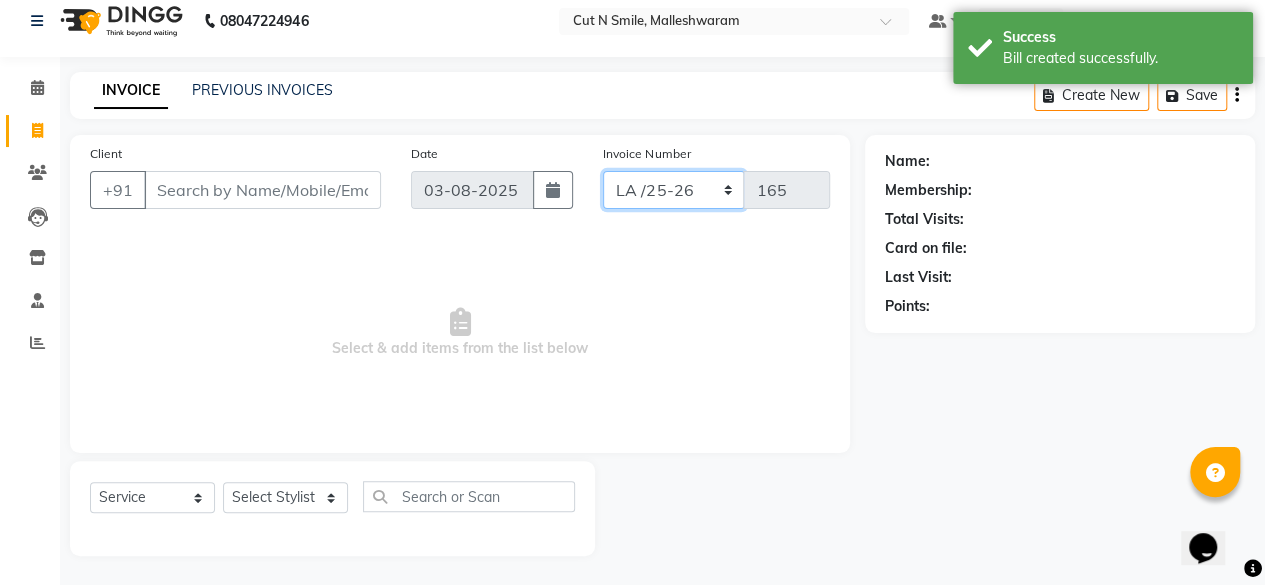 select on "7225" 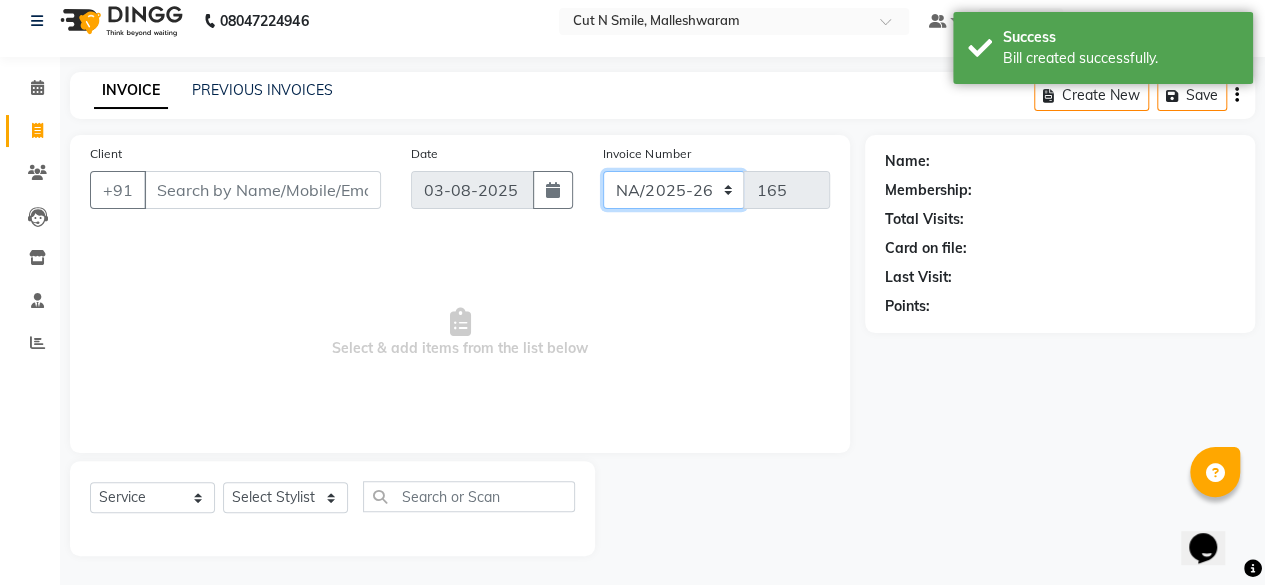click on "NW/25-26 SW/2025-26 NA/2025-26 VN/25-26 LA /25-26" 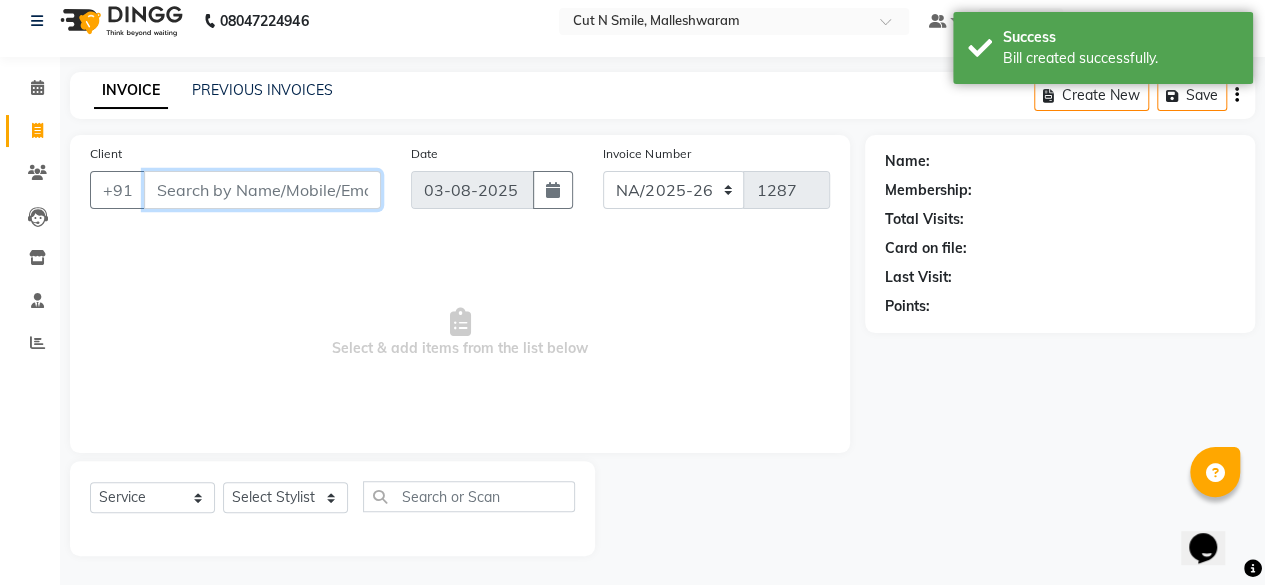 click on "Client" at bounding box center (262, 190) 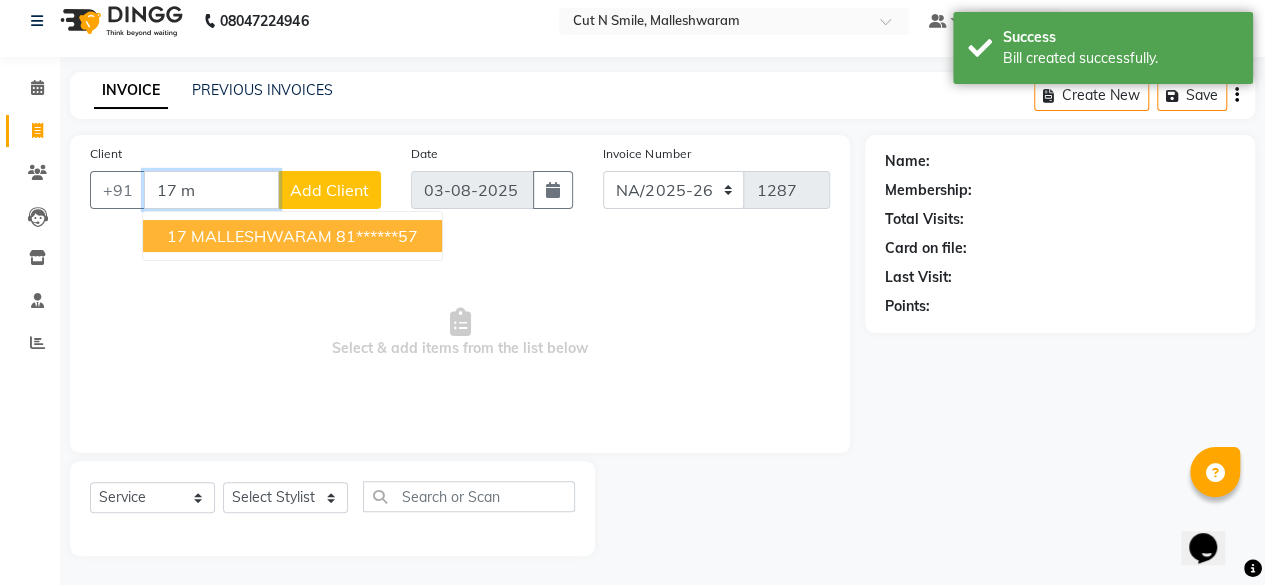click on "17 MALLESHWARAM" at bounding box center (249, 236) 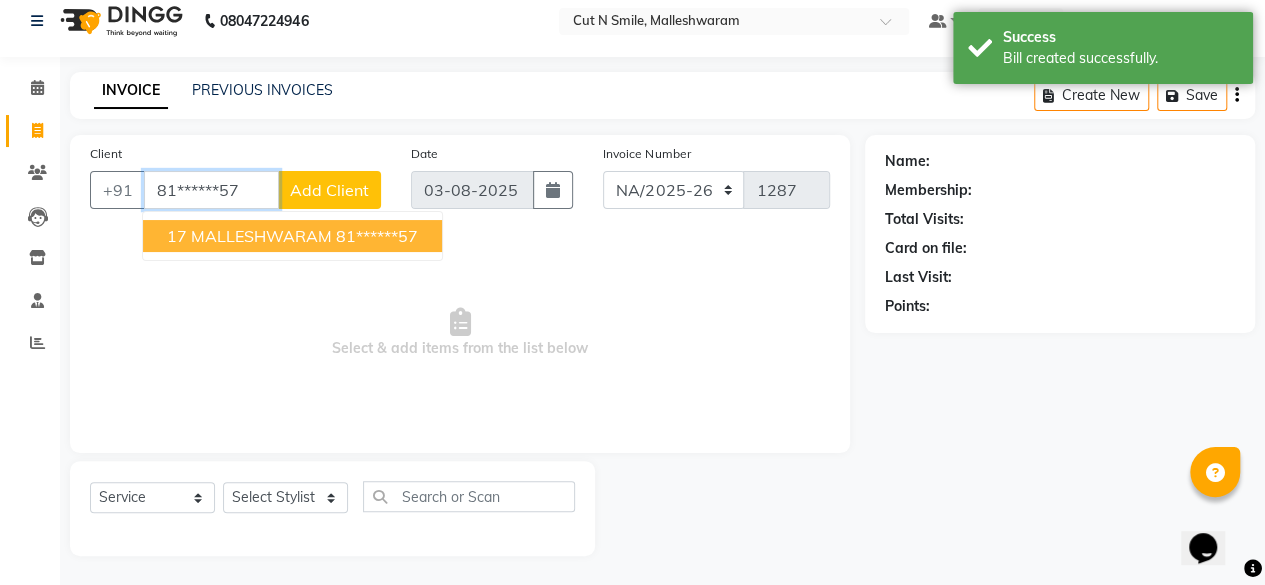 type on "81******57" 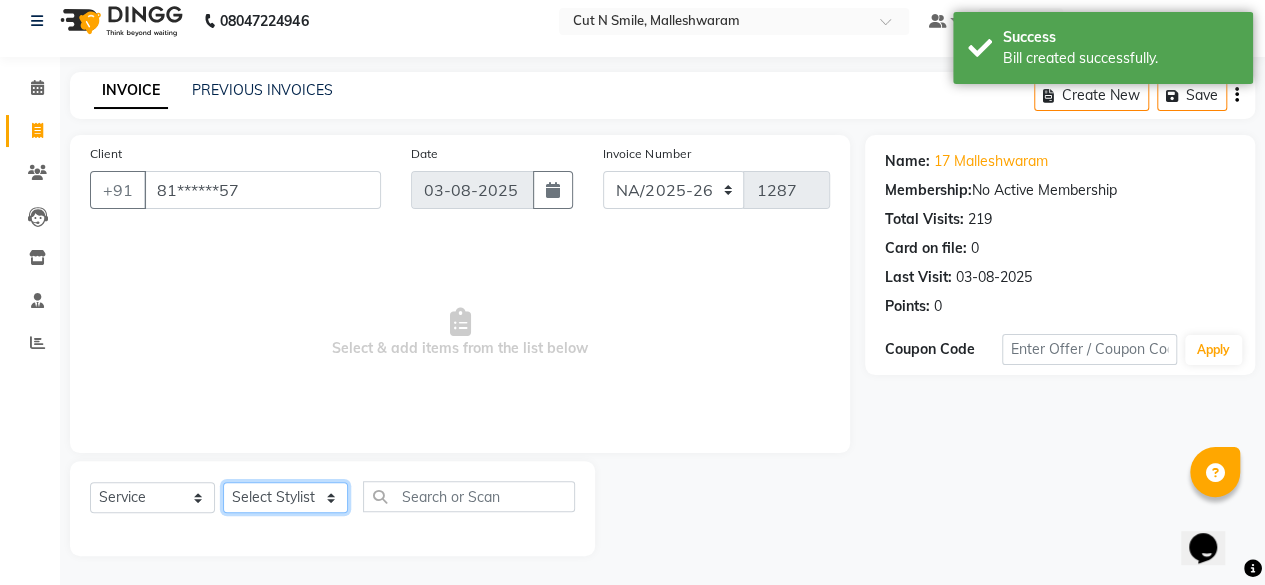 click on "Select Stylist Aarif 17M Adnan 9M Ajim 17M  Ali 17M Ali ML Alim ML Anjali 17M Armaan 17M Armaan 17O Arshad 17O Asahika ML Babbu ML  Cena 17M Chandrika 9M CNS 17 Malleshwaram CNS 9 Malleshwaram CNS Mahalakshmi Layout Cut N Smile 17O Deena 9M Dharani 17M  Fahim 9M Firoz ML Ganesh 9M Ganga 9M Govind ML Jessy 17M Madhu Thakur 17O Manjunath 17M Meena ML Mercy ML Mohammed 17M Monika 17M Mosim ML Nabijan 9M Nagrathna 9M Naveed 17M Pankaj 17M  Pavan Pavithra 9M Prashanth 9M Raghu 17M Rahil 9M Rajan ML Raju 9M Ranjith 9M Raza Raza 17M Riyaz 17O Sandeep 9M Sangeetha 17M Shakeel 17ML Shakir ML Shameem 17M Sharafath ML Sharanya  Sharanya ML SHubham 17M Sopna ML Sushila Suvarna 17M Tanjua 9M Teja 17M Tofeek 9M Tulsi 17O Viresh 17M Vishal 17M Vishal Bhatti 17O  Wasim ML" 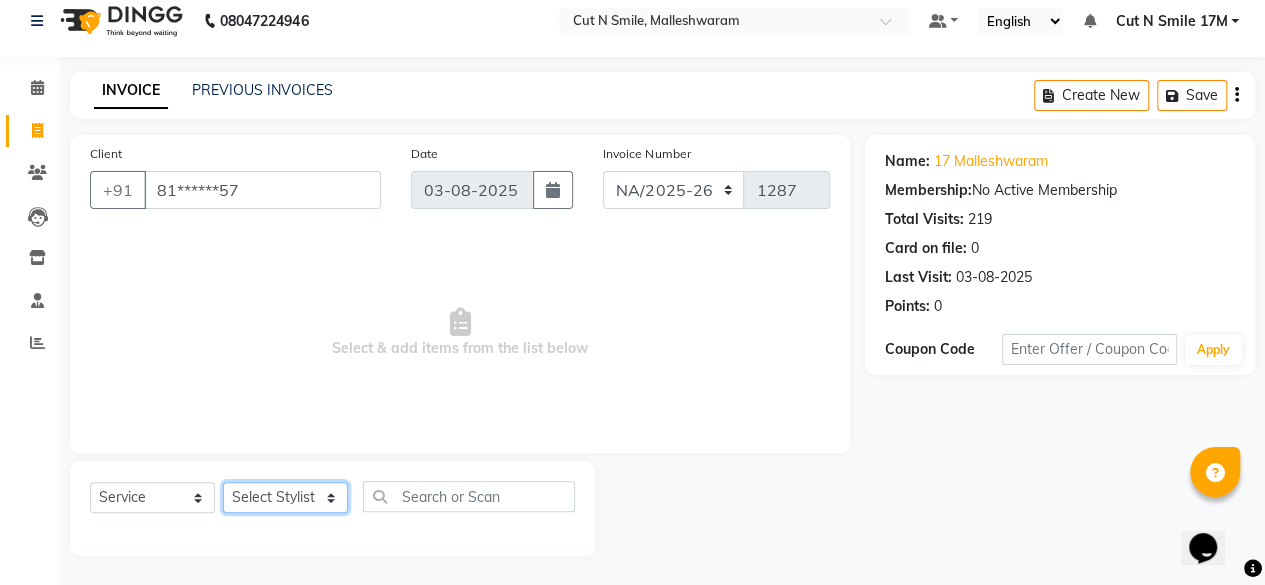 select on "[NUMBER]" 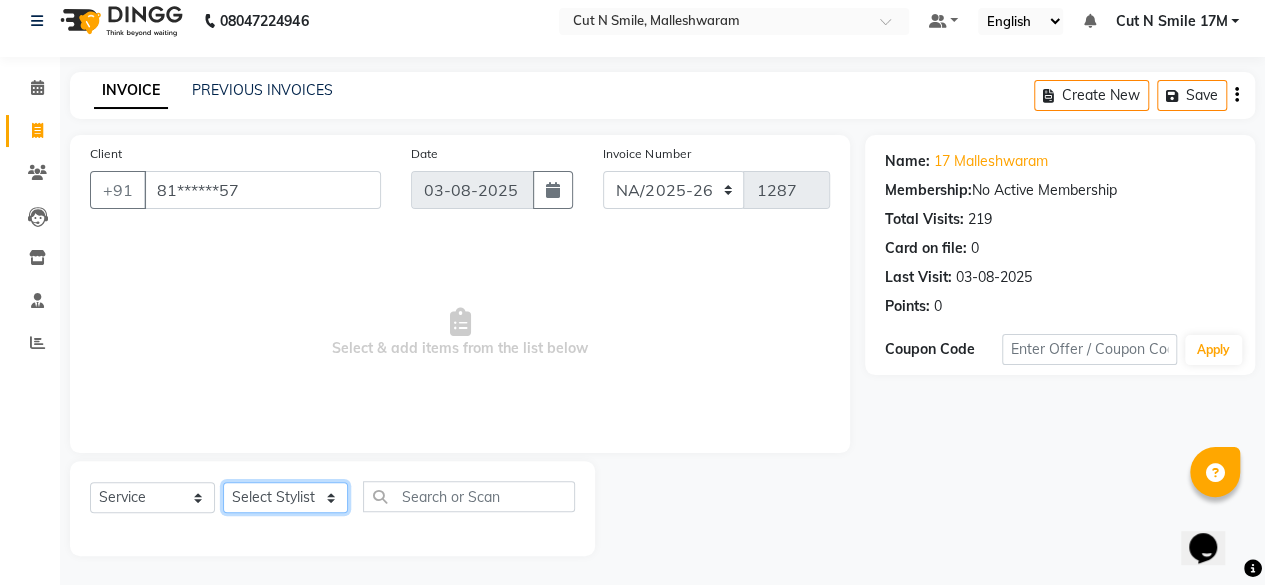 click on "Select Stylist Aarif 17M Adnan 9M Ajim 17M  Ali 17M Ali ML Alim ML Anjali 17M Armaan 17M Armaan 17O Arshad 17O Asahika ML Babbu ML  Cena 17M Chandrika 9M CNS 17 Malleshwaram CNS 9 Malleshwaram CNS Mahalakshmi Layout Cut N Smile 17O Deena 9M Dharani 17M  Fahim 9M Firoz ML Ganesh 9M Ganga 9M Govind ML Jessy 17M Madhu Thakur 17O Manjunath 17M Meena ML Mercy ML Mohammed 17M Monika 17M Mosim ML Nabijan 9M Nagrathna 9M Naveed 17M Pankaj 17M  Pavan Pavithra 9M Prashanth 9M Raghu 17M Rahil 9M Rajan ML Raju 9M Ranjith 9M Raza Raza 17M Riyaz 17O Sandeep 9M Sangeetha 17M Shakeel 17ML Shakir ML Shameem 17M Sharafath ML Sharanya  Sharanya ML SHubham 17M Sopna ML Sushila Suvarna 17M Tanjua 9M Teja 17M Tofeek 9M Tulsi 17O Viresh 17M Vishal 17M Vishal Bhatti 17O  Wasim ML" 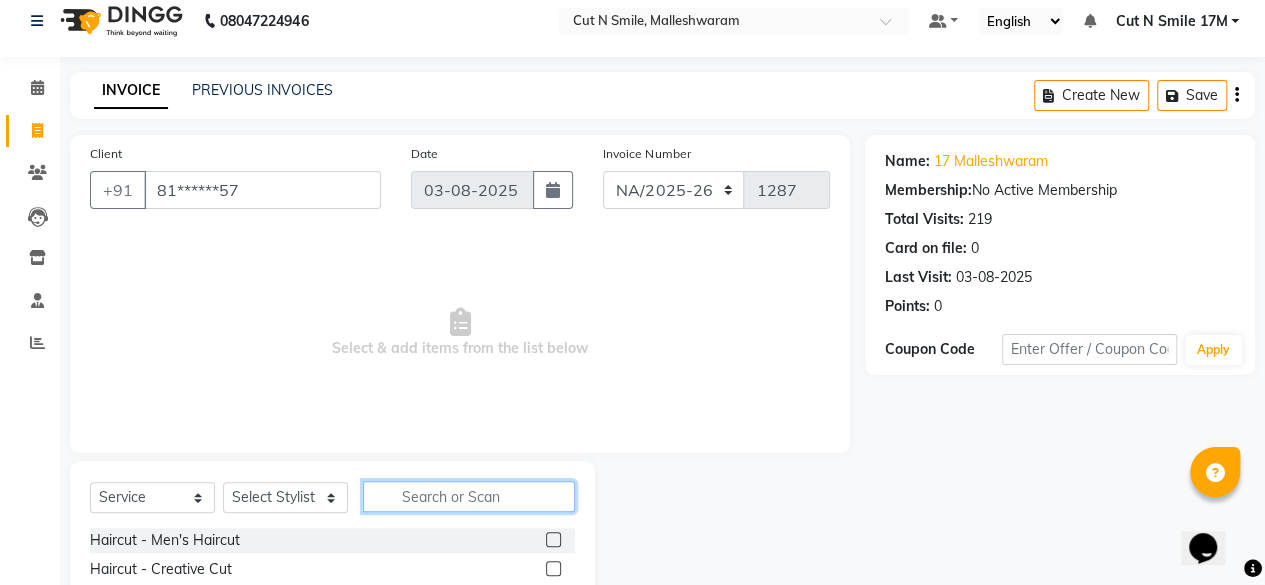 drag, startPoint x: 448, startPoint y: 489, endPoint x: 430, endPoint y: 483, distance: 18.973665 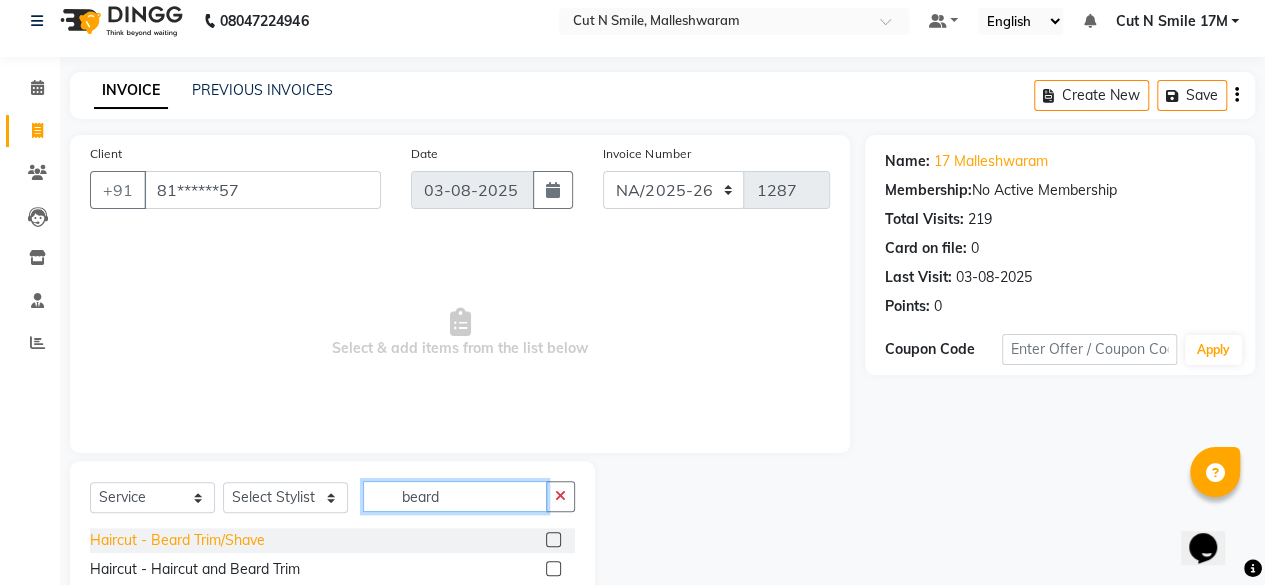 type on "beard" 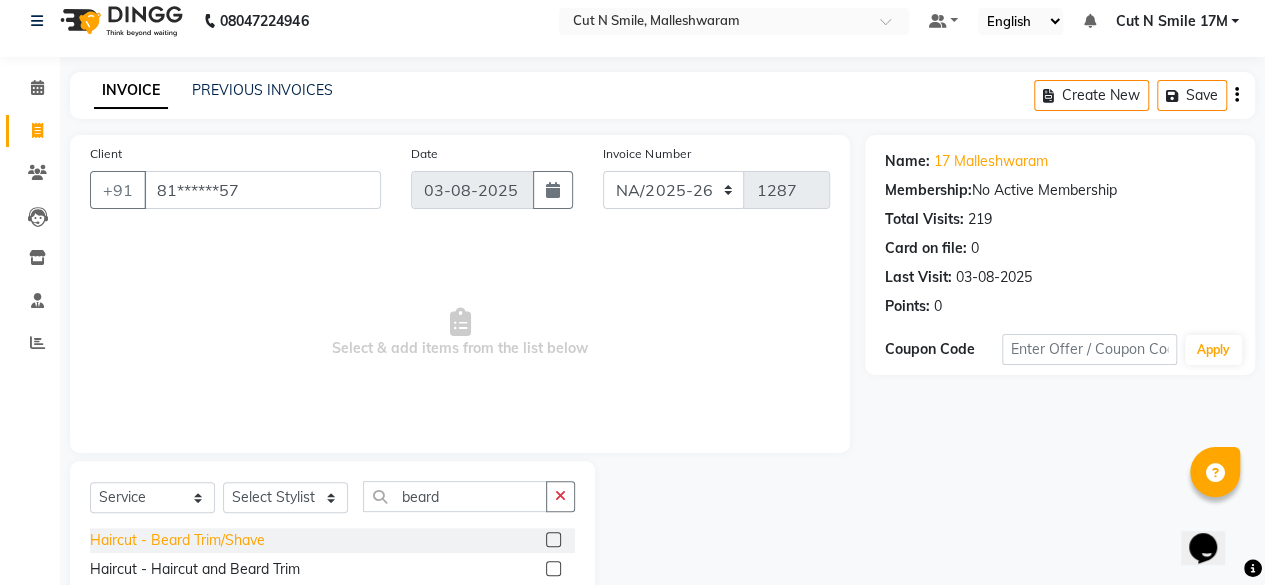 click on "Haircut  - Beard Trim/Shave" 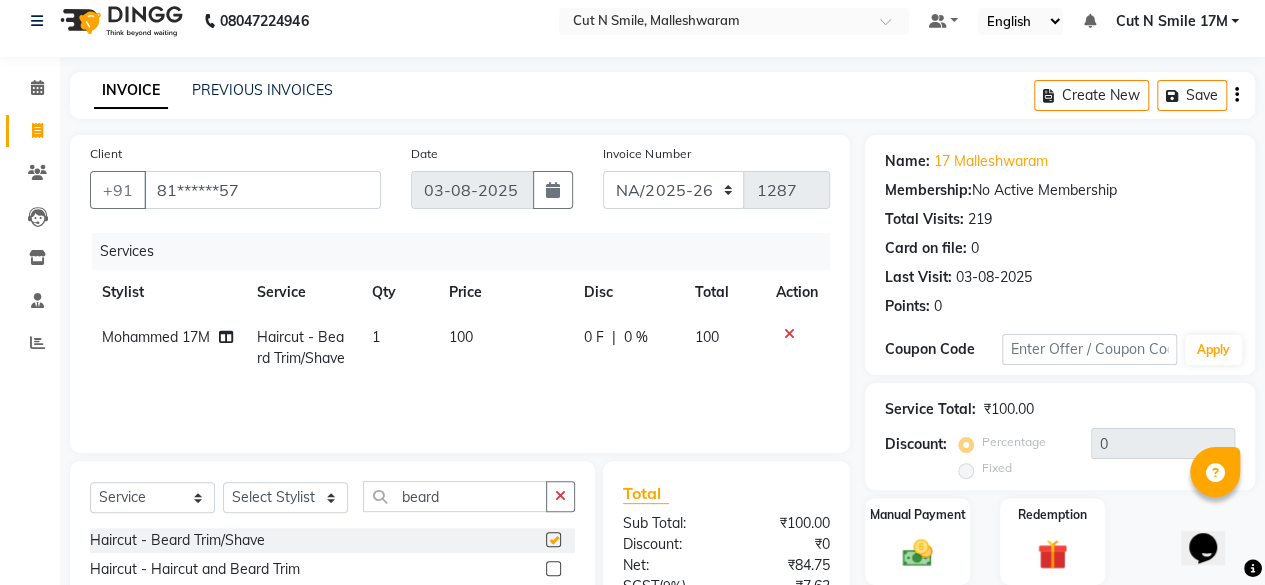 checkbox on "false" 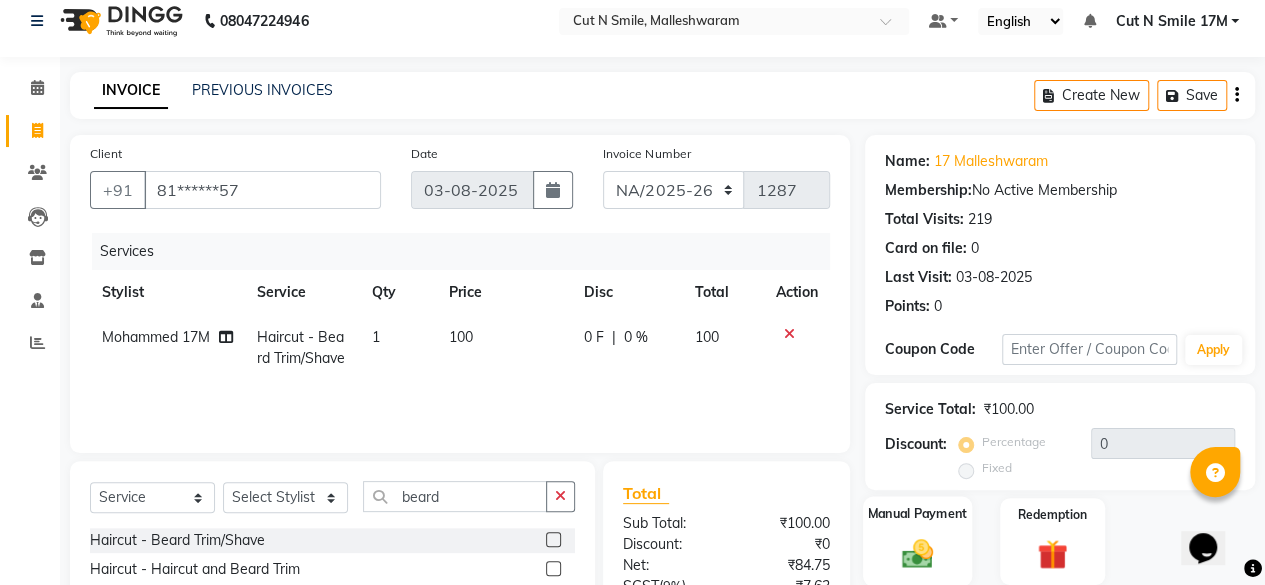 click on "Manual Payment" 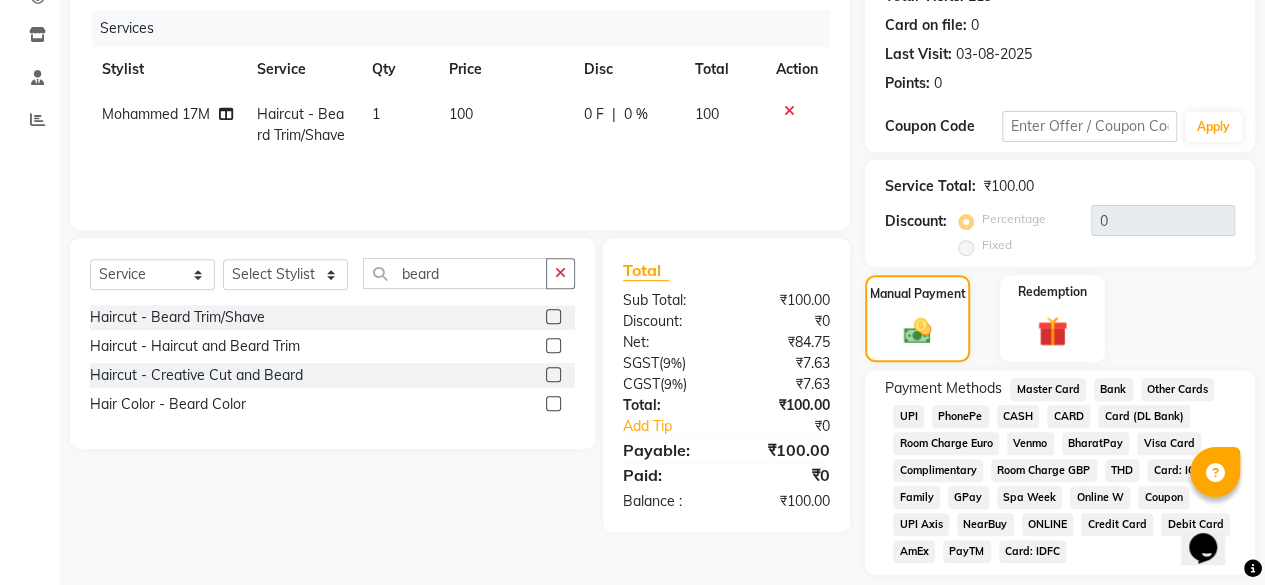 scroll, scrollTop: 300, scrollLeft: 0, axis: vertical 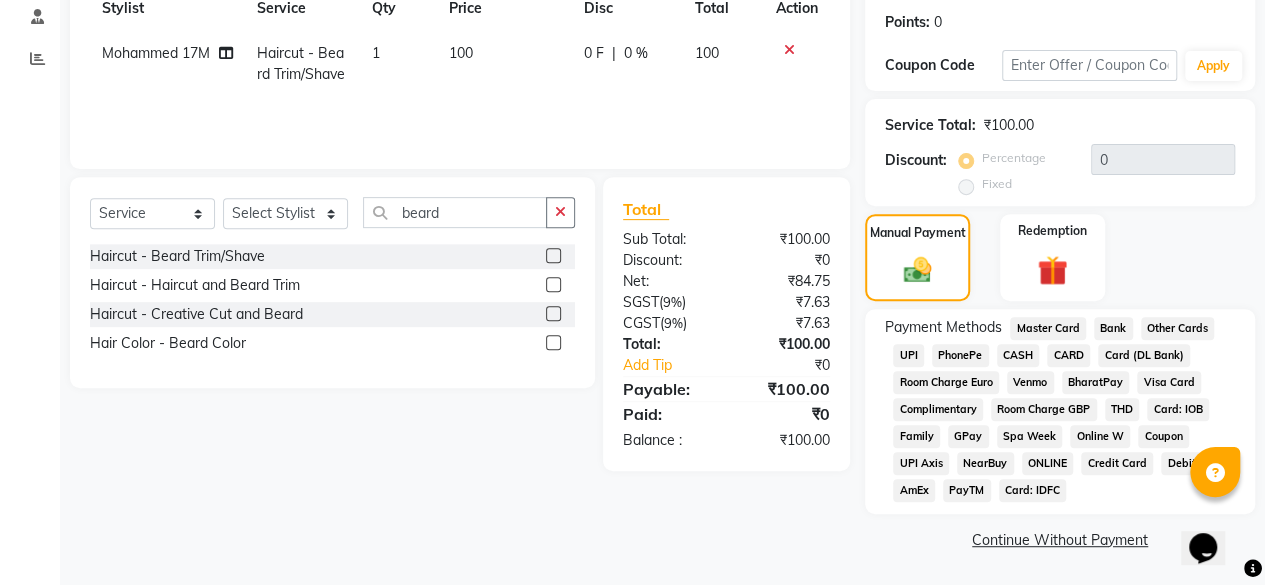 click on "UPI" 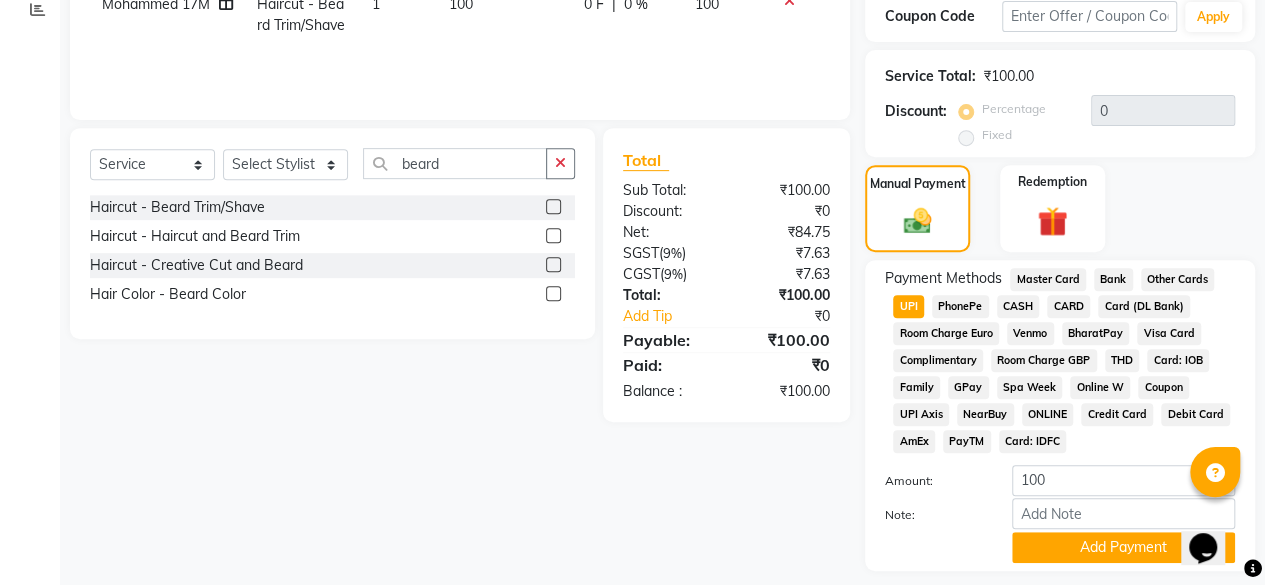 scroll, scrollTop: 405, scrollLeft: 0, axis: vertical 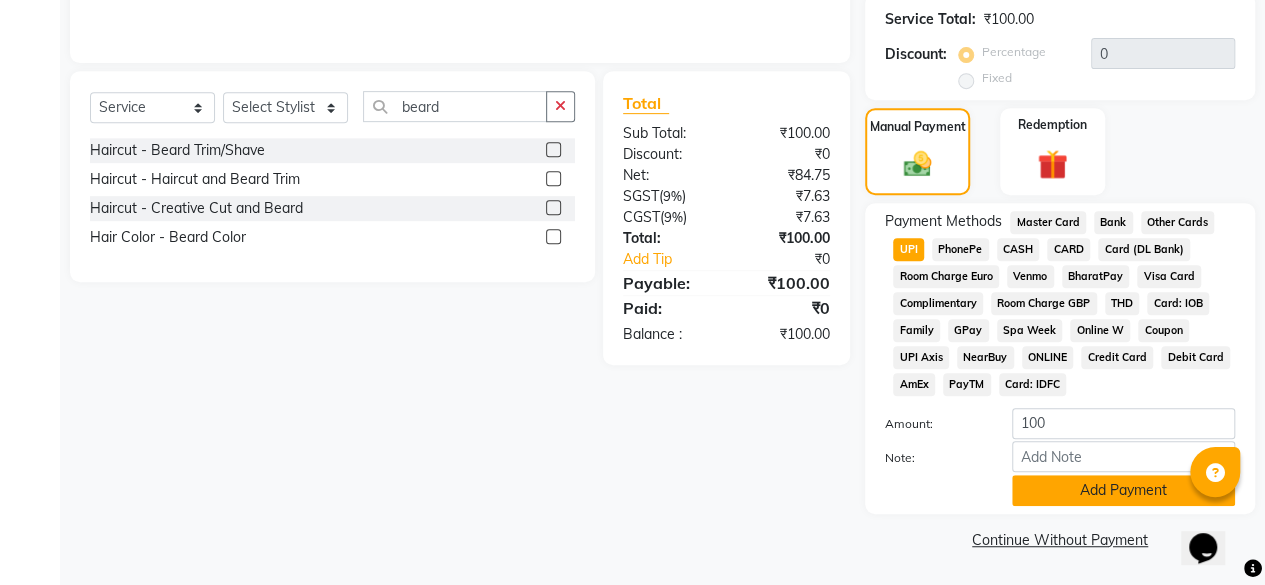 click on "Add Payment" 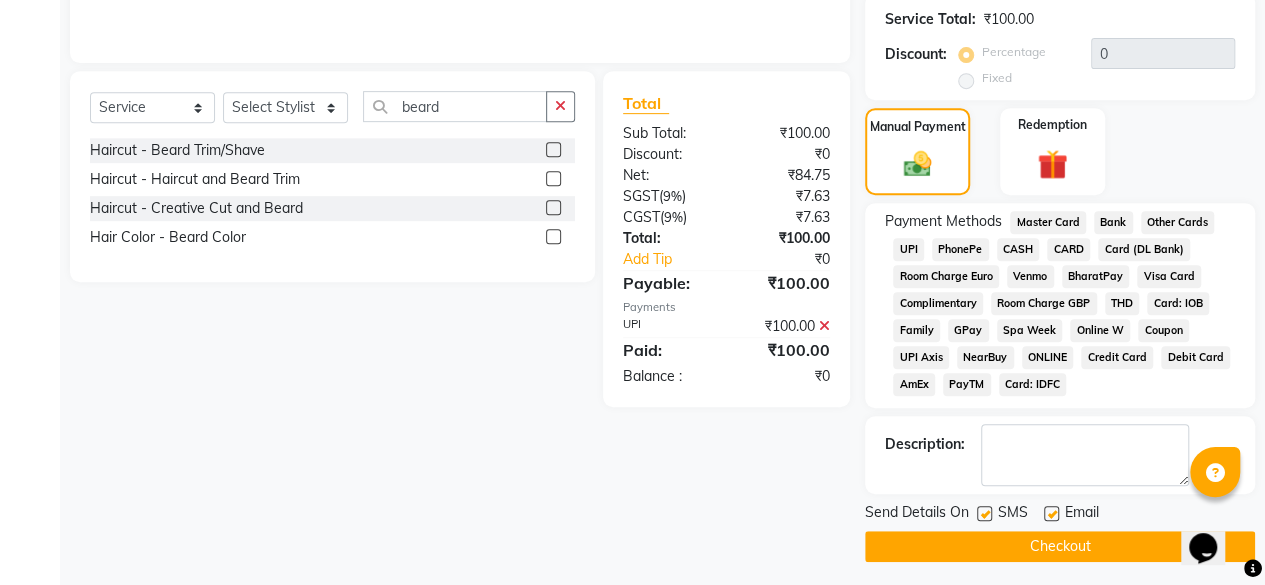 click on "Checkout" 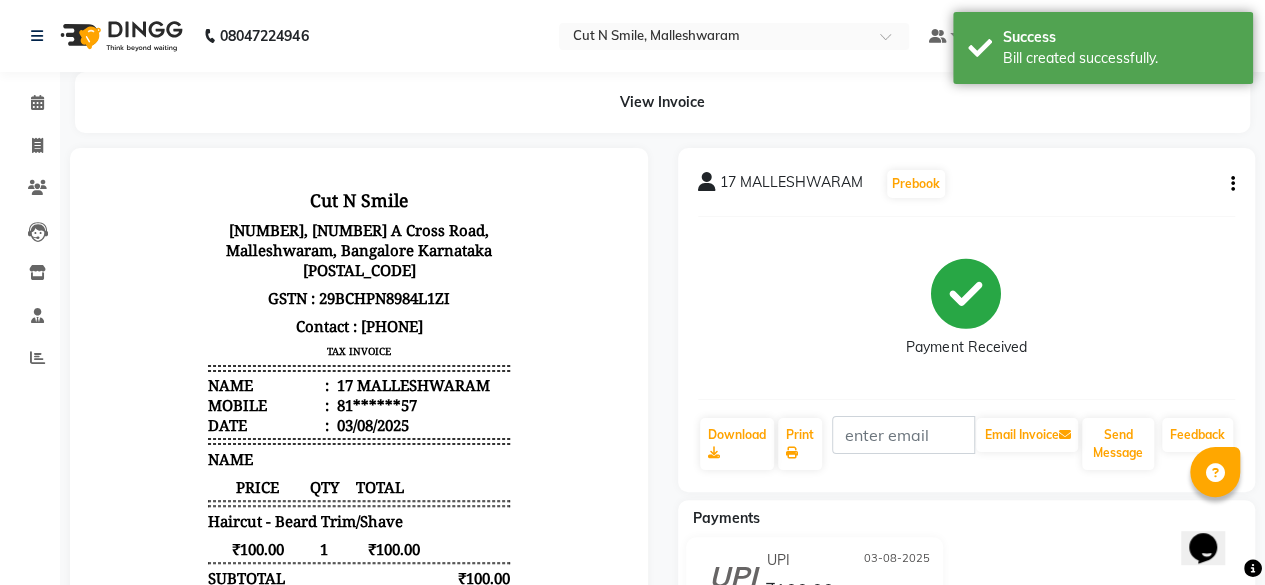 scroll, scrollTop: 0, scrollLeft: 0, axis: both 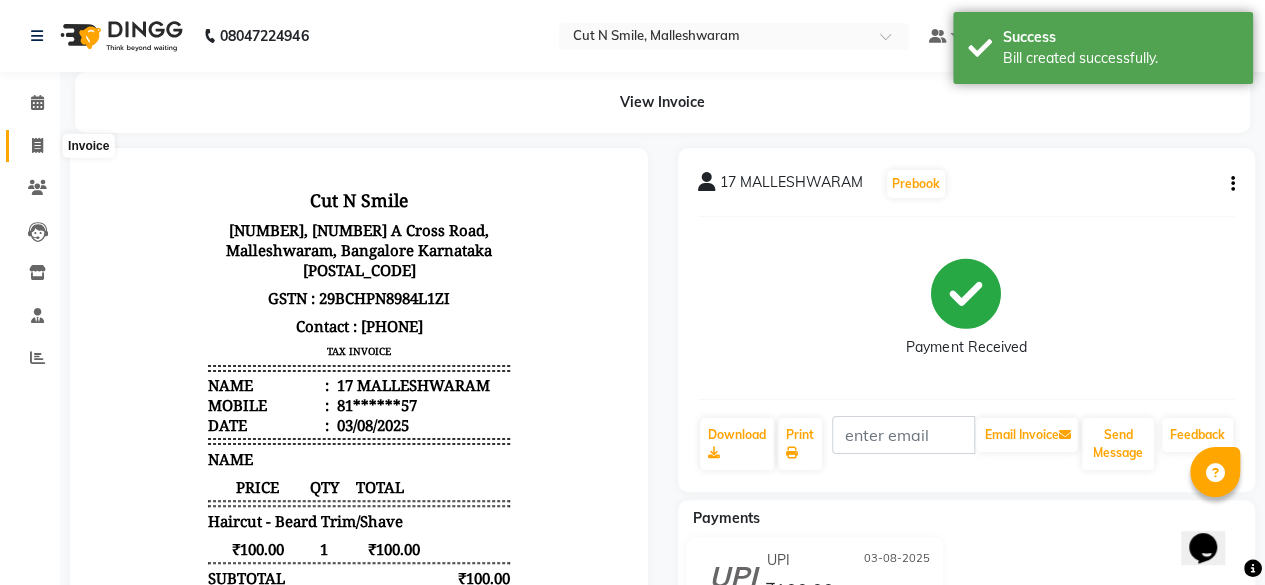 click 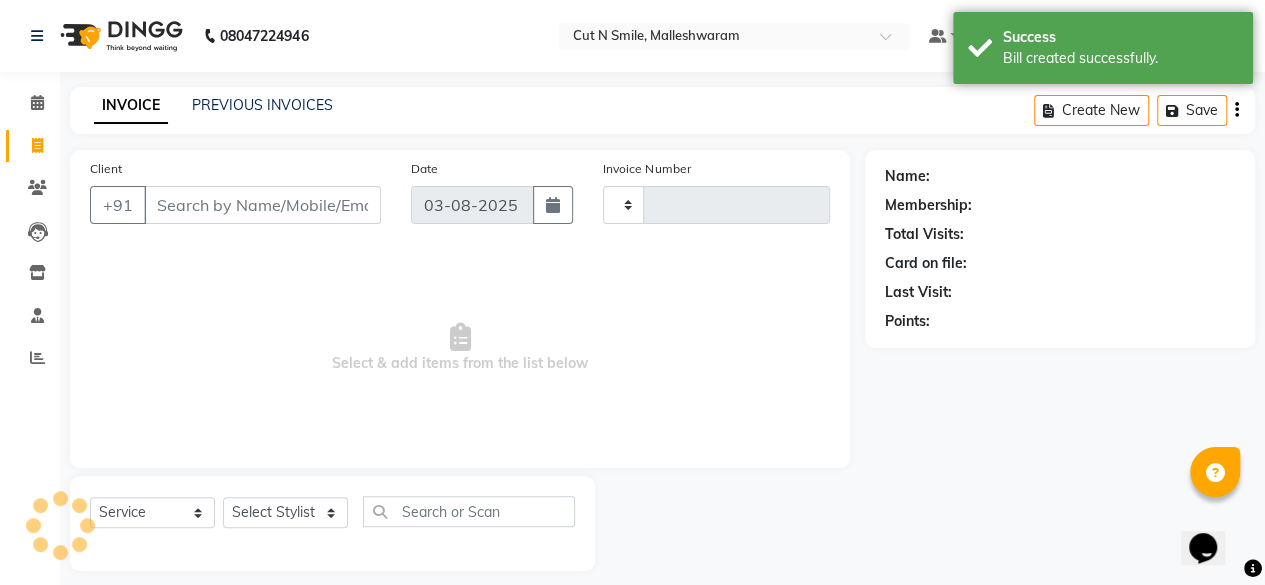 scroll, scrollTop: 15, scrollLeft: 0, axis: vertical 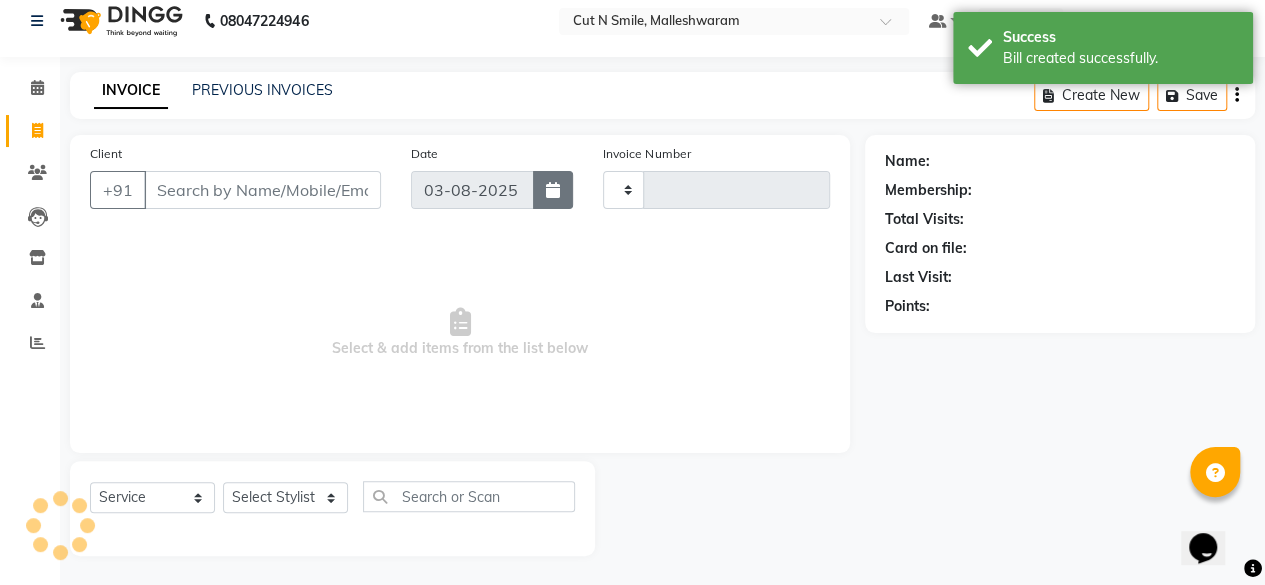 type on "165" 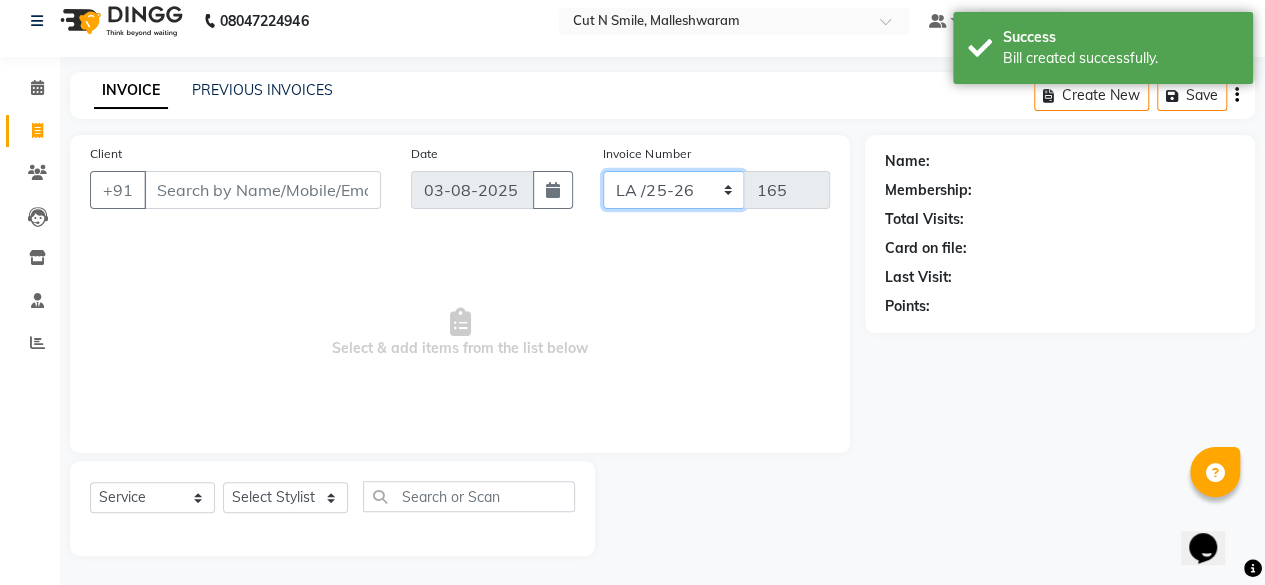 click on "NW/25-26 SW/2025-26 NA/2025-26 VN/25-26 LA /25-26" 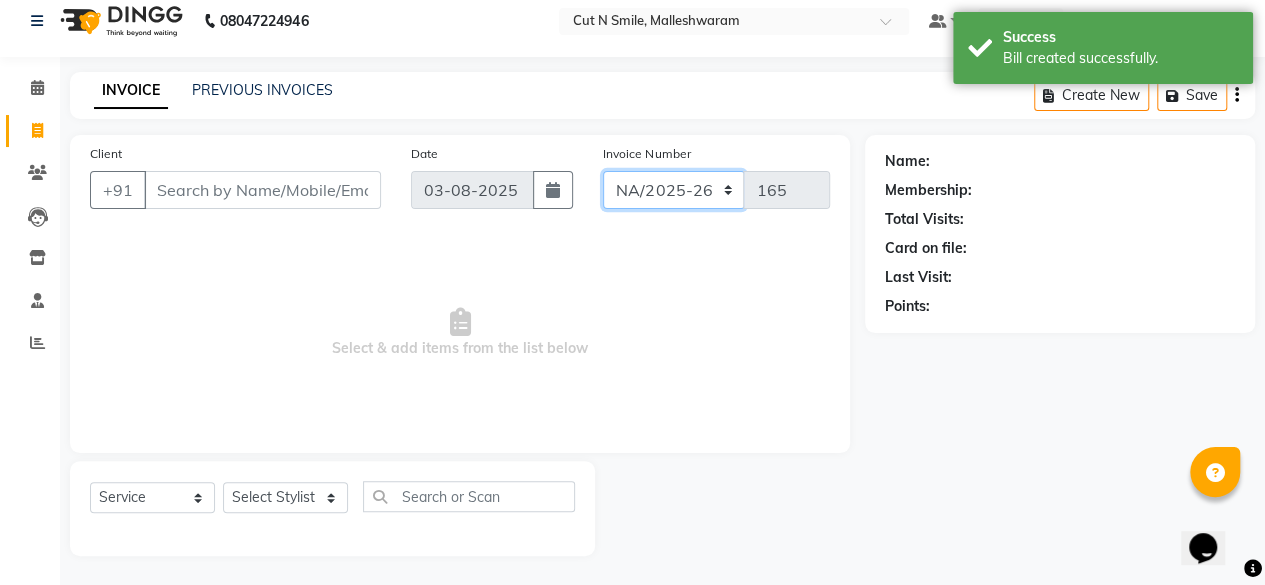 click on "NW/25-26 SW/2025-26 NA/2025-26 VN/25-26 LA /25-26" 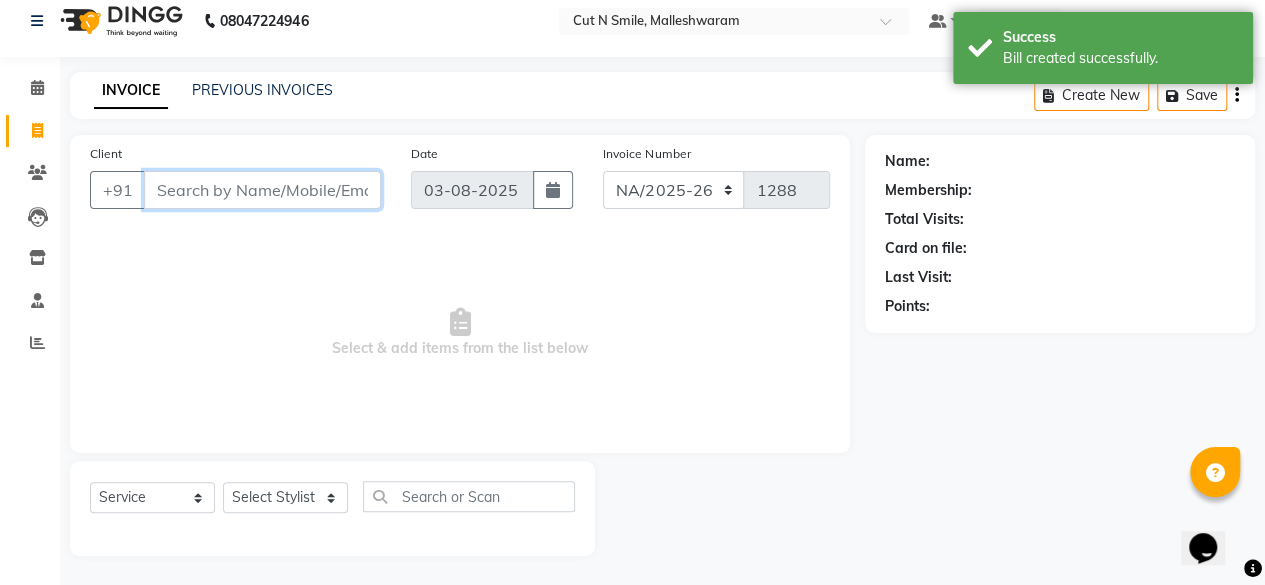 click on "Client" at bounding box center (262, 190) 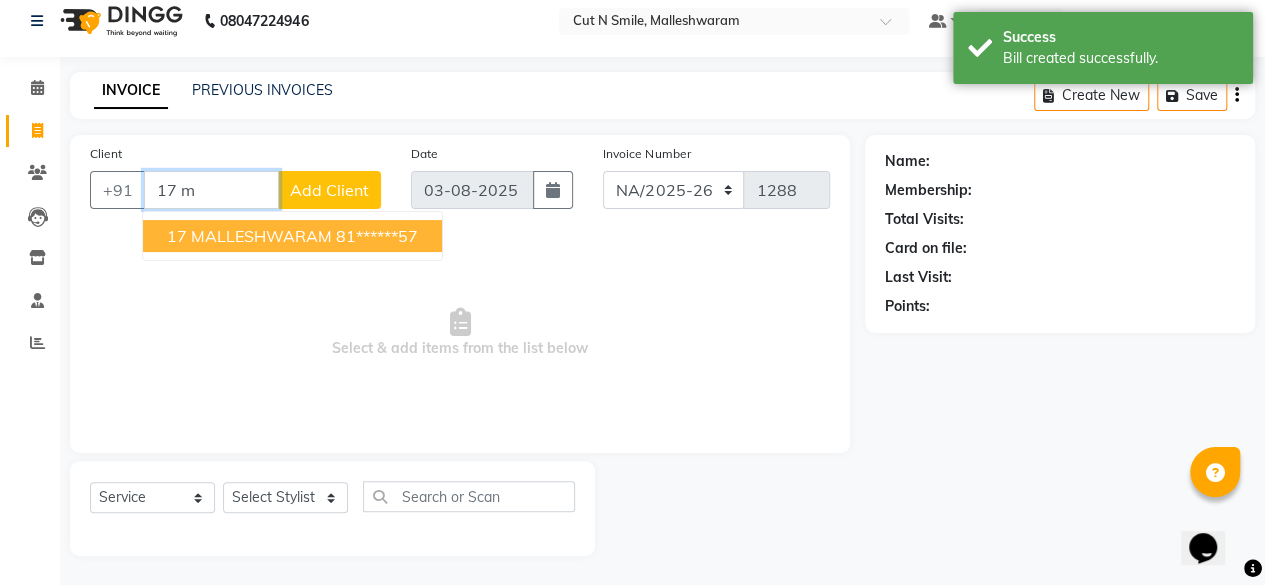click on "17 MALLESHWARAM [PHONE]" at bounding box center (292, 236) 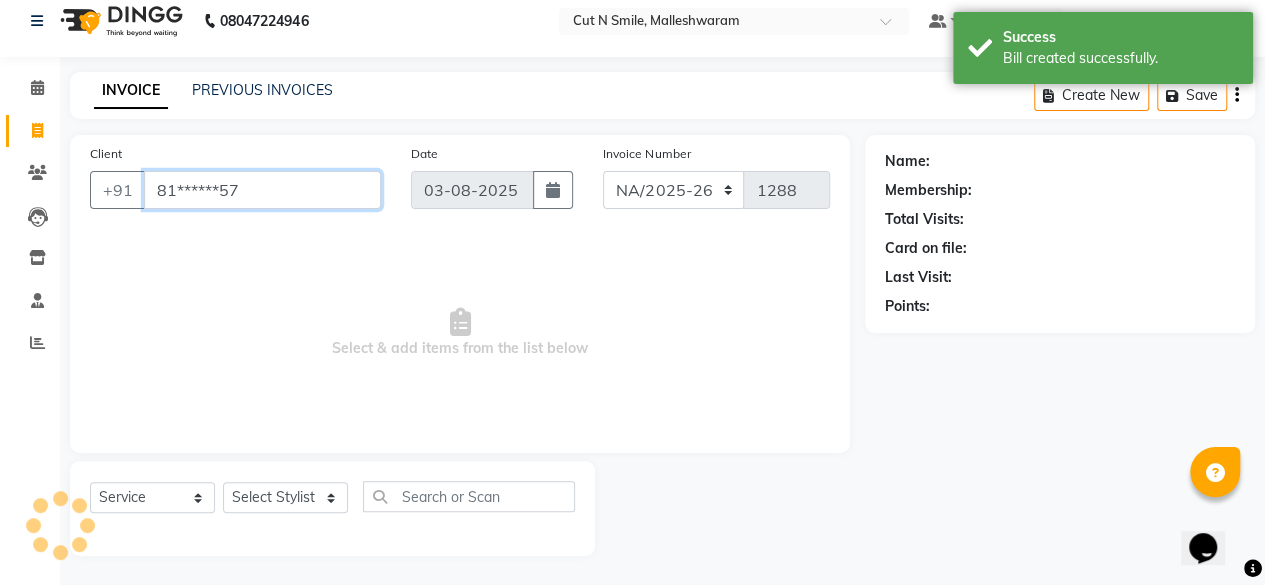 type on "81******57" 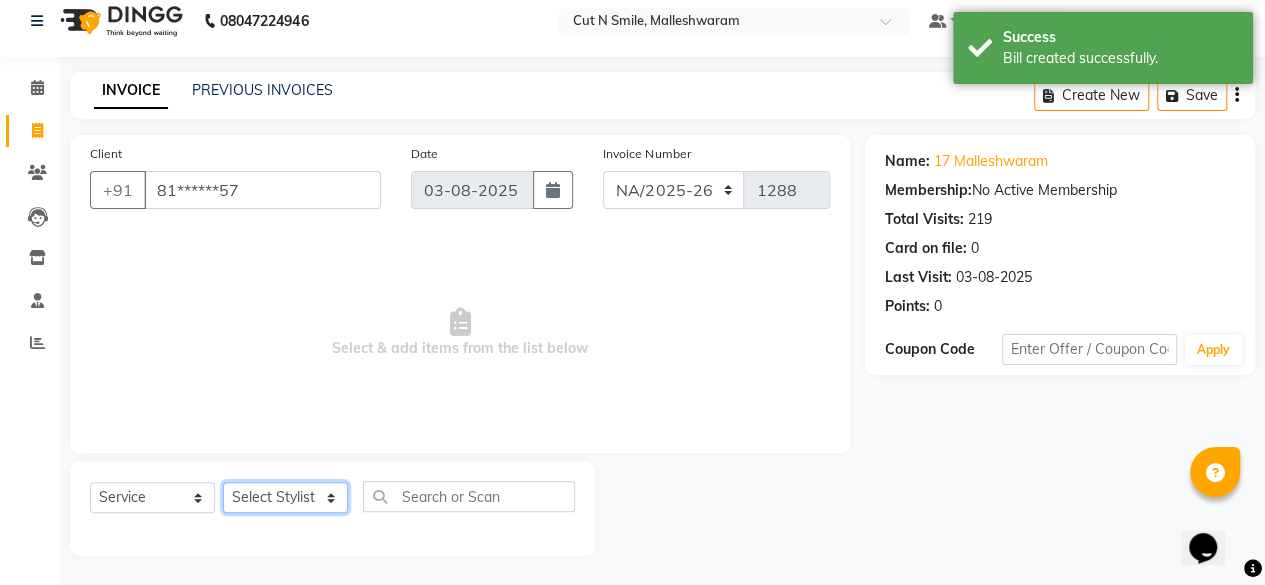 click on "Select Stylist Aarif 17M Adnan 9M Ajim 17M  Ali 17M Ali ML Alim ML Anjali 17M Armaan 17M Armaan 17O Arshad 17O Asahika ML Babbu ML  Cena 17M Chandrika 9M CNS 17 Malleshwaram CNS 9 Malleshwaram CNS Mahalakshmi Layout Cut N Smile 17O Deena 9M Dharani 17M  Fahim 9M Firoz ML Ganesh 9M Ganga 9M Govind ML Jessy 17M Madhu Thakur 17O Manjunath 17M Meena ML Mercy ML Mohammed 17M Monika 17M Mosim ML Nabijan 9M Nagrathna 9M Naveed 17M Pankaj 17M  Pavan Pavithra 9M Prashanth 9M Raghu 17M Rahil 9M Rajan ML Raju 9M Ranjith 9M Raza Raza 17M Riyaz 17O Sandeep 9M Sangeetha 17M Shakeel 17ML Shakir ML Shameem 17M Sharafath ML Sharanya  Sharanya ML SHubham 17M Sopna ML Sushila Suvarna 17M Tanjua 9M Teja 17M Tofeek 9M Tulsi 17O Viresh 17M Vishal 17M Vishal Bhatti 17O  Wasim ML" 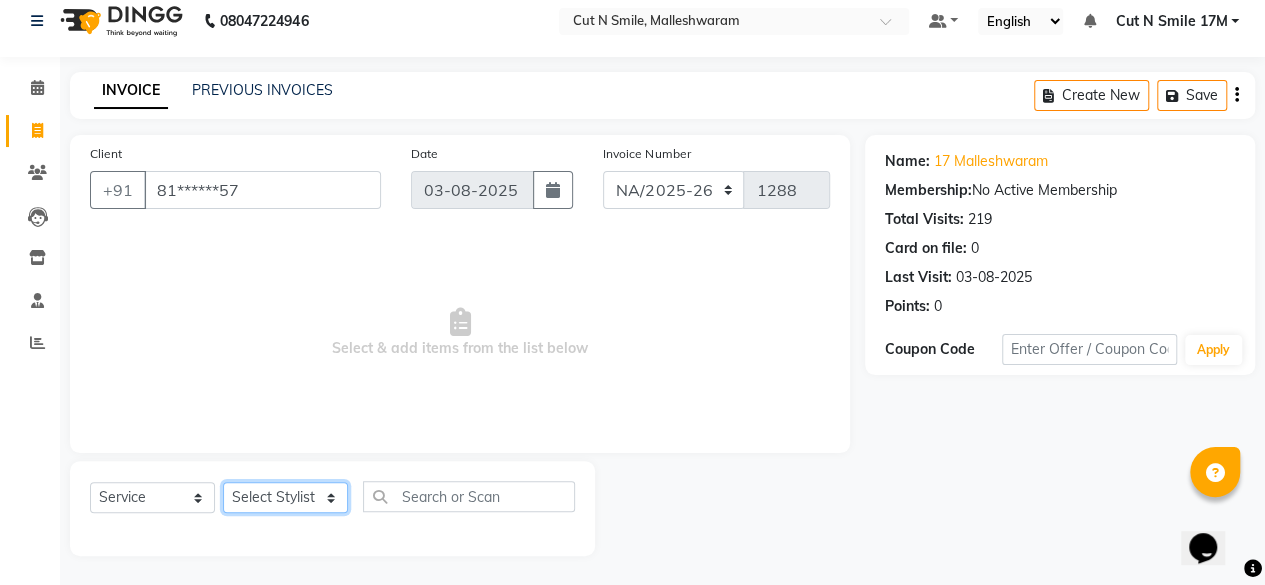 click on "Select Stylist Aarif 17M Adnan 9M Ajim 17M  Ali 17M Ali ML Alim ML Anjali 17M Armaan 17M Armaan 17O Arshad 17O Asahika ML Babbu ML  Cena 17M Chandrika 9M CNS 17 Malleshwaram CNS 9 Malleshwaram CNS Mahalakshmi Layout Cut N Smile 17O Deena 9M Dharani 17M  Fahim 9M Firoz ML Ganesh 9M Ganga 9M Govind ML Jessy 17M Madhu Thakur 17O Manjunath 17M Meena ML Mercy ML Mohammed 17M Monika 17M Mosim ML Nabijan 9M Nagrathna 9M Naveed 17M Pankaj 17M  Pavan Pavithra 9M Prashanth 9M Raghu 17M Rahil 9M Rajan ML Raju 9M Ranjith 9M Raza Raza 17M Riyaz 17O Sandeep 9M Sangeetha 17M Shakeel 17ML Shakir ML Shameem 17M Sharafath ML Sharanya  Sharanya ML SHubham 17M Sopna ML Sushila Suvarna 17M Tanjua 9M Teja 17M Tofeek 9M Tulsi 17O Viresh 17M Vishal 17M Vishal Bhatti 17O  Wasim ML" 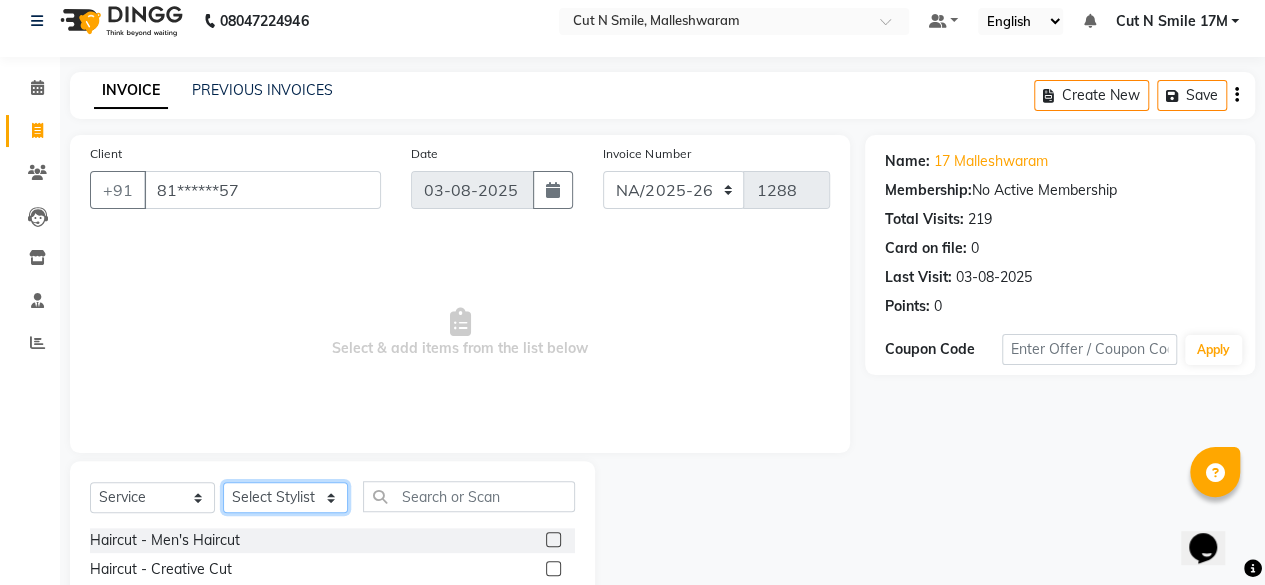 click on "Select Stylist Aarif 17M Adnan 9M Ajim 17M  Ali 17M Ali ML Alim ML Anjali 17M Armaan 17M Armaan 17O Arshad 17O Asahika ML Babbu ML  Cena 17M Chandrika 9M CNS 17 Malleshwaram CNS 9 Malleshwaram CNS Mahalakshmi Layout Cut N Smile 17O Deena 9M Dharani 17M  Fahim 9M Firoz ML Ganesh 9M Ganga 9M Govind ML Jessy 17M Madhu Thakur 17O Manjunath 17M Meena ML Mercy ML Mohammed 17M Monika 17M Mosim ML Nabijan 9M Nagrathna 9M Naveed 17M Pankaj 17M  Pavan Pavithra 9M Prashanth 9M Raghu 17M Rahil 9M Rajan ML Raju 9M Ranjith 9M Raza Raza 17M Riyaz 17O Sandeep 9M Sangeetha 17M Shakeel 17ML Shakir ML Shameem 17M Sharafath ML Sharanya  Sharanya ML SHubham 17M Sopna ML Sushila Suvarna 17M Tanjua 9M Teja 17M Tofeek 9M Tulsi 17O Viresh 17M Vishal 17M Vishal Bhatti 17O  Wasim ML" 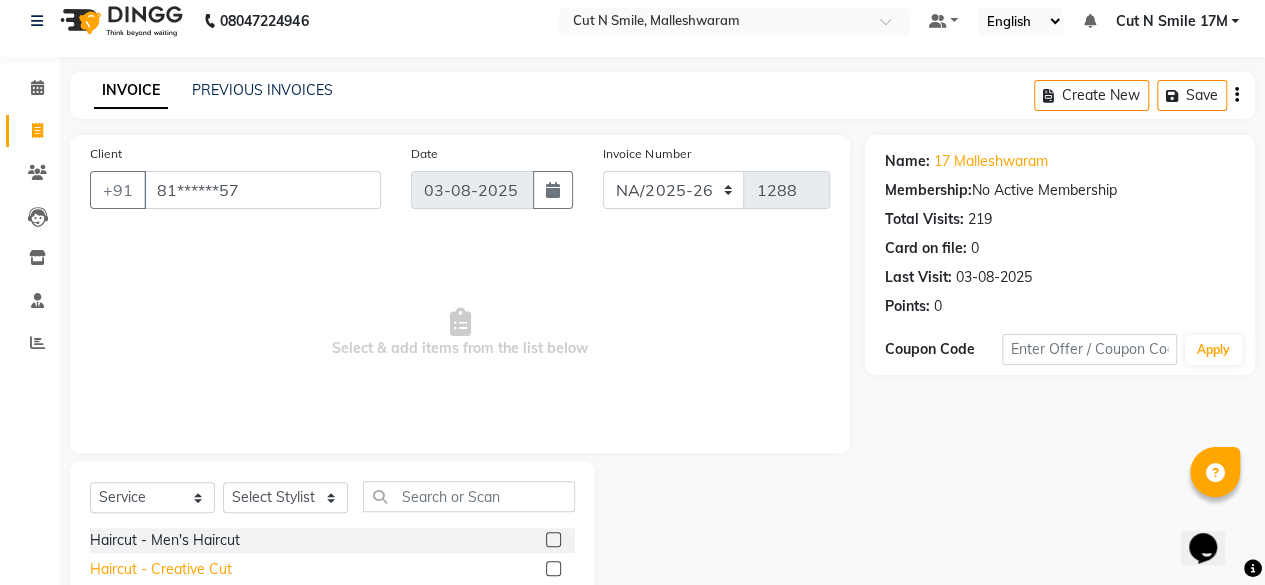 click on "Haircut  - Creative Cut" 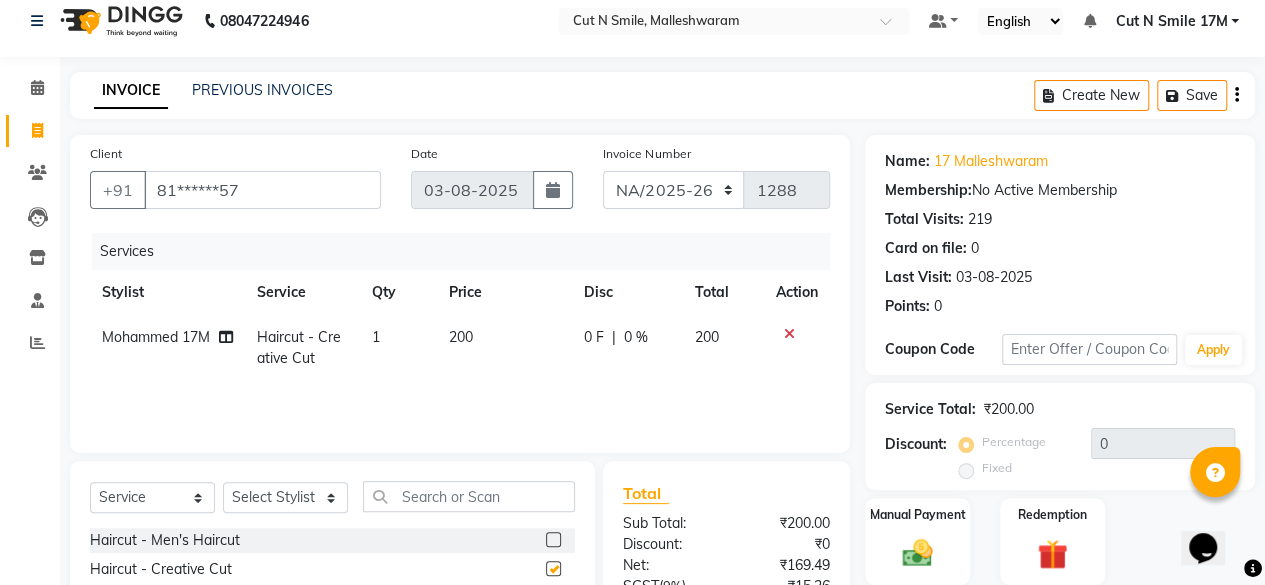checkbox on "false" 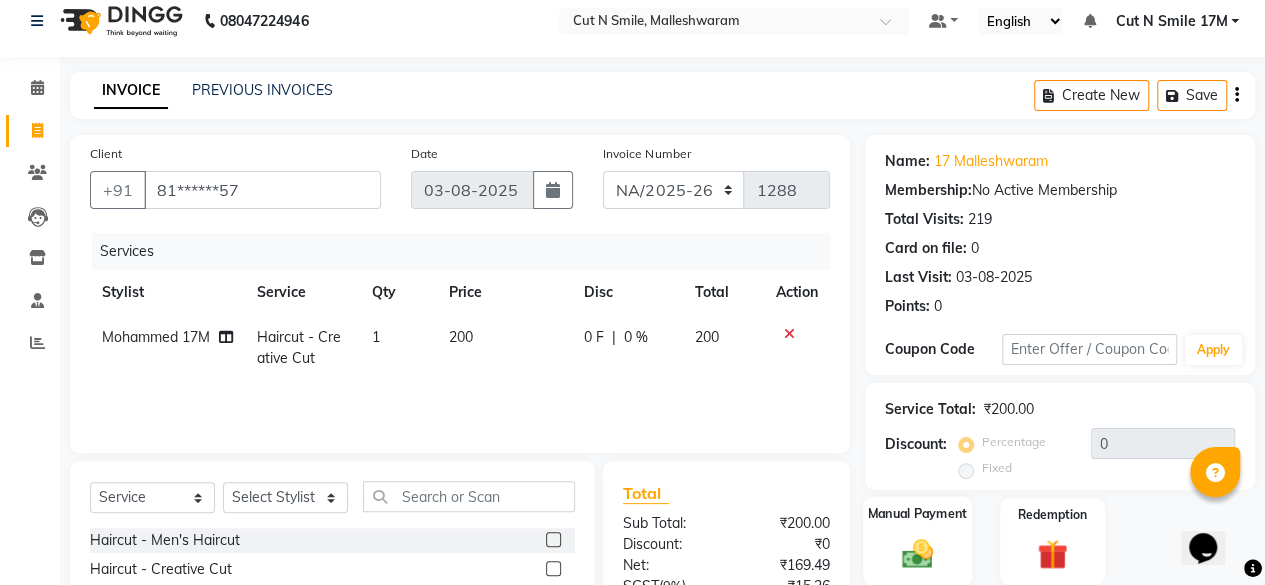 click on "Manual Payment" 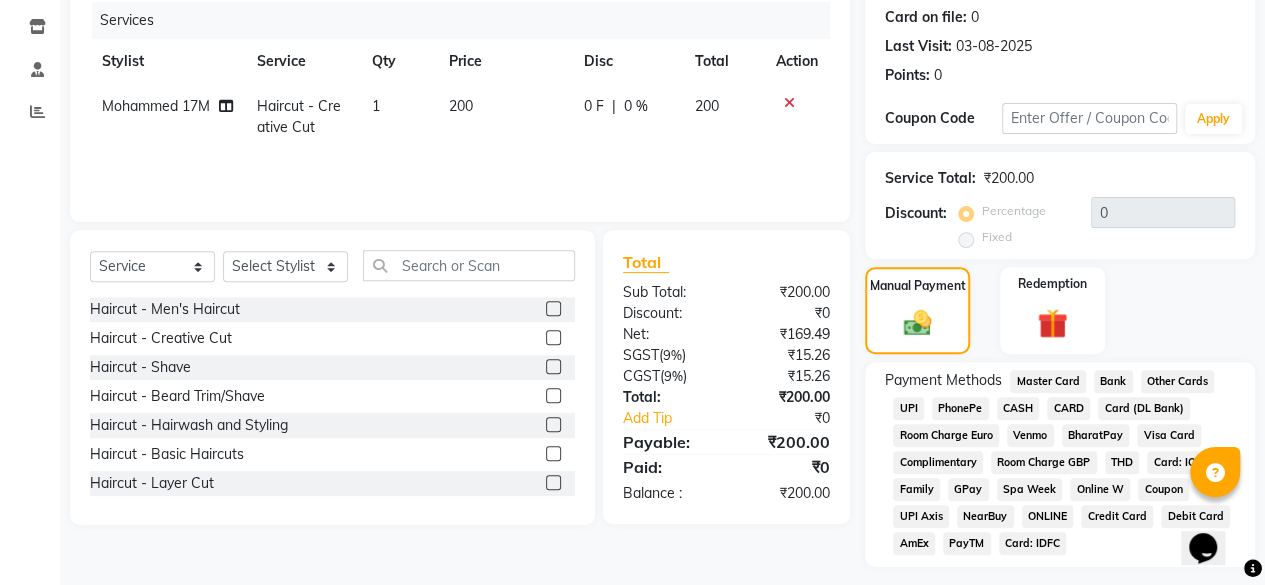 scroll, scrollTop: 300, scrollLeft: 0, axis: vertical 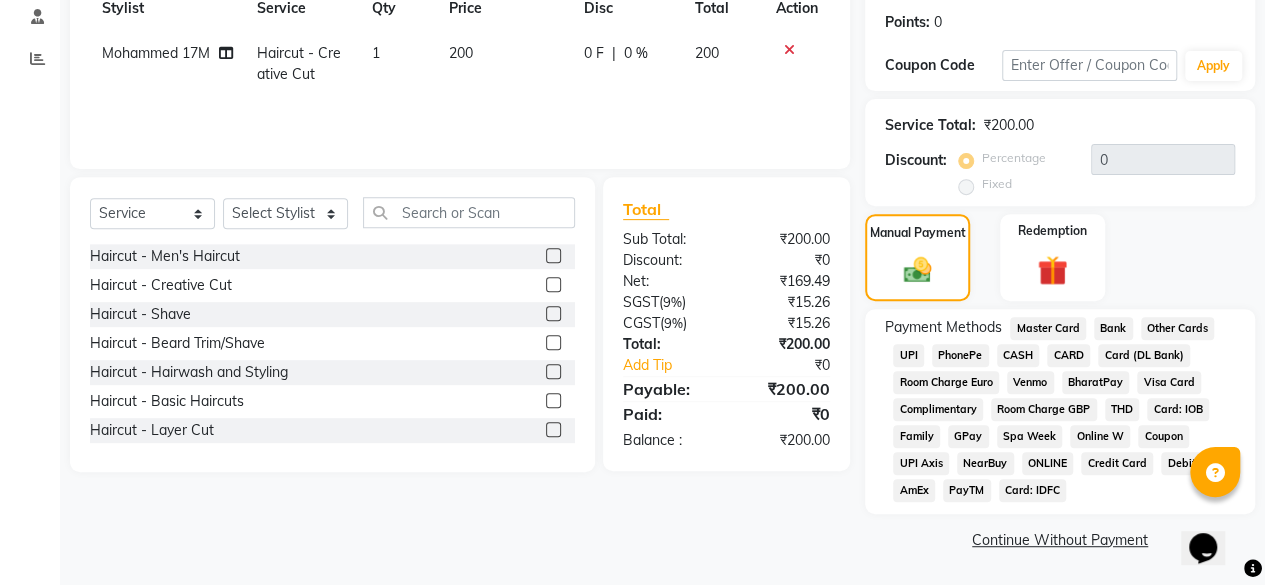 click on "UPI" 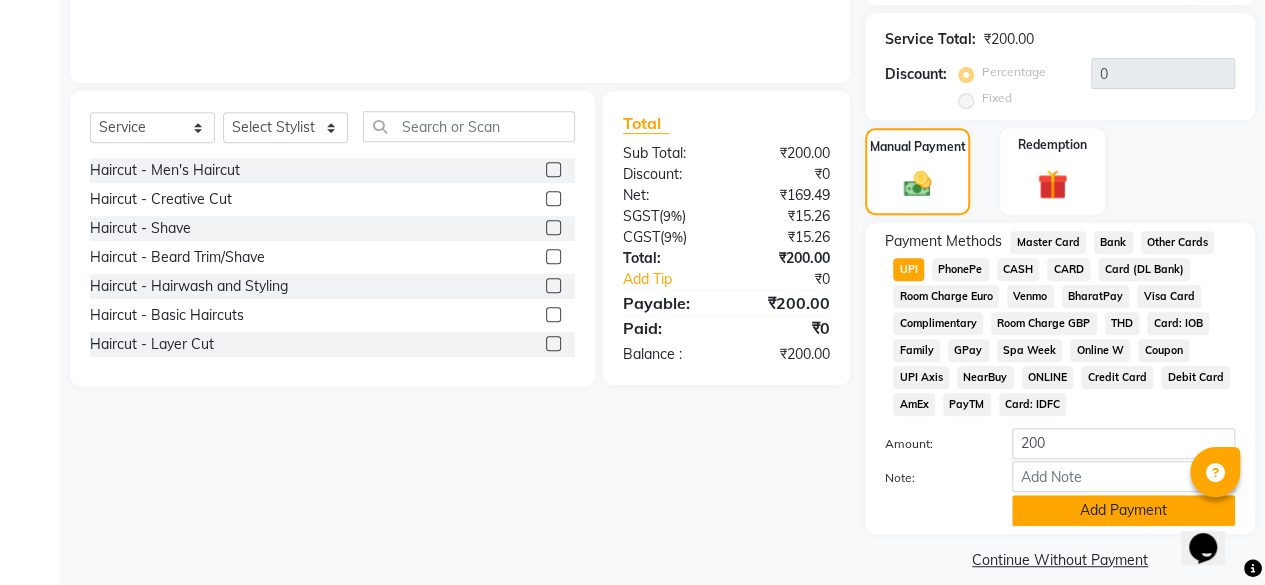 scroll, scrollTop: 405, scrollLeft: 0, axis: vertical 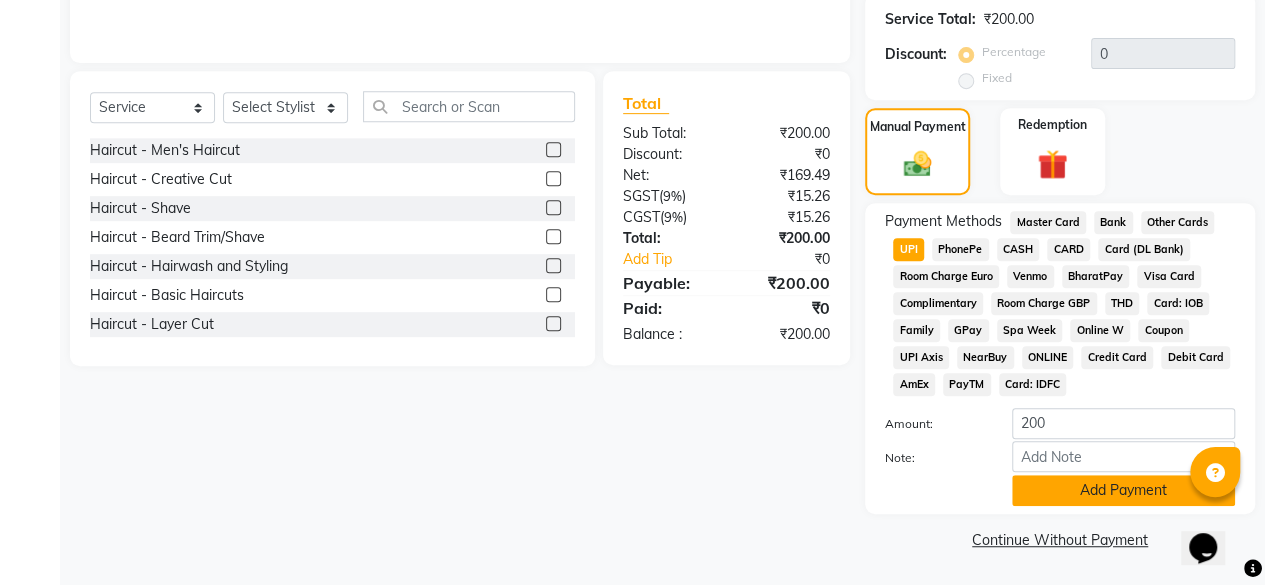 click on "Add Payment" 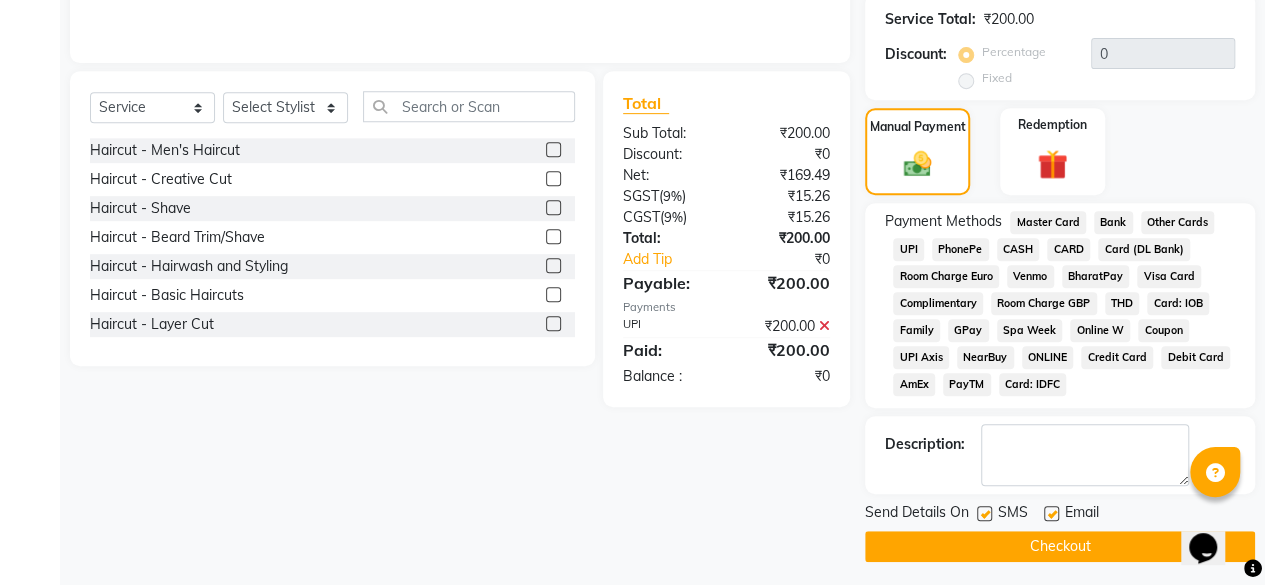 click on "Checkout" 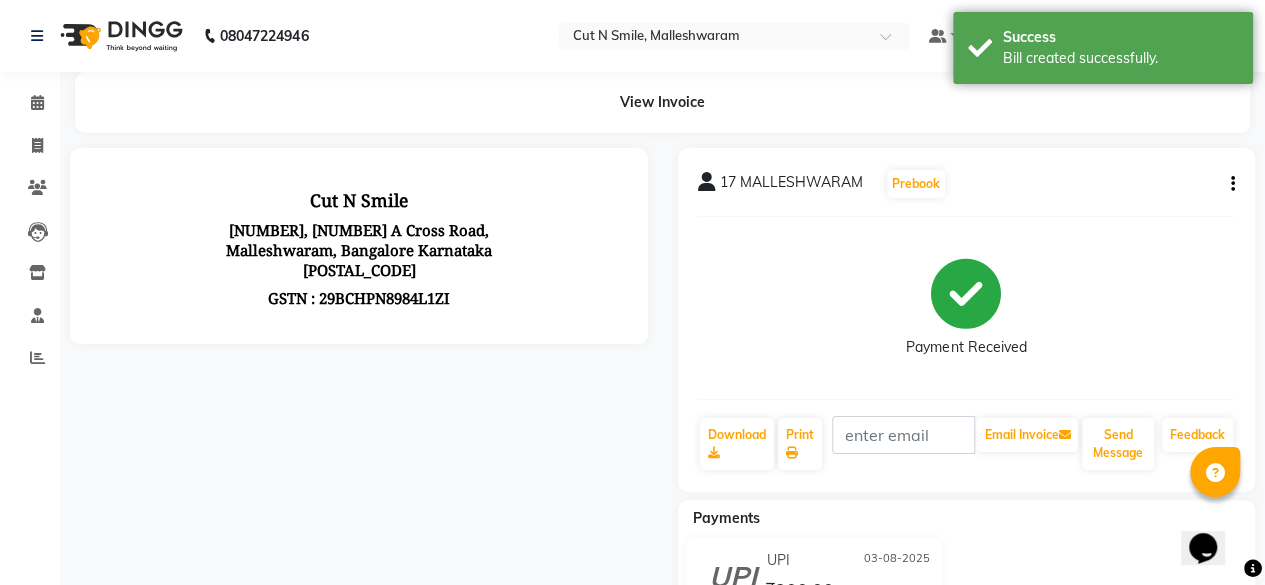 scroll, scrollTop: 0, scrollLeft: 0, axis: both 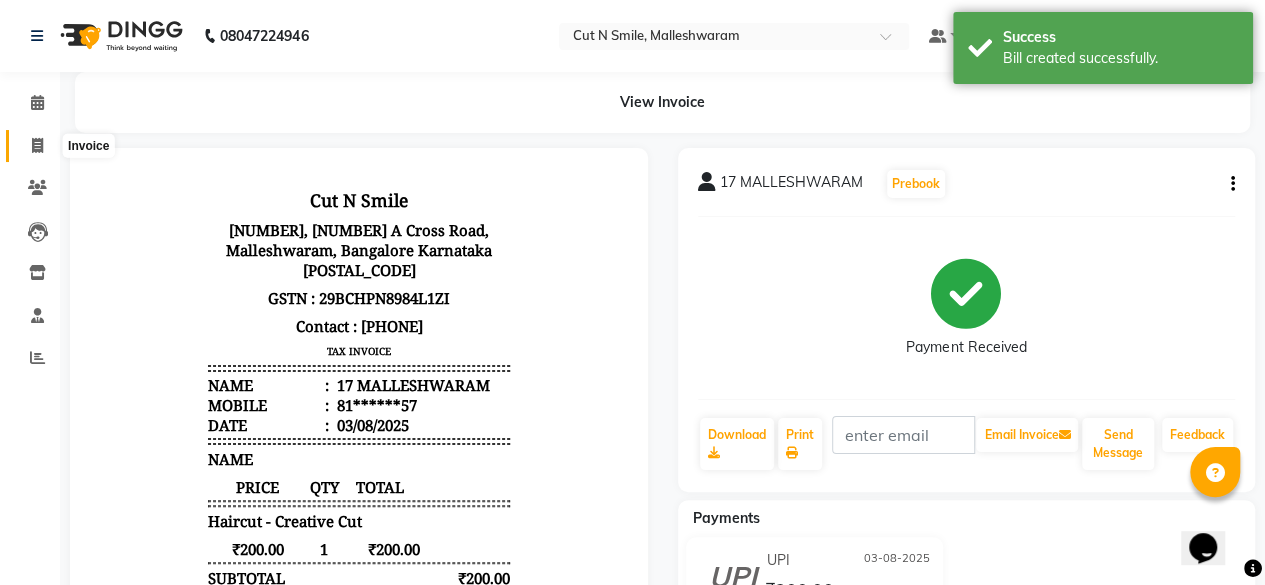 click 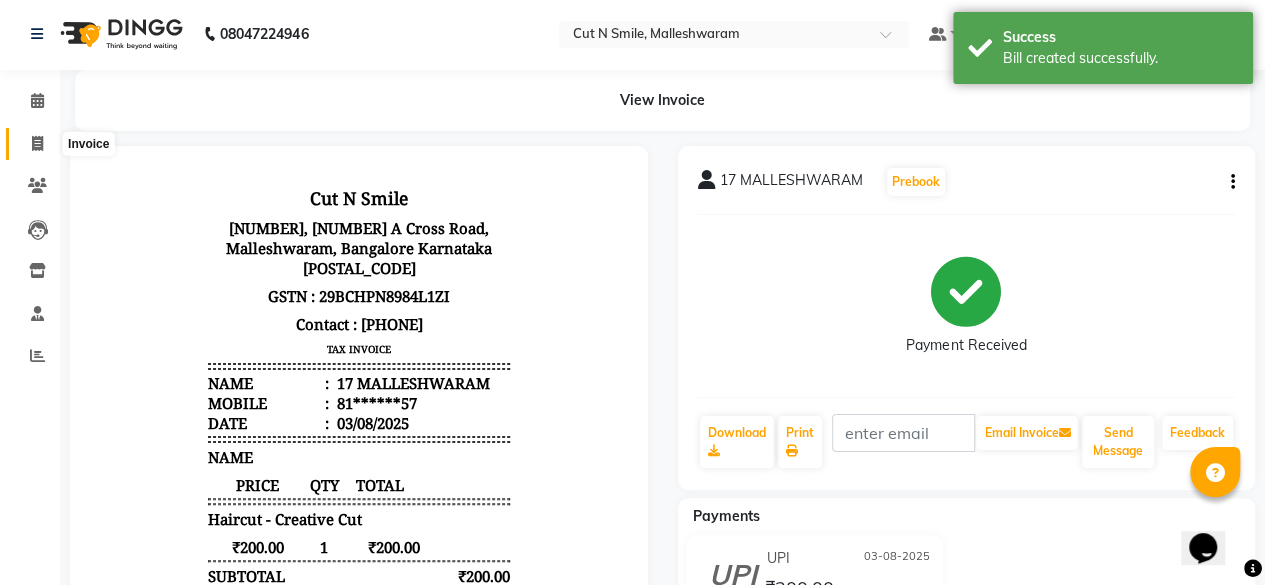 scroll, scrollTop: 15, scrollLeft: 0, axis: vertical 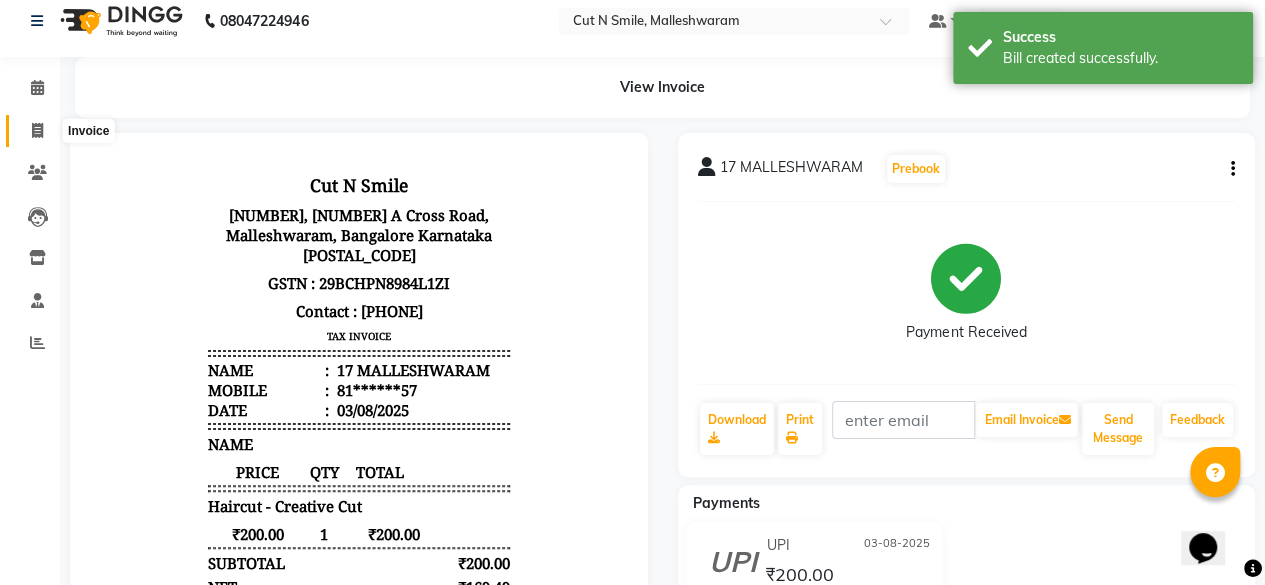 select on "7223" 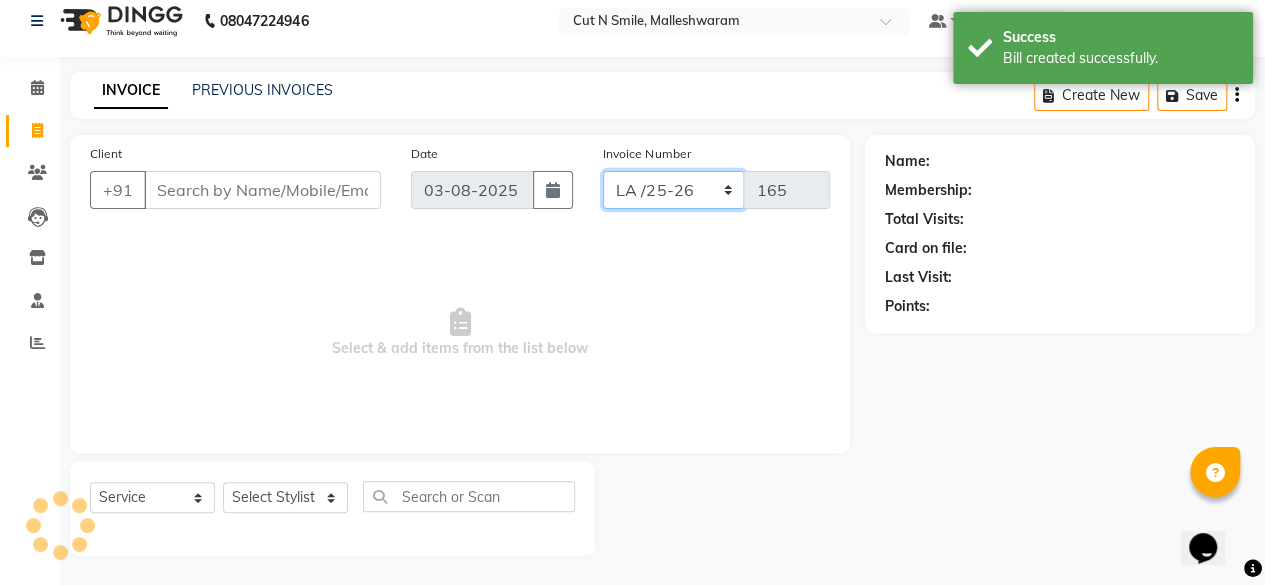click on "NW/25-26 SW/2025-26 NA/2025-26 VN/25-26 LA /25-26" 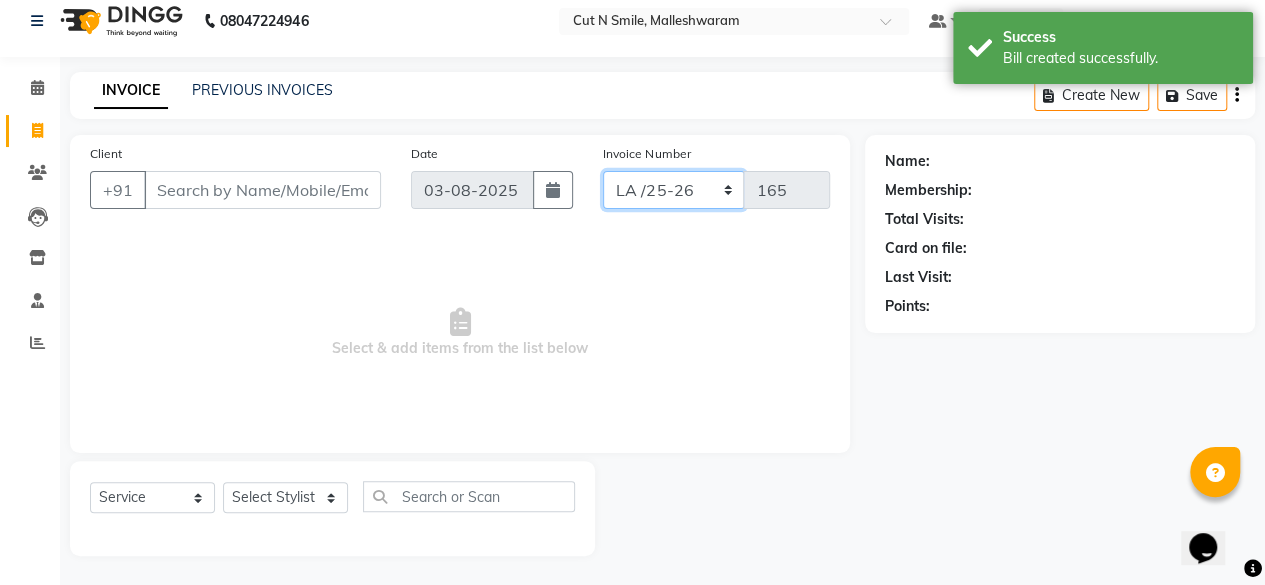select on "7225" 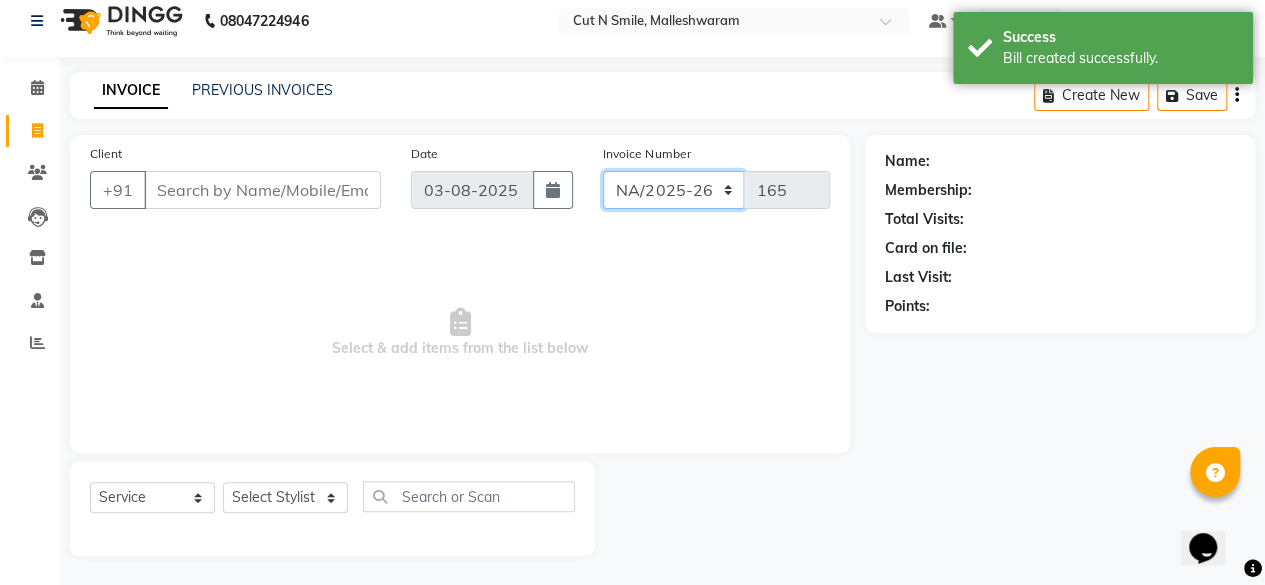 click on "NW/25-26 SW/2025-26 NA/2025-26 VN/25-26 LA /25-26" 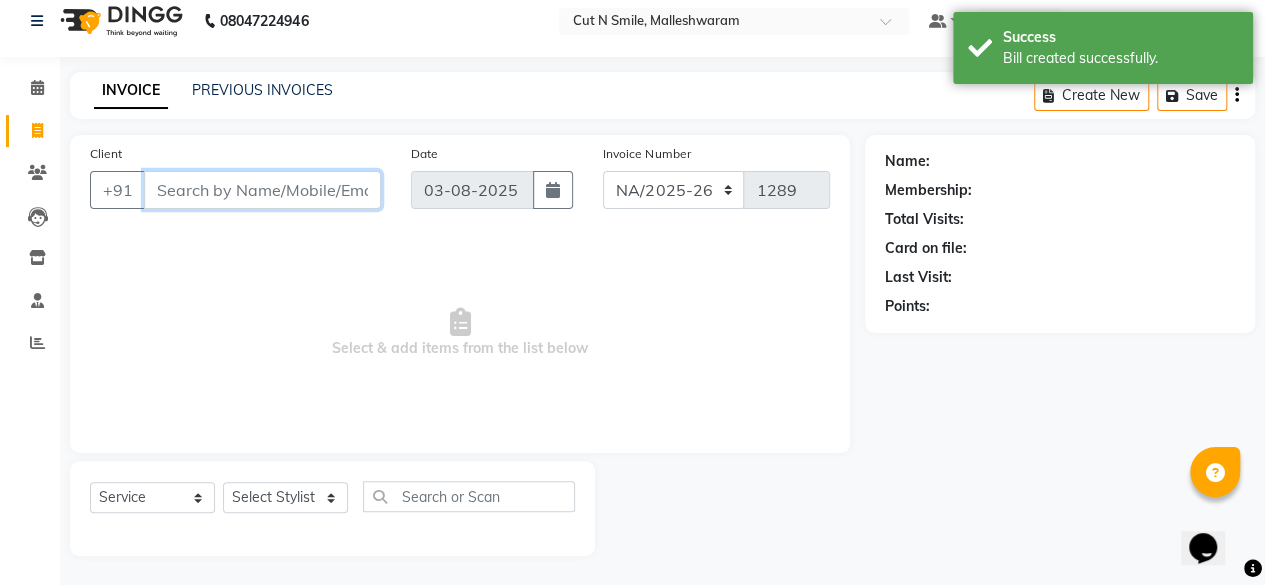 click on "Client" at bounding box center [262, 190] 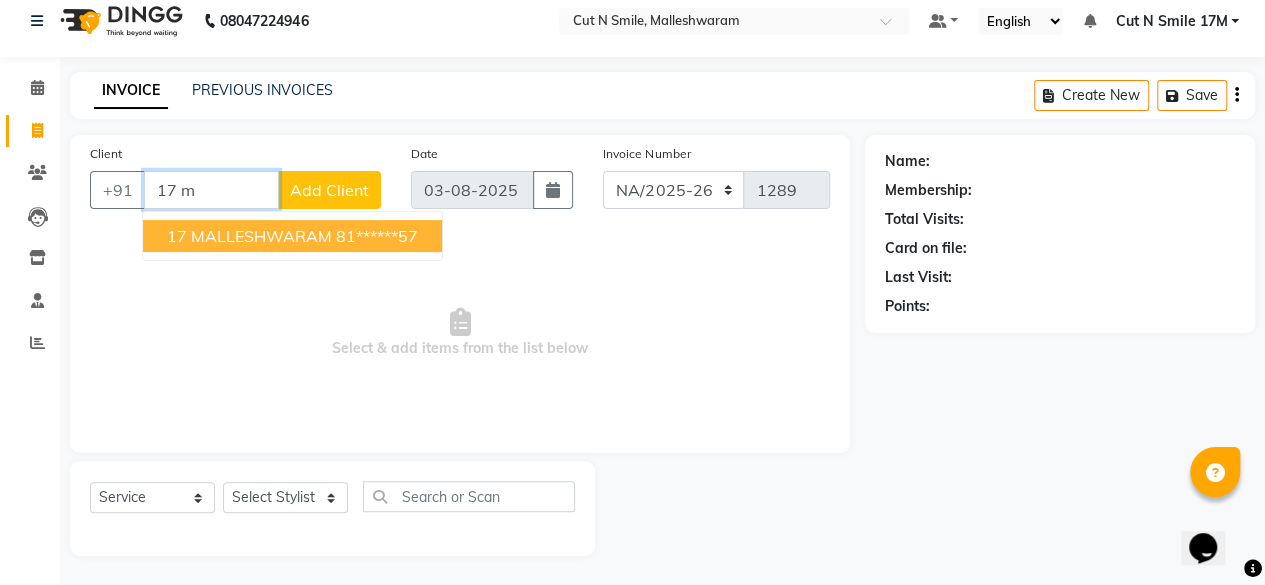 click on "17 MALLESHWARAM" at bounding box center [249, 236] 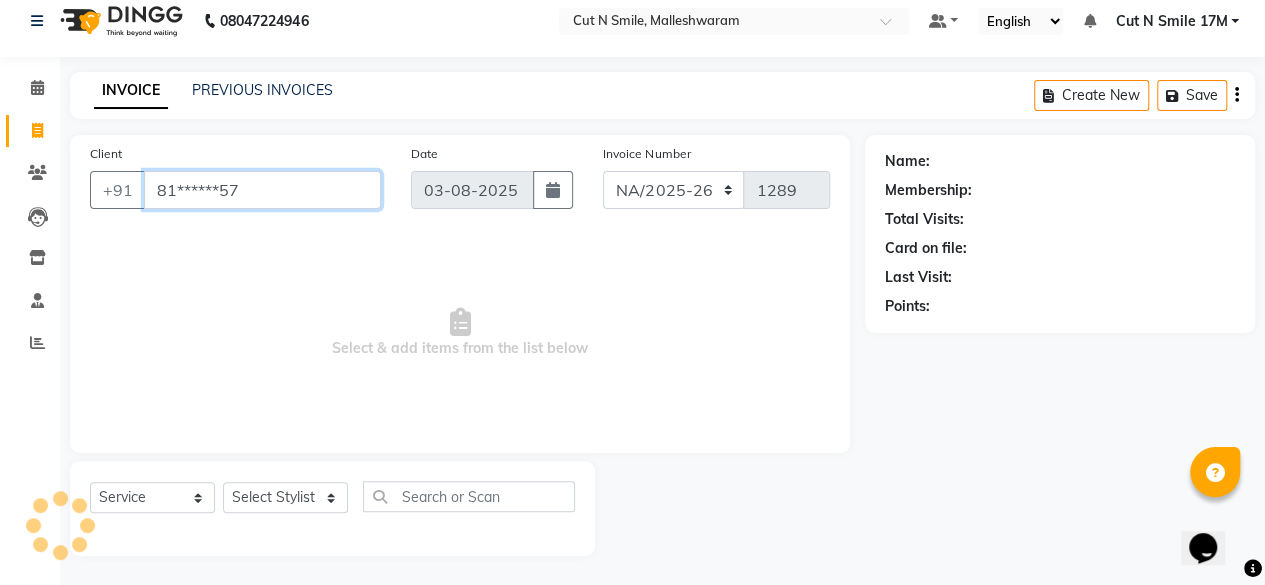 type on "81******57" 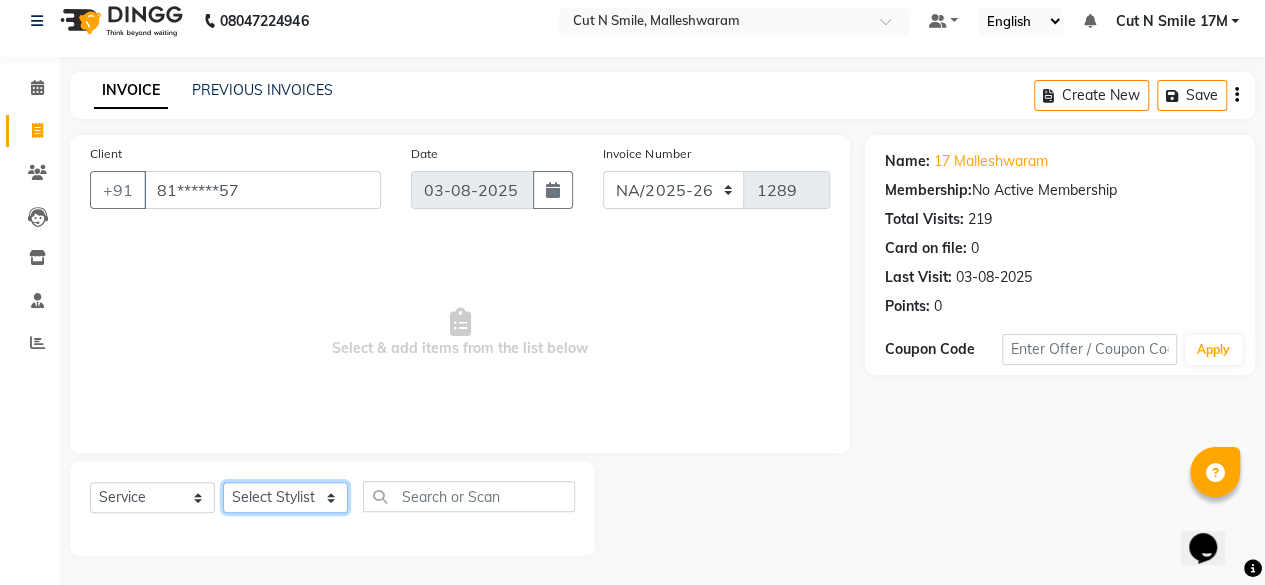 click on "Select Stylist Aarif 17M Adnan 9M Ajim 17M  Ali 17M Ali ML Alim ML Anjali 17M Armaan 17M Armaan 17O Arshad 17O Asahika ML Babbu ML  Cena 17M Chandrika 9M CNS 17 Malleshwaram CNS 9 Malleshwaram CNS Mahalakshmi Layout Cut N Smile 17O Deena 9M Dharani 17M  Fahim 9M Firoz ML Ganesh 9M Ganga 9M Govind ML Jessy 17M Madhu Thakur 17O Manjunath 17M Meena ML Mercy ML Mohammed 17M Monika 17M Mosim ML Nabijan 9M Nagrathna 9M Naveed 17M Pankaj 17M  Pavan Pavithra 9M Prashanth 9M Raghu 17M Rahil 9M Rajan ML Raju 9M Ranjith 9M Raza Raza 17M Riyaz 17O Sandeep 9M Sangeetha 17M Shakeel 17ML Shakir ML Shameem 17M Sharafath ML Sharanya  Sharanya ML SHubham 17M Sopna ML Sushila Suvarna 17M Tanjua 9M Teja 17M Tofeek 9M Tulsi 17O Viresh 17M Vishal 17M Vishal Bhatti 17O  Wasim ML" 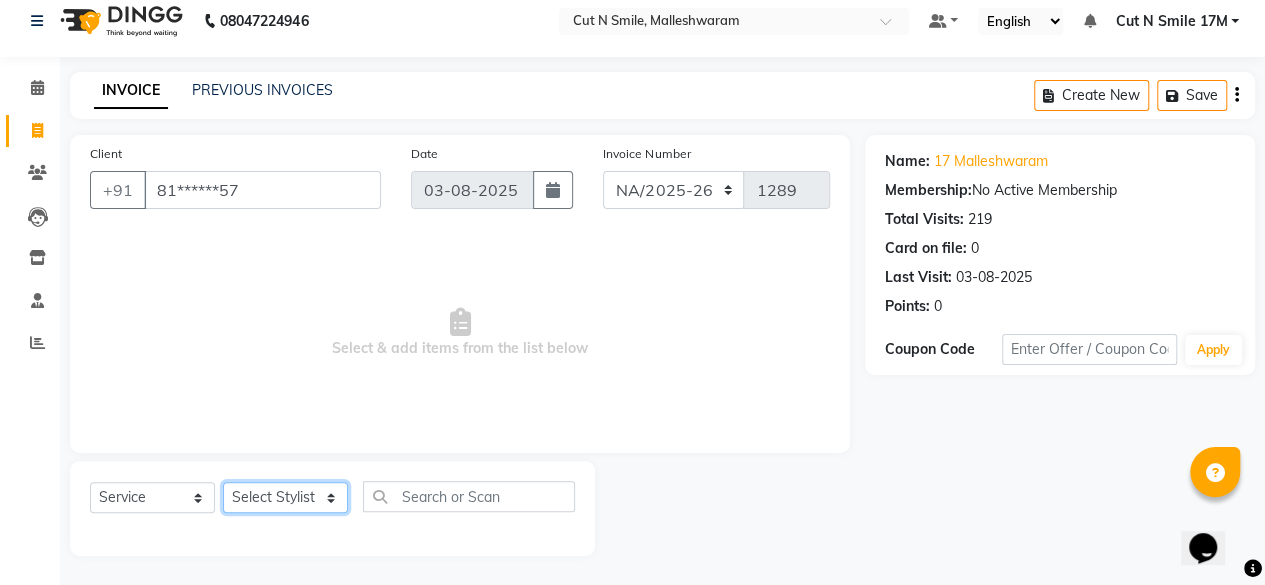 select on "[NUMBER]" 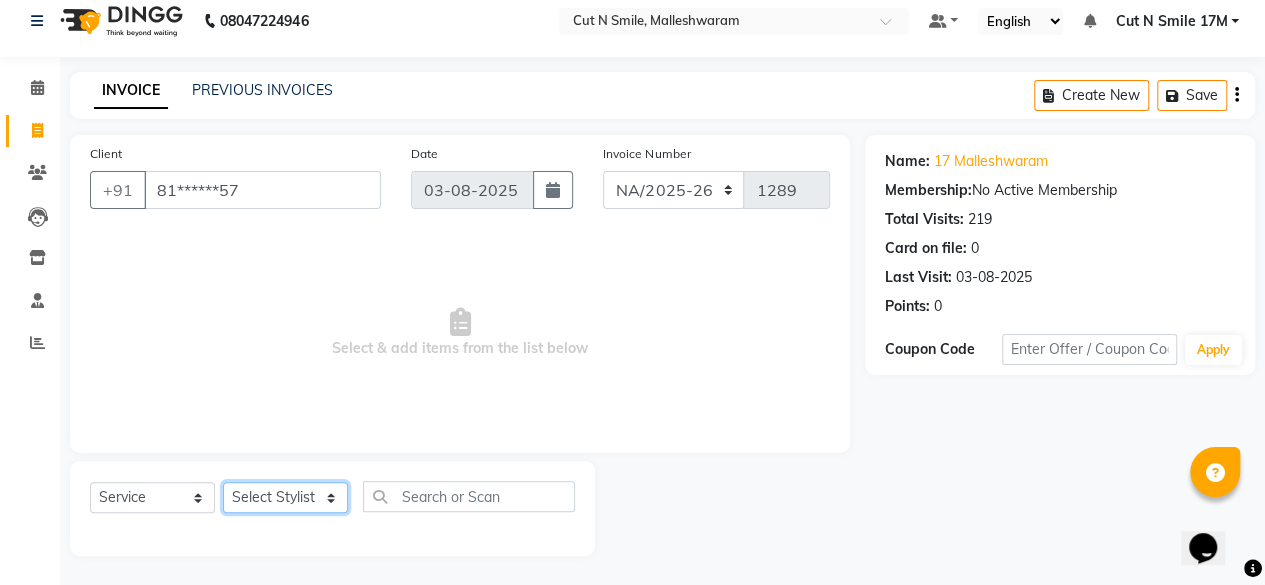 click on "Select Stylist Aarif 17M Adnan 9M Ajim 17M  Ali 17M Ali ML Alim ML Anjali 17M Armaan 17M Armaan 17O Arshad 17O Asahika ML Babbu ML  Cena 17M Chandrika 9M CNS 17 Malleshwaram CNS 9 Malleshwaram CNS Mahalakshmi Layout Cut N Smile 17O Deena 9M Dharani 17M  Fahim 9M Firoz ML Ganesh 9M Ganga 9M Govind ML Jessy 17M Madhu Thakur 17O Manjunath 17M Meena ML Mercy ML Mohammed 17M Monika 17M Mosim ML Nabijan 9M Nagrathna 9M Naveed 17M Pankaj 17M  Pavan Pavithra 9M Prashanth 9M Raghu 17M Rahil 9M Rajan ML Raju 9M Ranjith 9M Raza Raza 17M Riyaz 17O Sandeep 9M Sangeetha 17M Shakeel 17ML Shakir ML Shameem 17M Sharafath ML Sharanya  Sharanya ML SHubham 17M Sopna ML Sushila Suvarna 17M Tanjua 9M Teja 17M Tofeek 9M Tulsi 17O Viresh 17M Vishal 17M Vishal Bhatti 17O  Wasim ML" 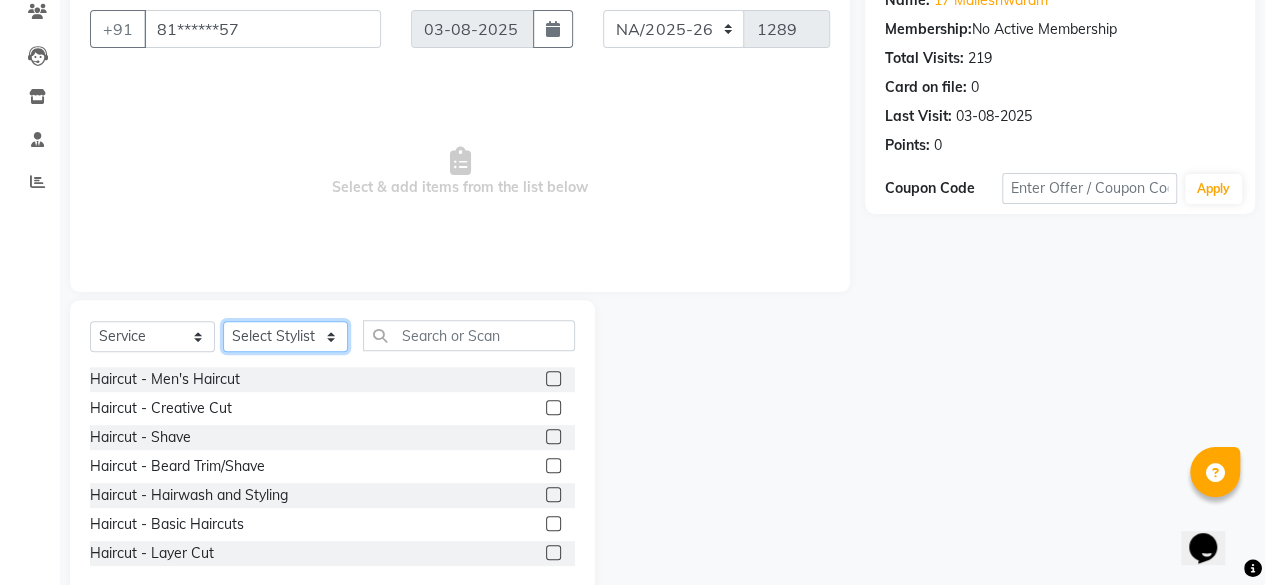 scroll, scrollTop: 215, scrollLeft: 0, axis: vertical 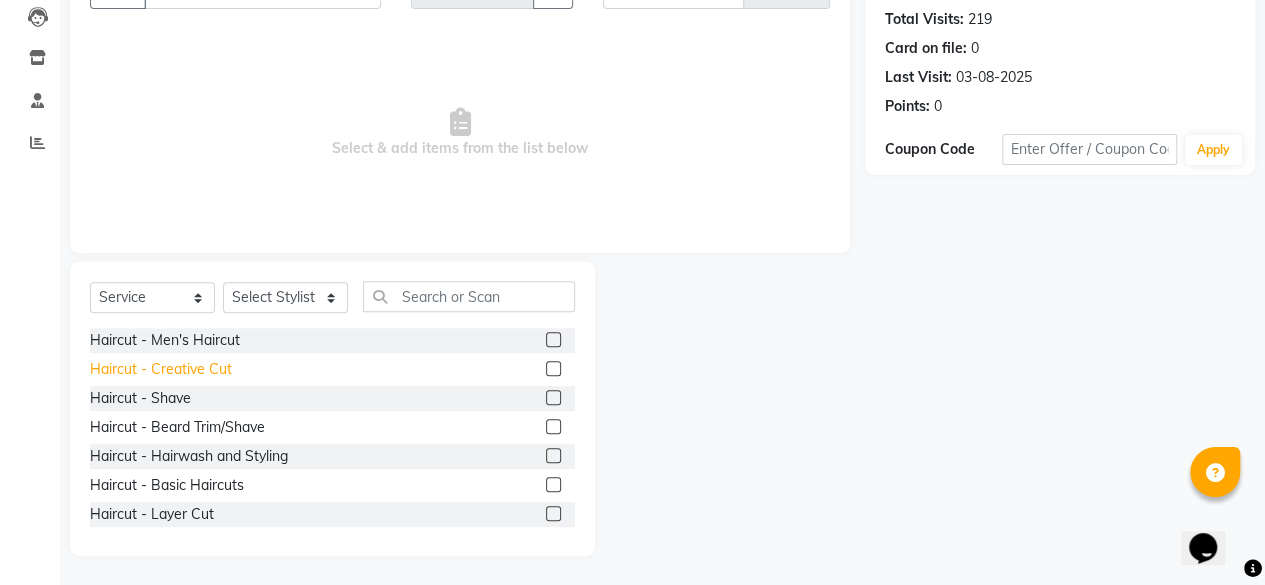 click on "Haircut  - Creative Cut" 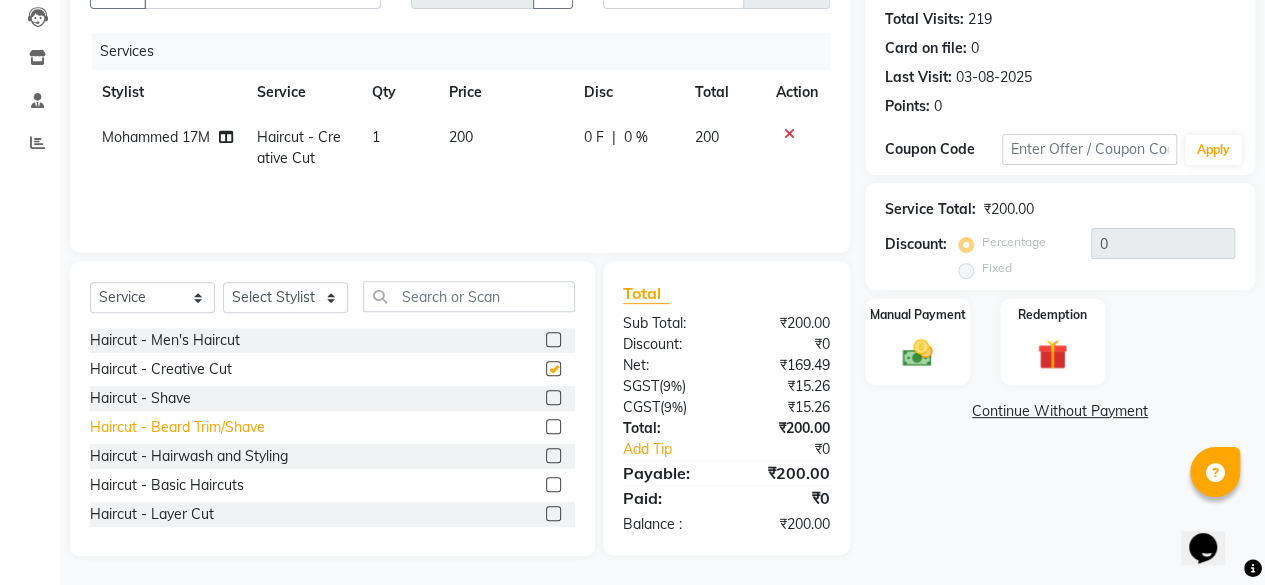 checkbox on "false" 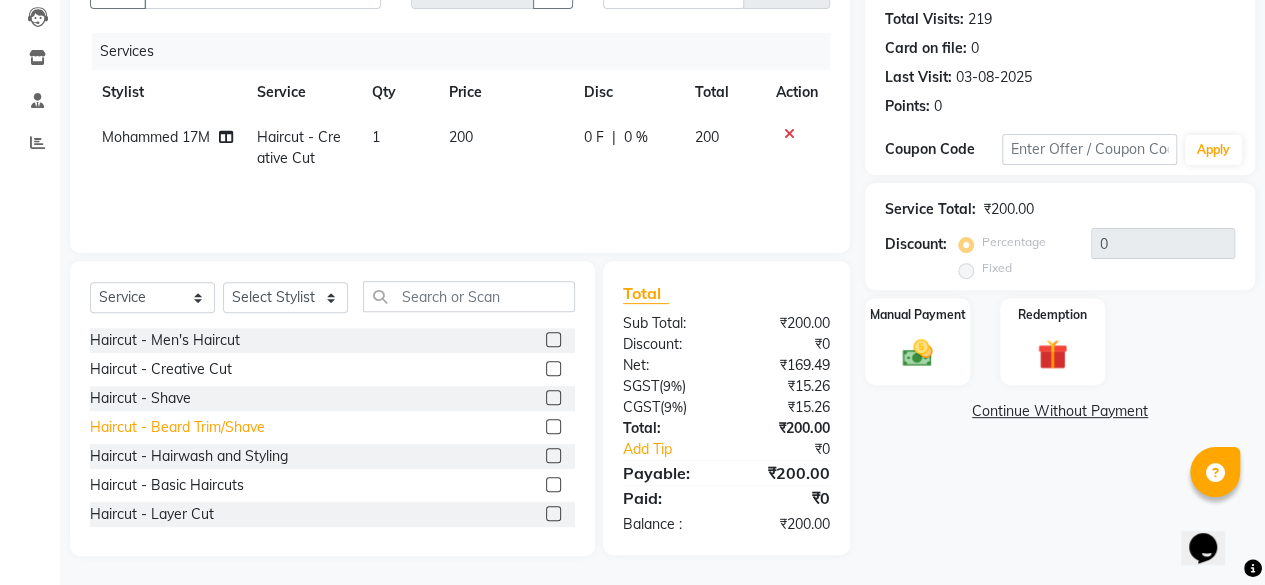 click on "Haircut  - Beard Trim/Shave" 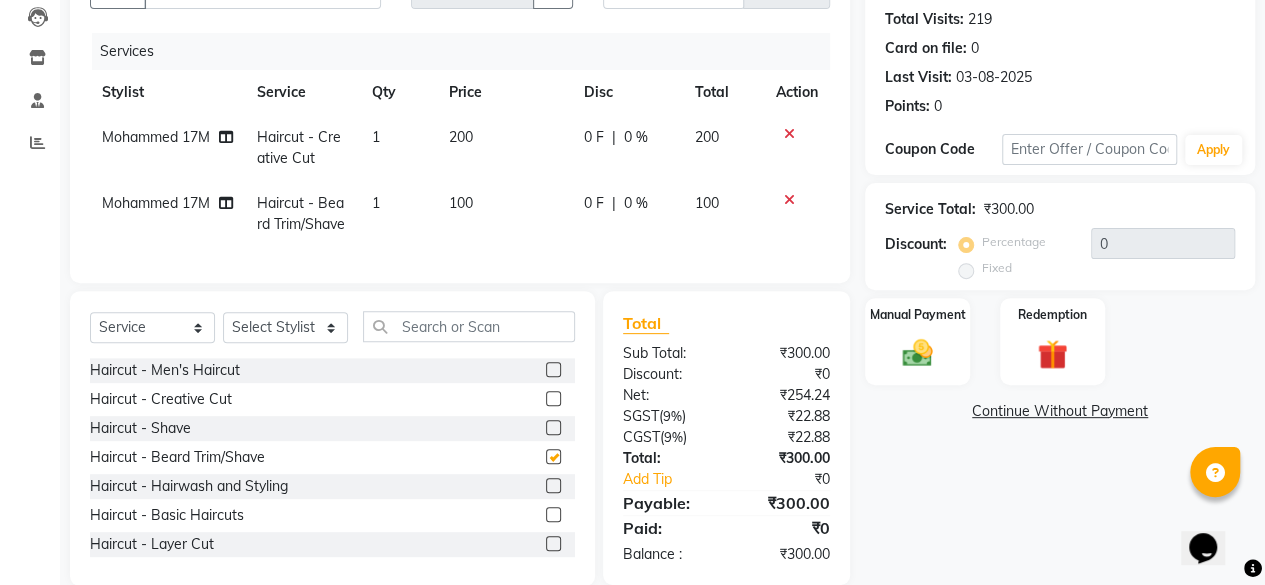checkbox on "false" 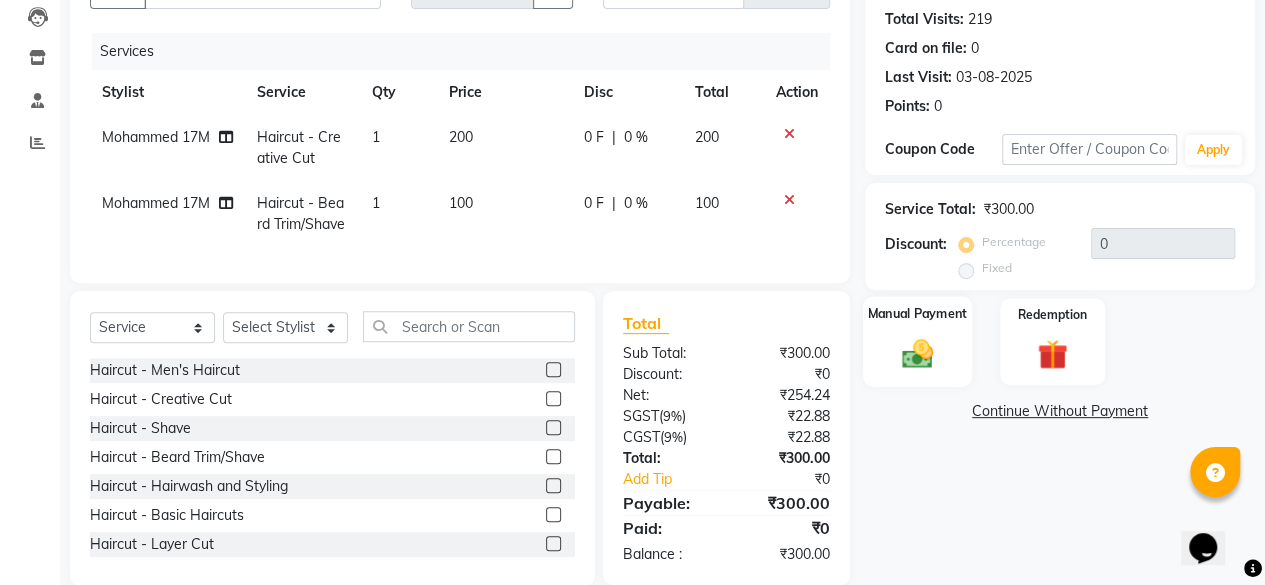 click 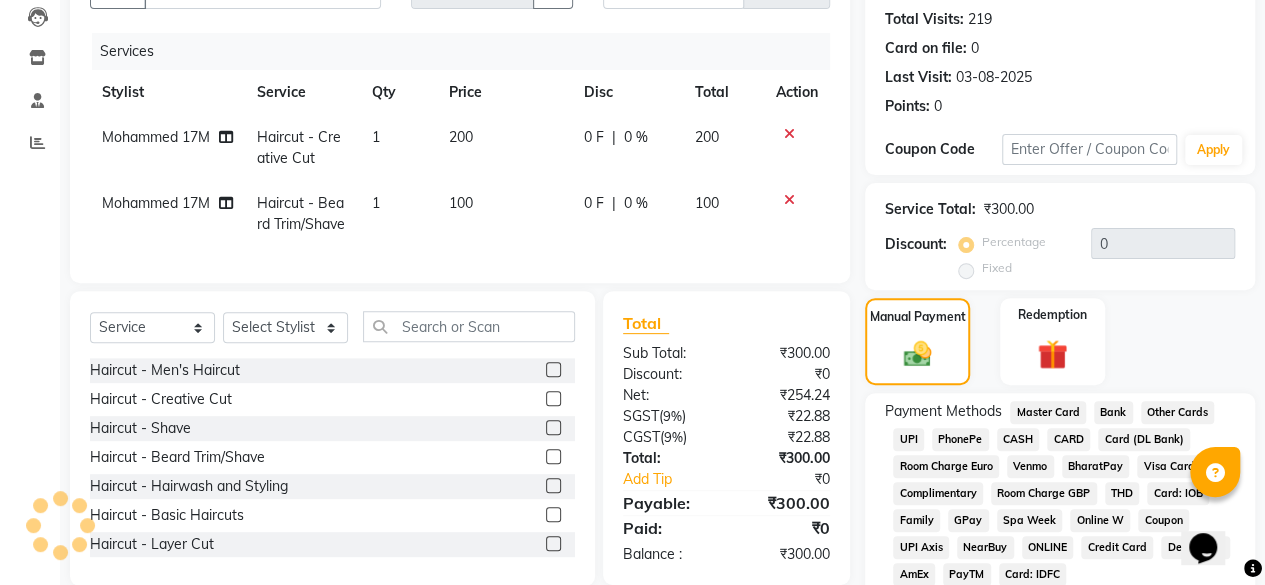 click on "UPI" 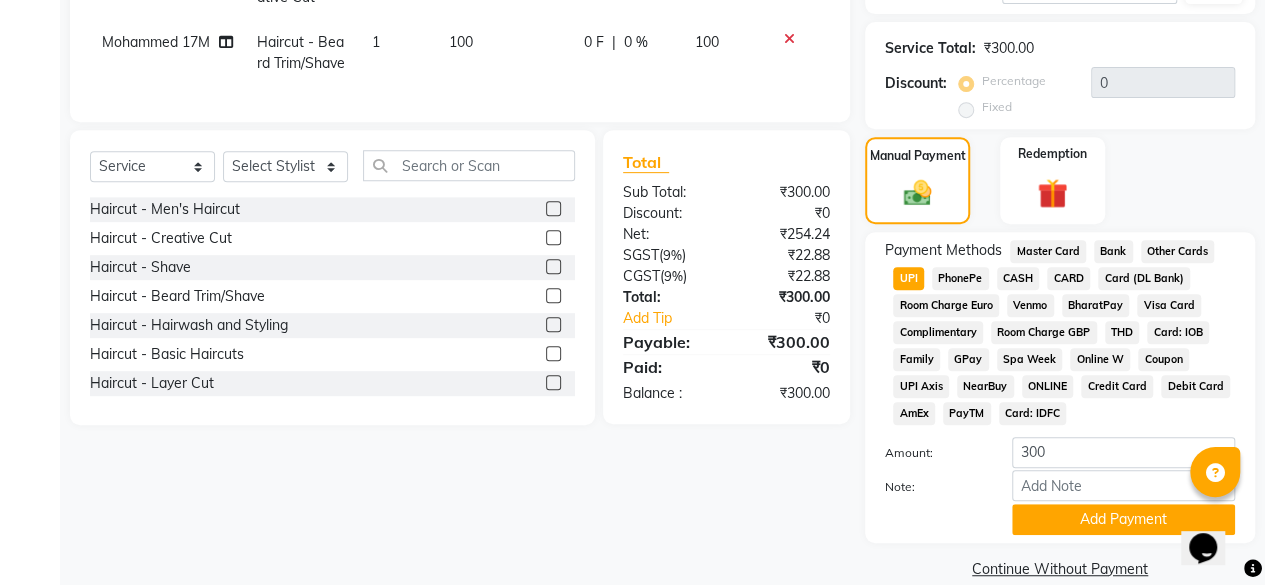 scroll, scrollTop: 405, scrollLeft: 0, axis: vertical 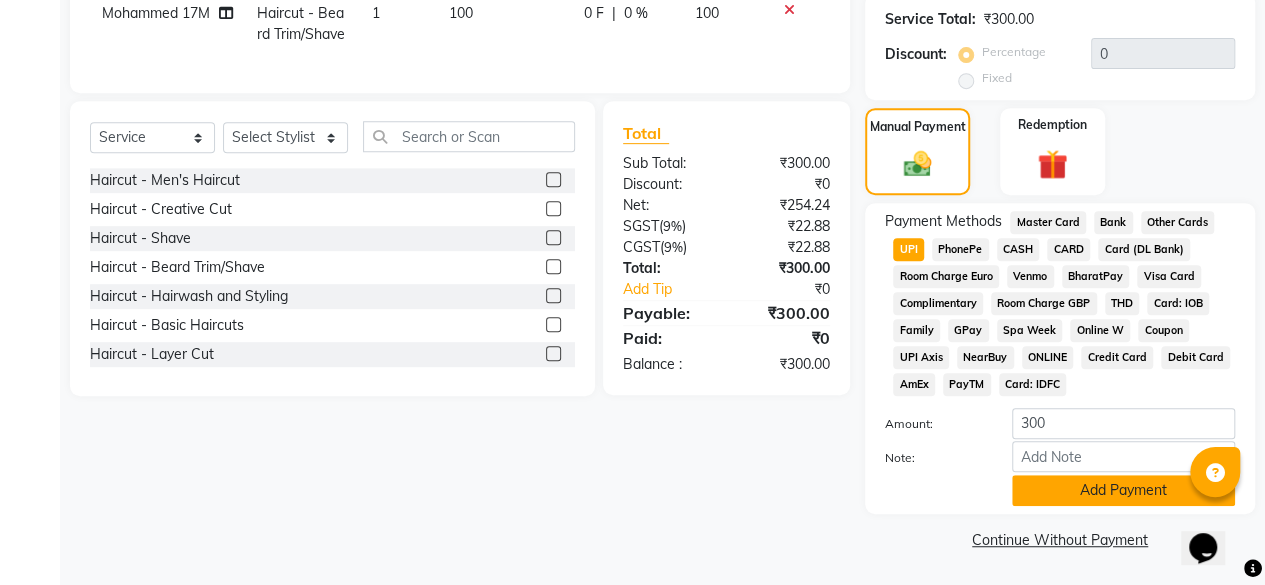 click on "Add Payment" 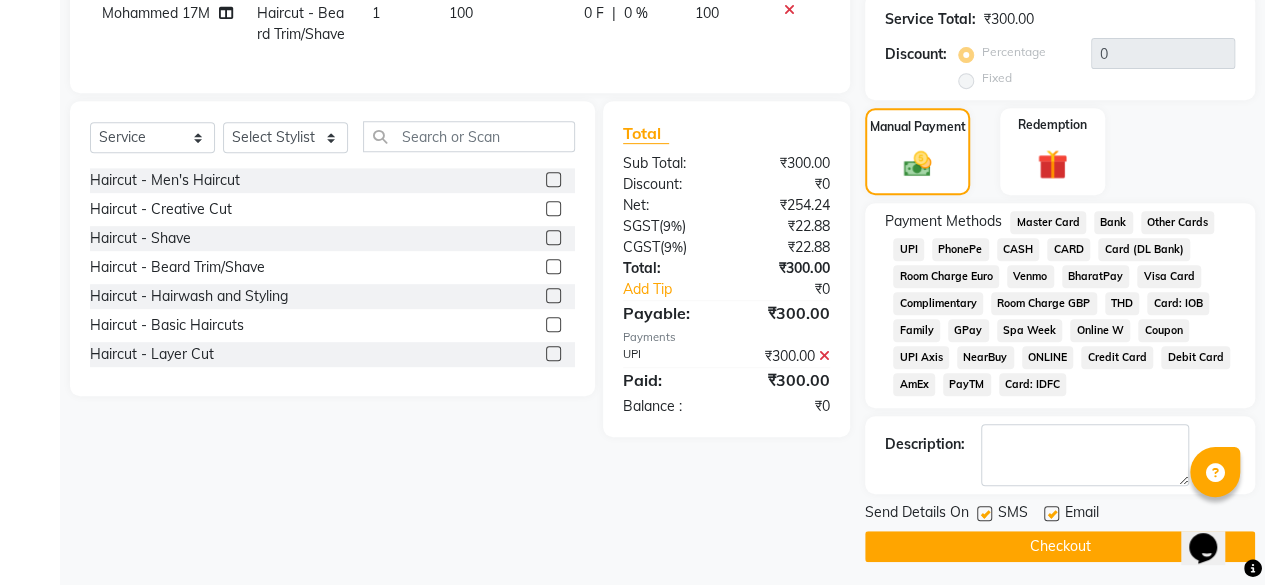 click on "Checkout" 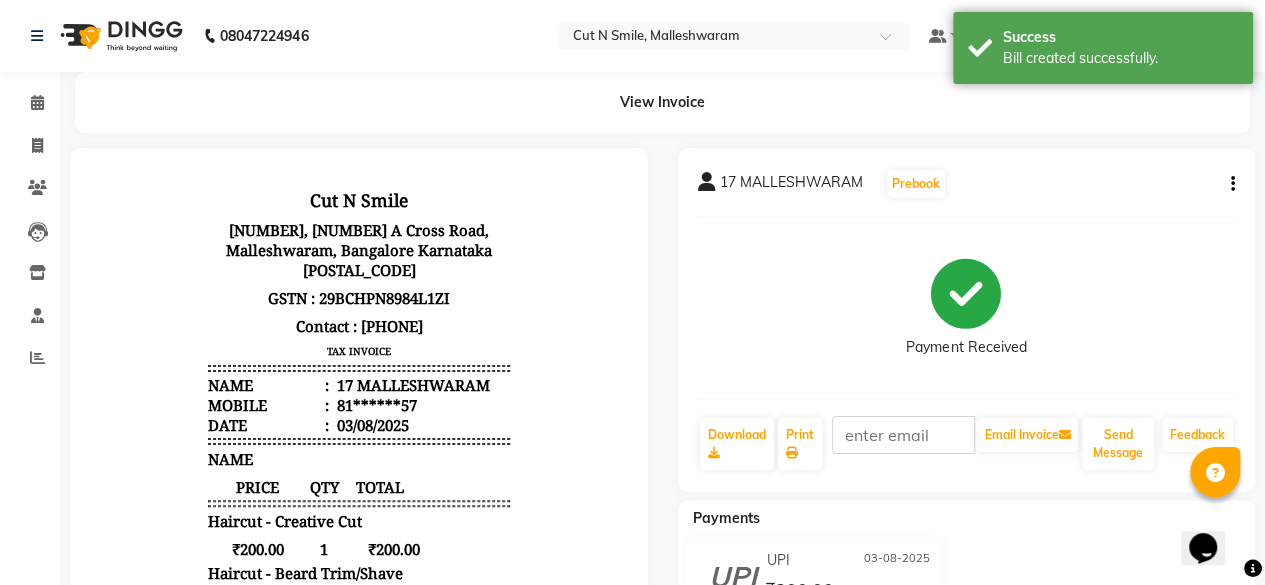 scroll, scrollTop: 0, scrollLeft: 0, axis: both 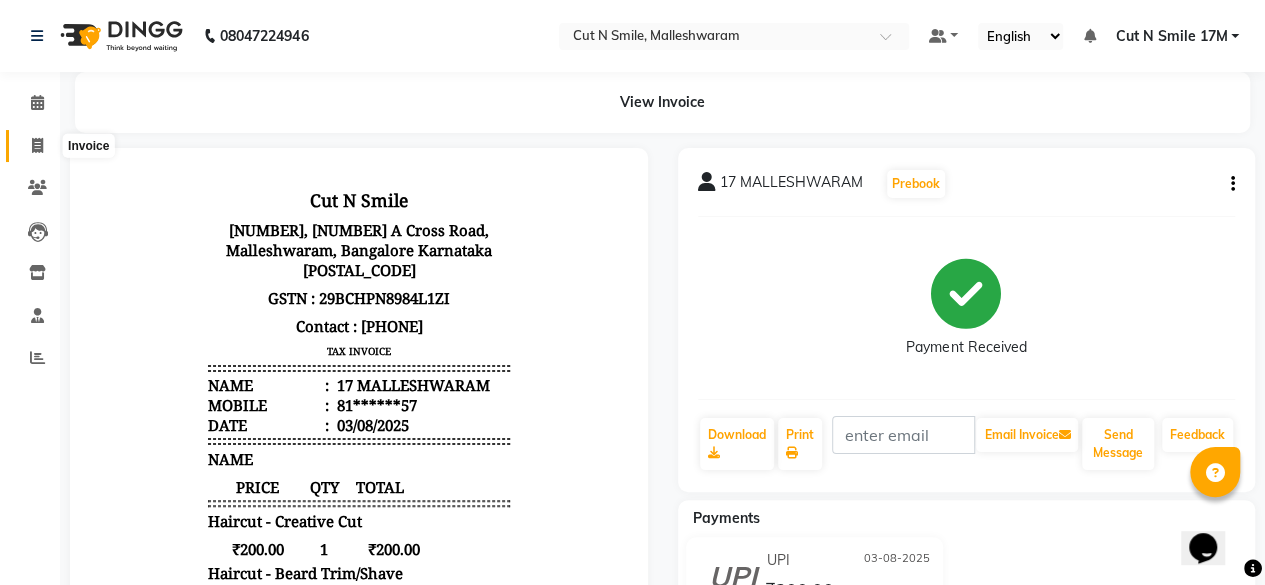 click 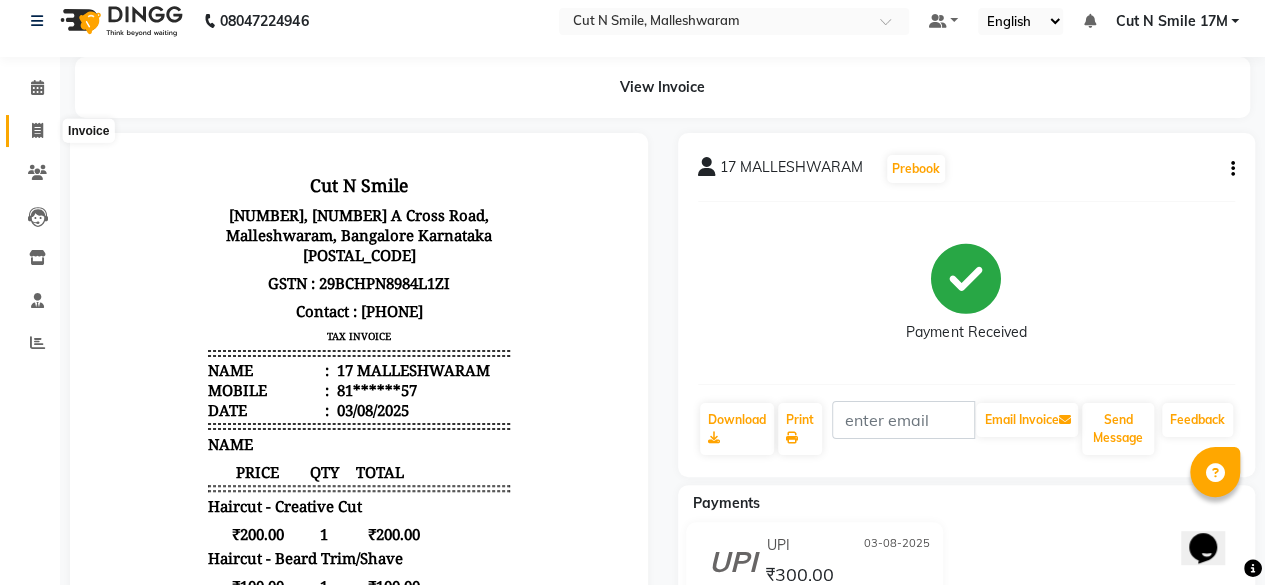 select on "7223" 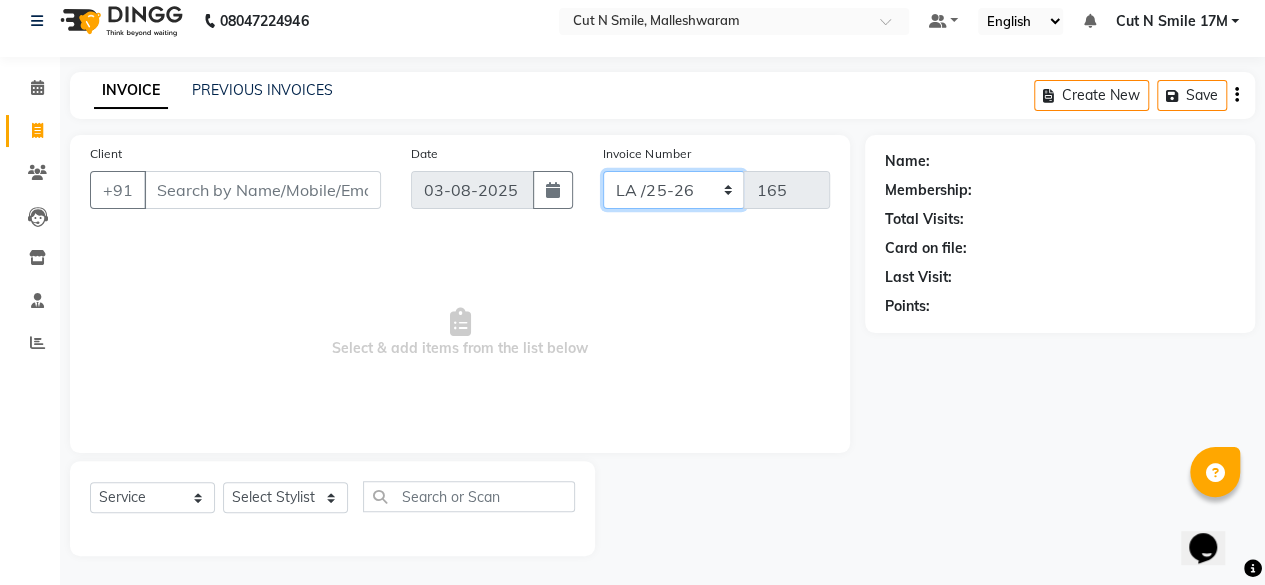 click on "NW/25-26 SW/2025-26 NA/2025-26 VN/25-26 LA /25-26" 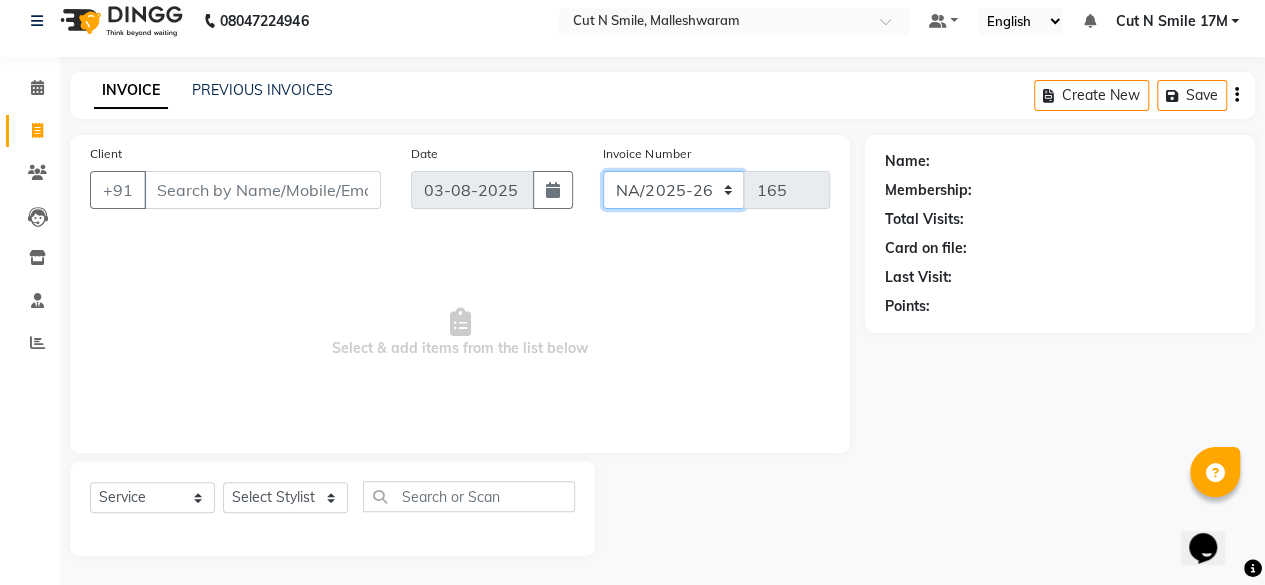 click on "NW/25-26 SW/2025-26 NA/2025-26 VN/25-26 LA /25-26" 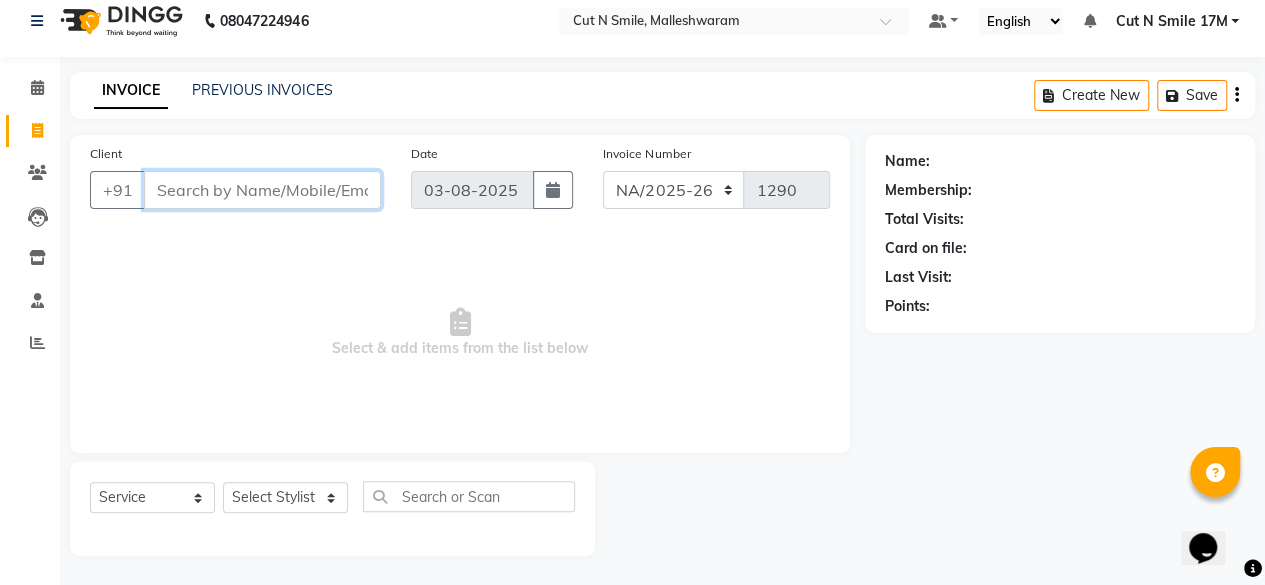 click on "Client" at bounding box center (262, 190) 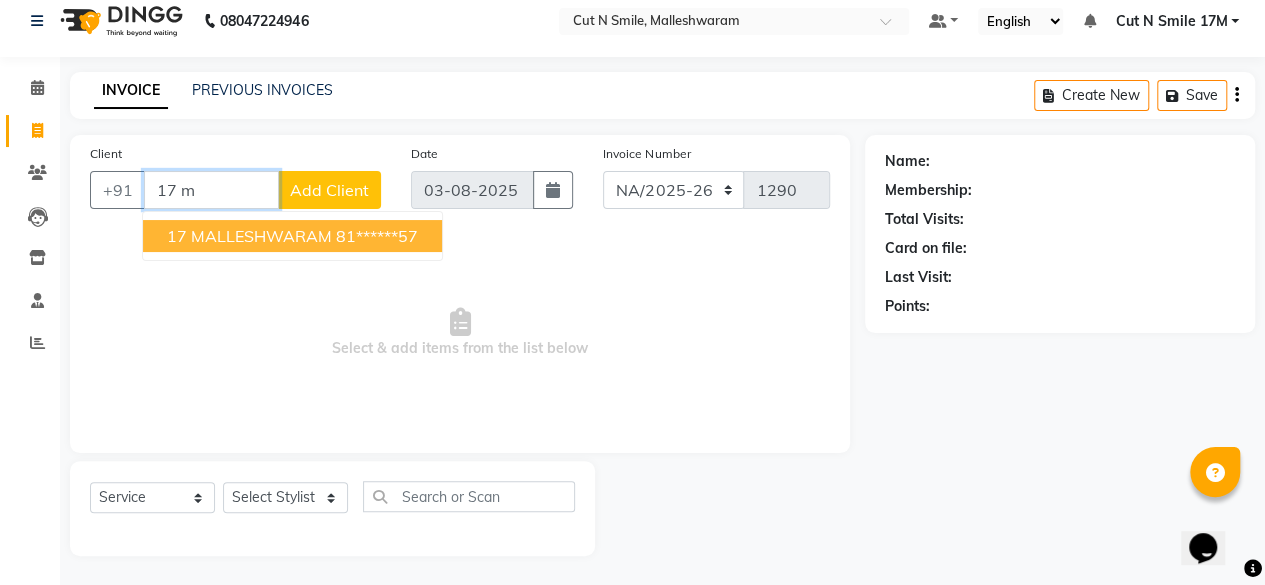 click on "17 MALLESHWARAM" at bounding box center [249, 236] 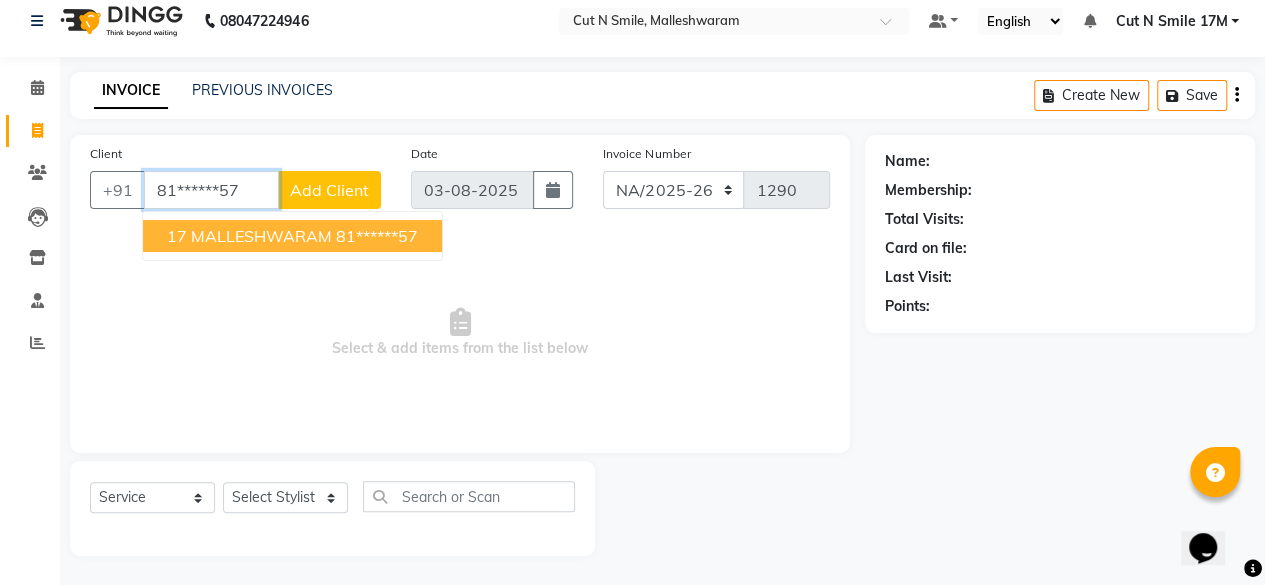 type on "81******57" 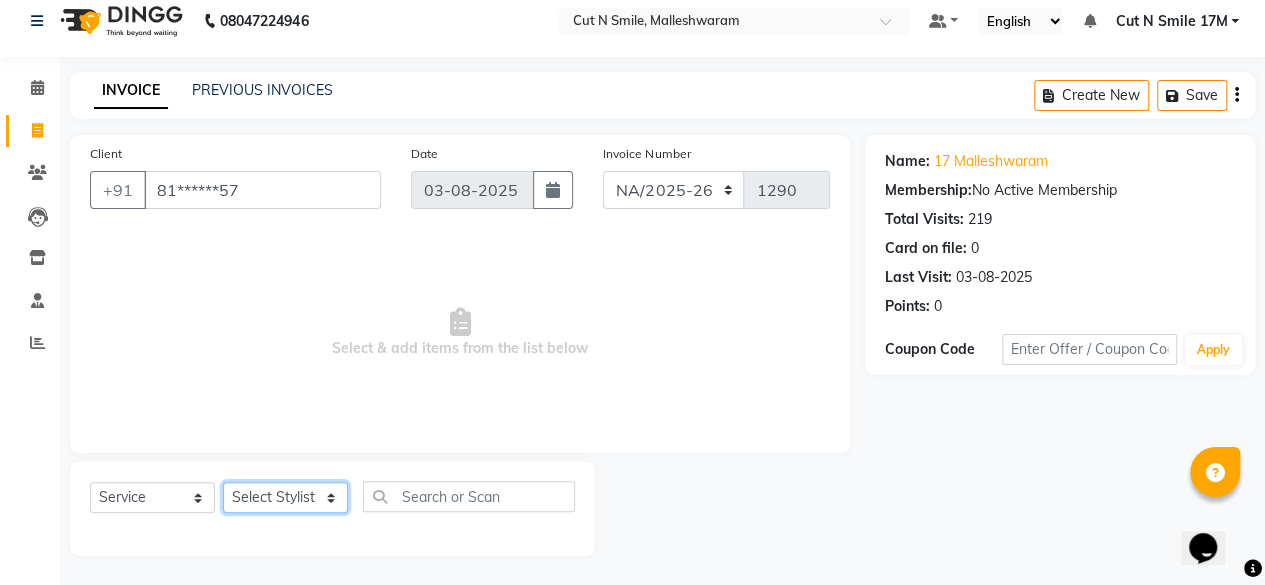 click on "Select Stylist Aarif 17M Adnan 9M Ajim 17M  Ali 17M Ali ML Alim ML Anjali 17M Armaan 17M Armaan 17O Arshad 17O Asahika ML Babbu ML  Cena 17M Chandrika 9M CNS 17 Malleshwaram CNS 9 Malleshwaram CNS Mahalakshmi Layout Cut N Smile 17O Deena 9M Dharani 17M  Fahim 9M Firoz ML Ganesh 9M Ganga 9M Govind ML Jessy 17M Madhu Thakur 17O Manjunath 17M Meena ML Mercy ML Mohammed 17M Monika 17M Mosim ML Nabijan 9M Nagrathna 9M Naveed 17M Pankaj 17M  Pavan Pavithra 9M Prashanth 9M Raghu 17M Rahil 9M Rajan ML Raju 9M Ranjith 9M Raza Raza 17M Riyaz 17O Sandeep 9M Sangeetha 17M Shakeel 17ML Shakir ML Shameem 17M Sharafath ML Sharanya  Sharanya ML SHubham 17M Sopna ML Sushila Suvarna 17M Tanjua 9M Teja 17M Tofeek 9M Tulsi 17O Viresh 17M Vishal 17M Vishal Bhatti 17O  Wasim ML" 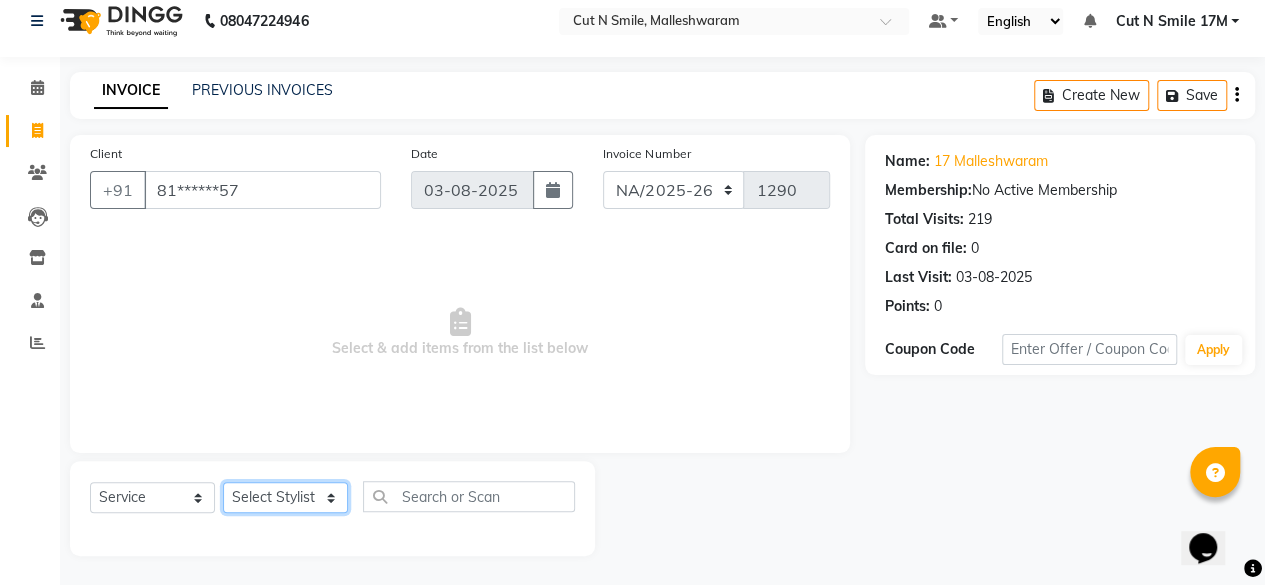 select on "[NUMBER]" 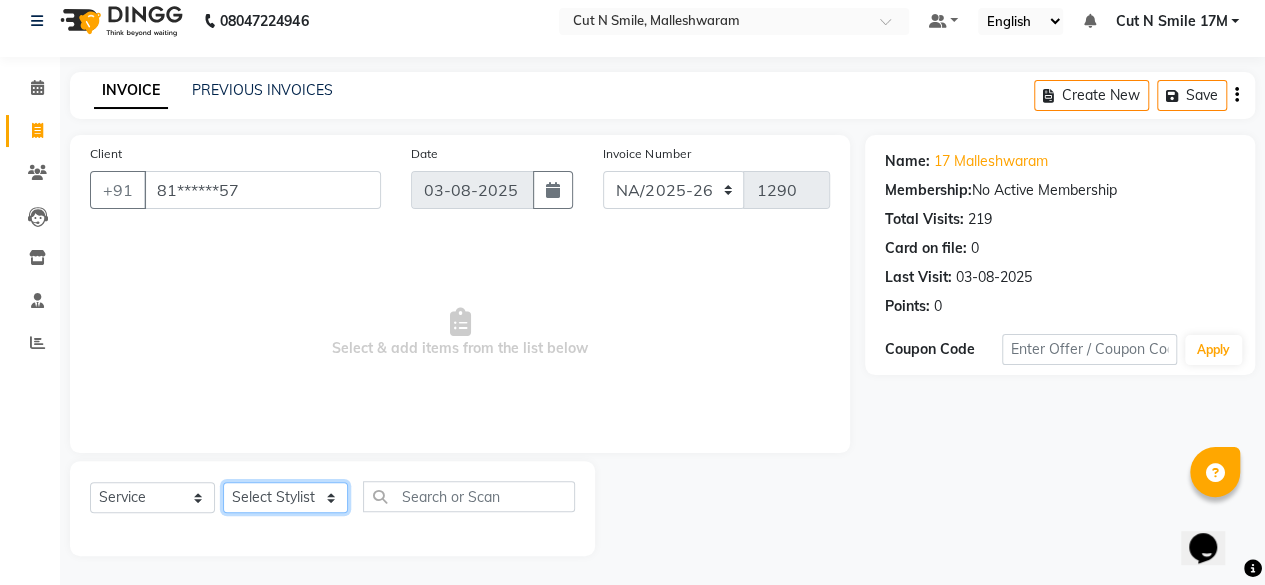 click on "Select Stylist Aarif 17M Adnan 9M Ajim 17M  Ali 17M Ali ML Alim ML Anjali 17M Armaan 17M Armaan 17O Arshad 17O Asahika ML Babbu ML  Cena 17M Chandrika 9M CNS 17 Malleshwaram CNS 9 Malleshwaram CNS Mahalakshmi Layout Cut N Smile 17O Deena 9M Dharani 17M  Fahim 9M Firoz ML Ganesh 9M Ganga 9M Govind ML Jessy 17M Madhu Thakur 17O Manjunath 17M Meena ML Mercy ML Mohammed 17M Monika 17M Mosim ML Nabijan 9M Nagrathna 9M Naveed 17M Pankaj 17M  Pavan Pavithra 9M Prashanth 9M Raghu 17M Rahil 9M Rajan ML Raju 9M Ranjith 9M Raza Raza 17M Riyaz 17O Sandeep 9M Sangeetha 17M Shakeel 17ML Shakir ML Shameem 17M Sharafath ML Sharanya  Sharanya ML SHubham 17M Sopna ML Sushila Suvarna 17M Tanjua 9M Teja 17M Tofeek 9M Tulsi 17O Viresh 17M Vishal 17M Vishal Bhatti 17O  Wasim ML" 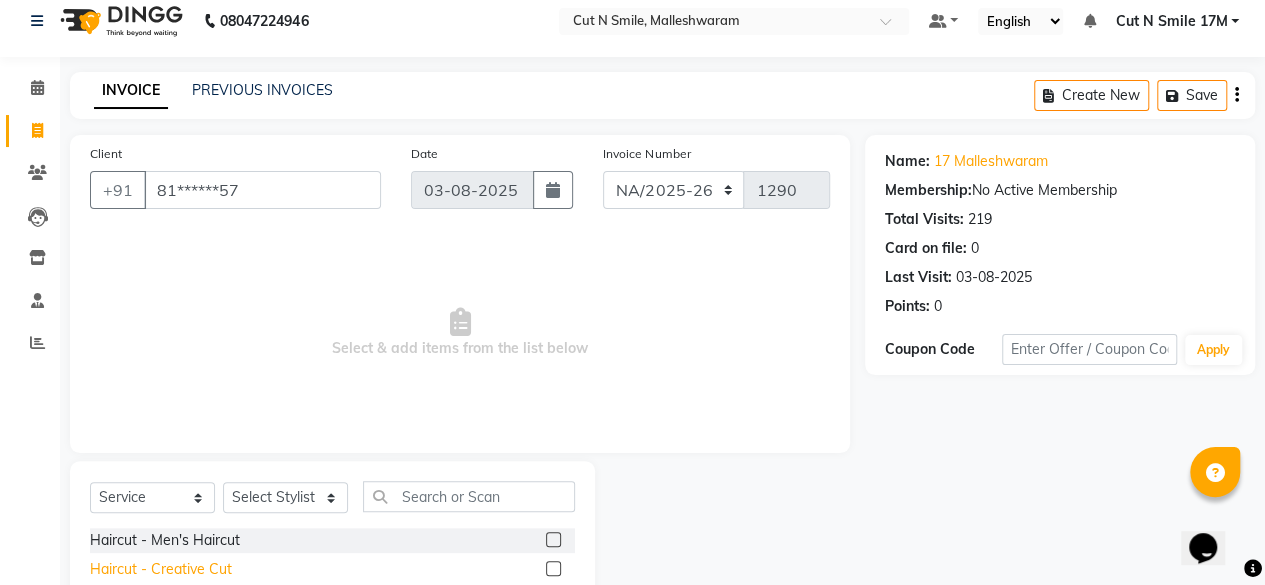 click on "Haircut  - Creative Cut" 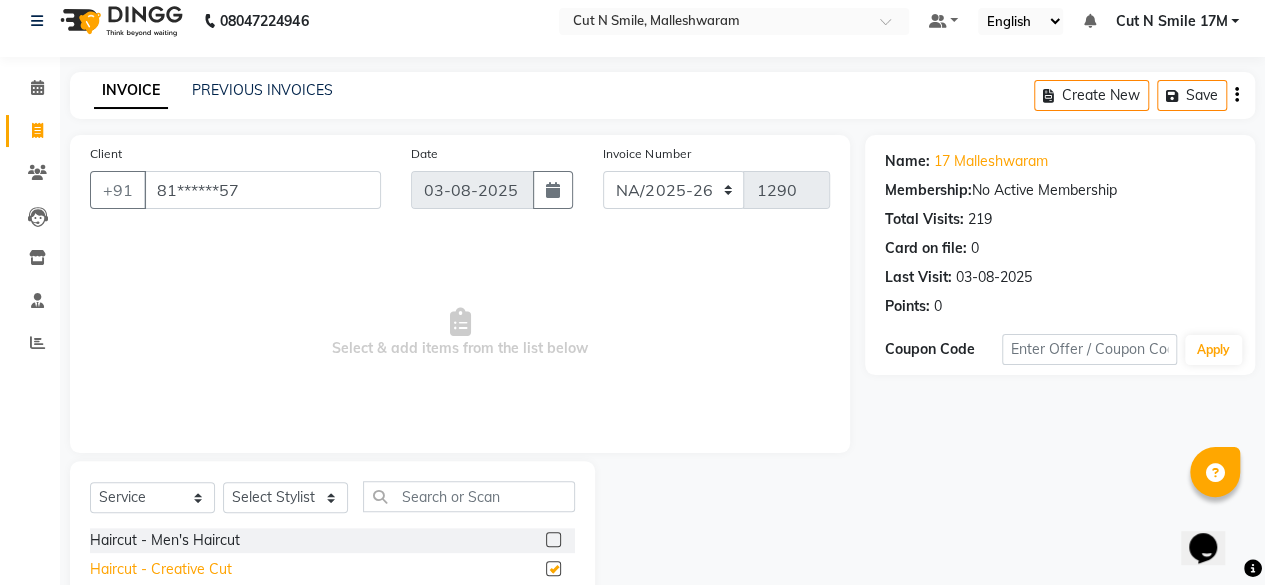 checkbox on "false" 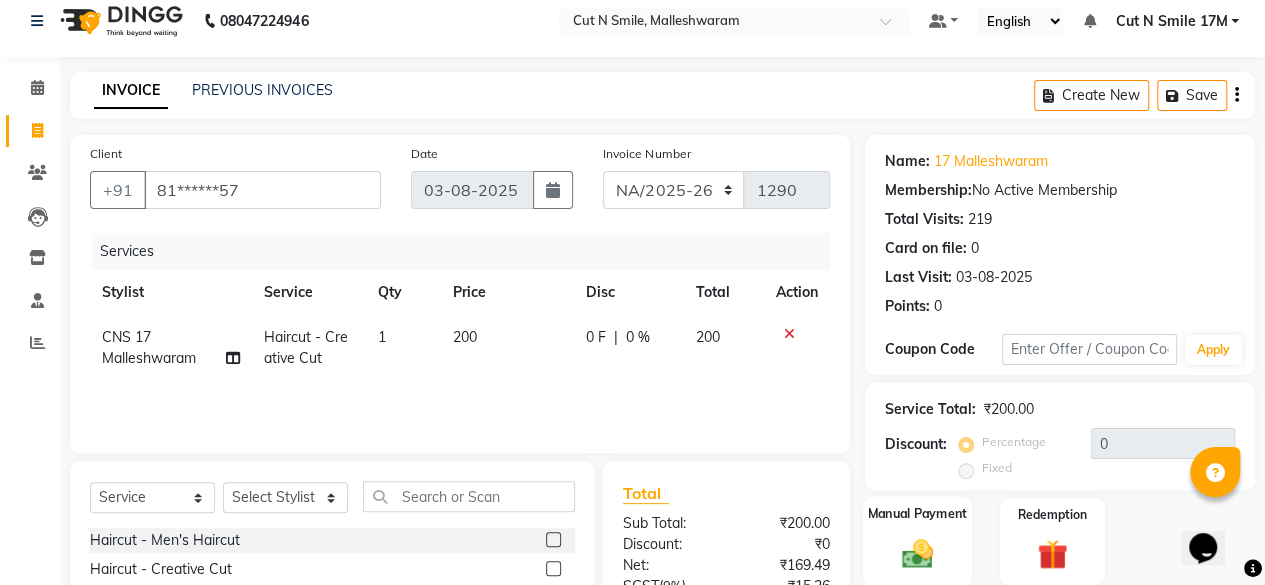 click 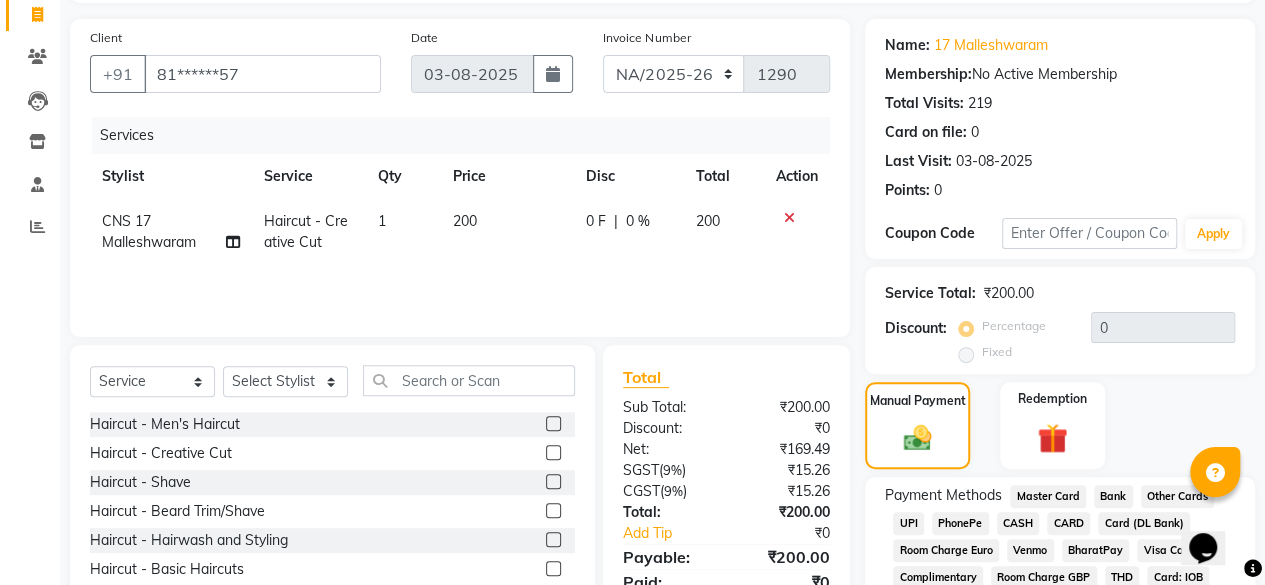 scroll, scrollTop: 215, scrollLeft: 0, axis: vertical 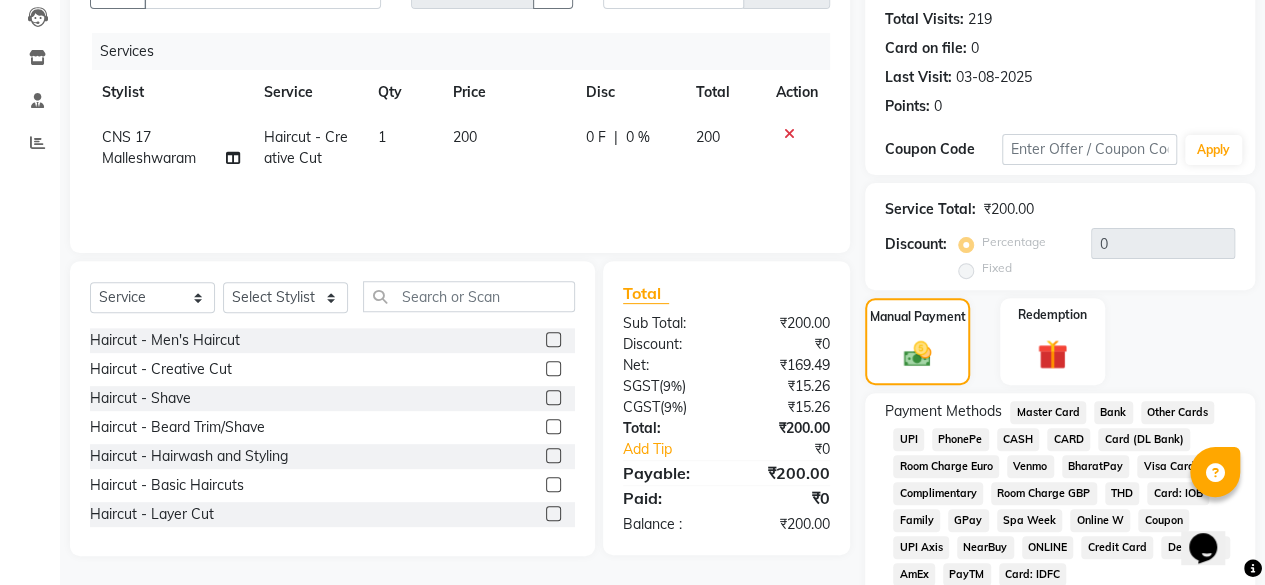 click on "UPI" 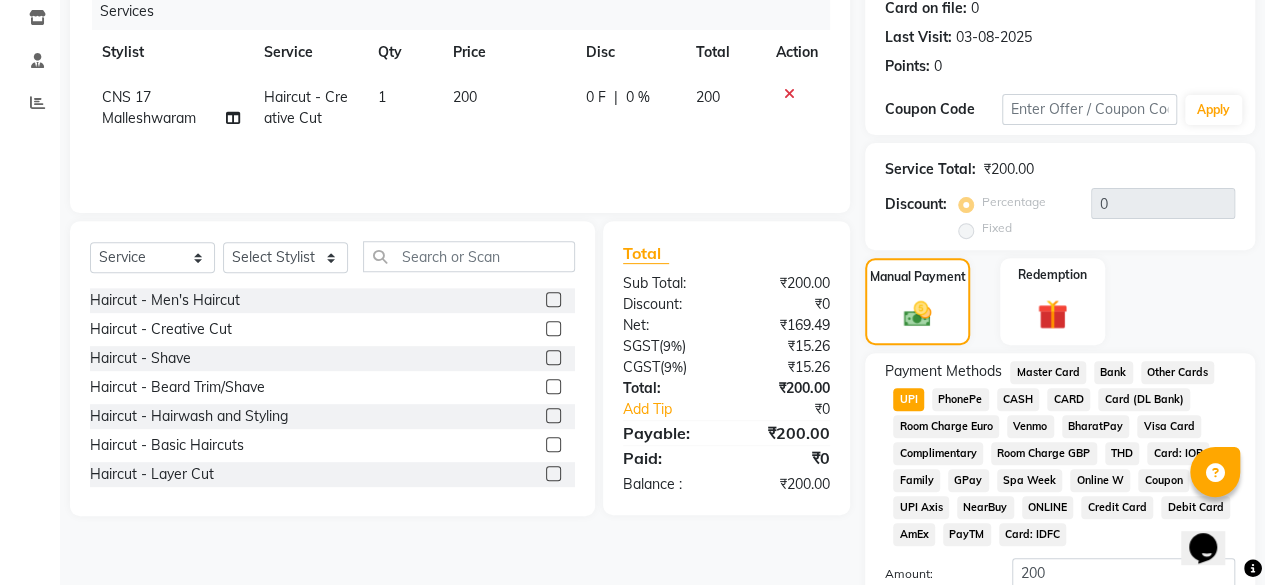 scroll, scrollTop: 405, scrollLeft: 0, axis: vertical 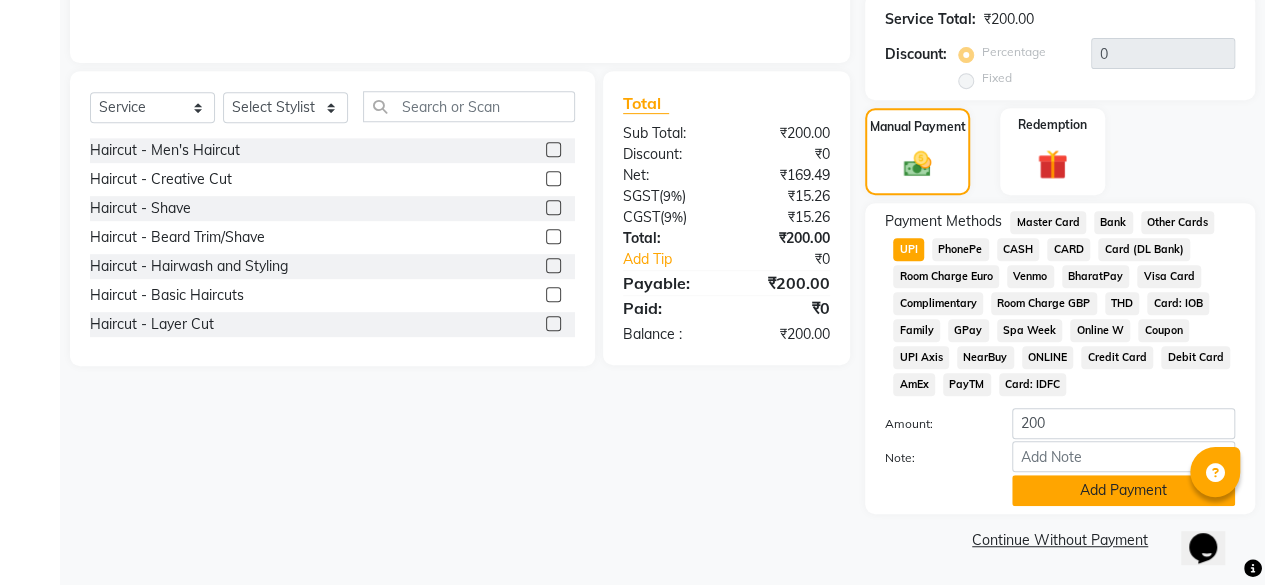 click on "Add Payment" 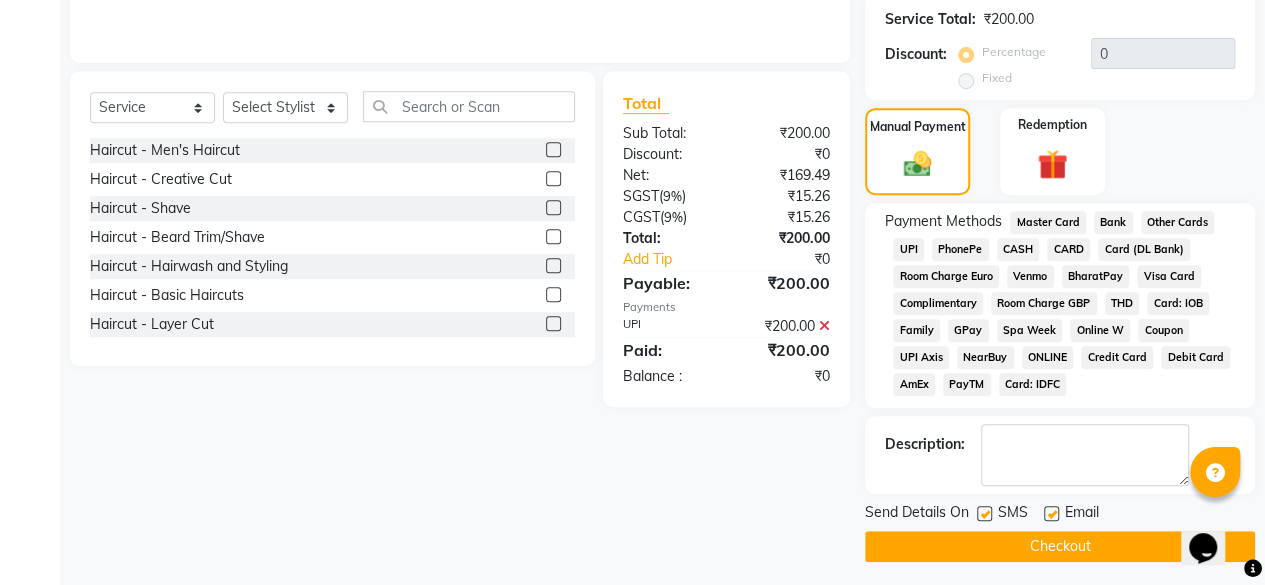 click on "Checkout" 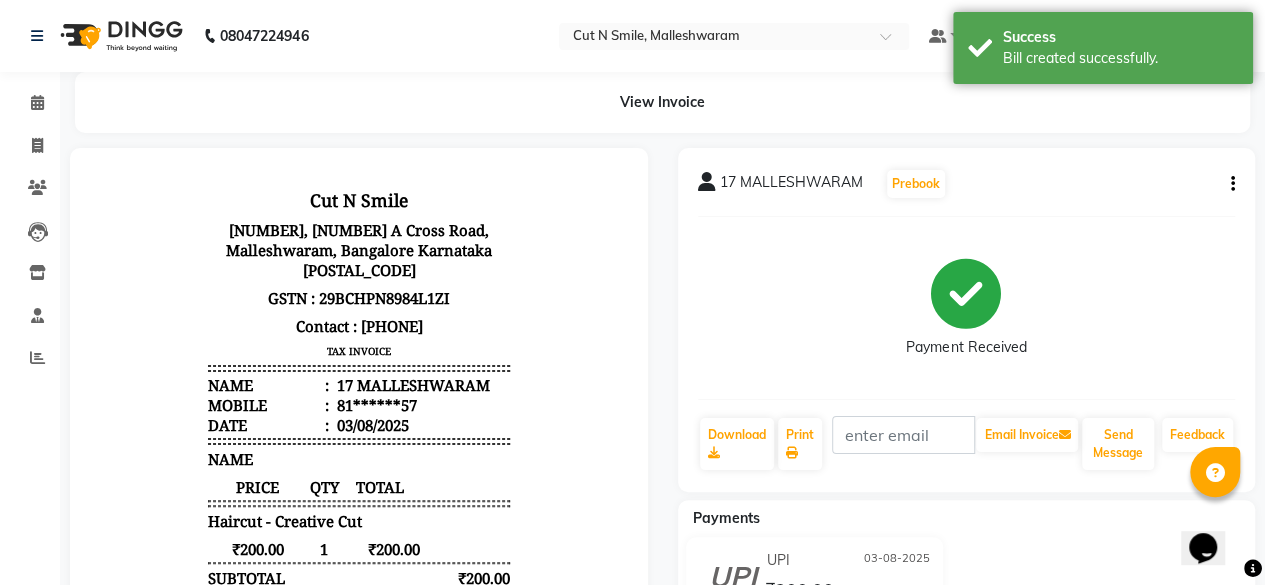 scroll, scrollTop: 0, scrollLeft: 0, axis: both 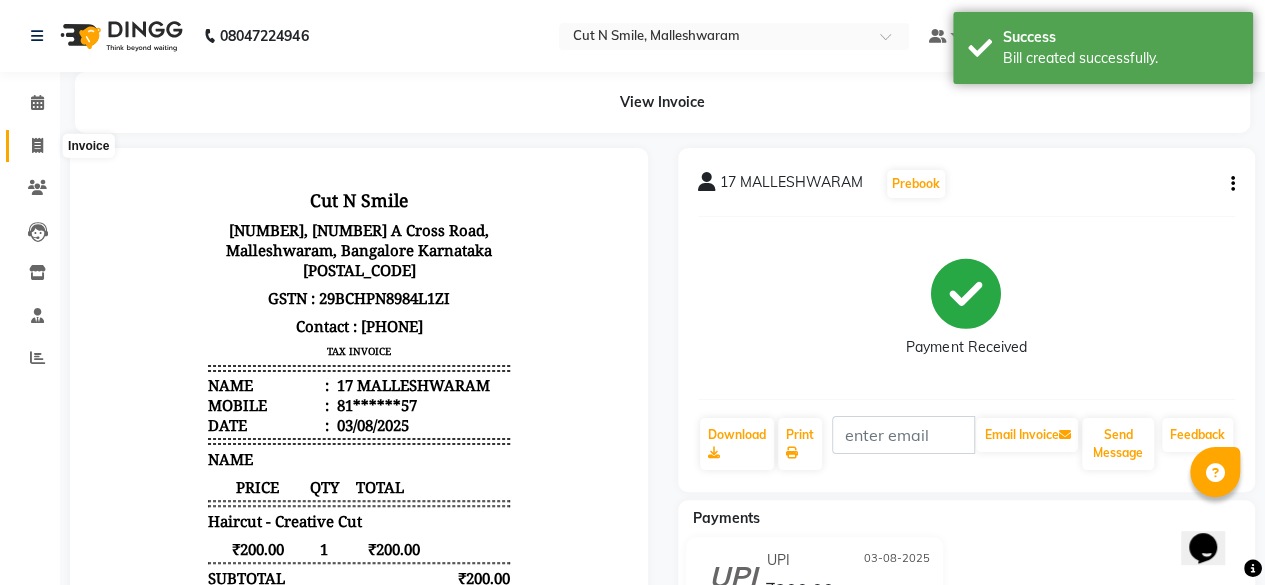 click 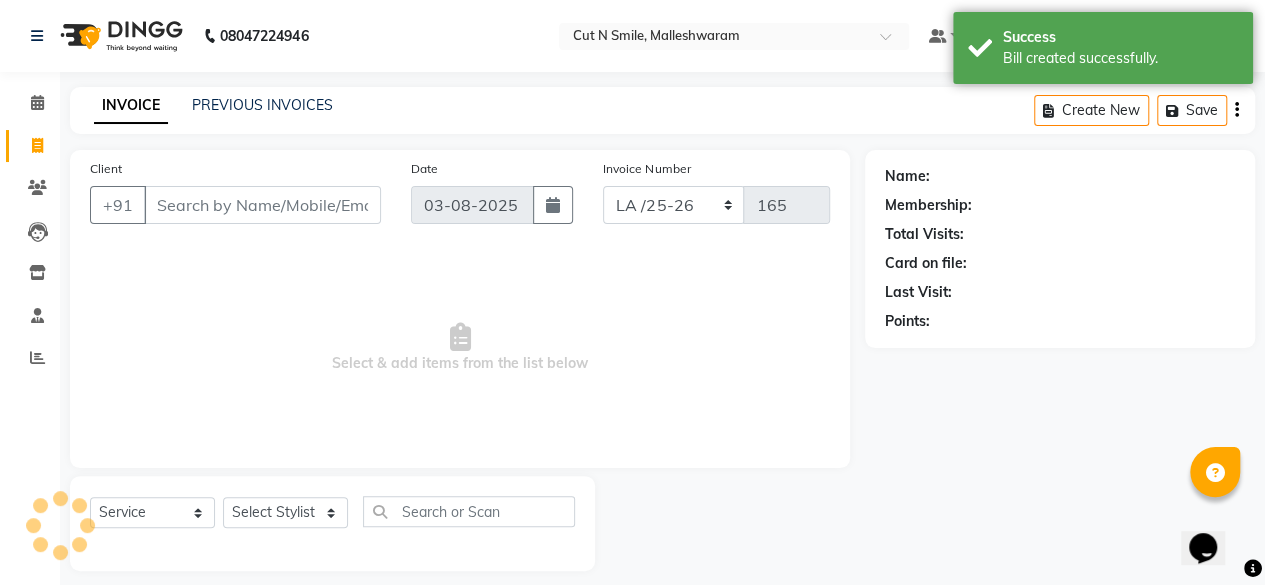 scroll, scrollTop: 15, scrollLeft: 0, axis: vertical 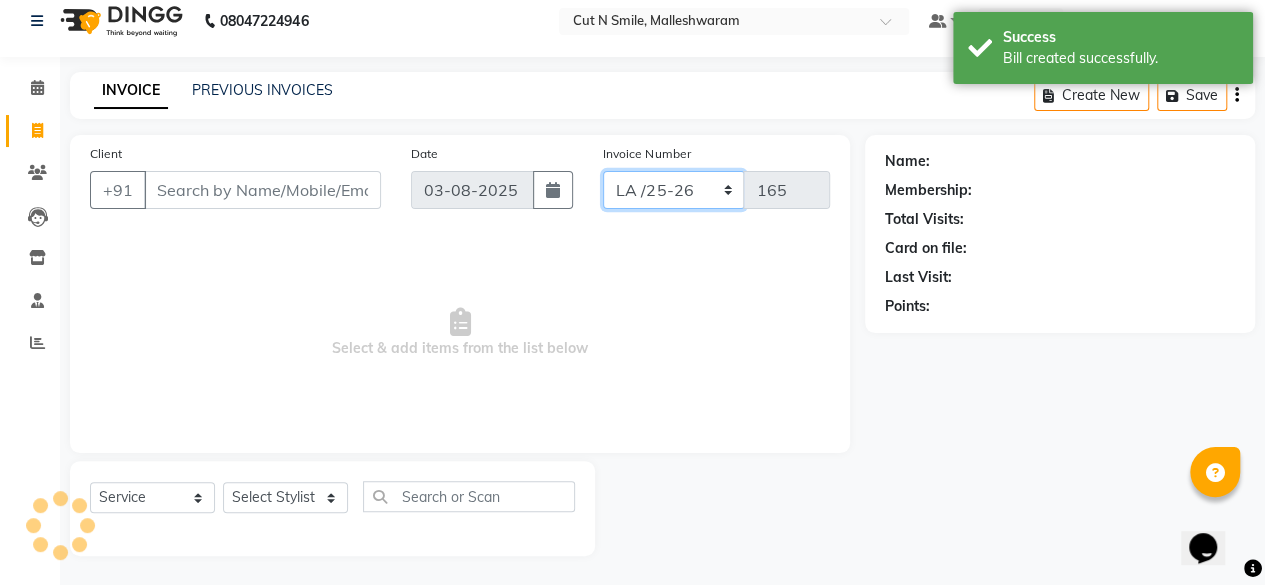 click on "NW/25-26 SW/2025-26 NA/2025-26 VN/25-26 LA /25-26" 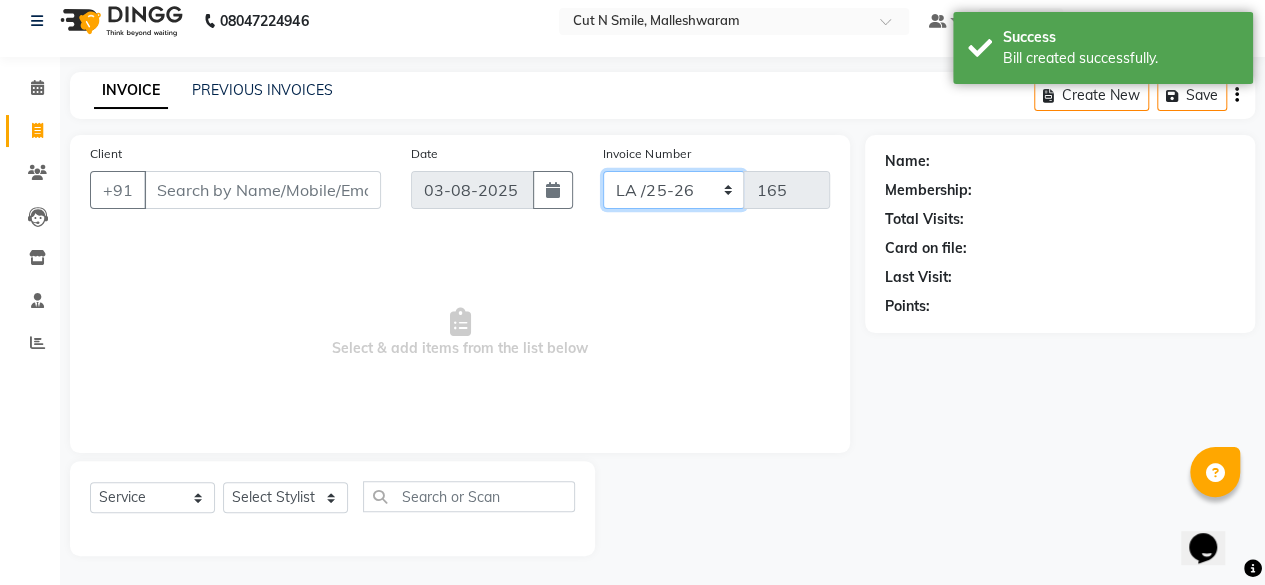 select on "7225" 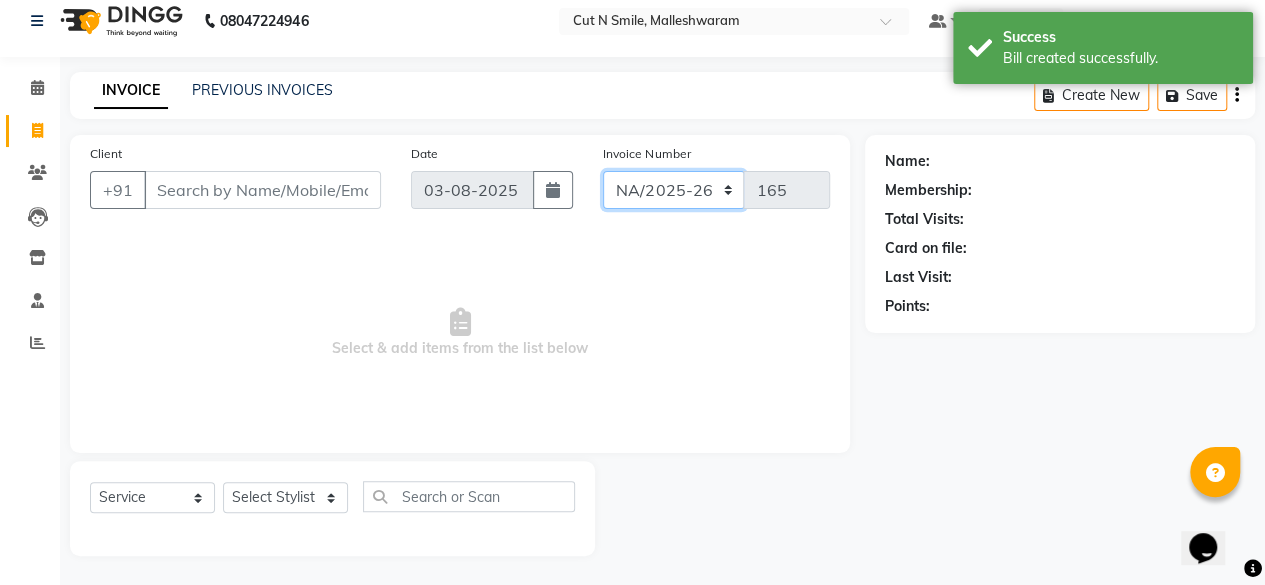 click on "NW/25-26 SW/2025-26 NA/2025-26 VN/25-26 LA /25-26" 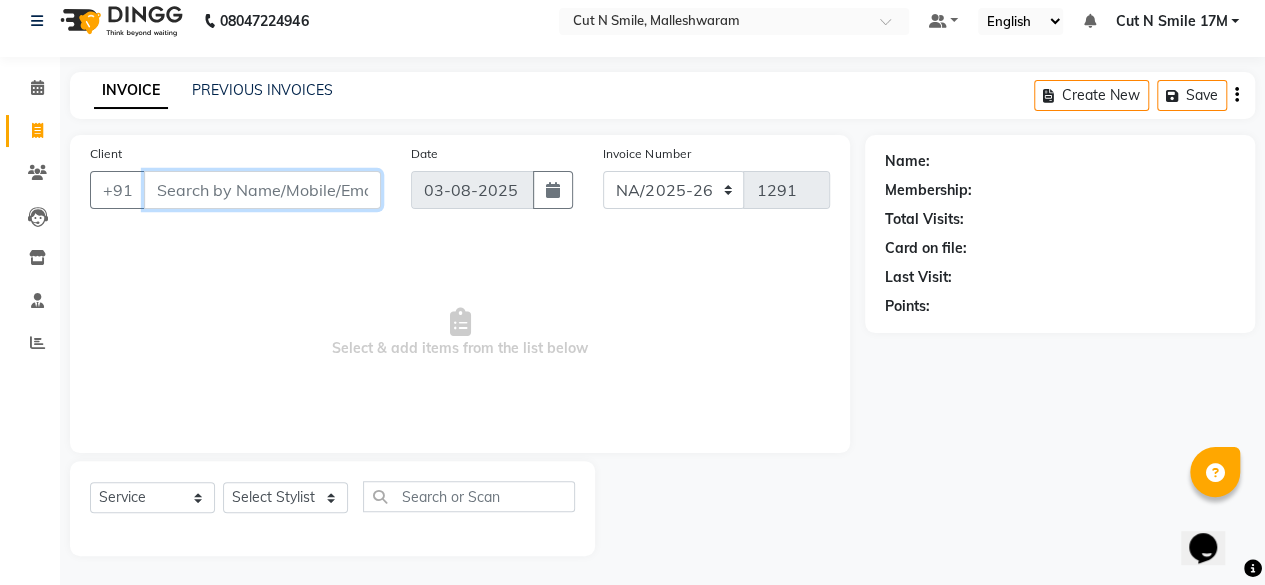 click on "Client" at bounding box center (262, 190) 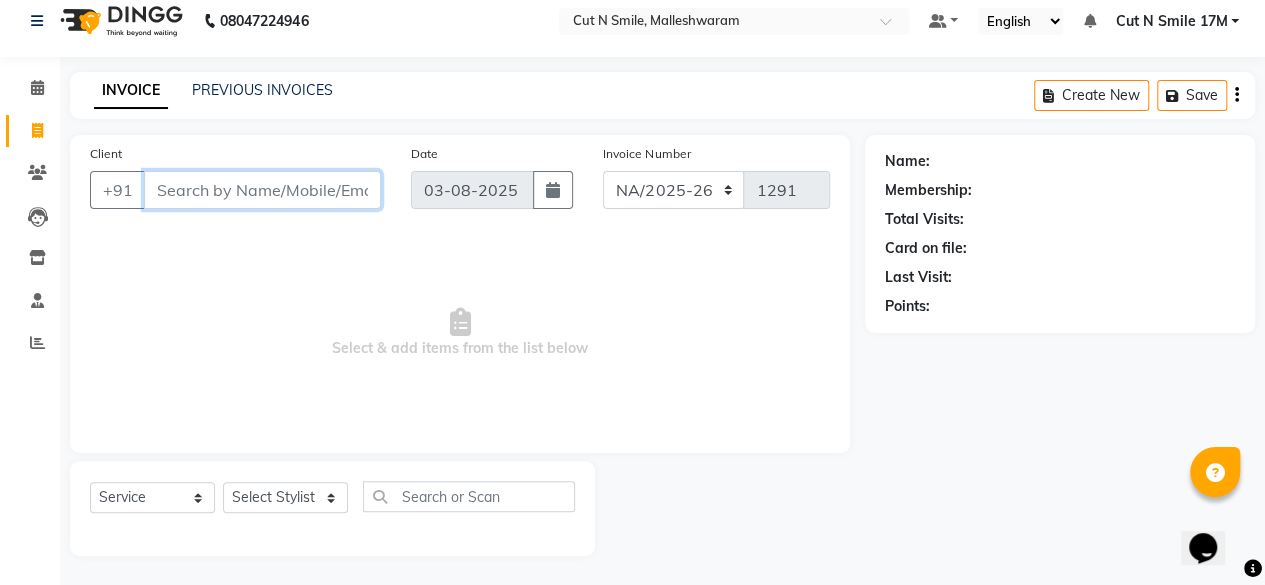 click on "Client" at bounding box center [262, 190] 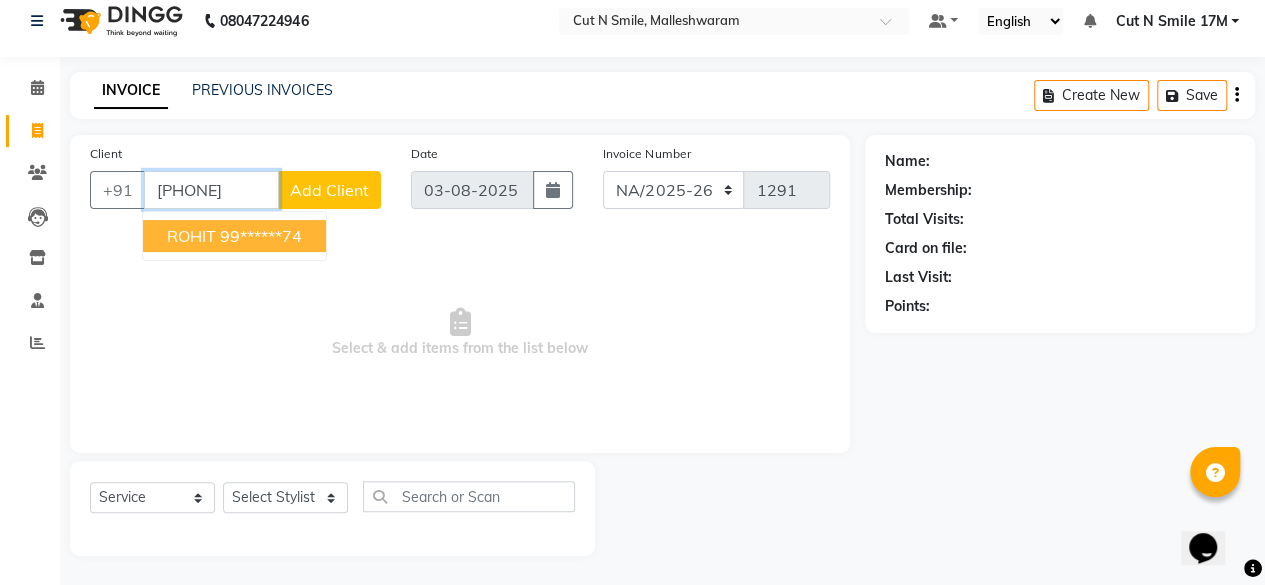 click on "99******74" at bounding box center (261, 236) 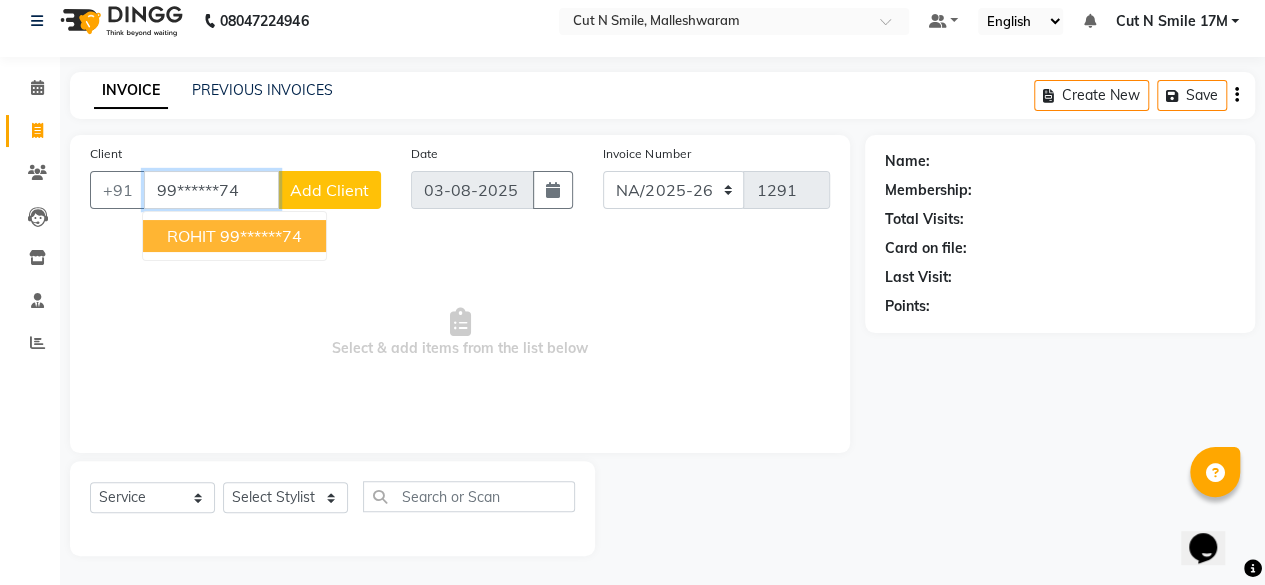 type on "99******74" 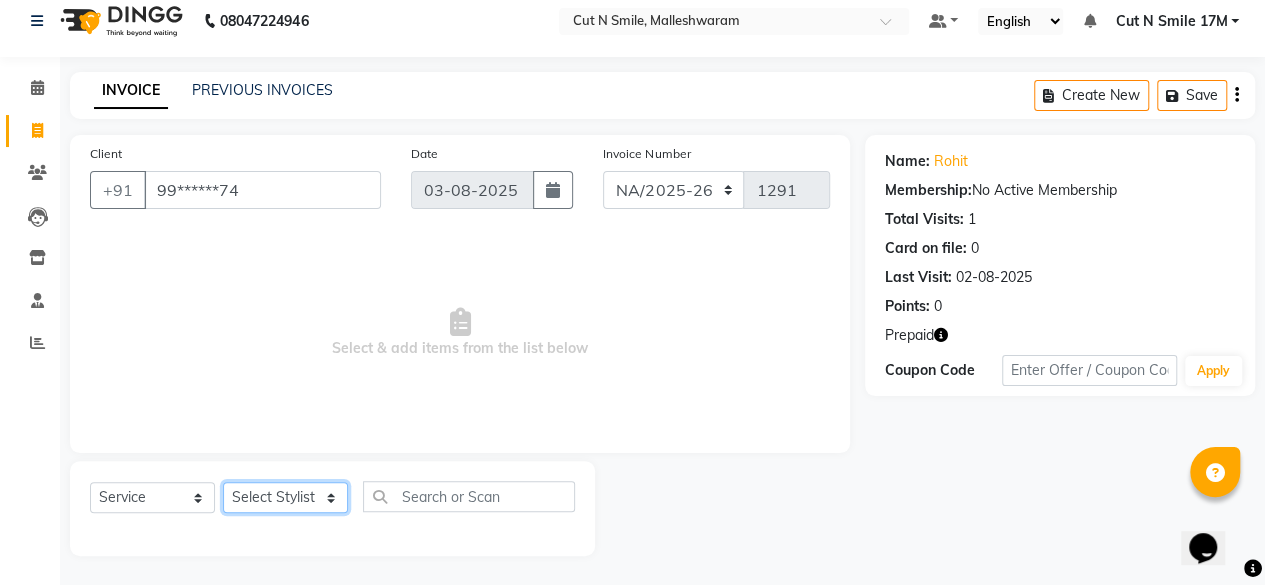 click on "Select Stylist Aarif 17M Adnan 9M Ajim 17M  Ali 17M Ali ML Alim ML Anjali 17M Armaan 17M Armaan 17O Arshad 17O Asahika ML Babbu ML  Cena 17M Chandrika 9M CNS 17 Malleshwaram CNS 9 Malleshwaram CNS Mahalakshmi Layout Cut N Smile 17O Deena 9M Dharani 17M  Fahim 9M Firoz ML Ganesh 9M Ganga 9M Govind ML Jessy 17M Madhu Thakur 17O Manjunath 17M Meena ML Mercy ML Mohammed 17M Monika 17M Mosim ML Nabijan 9M Nagrathna 9M Naveed 17M Pankaj 17M  Pavan Pavithra 9M Prashanth 9M Raghu 17M Rahil 9M Rajan ML Raju 9M Ranjith 9M Raza Raza 17M Riyaz 17O Sandeep 9M Sangeetha 17M Shakeel 17ML Shakir ML Shameem 17M Sharafath ML Sharanya  Sharanya ML SHubham 17M Sopna ML Sushila Suvarna 17M Tanjua 9M Teja 17M Tofeek 9M Tulsi 17O Viresh 17M Vishal 17M Vishal Bhatti 17O  Wasim ML" 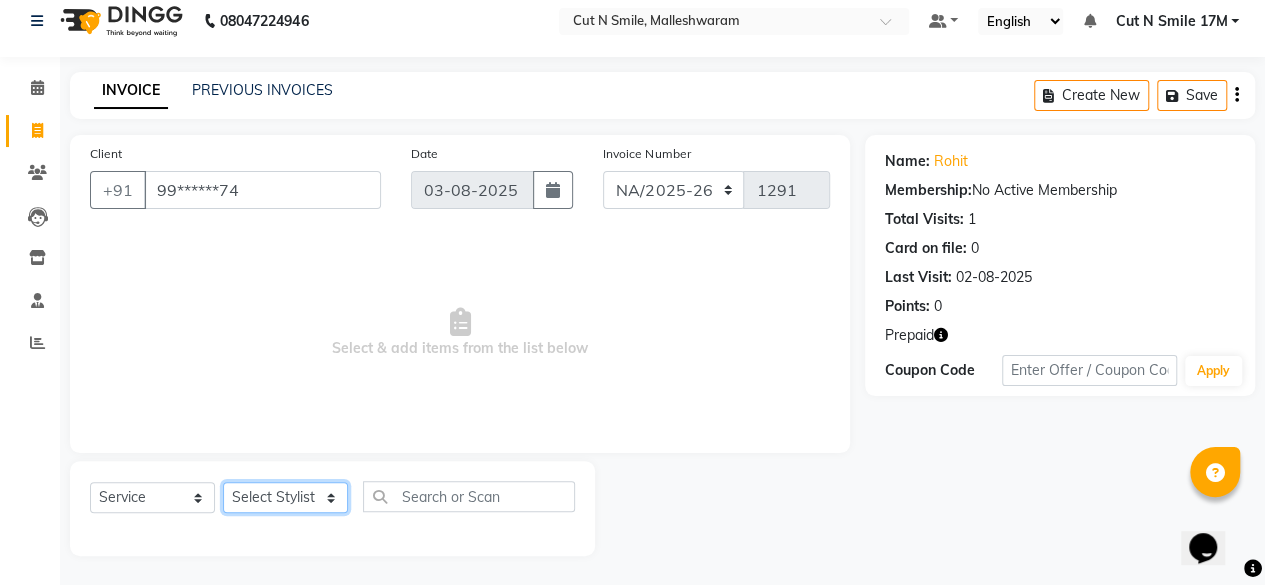 click on "Select Stylist Aarif 17M Adnan 9M Ajim 17M  Ali 17M Ali ML Alim ML Anjali 17M Armaan 17M Armaan 17O Arshad 17O Asahika ML Babbu ML  Cena 17M Chandrika 9M CNS 17 Malleshwaram CNS 9 Malleshwaram CNS Mahalakshmi Layout Cut N Smile 17O Deena 9M Dharani 17M  Fahim 9M Firoz ML Ganesh 9M Ganga 9M Govind ML Jessy 17M Madhu Thakur 17O Manjunath 17M Meena ML Mercy ML Mohammed 17M Monika 17M Mosim ML Nabijan 9M Nagrathna 9M Naveed 17M Pankaj 17M  Pavan Pavithra 9M Prashanth 9M Raghu 17M Rahil 9M Rajan ML Raju 9M Ranjith 9M Raza Raza 17M Riyaz 17O Sandeep 9M Sangeetha 17M Shakeel 17ML Shakir ML Shameem 17M Sharafath ML Sharanya  Sharanya ML SHubham 17M Sopna ML Sushila Suvarna 17M Tanjua 9M Teja 17M Tofeek 9M Tulsi 17O Viresh 17M Vishal 17M Vishal Bhatti 17O  Wasim ML" 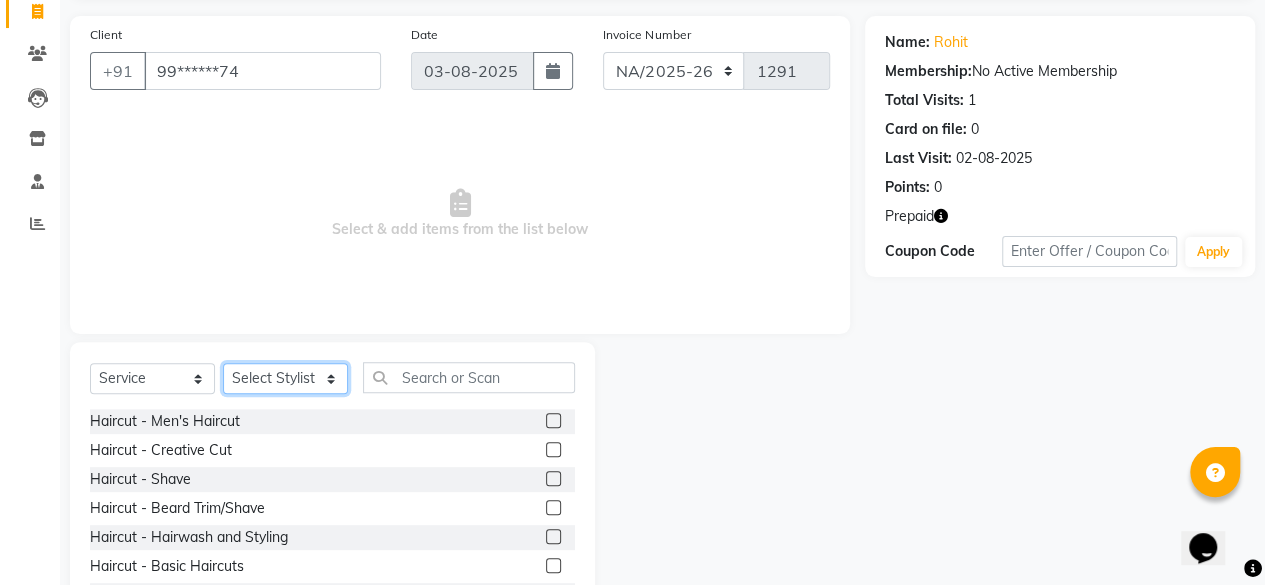 scroll, scrollTop: 215, scrollLeft: 0, axis: vertical 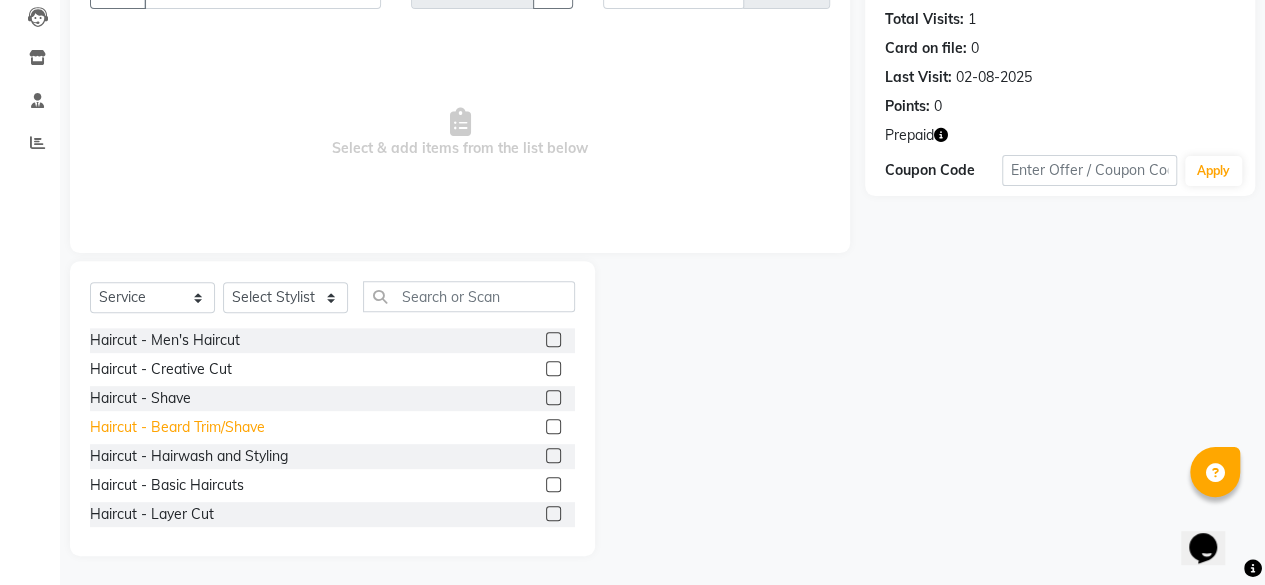 click on "Haircut  - Beard Trim/Shave" 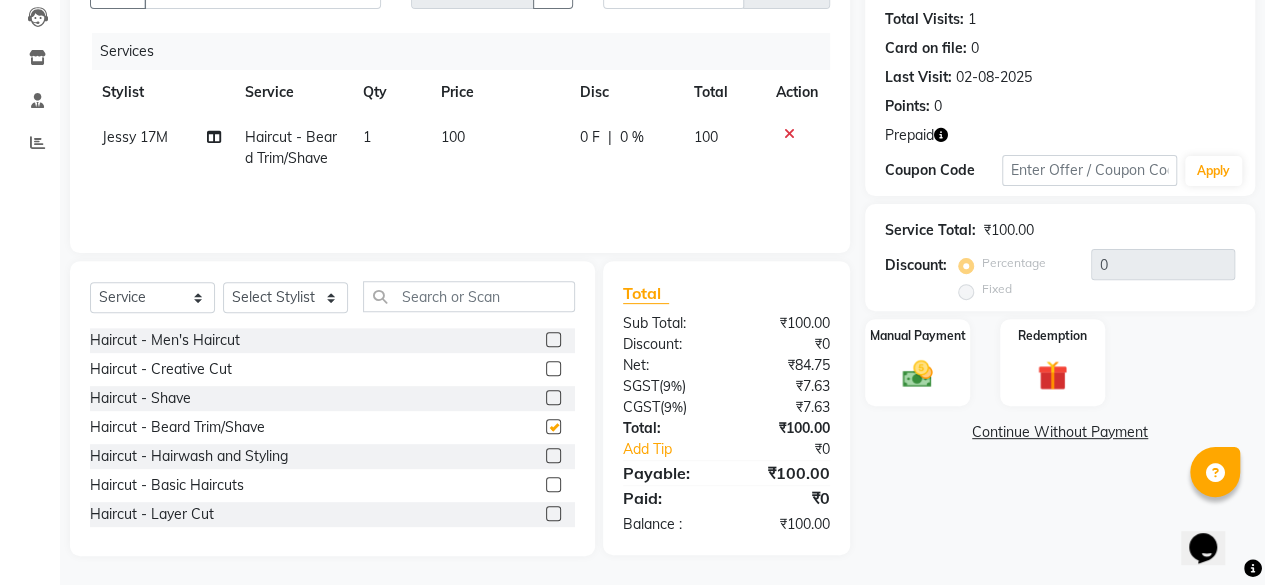 checkbox on "false" 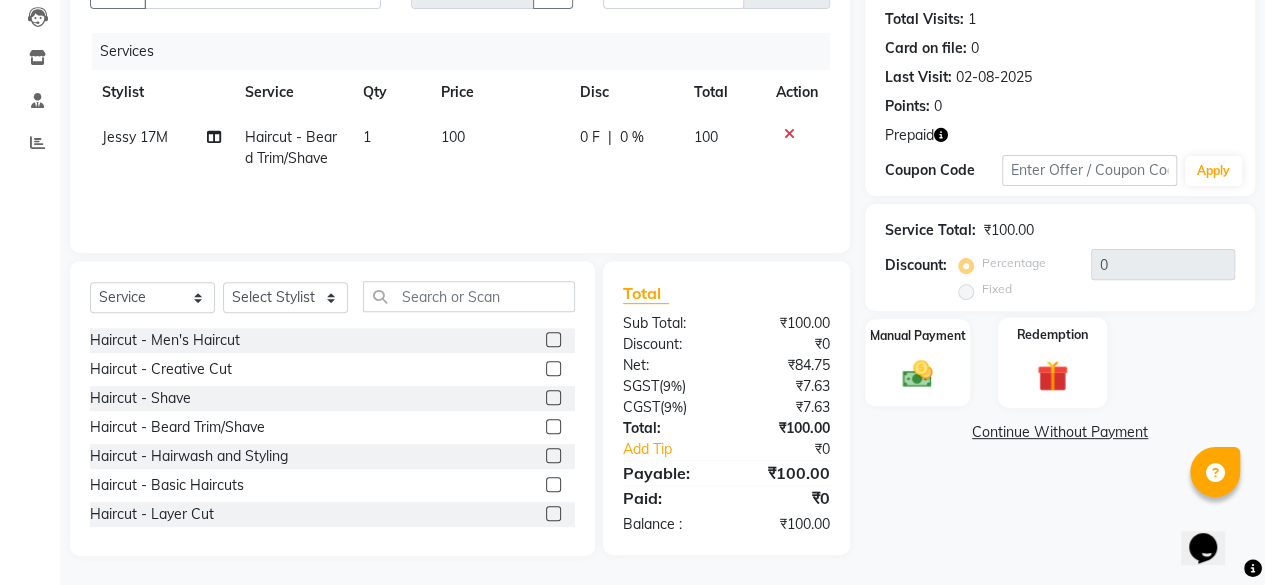 click 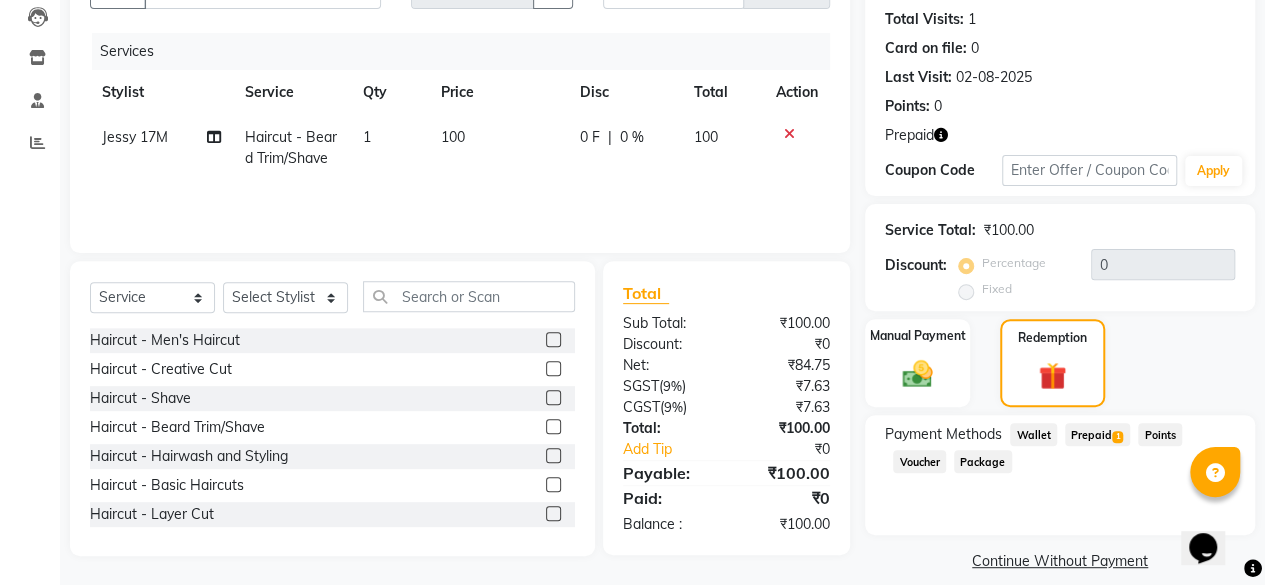 click on "Prepaid  1" 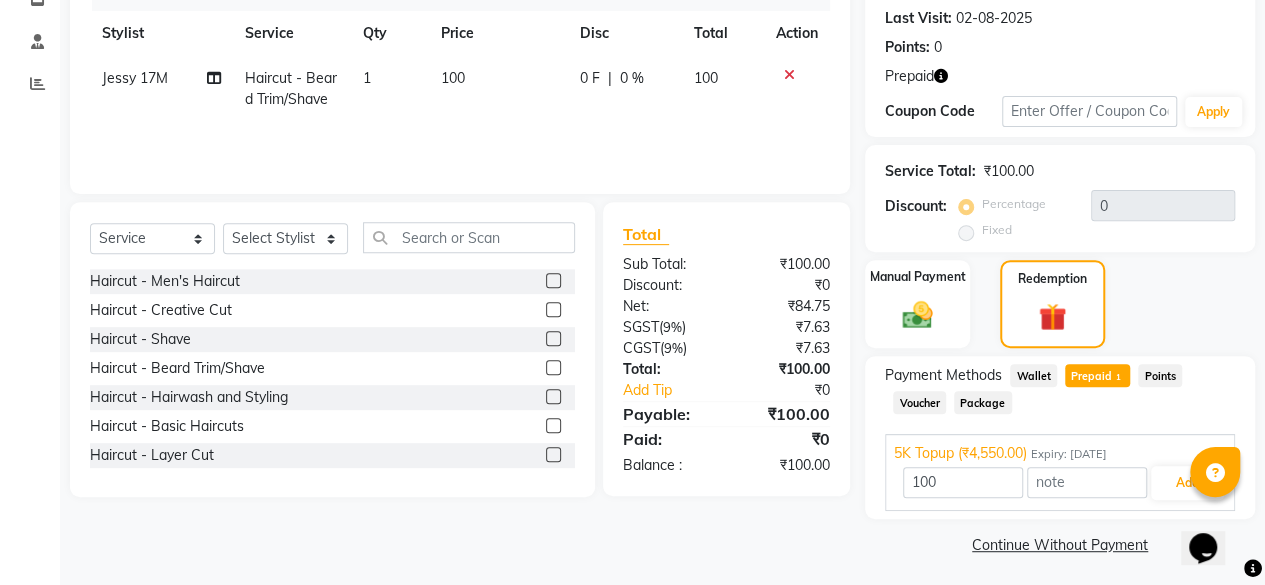 scroll, scrollTop: 278, scrollLeft: 0, axis: vertical 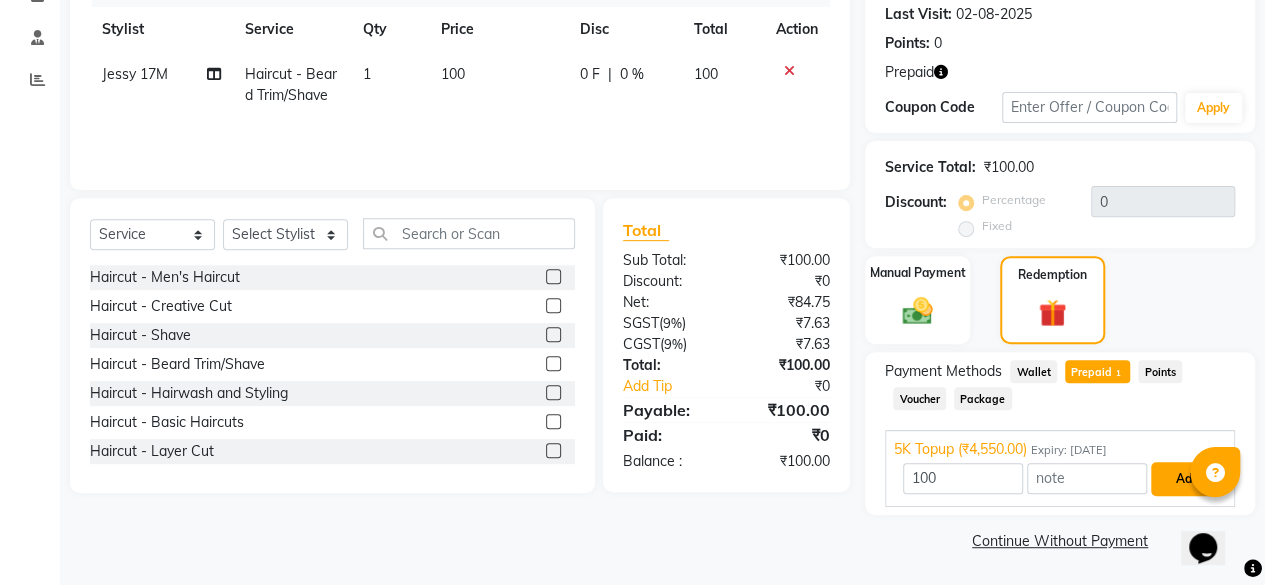 click on "Add" at bounding box center [1187, 479] 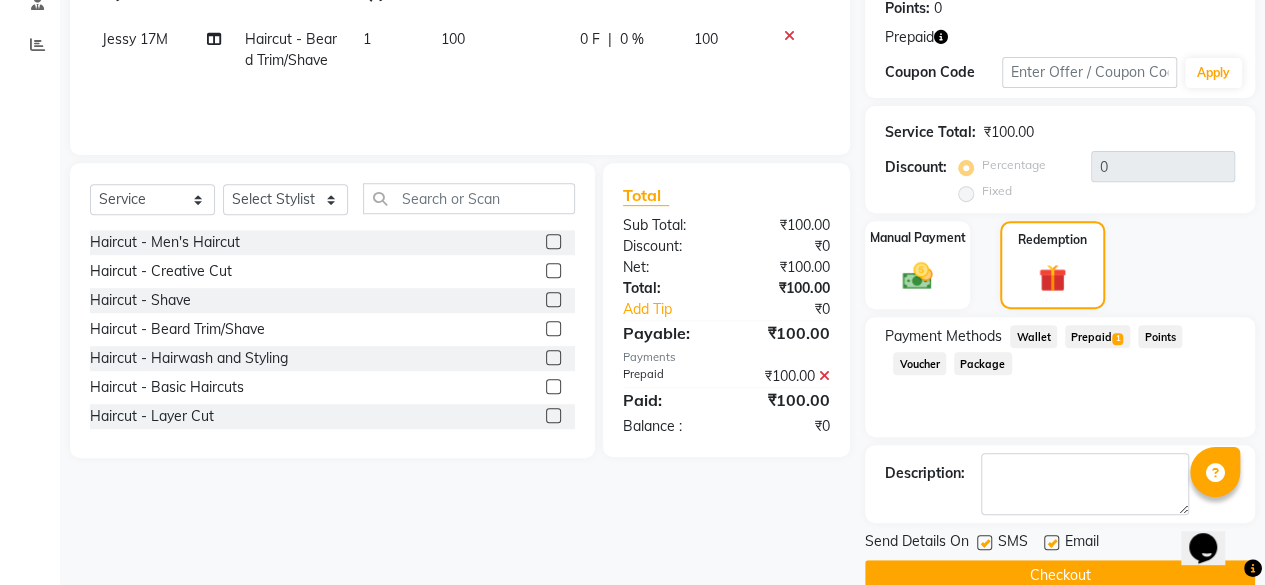 scroll, scrollTop: 347, scrollLeft: 0, axis: vertical 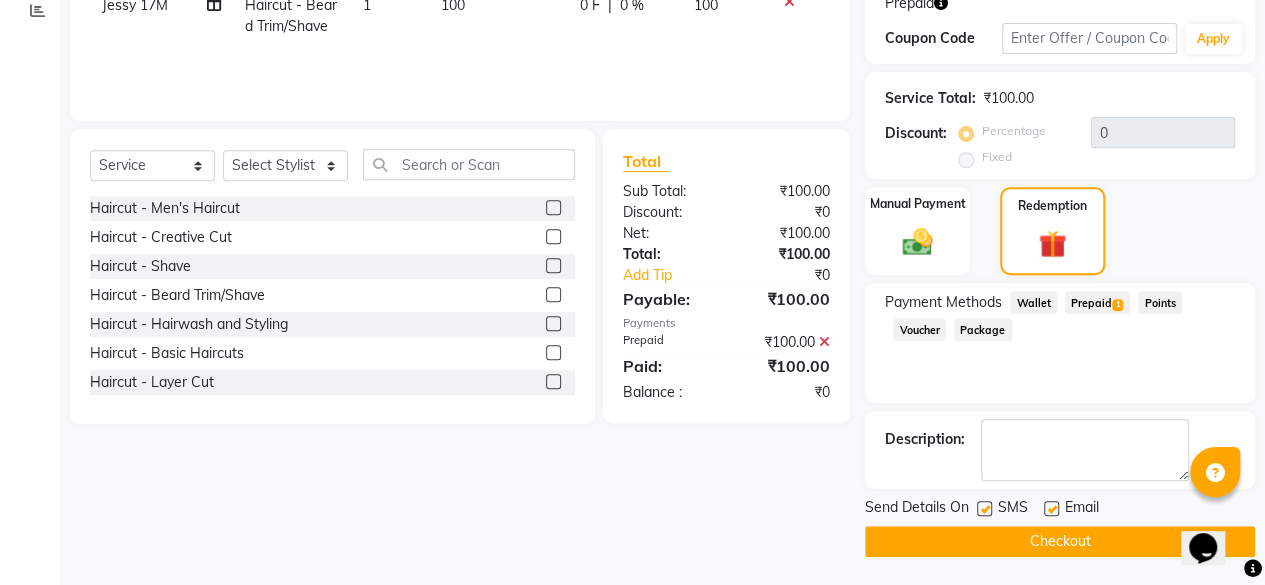 click on "Checkout" 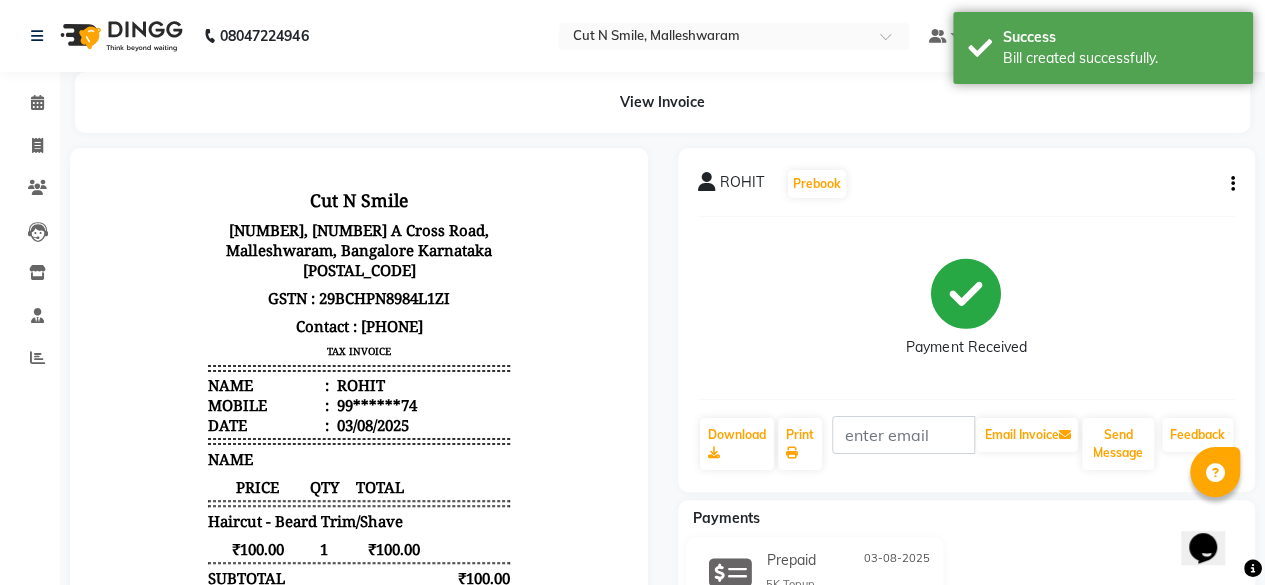 scroll, scrollTop: 0, scrollLeft: 0, axis: both 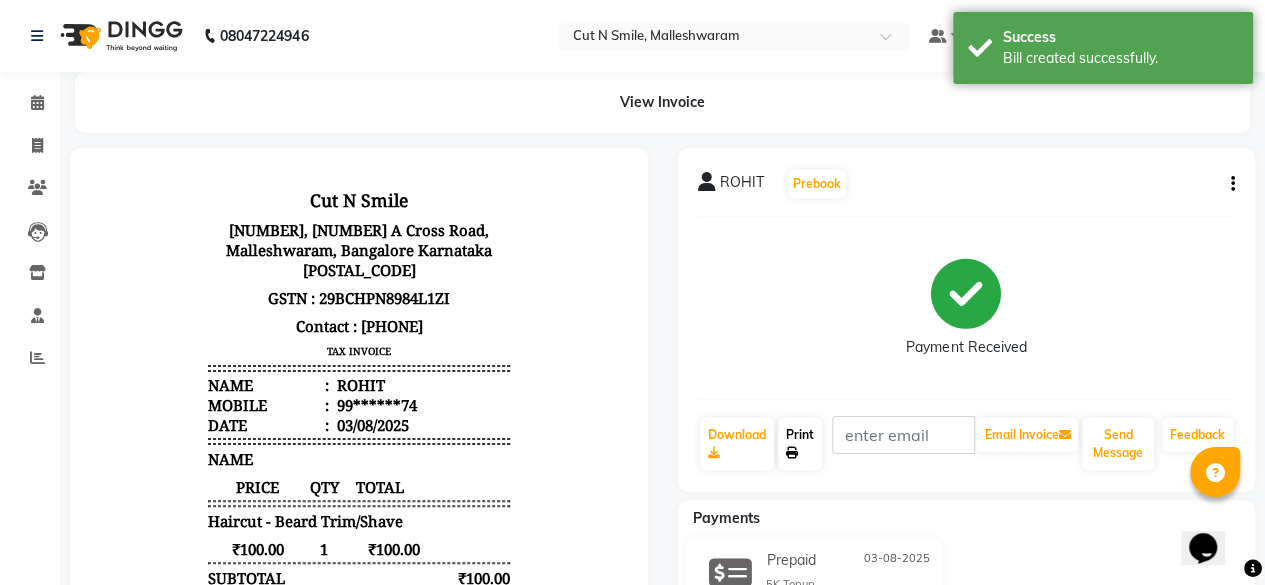 click on "Print" 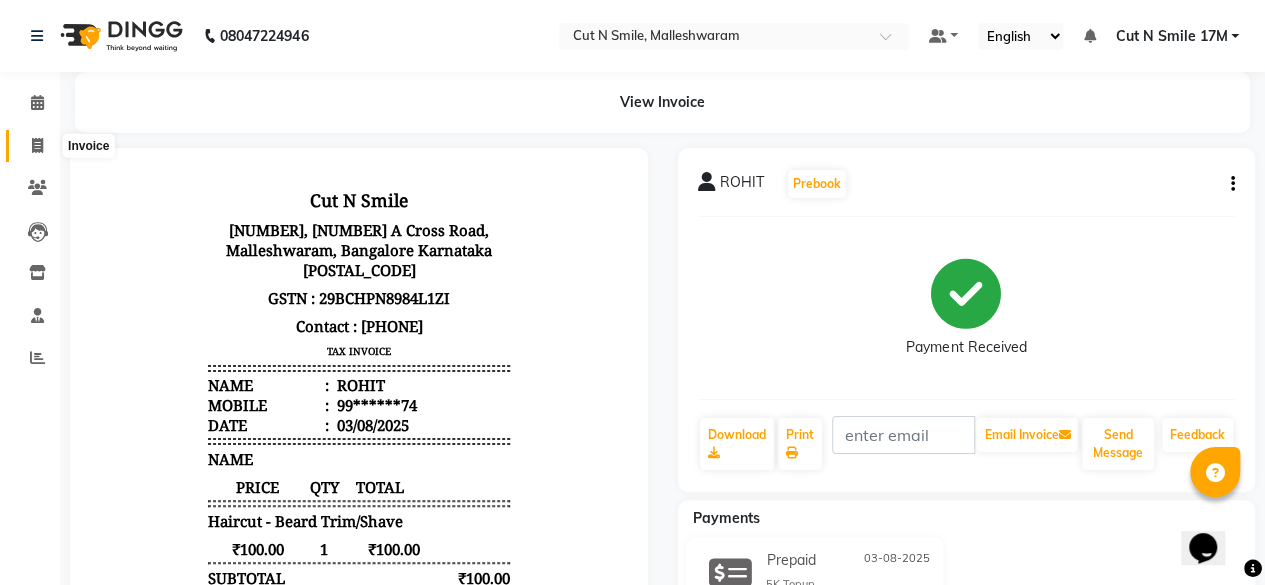 click 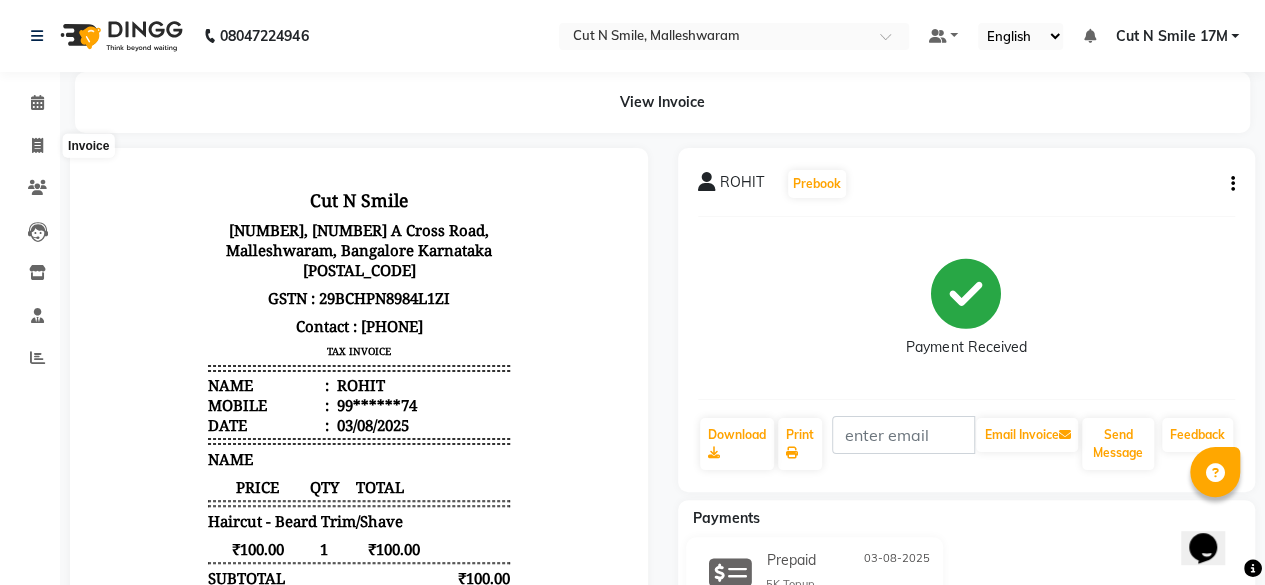 select on "service" 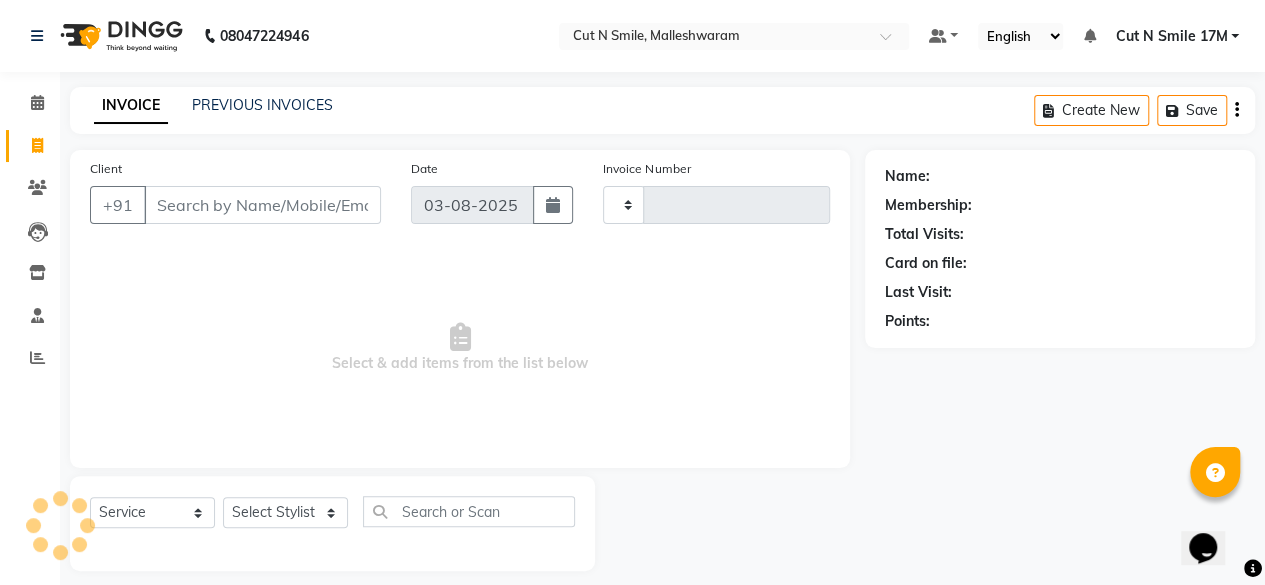 scroll, scrollTop: 15, scrollLeft: 0, axis: vertical 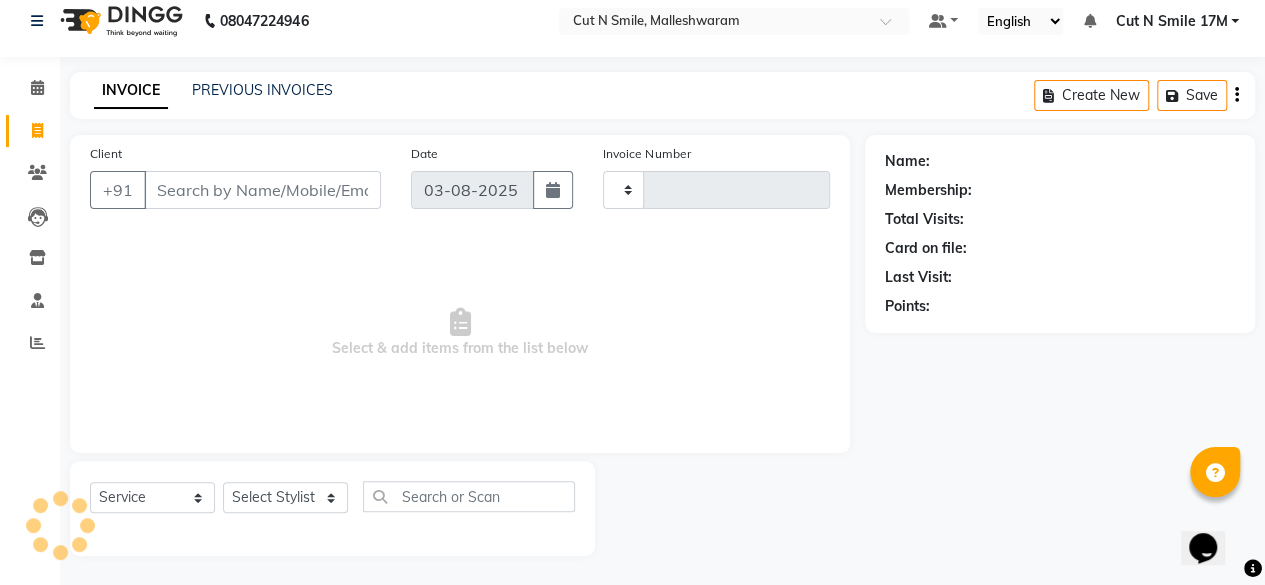 type on "165" 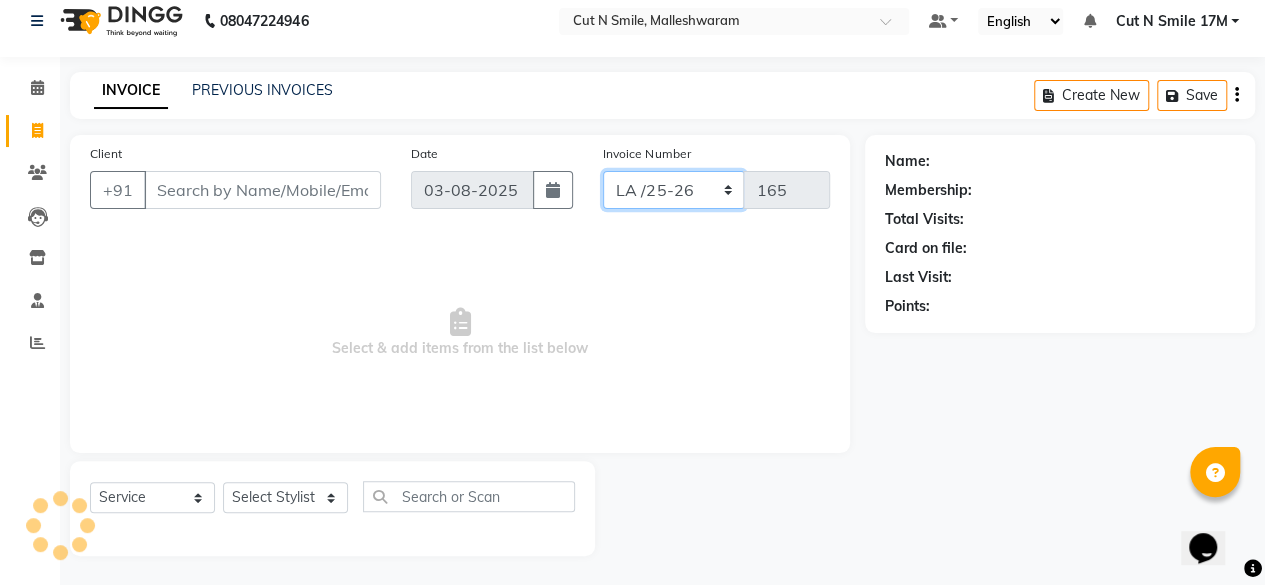 click on "NW/25-26 SW/2025-26 NA/2025-26 VN/25-26 LA /25-26" 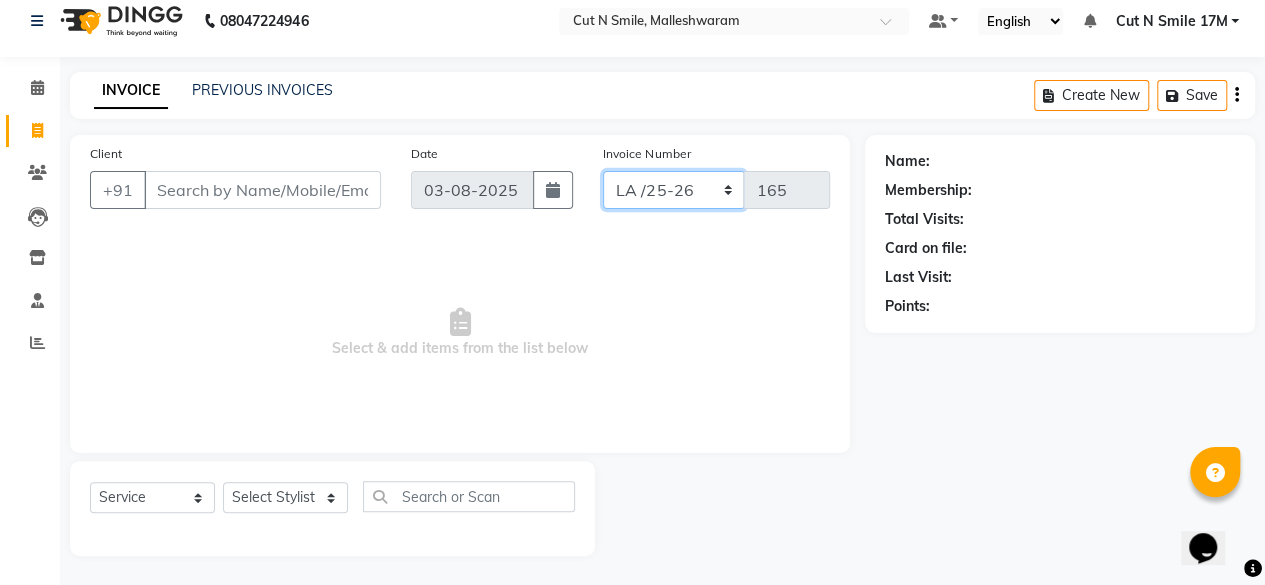 select on "7225" 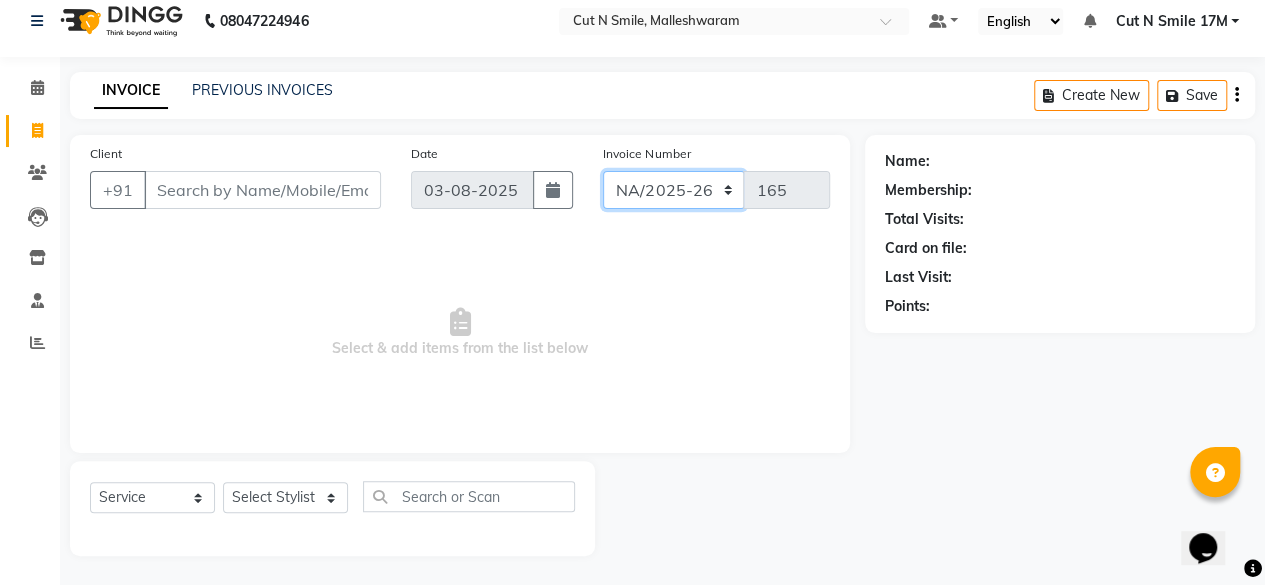 click on "NW/25-26 SW/2025-26 NA/2025-26 VN/25-26 LA /25-26" 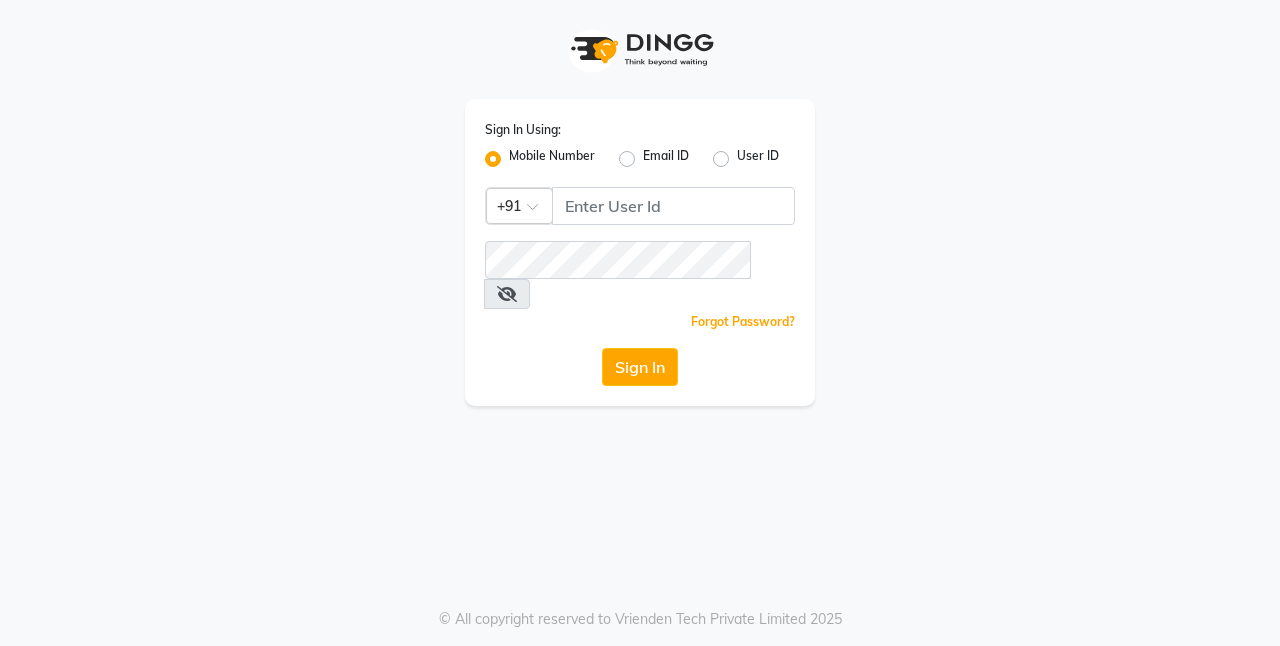 scroll, scrollTop: 0, scrollLeft: 0, axis: both 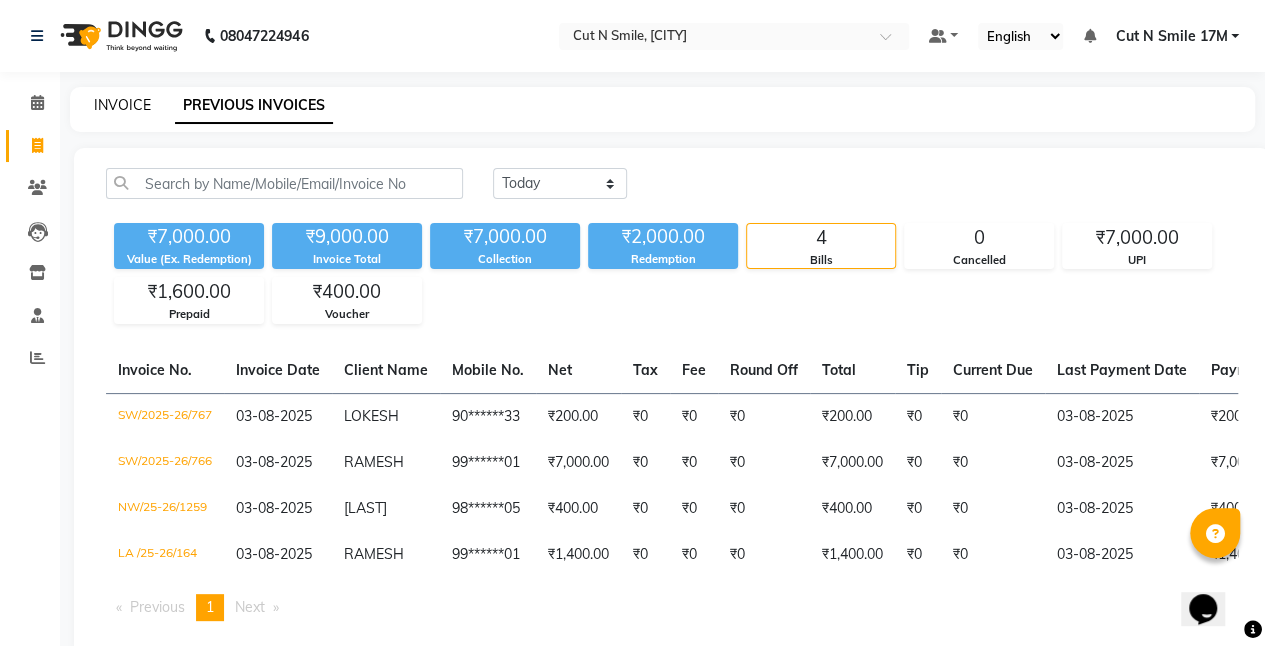 click on "INVOICE" 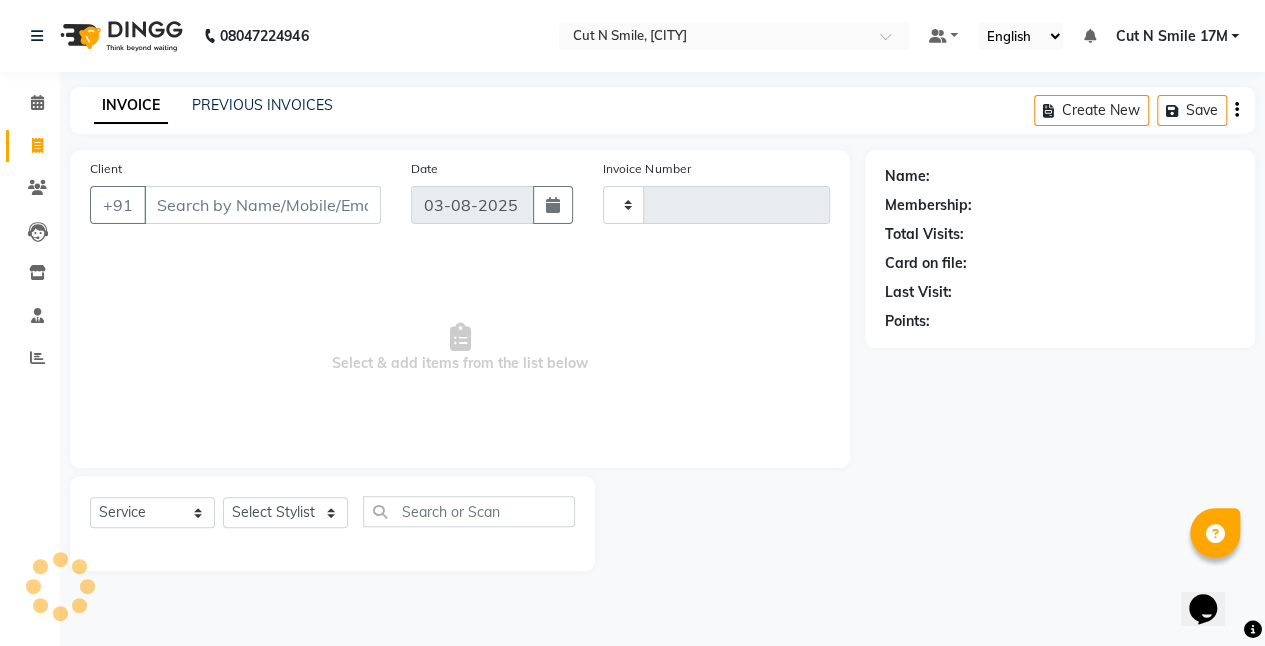 type on "165" 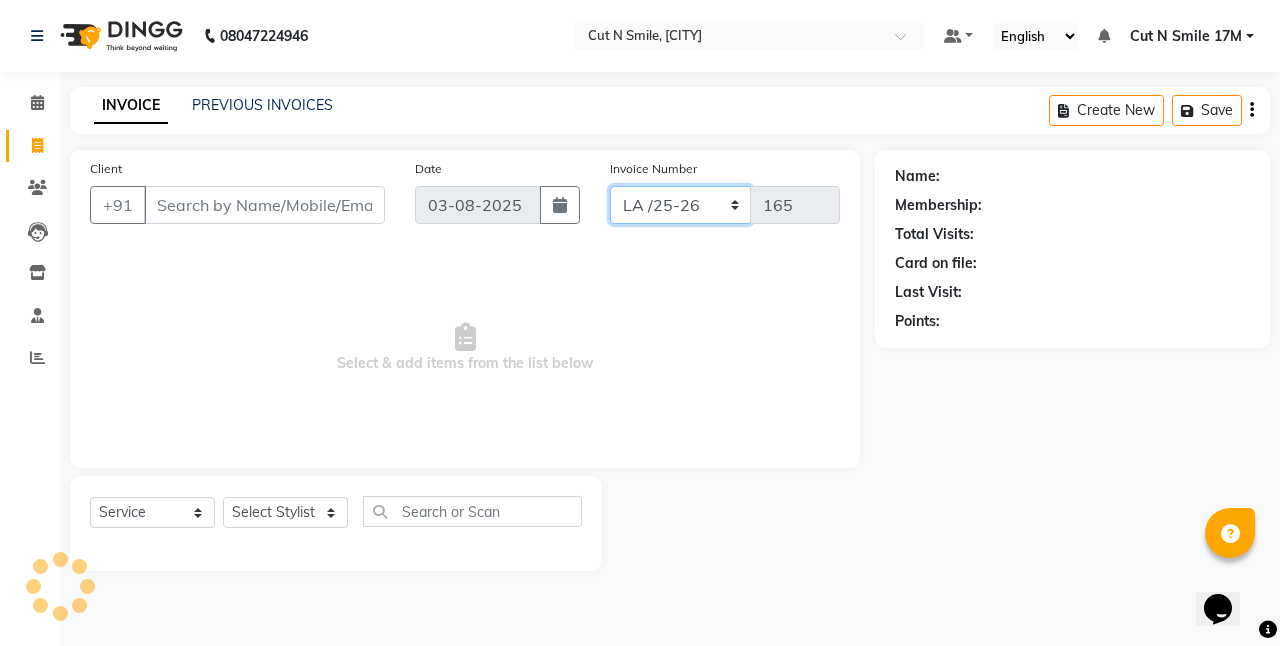 click on "NW/25-26 SW/2025-26 NA/2025-26 VN/25-26 LA /25-26" 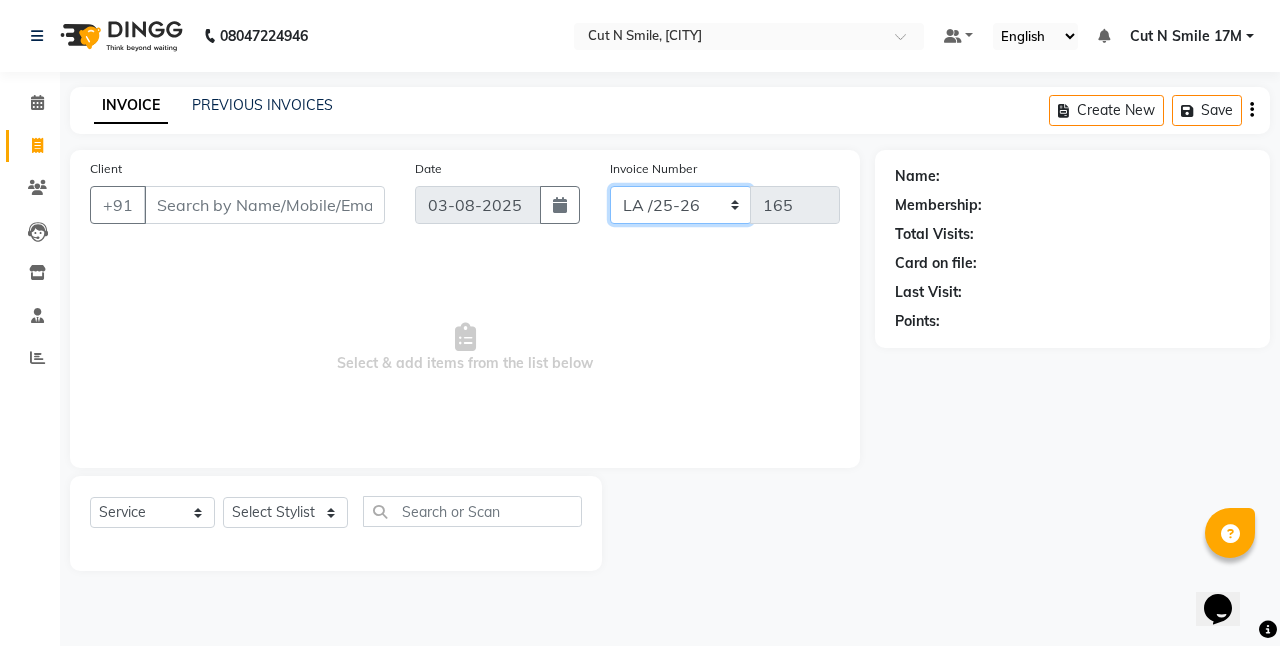 select on "7225" 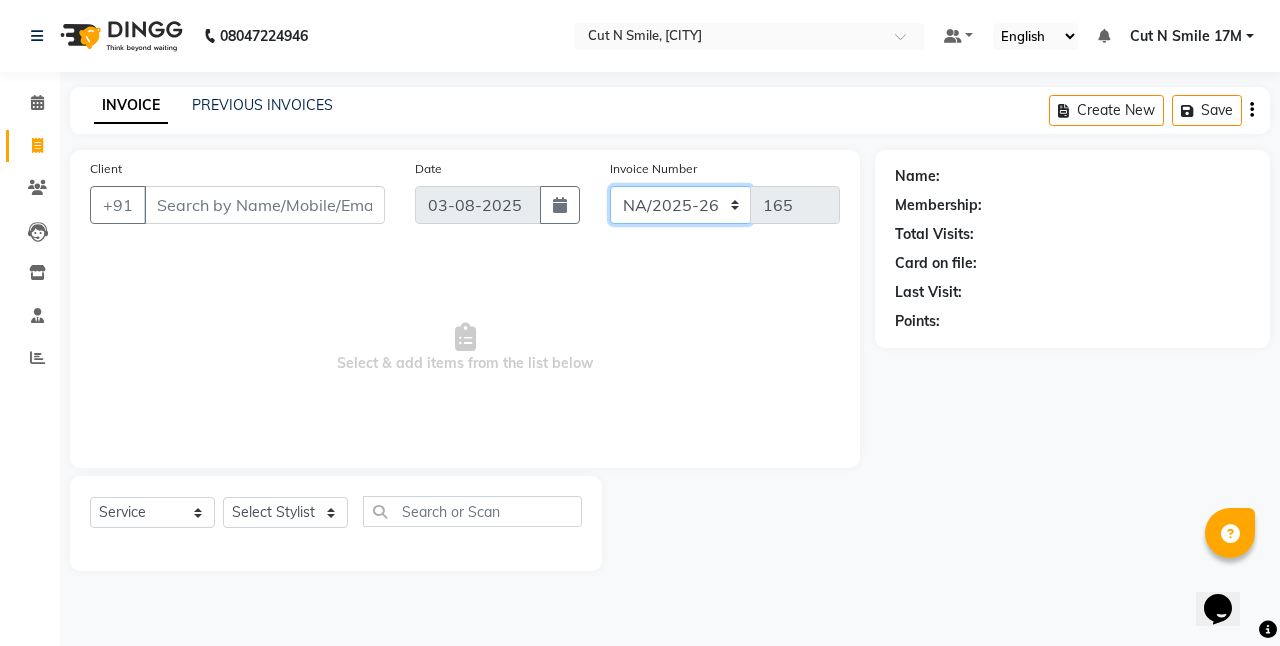 click on "NW/25-26 SW/2025-26 NA/2025-26 VN/25-26 LA /25-26" 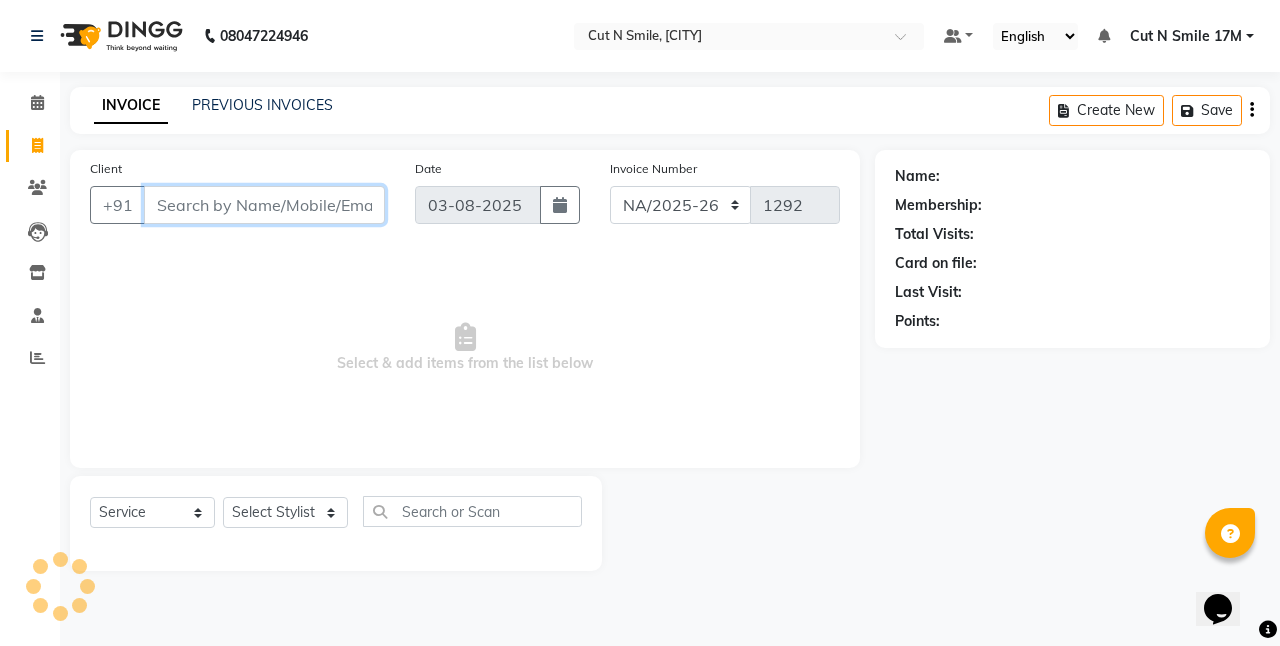 click on "Client" at bounding box center [264, 205] 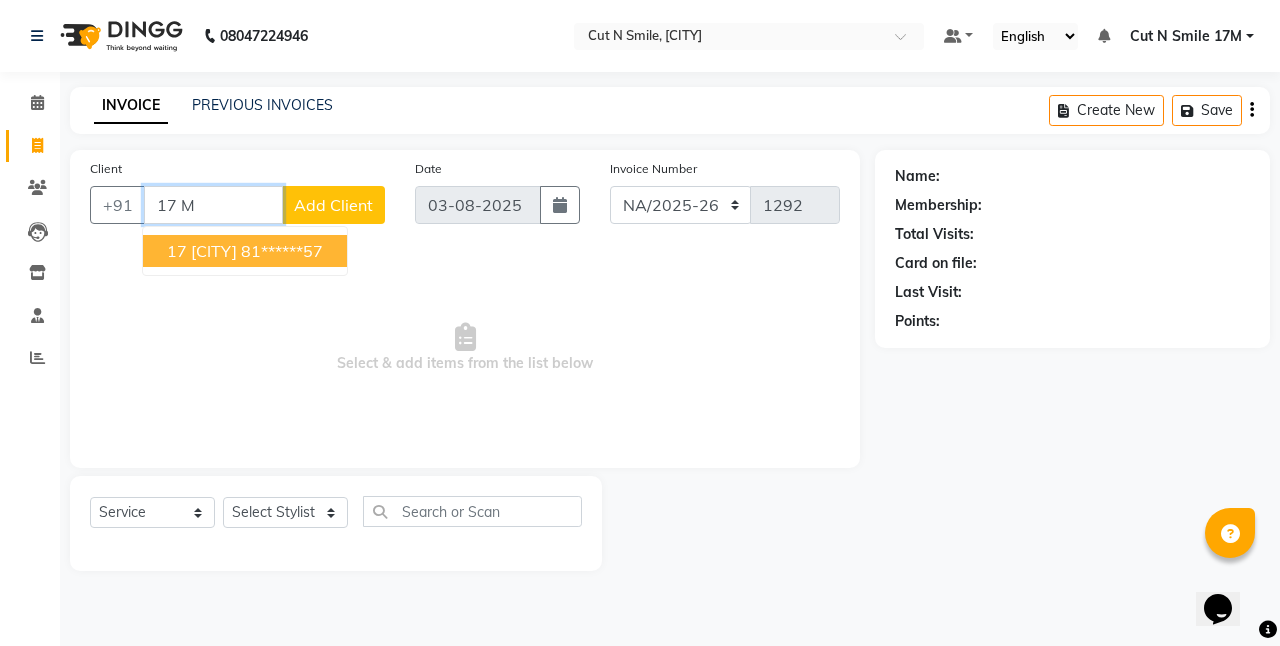 click on "17 MALLESHWARAM" at bounding box center [202, 251] 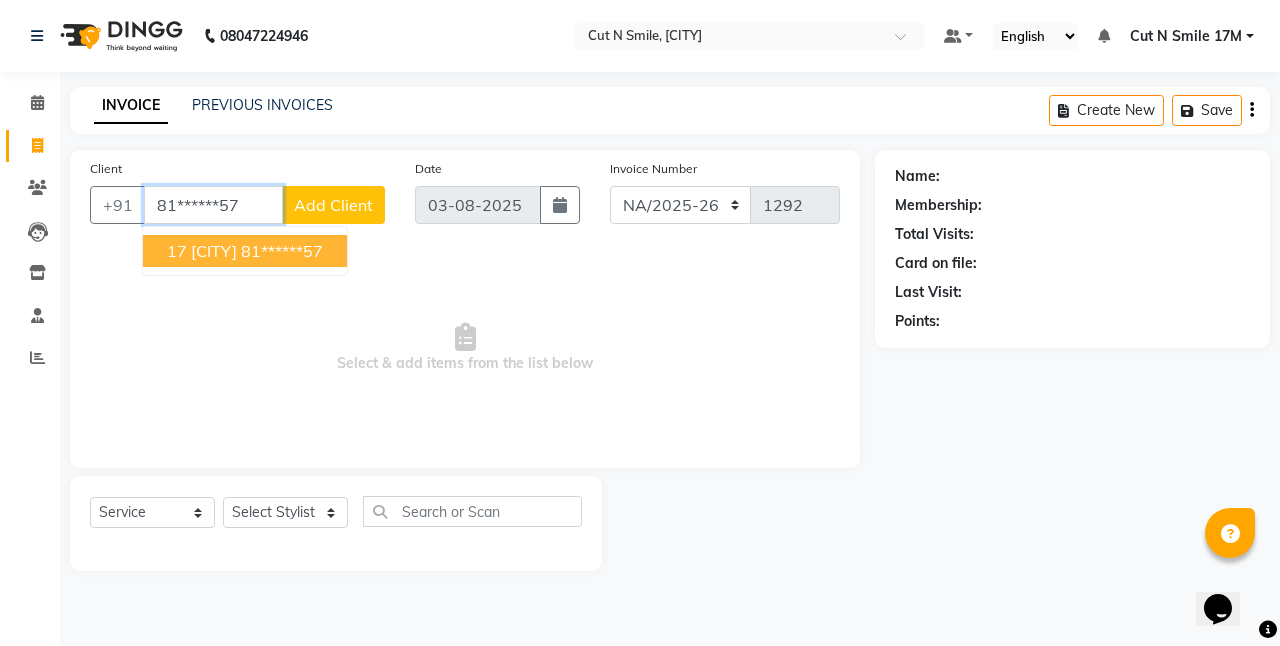 type on "81******57" 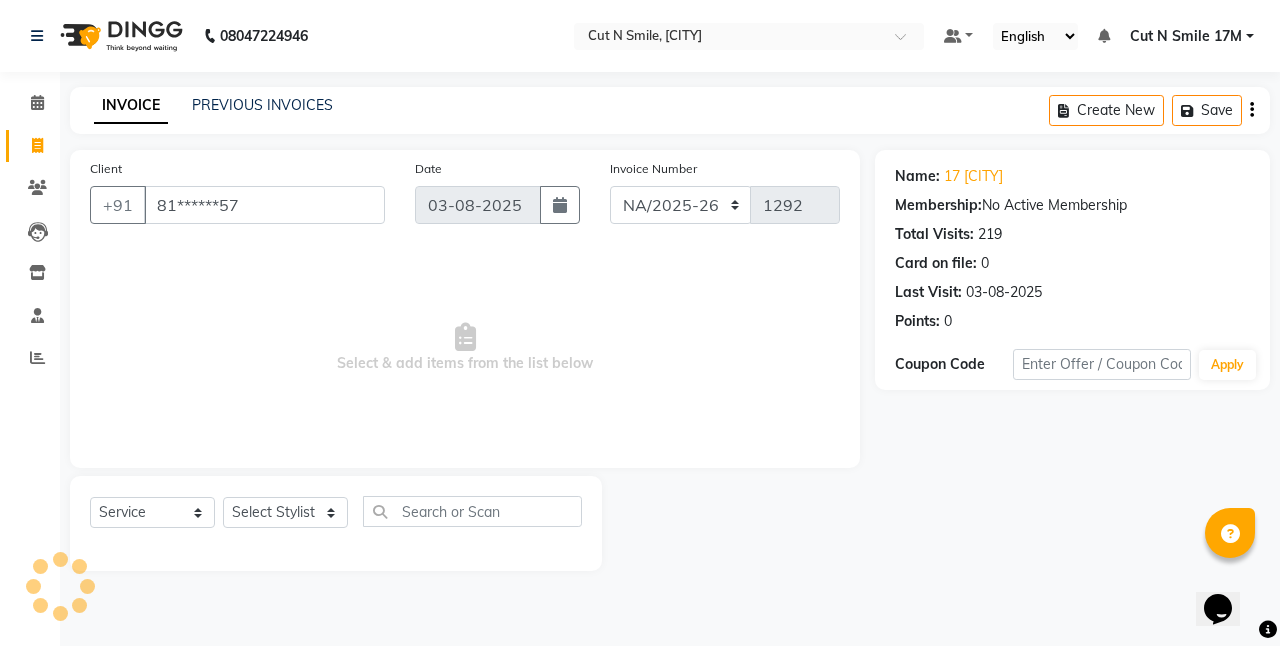 click on "Select  Service  Product  Membership  Package Voucher Prepaid Gift Card  Select Stylist Aarif 17M Adnan 9M Ajim 17M  Ali 17M Ali ML Alim ML Anjali 17M Armaan 17M Armaan 17O Arshad 17O Asahika ML Babbu ML  Cena 17M Chandrika 9M CNS 17 Malleshwaram CNS 9 Malleshwaram CNS Mahalakshmi Layout Cut N Smile 17O Deena 9M Dharani 17M  Fahim 9M Firoz ML Ganesh 9M Ganga 9M Govind ML Jessy 17M Madhu Thakur 17O Manjunath 17M Meena ML Mercy ML Mohammed 17M Monika 17M Mosim ML Nabijan 9M Nagrathna 9M Naveed 17M Pankaj 17M  Pavan Pavithra 9M Prashanth 9M Raghu 17M Rahil 9M Rajan ML Raju 9M Ranjith 9M Raza Raza 17M Riyaz 17O Sandeep 9M Sangeetha 17M Shakeel 17ML Shakir ML Shameem 17M Sharafath ML Sharanya  Sharanya ML SHubham 17M Sopna ML Sushila Suvarna 17M Tanjua 9M Teja 17M Tofeek 9M Tulsi 17O Viresh 17M Vishal 17M Vishal Bhatti 17O  Wasim ML" 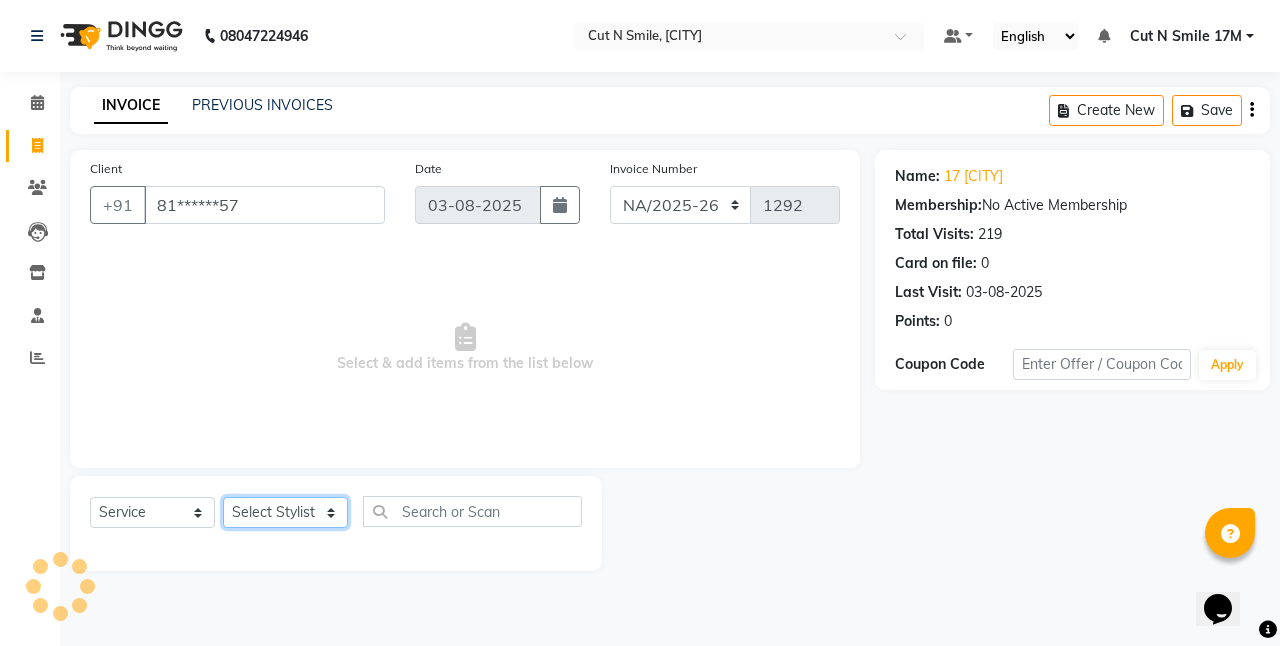 click on "Select Stylist Aarif 17M Adnan 9M Ajim 17M  Ali 17M Ali ML Alim ML Anjali 17M Armaan 17M Armaan 17O Arshad 17O Asahika ML Babbu ML  Cena 17M Chandrika 9M CNS 17 Malleshwaram CNS 9 Malleshwaram CNS Mahalakshmi Layout Cut N Smile 17O Deena 9M Dharani 17M  Fahim 9M Firoz ML Ganesh 9M Ganga 9M Govind ML Jessy 17M Madhu Thakur 17O Manjunath 17M Meena ML Mercy ML Mohammed 17M Monika 17M Mosim ML Nabijan 9M Nagrathna 9M Naveed 17M Pankaj 17M  Pavan Pavithra 9M Prashanth 9M Raghu 17M Rahil 9M Rajan ML Raju 9M Ranjith 9M Raza Raza 17M Riyaz 17O Sandeep 9M Sangeetha 17M Shakeel 17ML Shakir ML Shameem 17M Sharafath ML Sharanya  Sharanya ML SHubham 17M Sopna ML Sushila Suvarna 17M Tanjua 9M Teja 17M Tofeek 9M Tulsi 17O Viresh 17M Vishal 17M Vishal Bhatti 17O  Wasim ML" 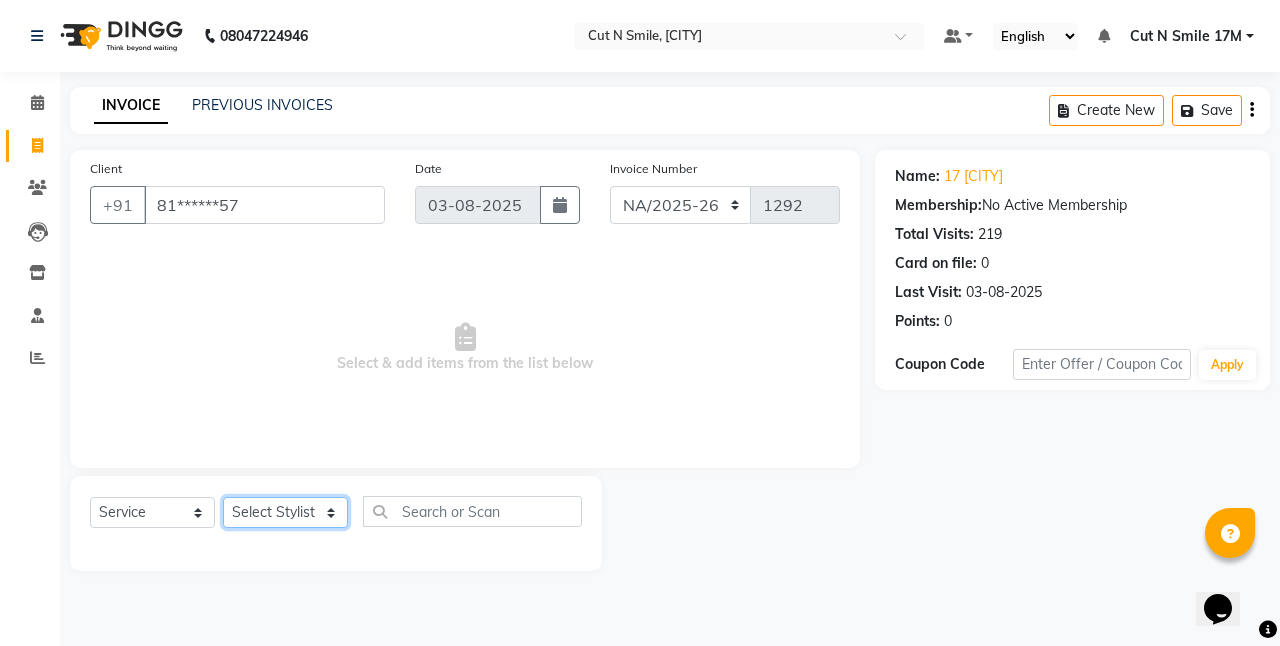select on "[NUMBER]" 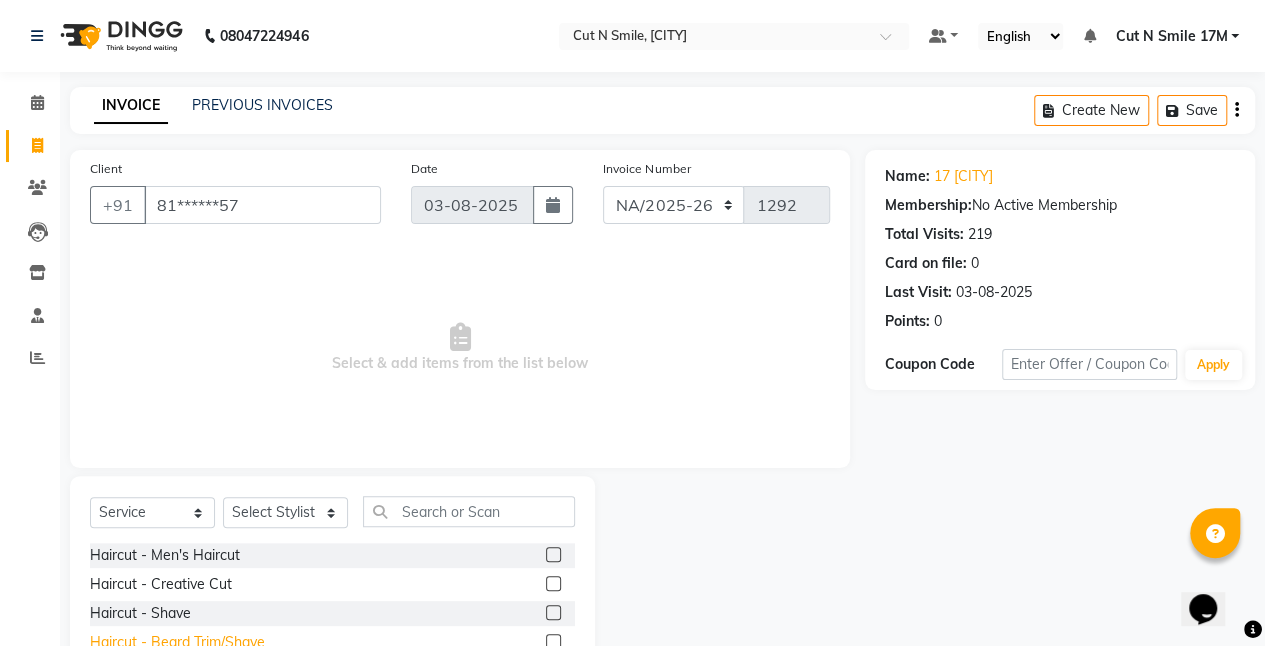 click on "Haircut  - Beard Trim/Shave" 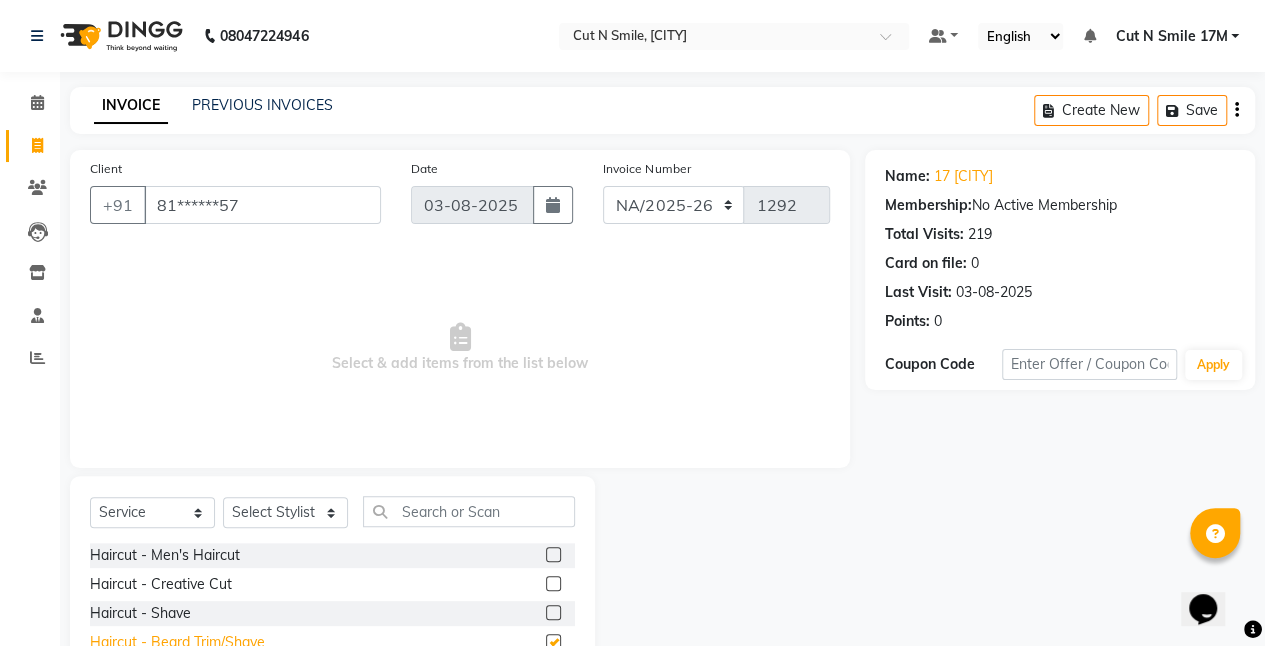 checkbox on "false" 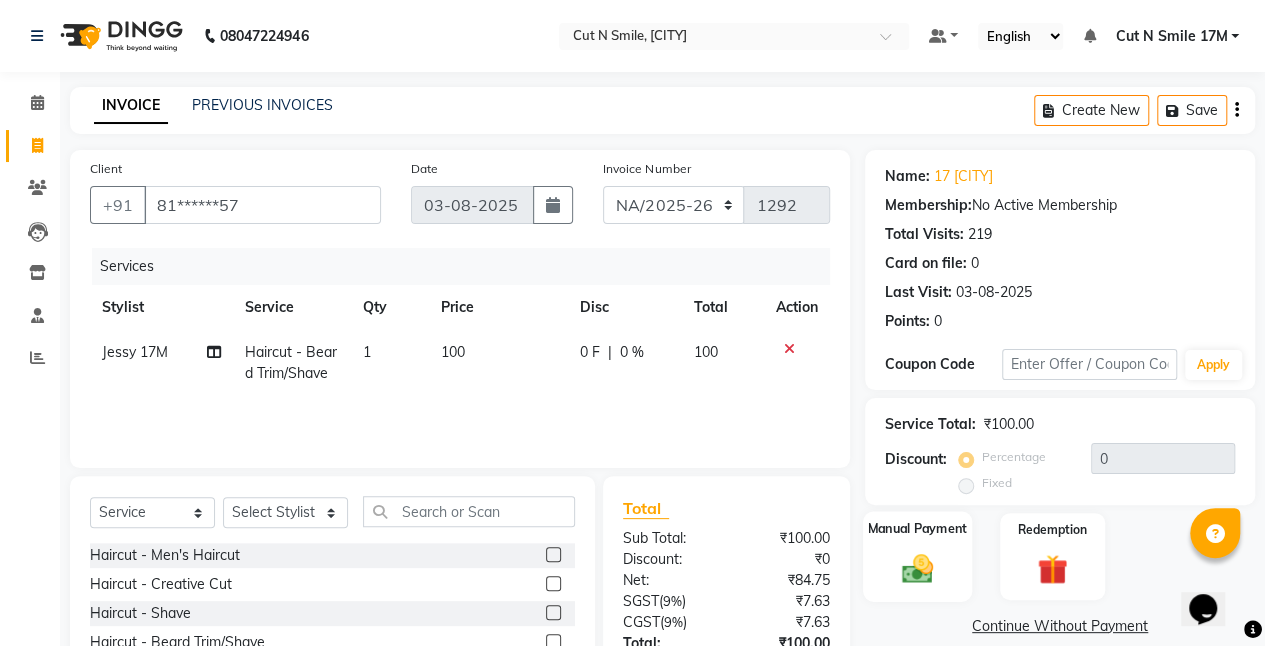 click 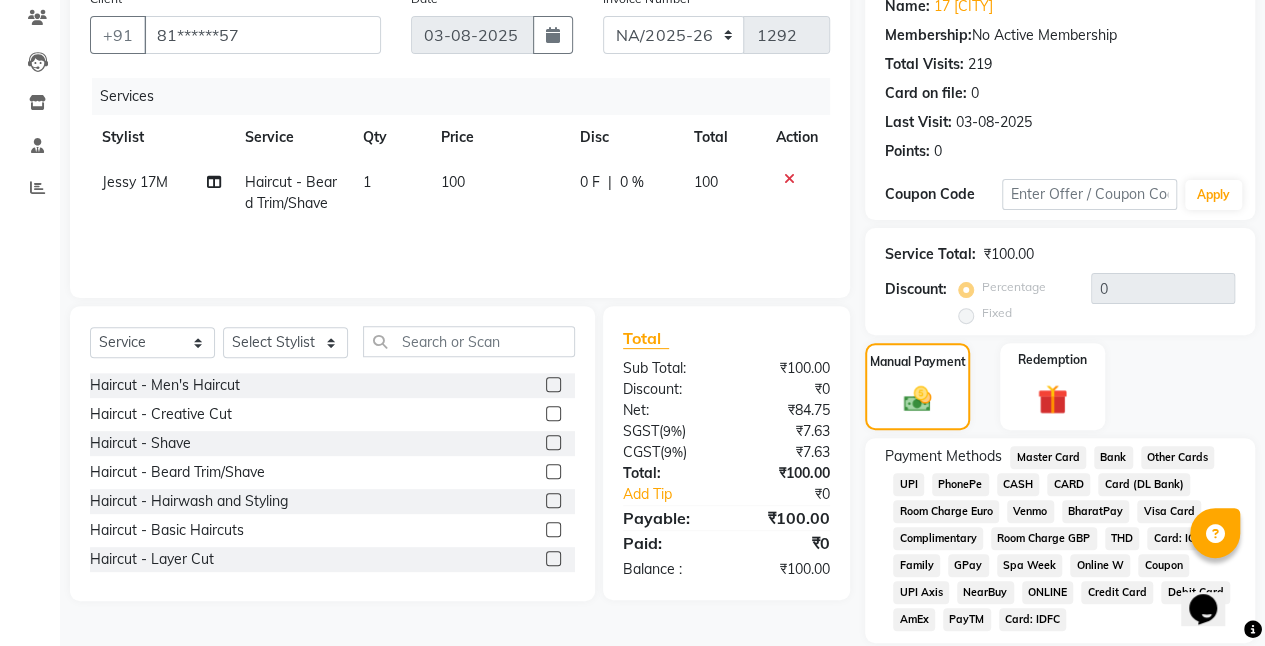 scroll, scrollTop: 239, scrollLeft: 0, axis: vertical 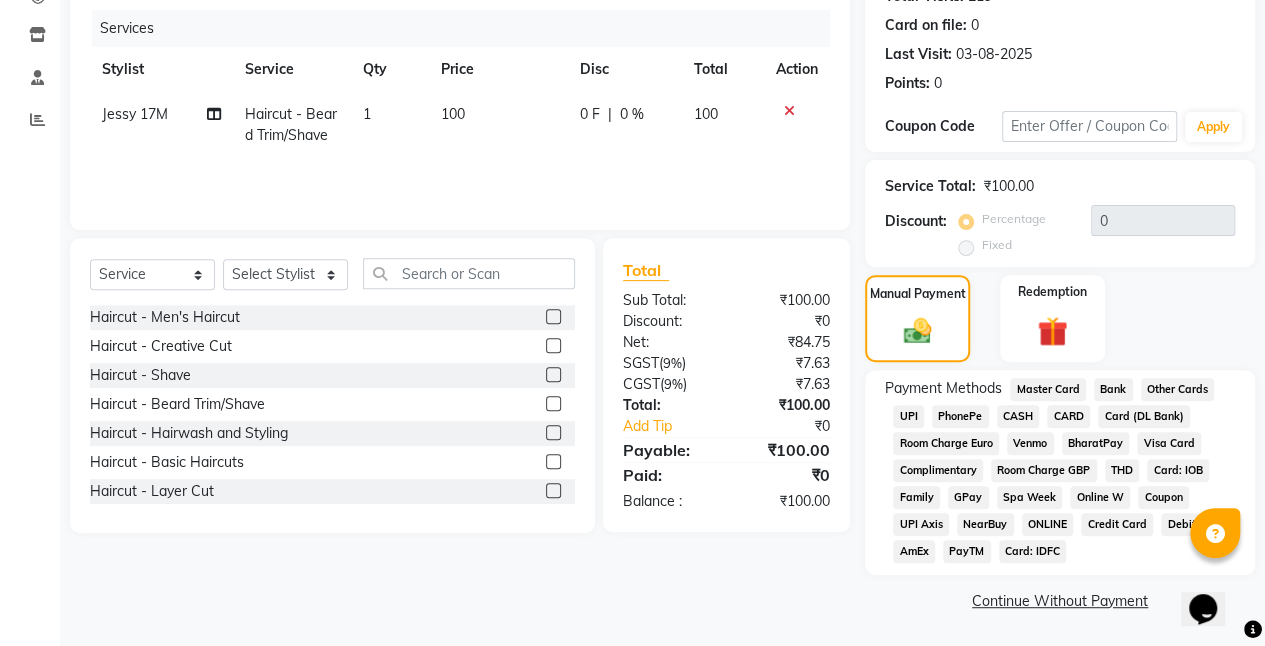 click on "UPI" 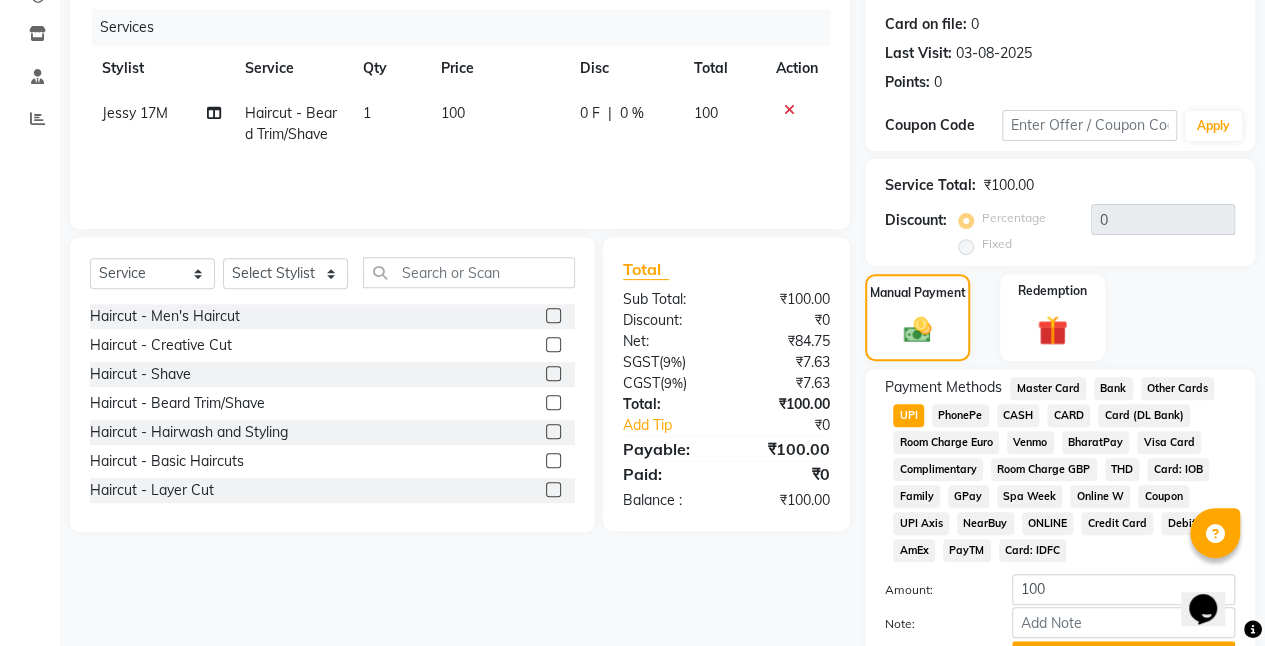 scroll, scrollTop: 344, scrollLeft: 0, axis: vertical 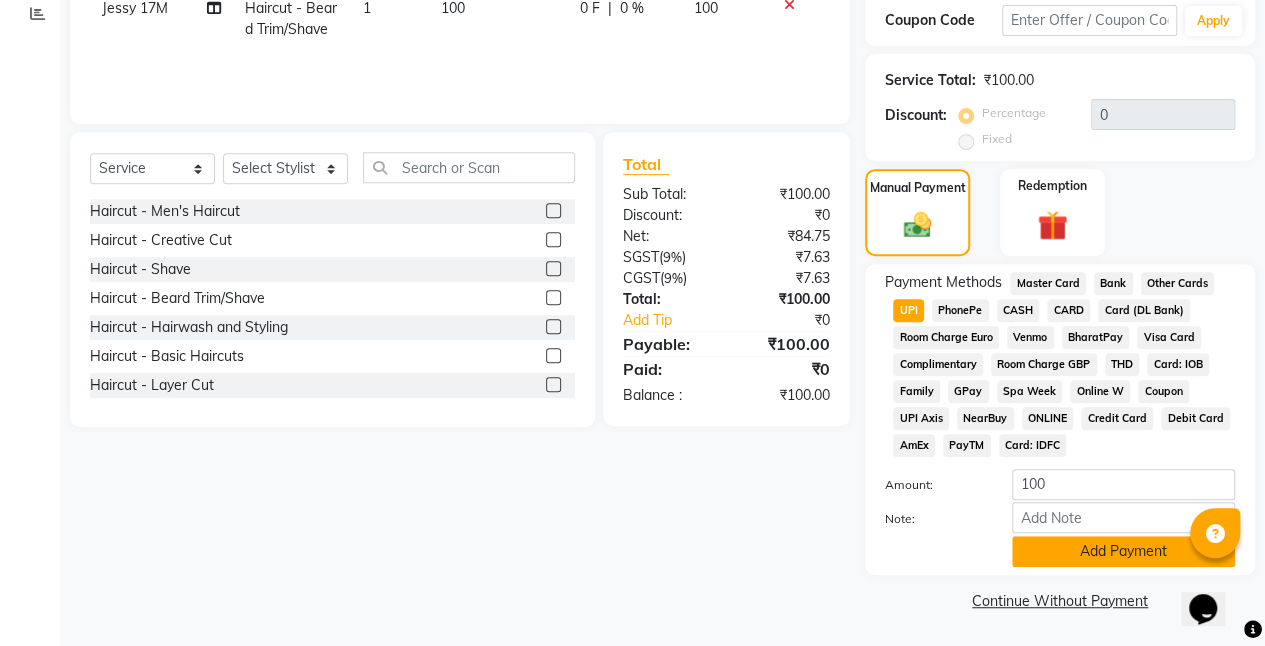 click on "Add Payment" 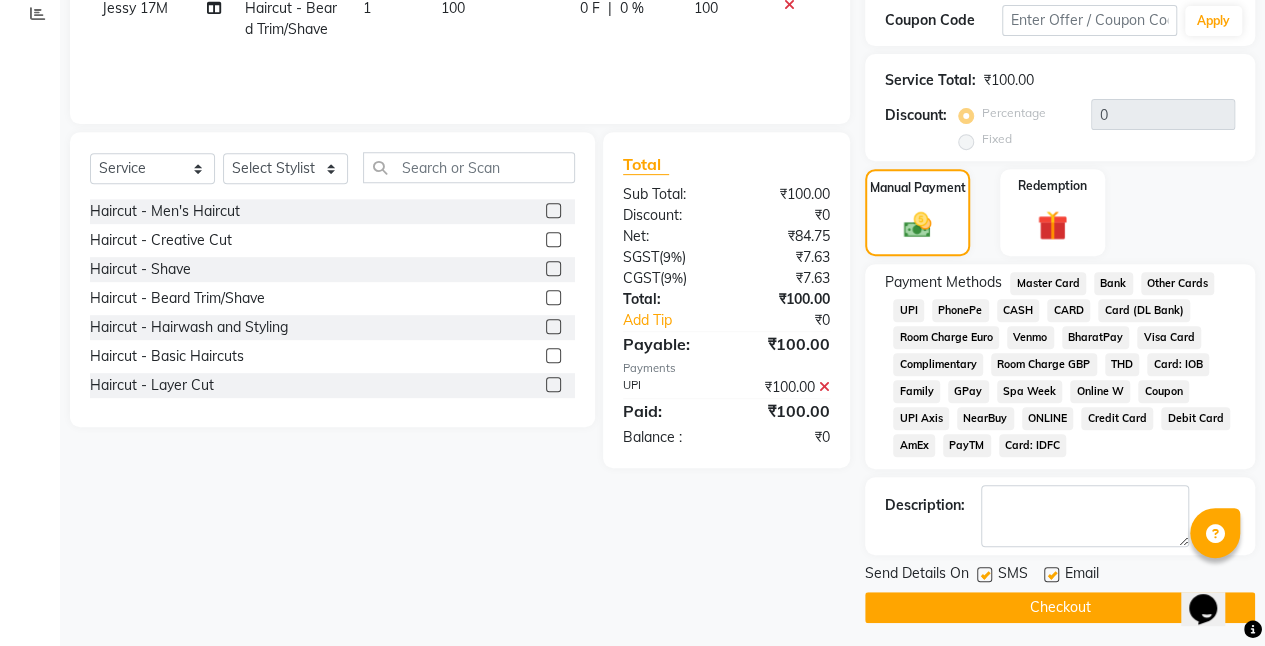 click on "Checkout" 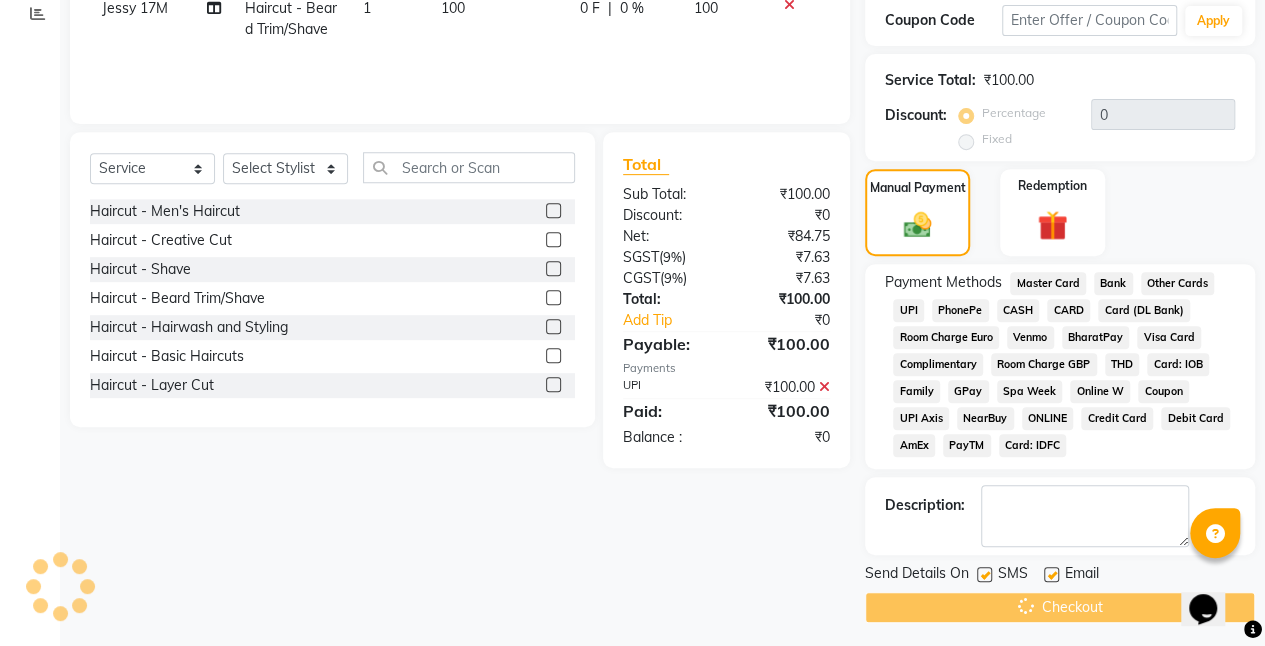 scroll, scrollTop: 0, scrollLeft: 0, axis: both 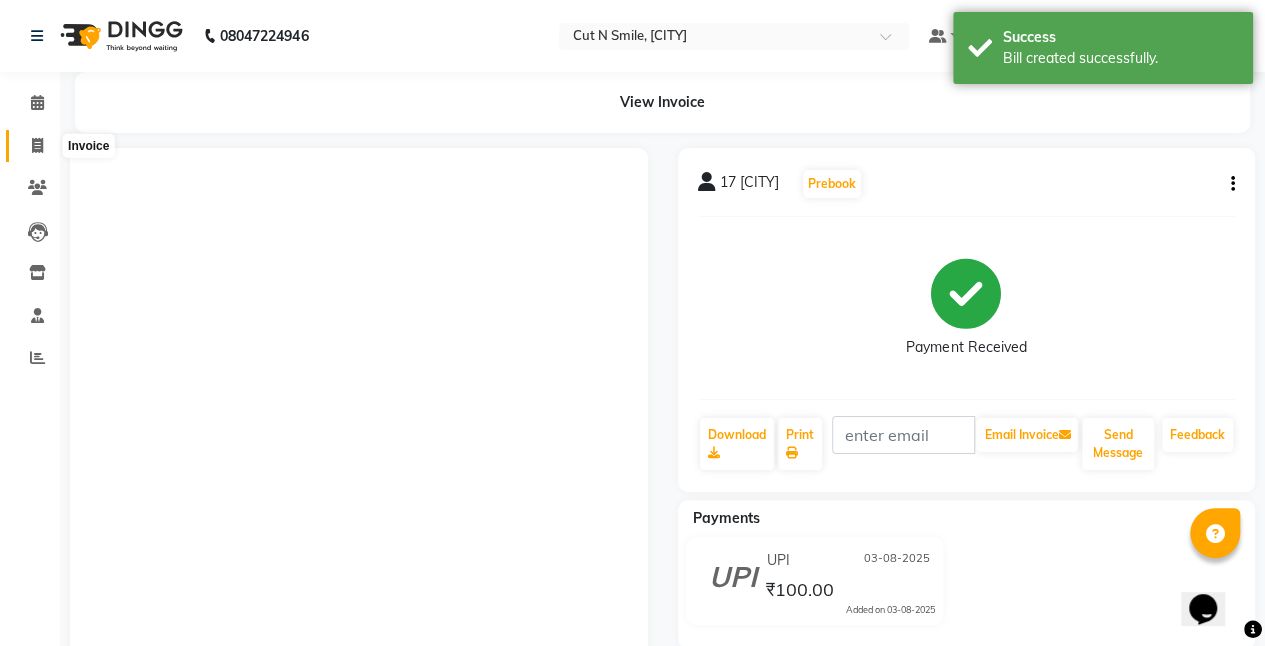 click 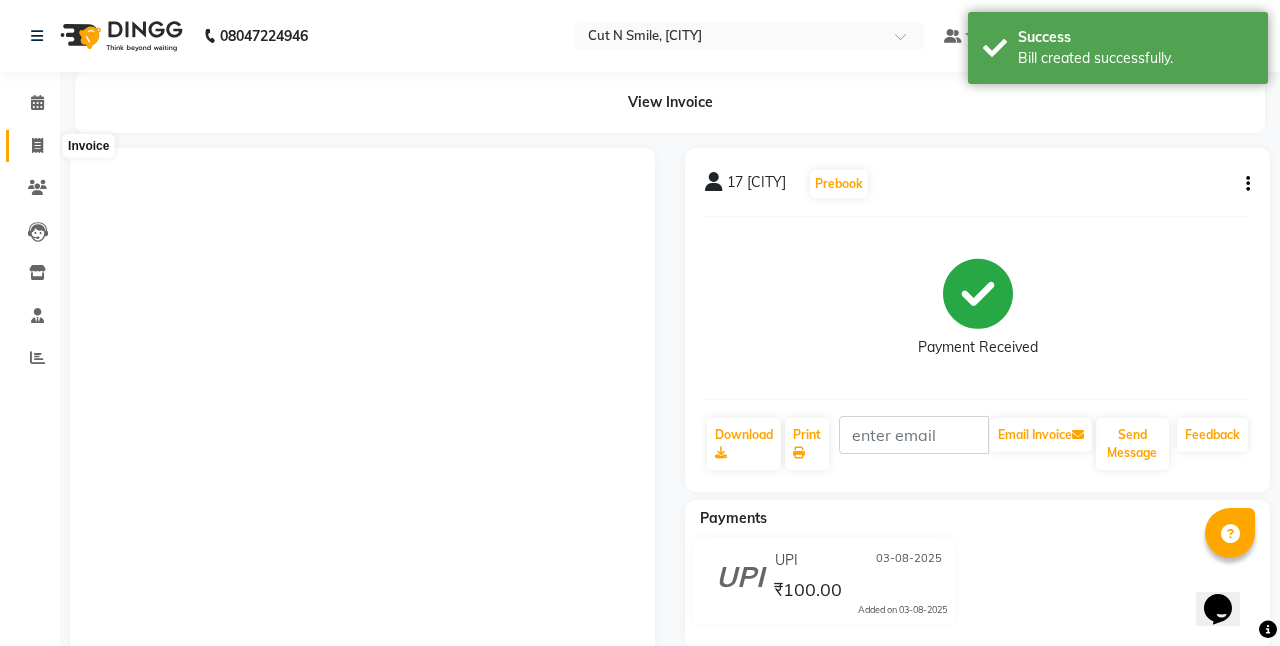 select on "7223" 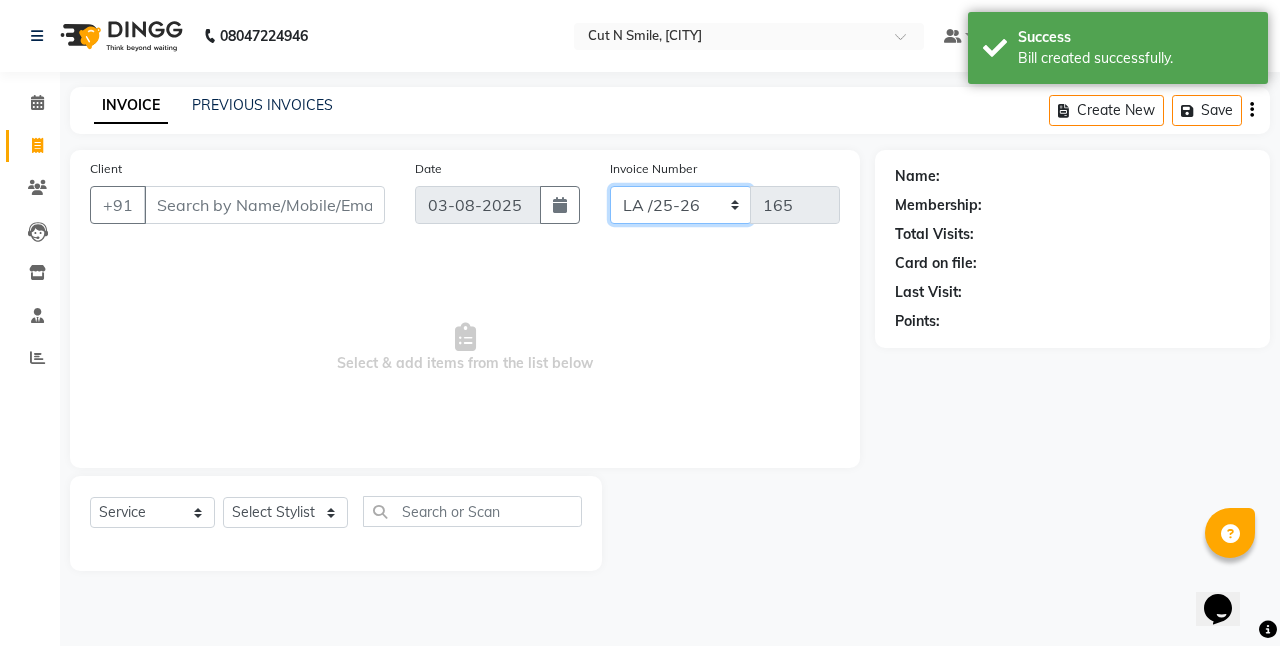 click on "NW/25-26 SW/2025-26 NA/2025-26 VN/25-26 LA /25-26" 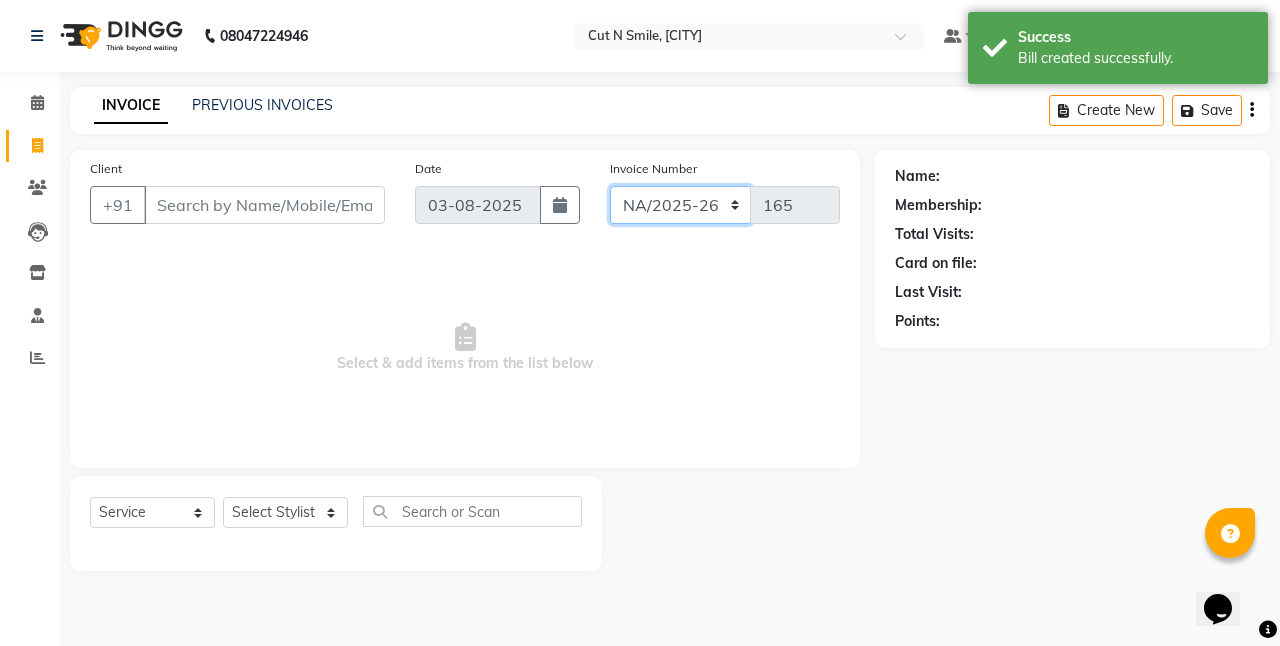 click on "NW/25-26 SW/2025-26 NA/2025-26 VN/25-26 LA /25-26" 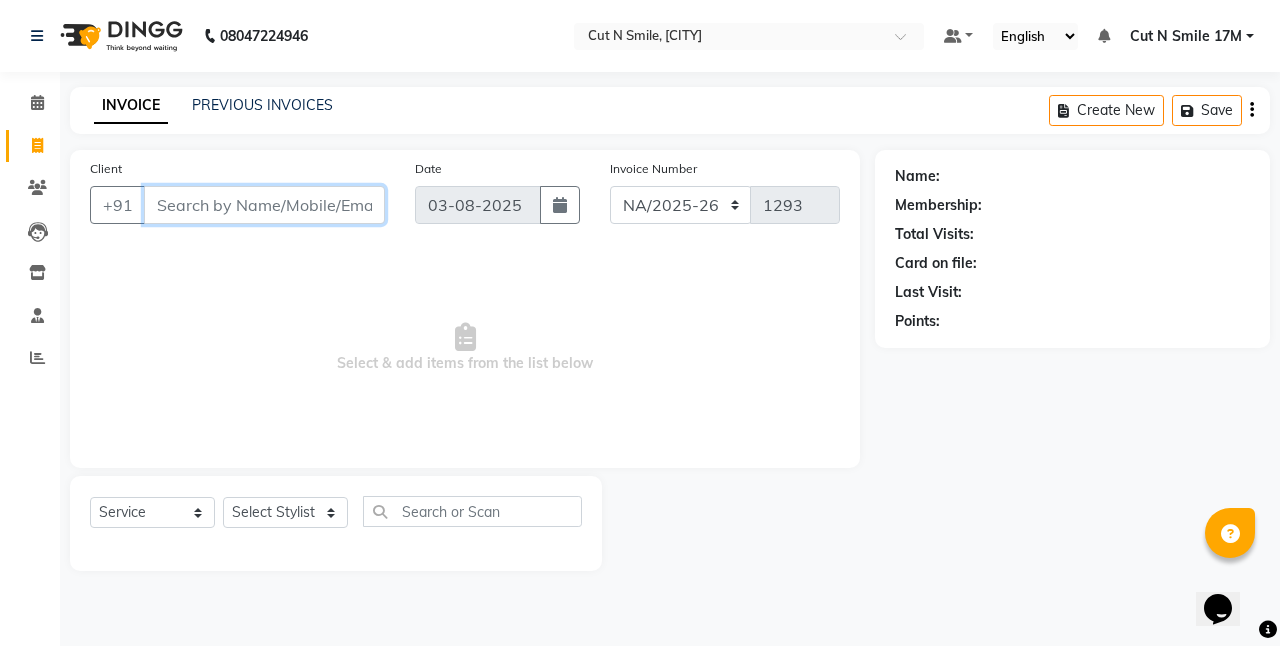 click on "Client" at bounding box center (264, 205) 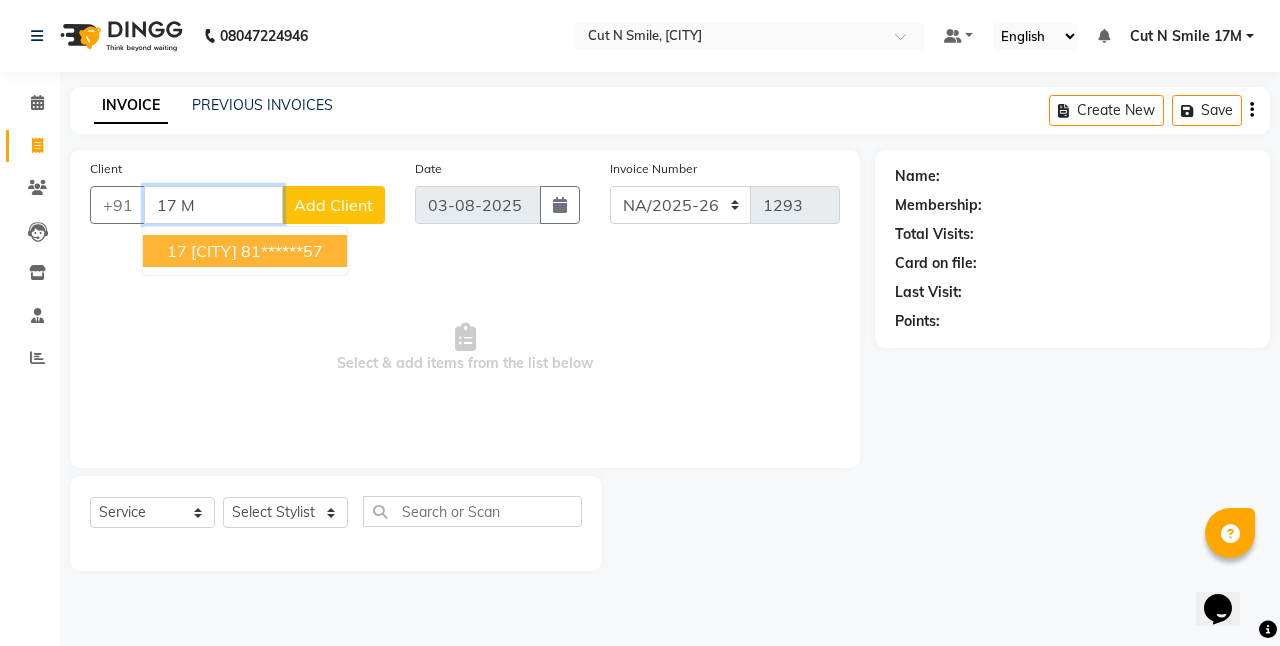 click on "81******57" at bounding box center [282, 251] 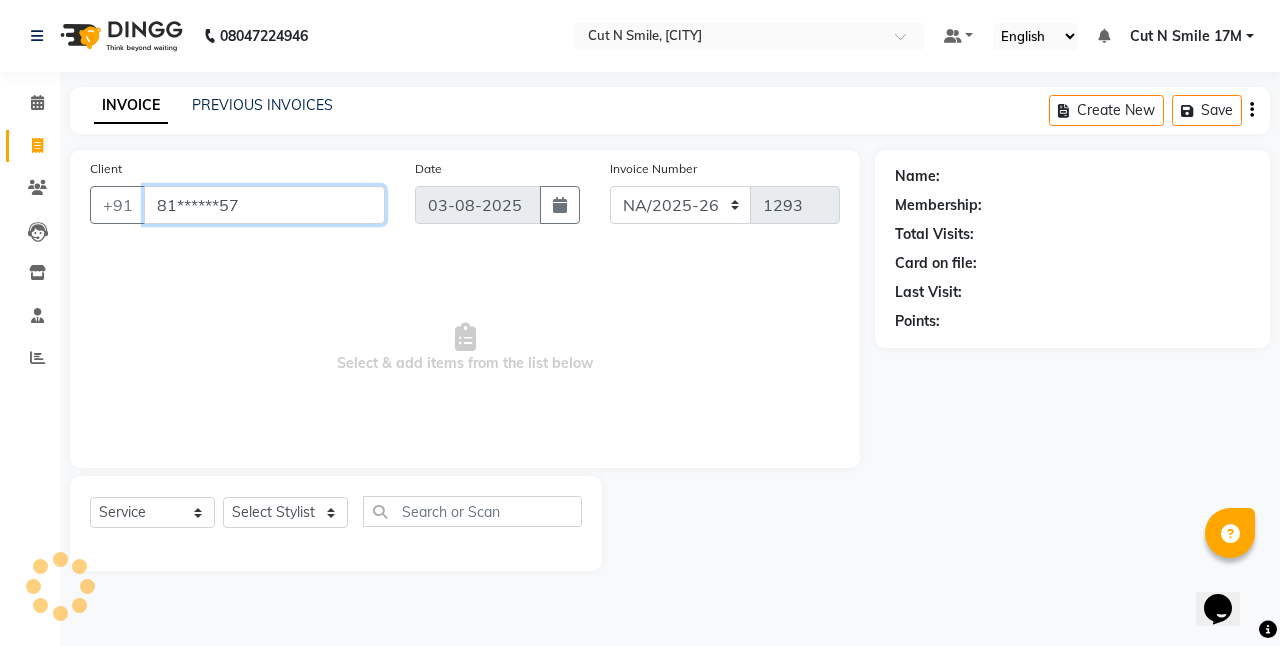 type on "81******57" 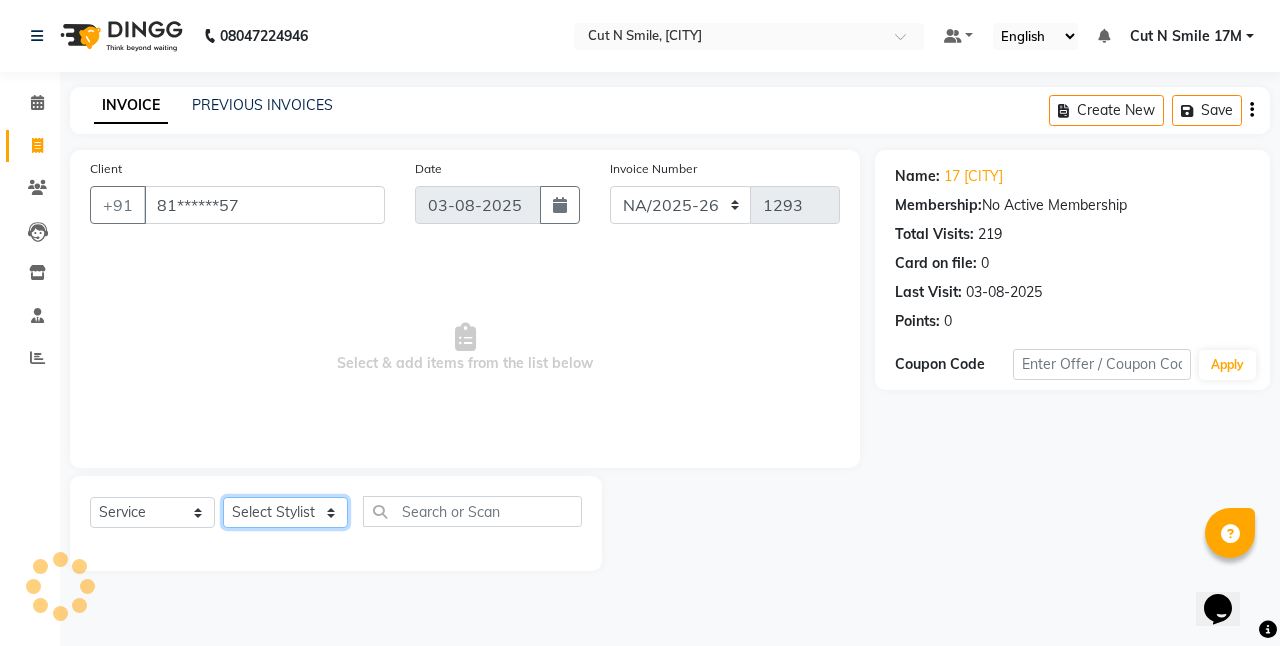 click on "Select Stylist Aarif 17M Adnan 9M Ajim 17M  Ali 17M Ali ML Alim ML Anjali 17M Armaan 17M Armaan 17O Arshad 17O Asahika ML Babbu ML  Cena 17M Chandrika 9M CNS 17 Malleshwaram CNS 9 Malleshwaram CNS Mahalakshmi Layout Cut N Smile 17O Deena 9M Dharani 17M  Fahim 9M Firoz ML Ganesh 9M Ganga 9M Govind ML Jessy 17M Madhu Thakur 17O Manjunath 17M Meena ML Mercy ML Mohammed 17M Monika 17M Mosim ML Nabijan 9M Nagrathna 9M Naveed 17M Pankaj 17M  Pavan Pavithra 9M Prashanth 9M Raghu 17M Rahil 9M Rajan ML Raju 9M Ranjith 9M Raza Raza 17M Riyaz 17O Sandeep 9M Sangeetha 17M Shakeel 17ML Shakir ML Shameem 17M Sharafath ML Sharanya  Sharanya ML SHubham 17M Sopna ML Sushila Suvarna 17M Tanjua 9M Teja 17M Tofeek 9M Tulsi 17O Viresh 17M Vishal 17M Vishal Bhatti 17O  Wasim ML" 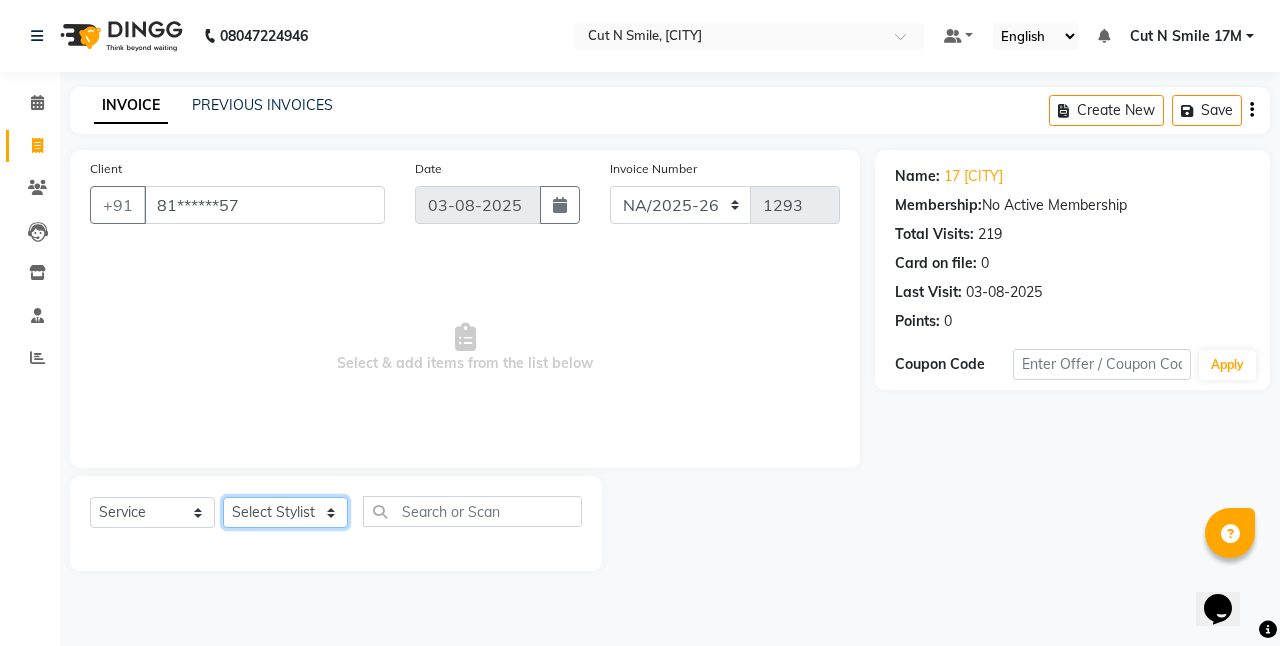 select on "61393" 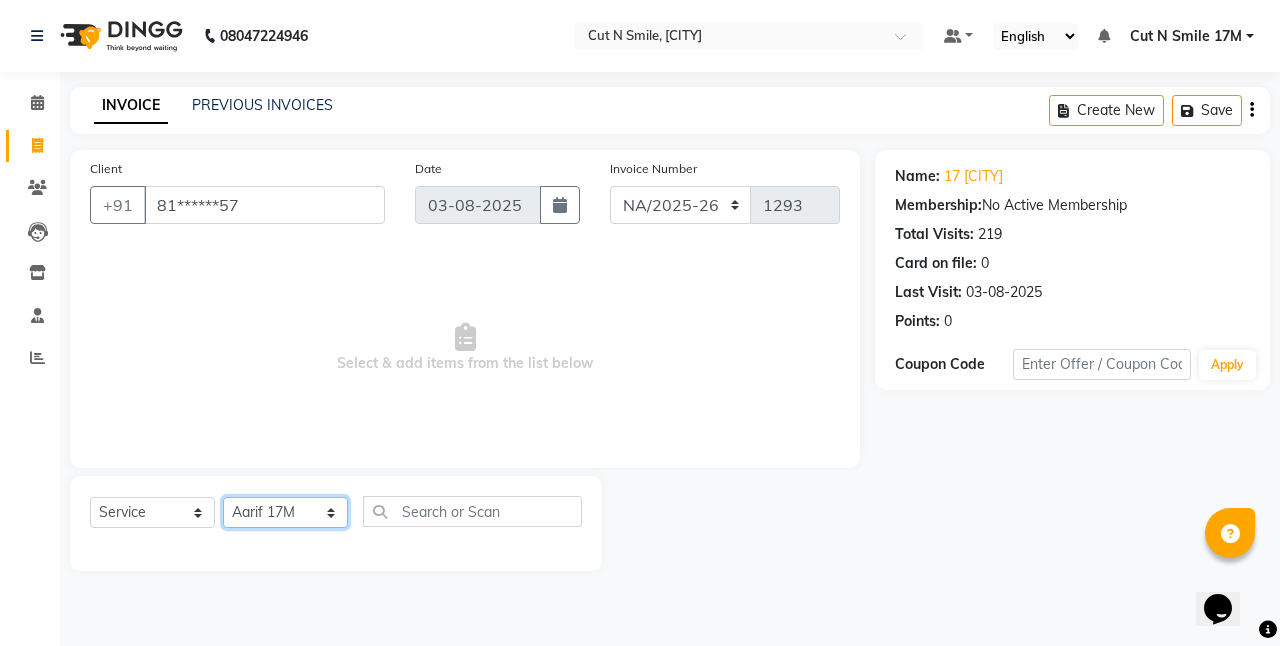 click on "Select Stylist Aarif 17M Adnan 9M Ajim 17M  Ali 17M Ali ML Alim ML Anjali 17M Armaan 17M Armaan 17O Arshad 17O Asahika ML Babbu ML  Cena 17M Chandrika 9M CNS 17 Malleshwaram CNS 9 Malleshwaram CNS Mahalakshmi Layout Cut N Smile 17O Deena 9M Dharani 17M  Fahim 9M Firoz ML Ganesh 9M Ganga 9M Govind ML Jessy 17M Madhu Thakur 17O Manjunath 17M Meena ML Mercy ML Mohammed 17M Monika 17M Mosim ML Nabijan 9M Nagrathna 9M Naveed 17M Pankaj 17M  Pavan Pavithra 9M Prashanth 9M Raghu 17M Rahil 9M Rajan ML Raju 9M Ranjith 9M Raza Raza 17M Riyaz 17O Sandeep 9M Sangeetha 17M Shakeel 17ML Shakir ML Shameem 17M Sharafath ML Sharanya  Sharanya ML SHubham 17M Sopna ML Sushila Suvarna 17M Tanjua 9M Teja 17M Tofeek 9M Tulsi 17O Viresh 17M Vishal 17M Vishal Bhatti 17O  Wasim ML" 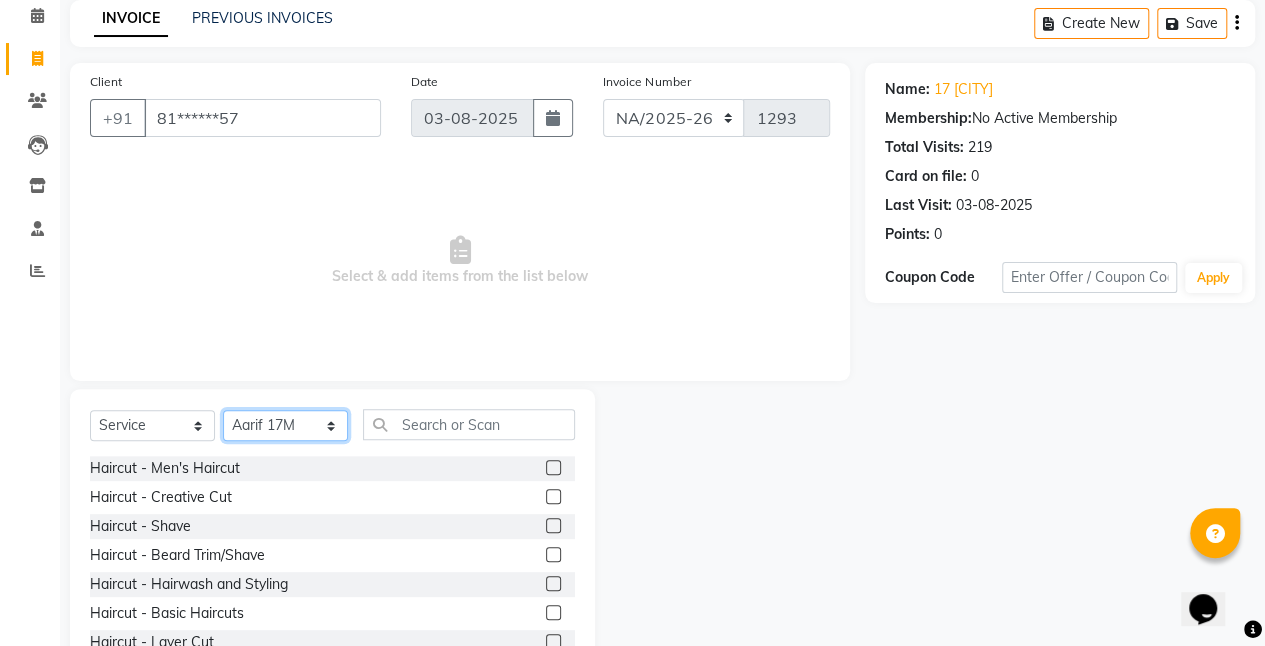 scroll, scrollTop: 154, scrollLeft: 0, axis: vertical 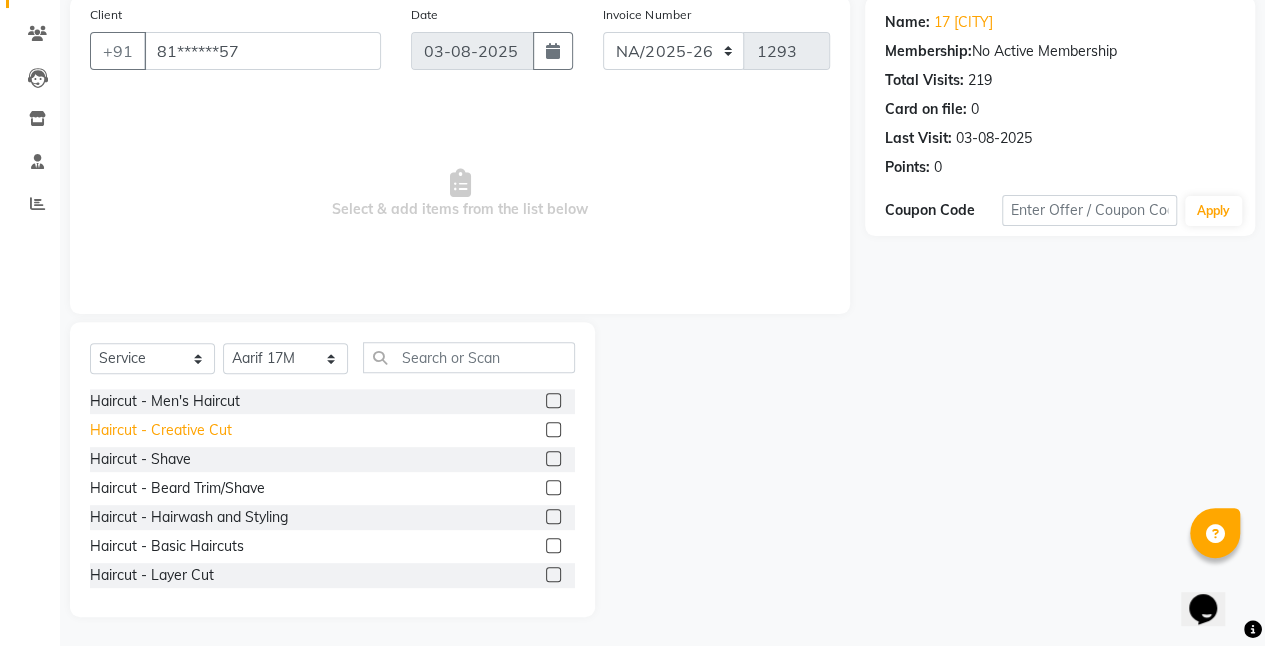 click on "Haircut  - Creative Cut" 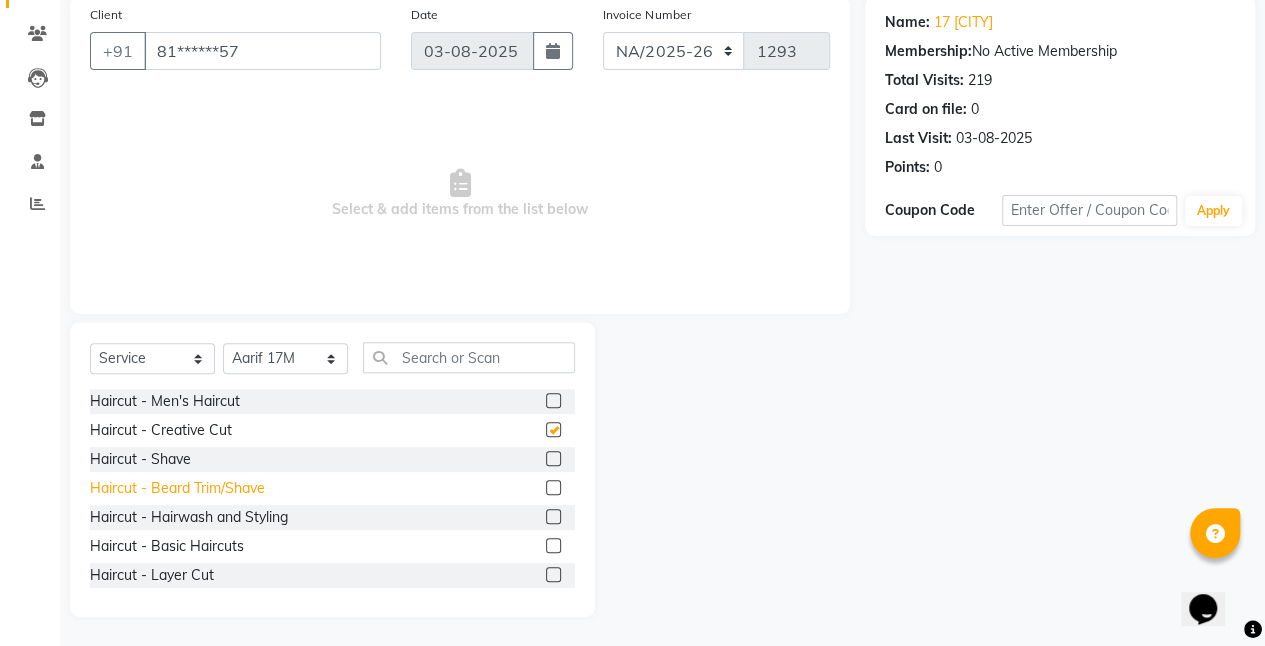 checkbox on "false" 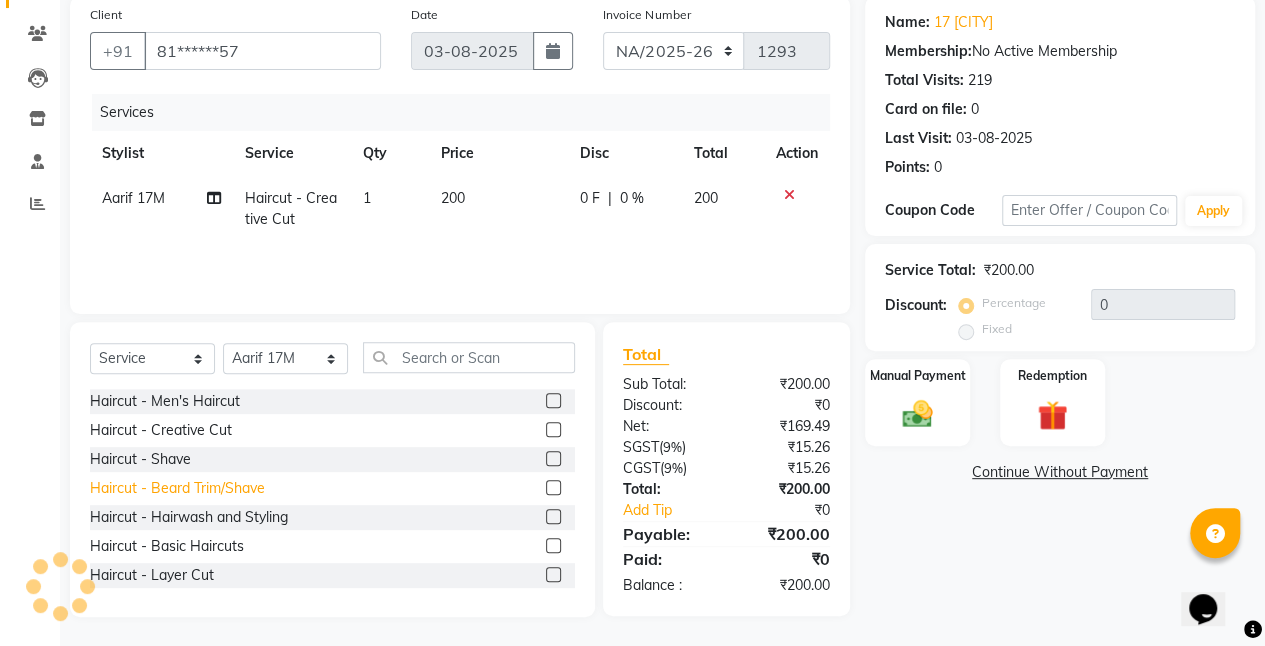 click on "Haircut  - Beard Trim/Shave" 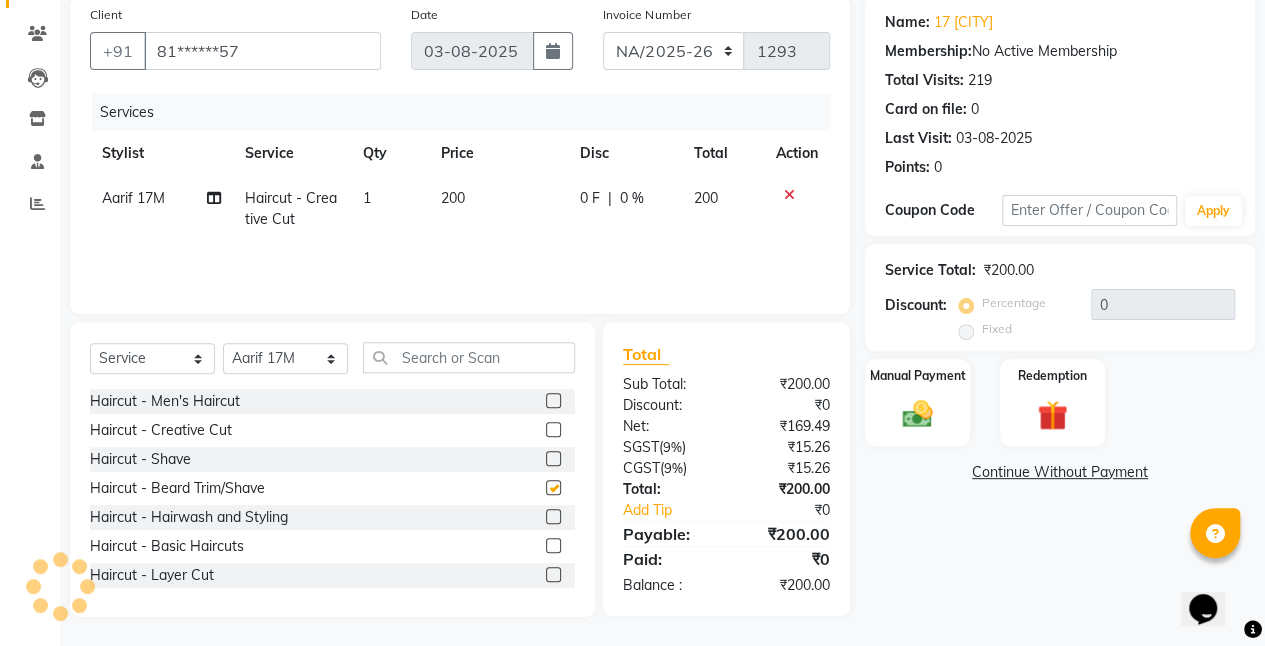 checkbox on "false" 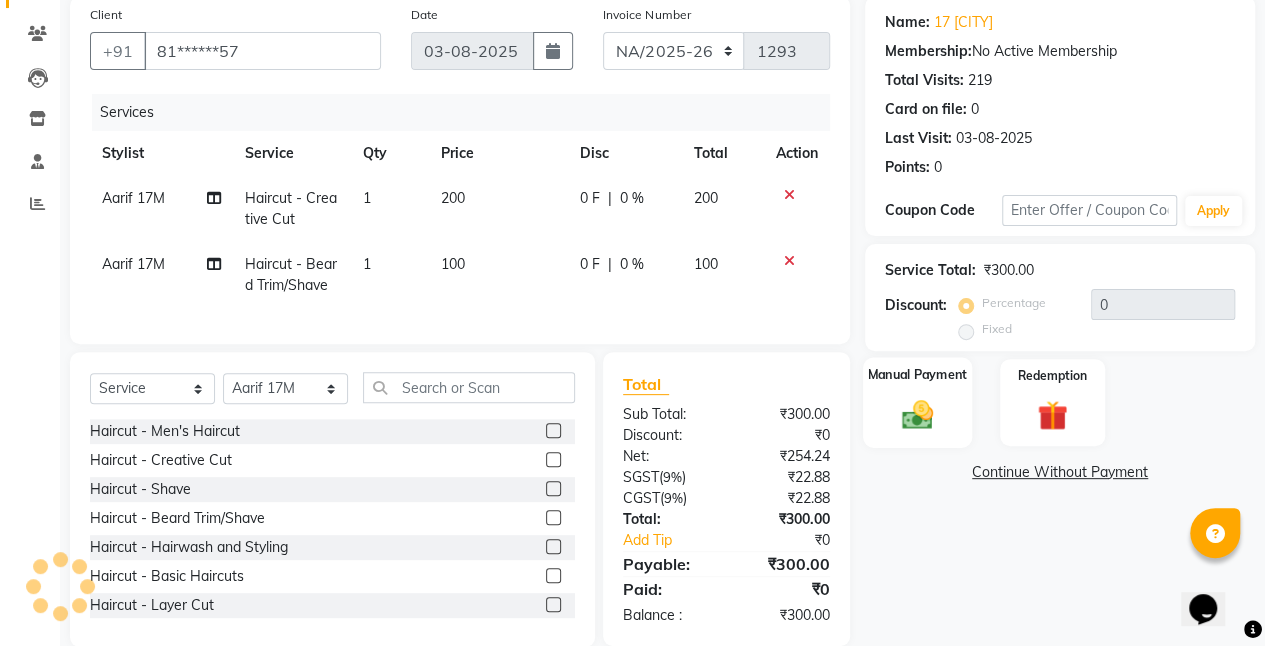 click on "Manual Payment" 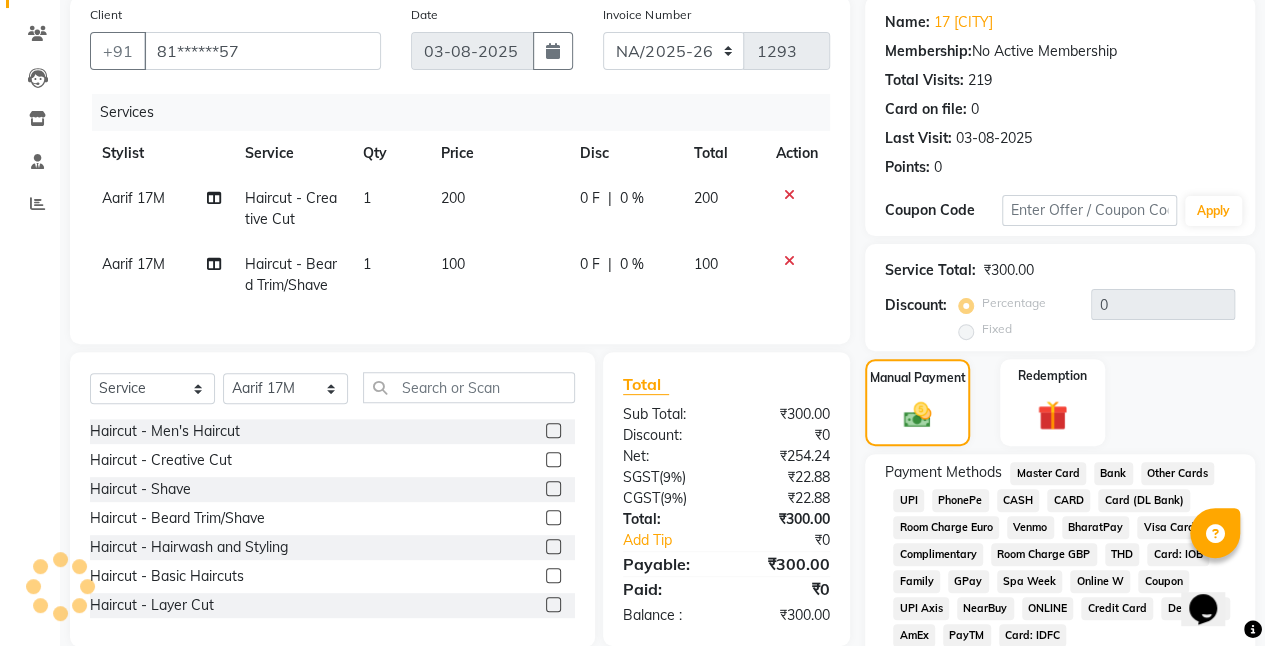 click on "UPI" 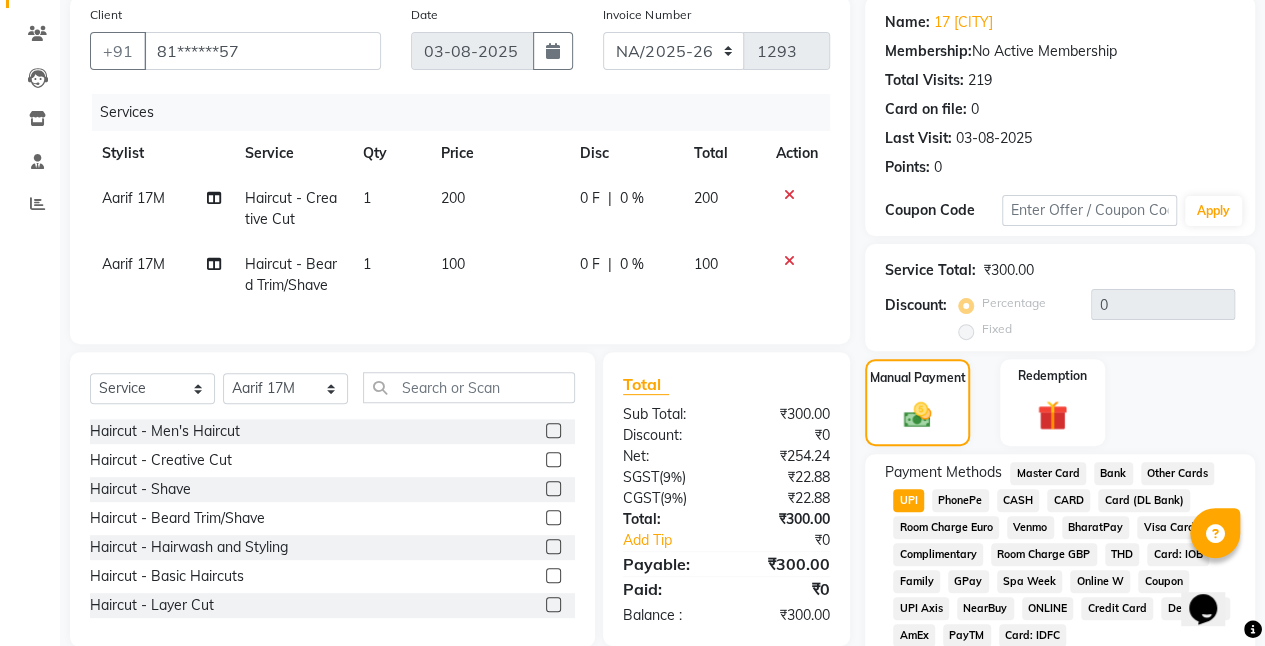 scroll, scrollTop: 344, scrollLeft: 0, axis: vertical 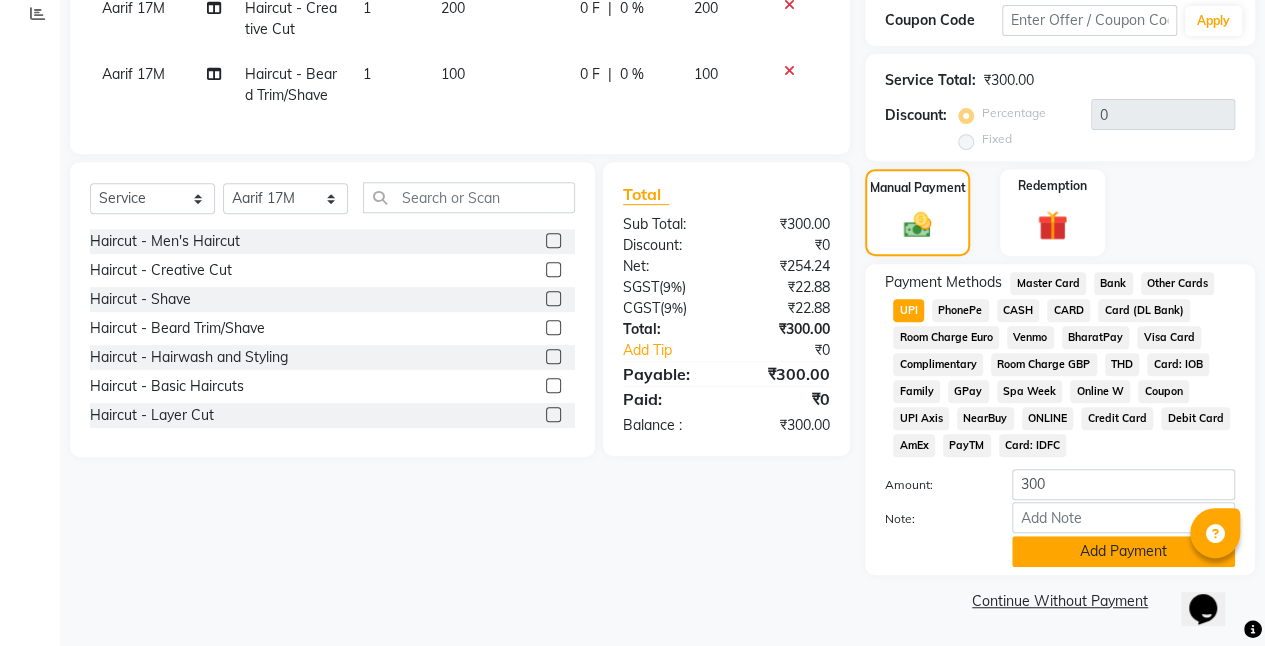 click on "Add Payment" 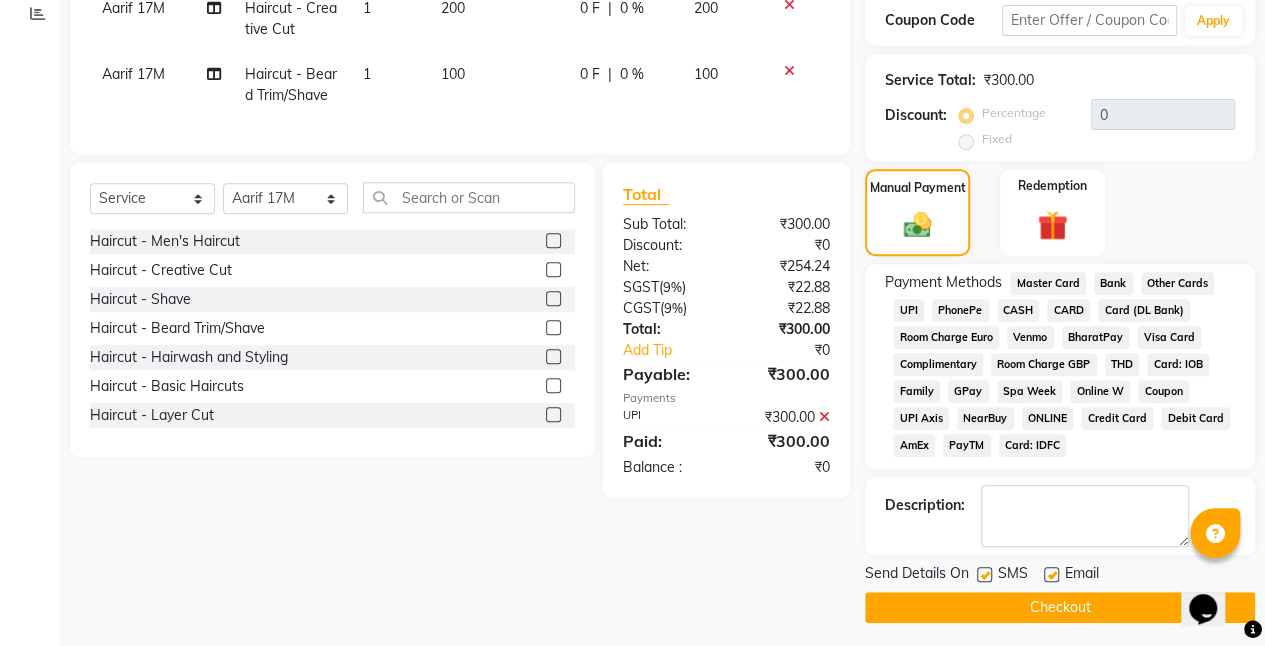 click on "Checkout" 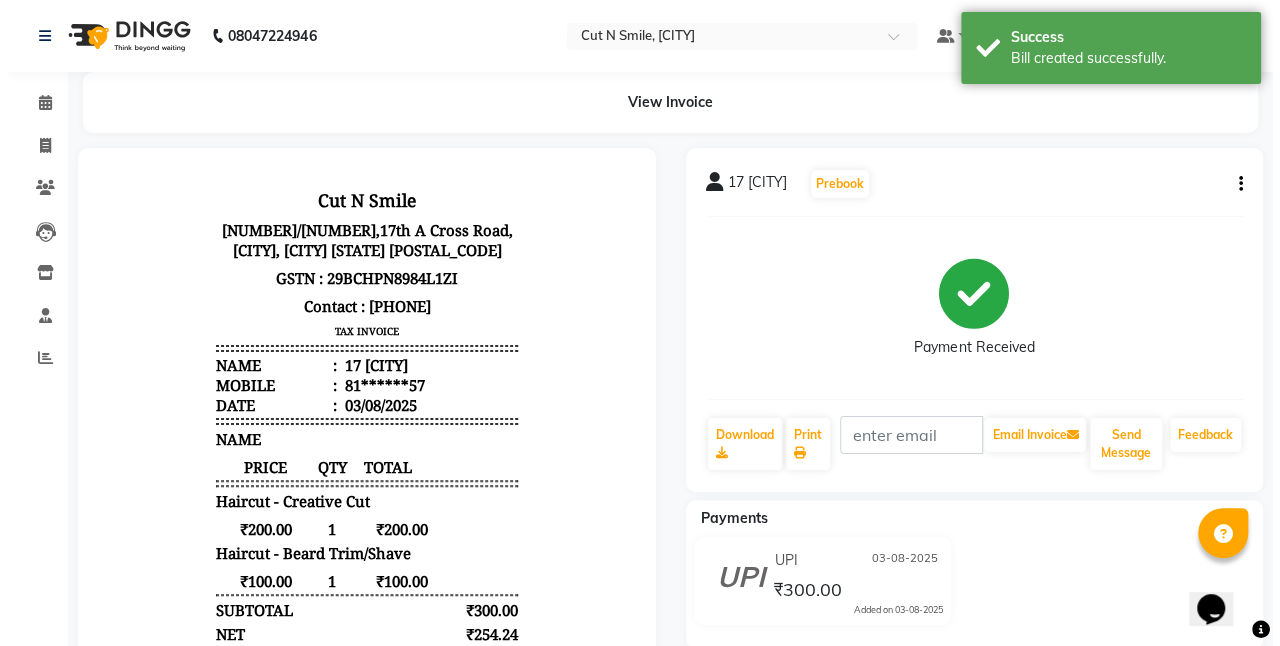 scroll, scrollTop: 0, scrollLeft: 0, axis: both 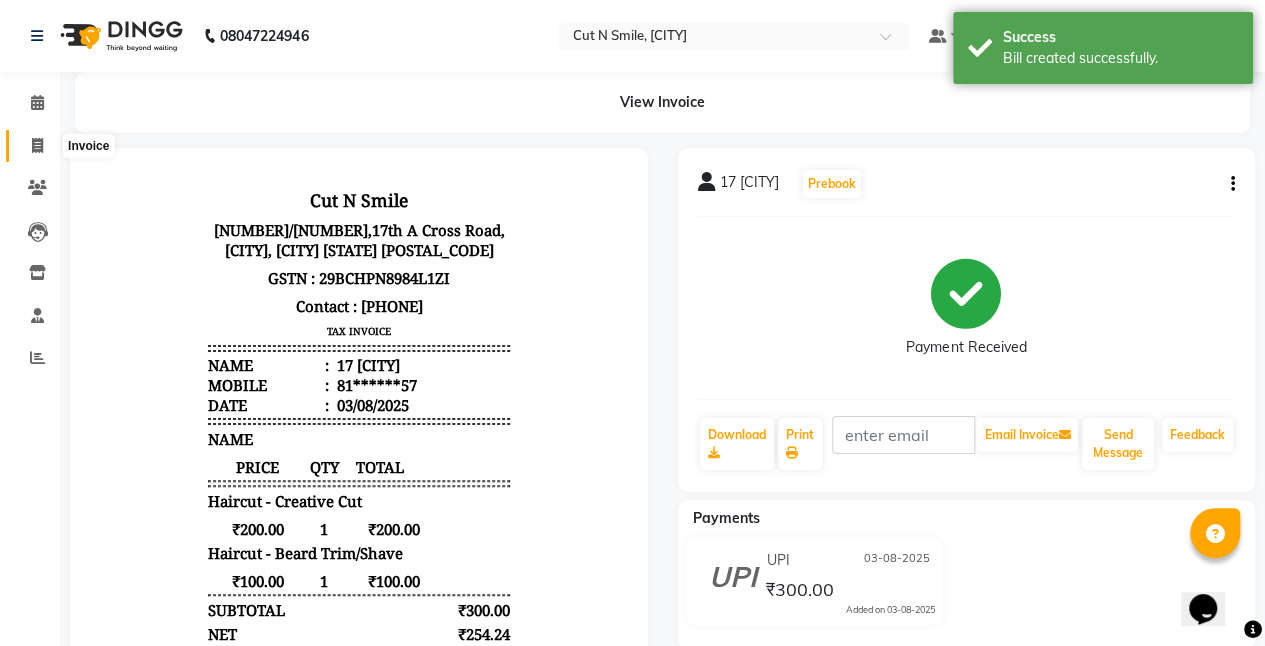 click 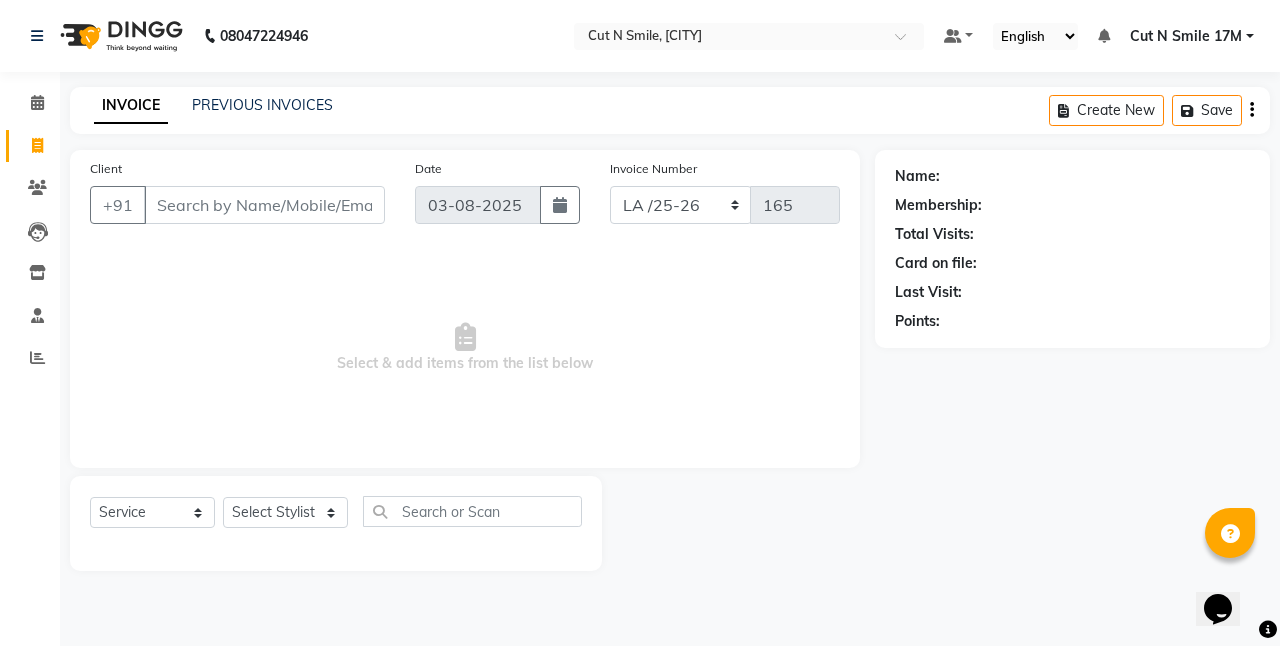 click on "Client" at bounding box center [264, 205] 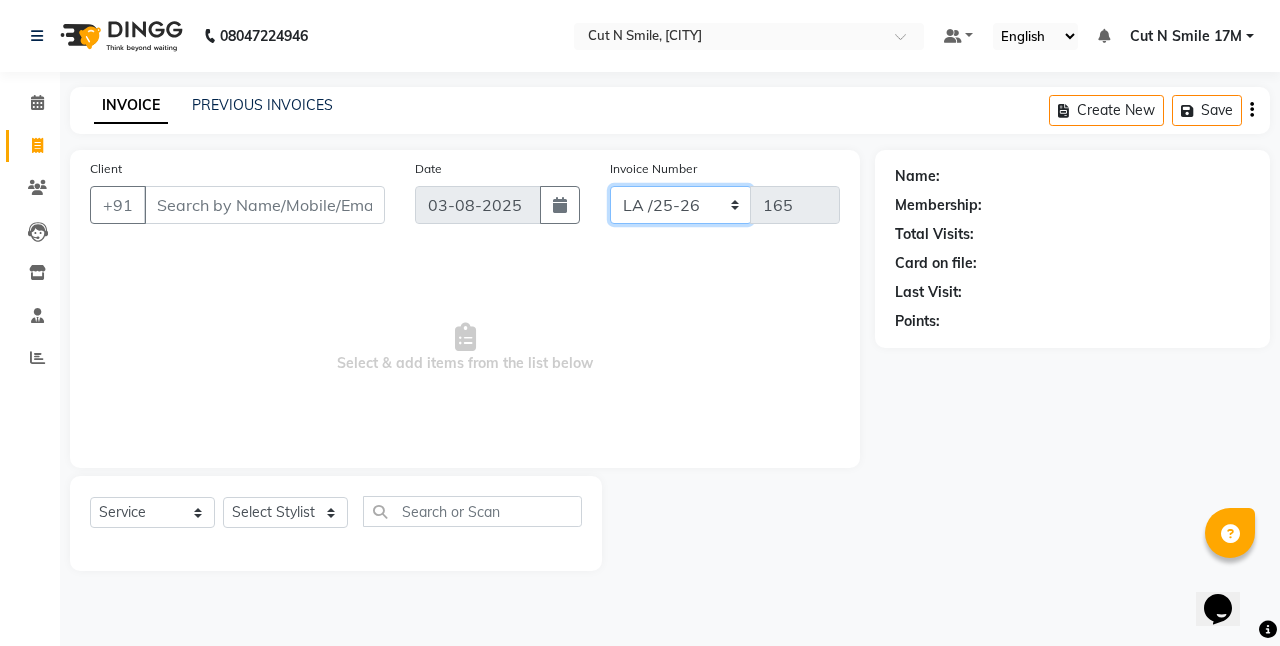 click on "NW/25-26 SW/2025-26 NA/2025-26 VN/25-26 LA /25-26" 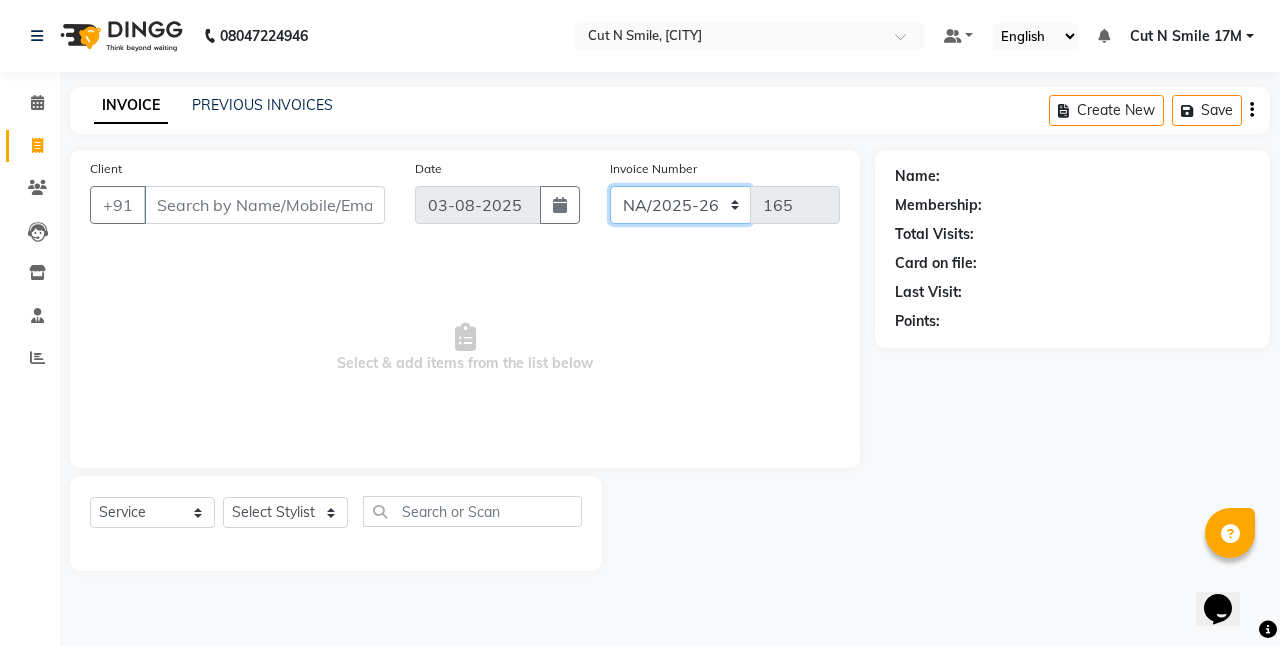 click on "NW/25-26 SW/2025-26 NA/2025-26 VN/25-26 LA /25-26" 